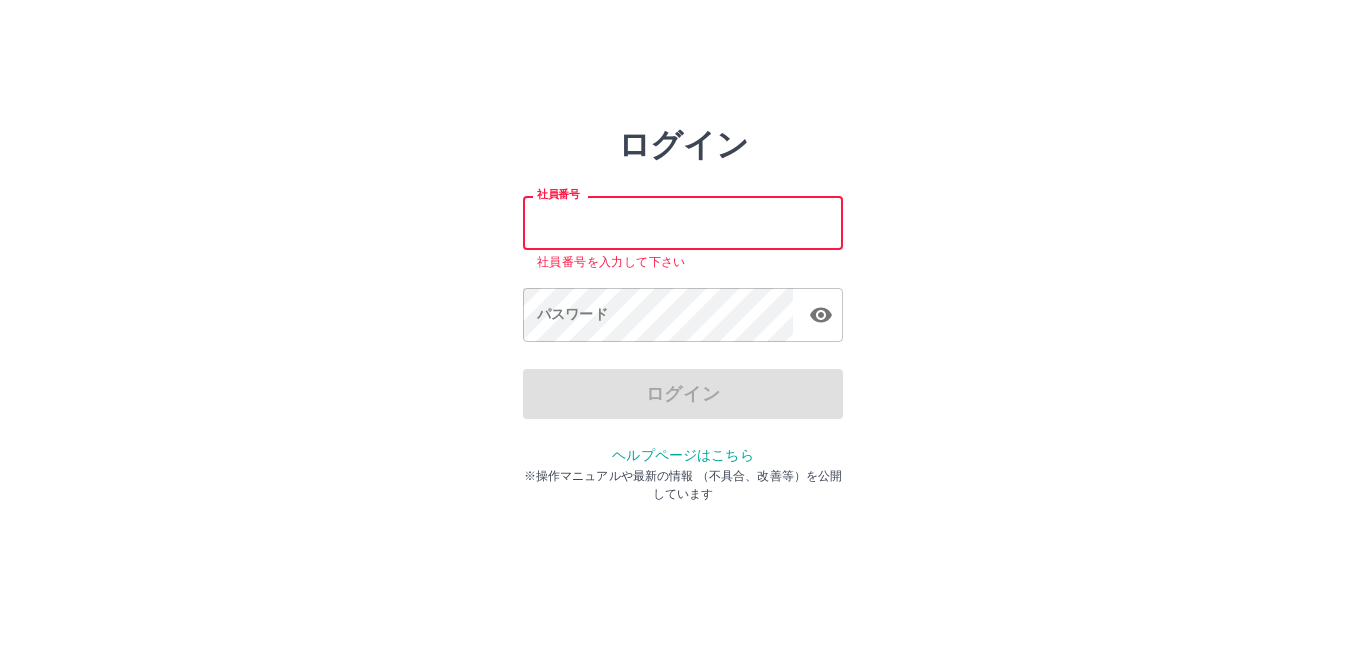 scroll, scrollTop: 0, scrollLeft: 0, axis: both 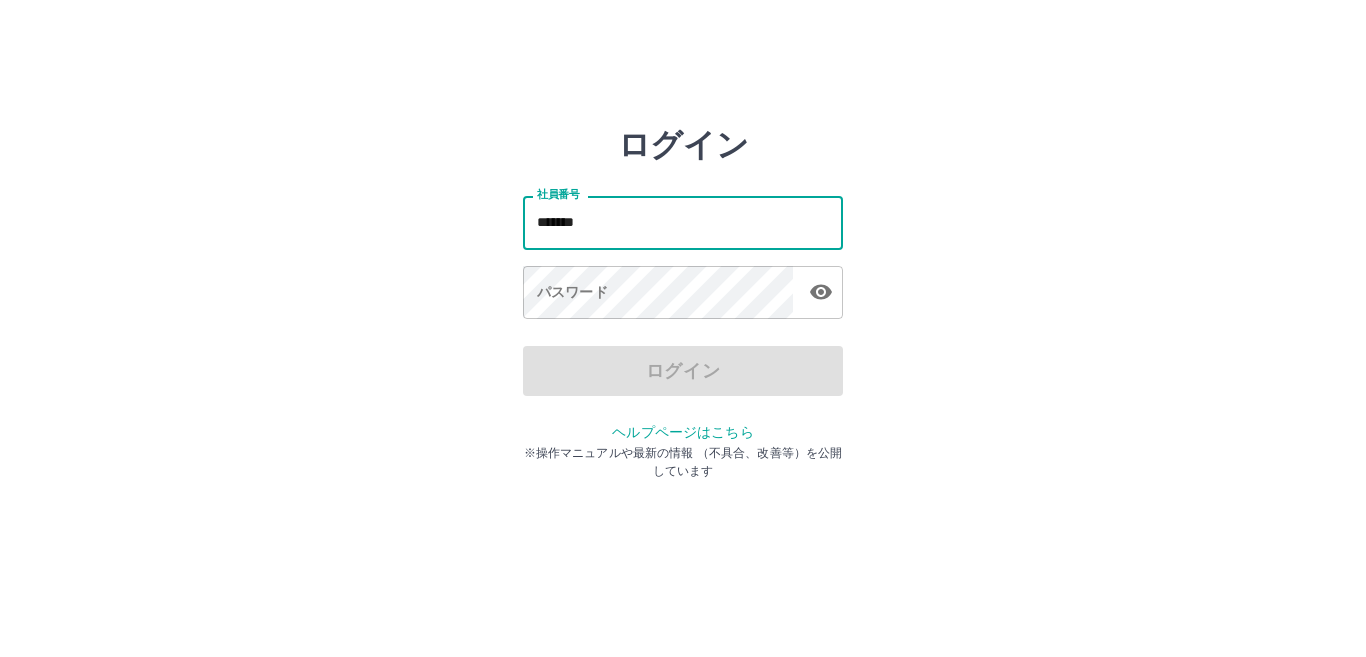 type on "*******" 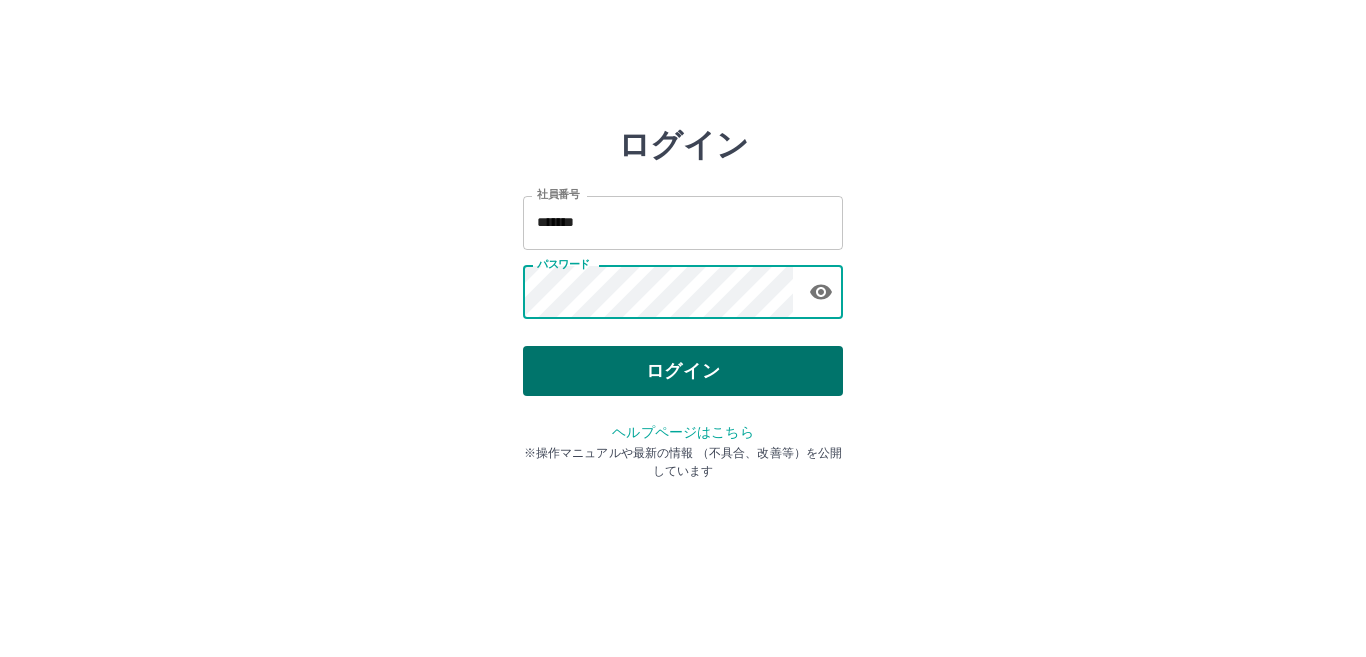 click on "ログイン" at bounding box center (683, 371) 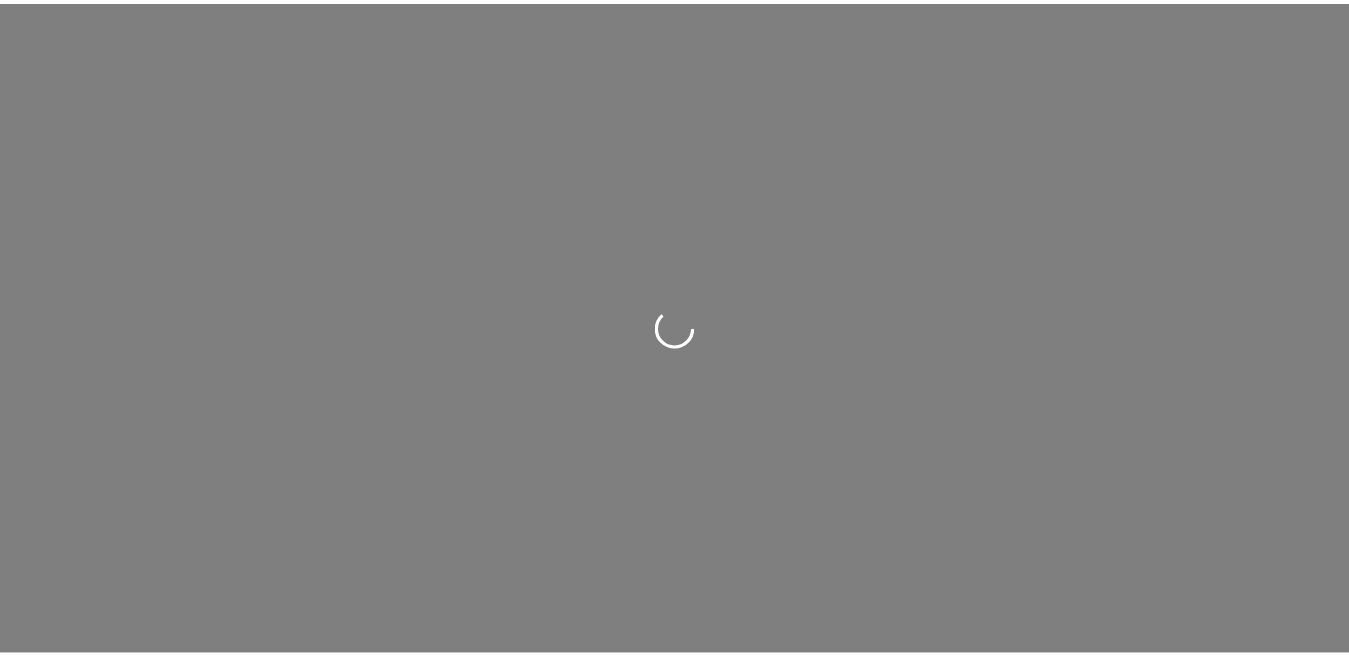 scroll, scrollTop: 0, scrollLeft: 0, axis: both 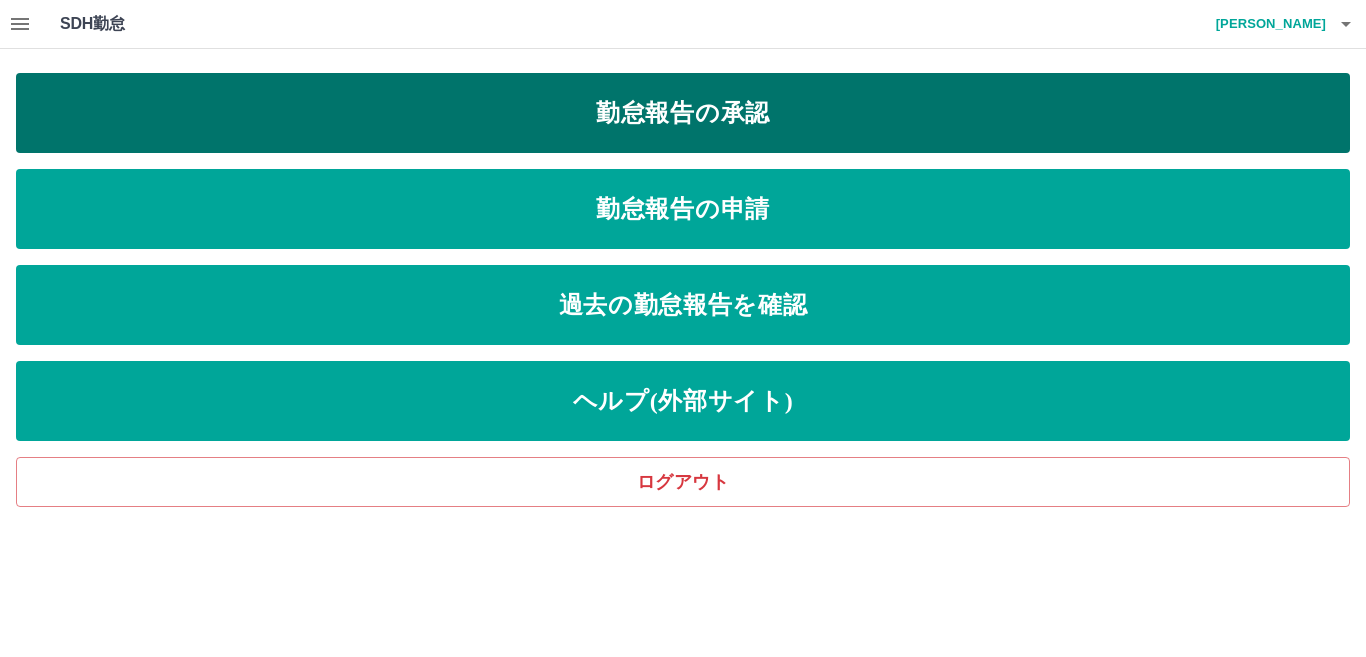 click on "勤怠報告の承認" at bounding box center (683, 113) 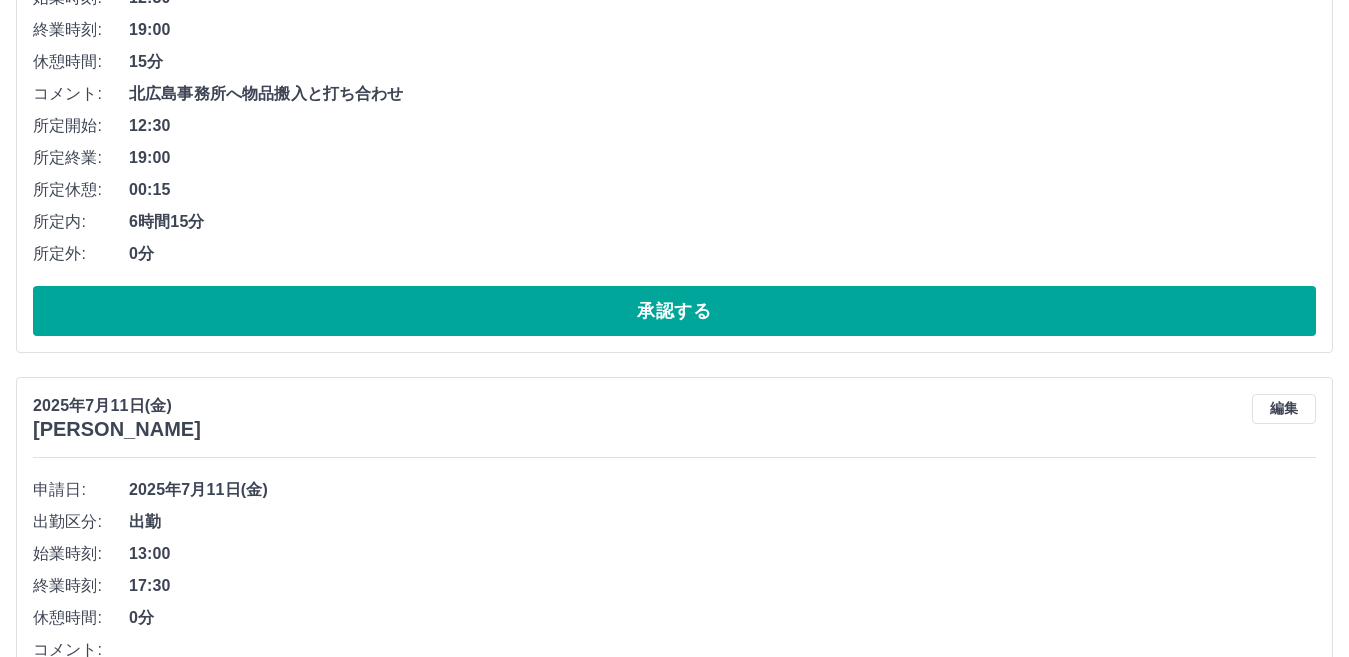 scroll, scrollTop: 1000, scrollLeft: 0, axis: vertical 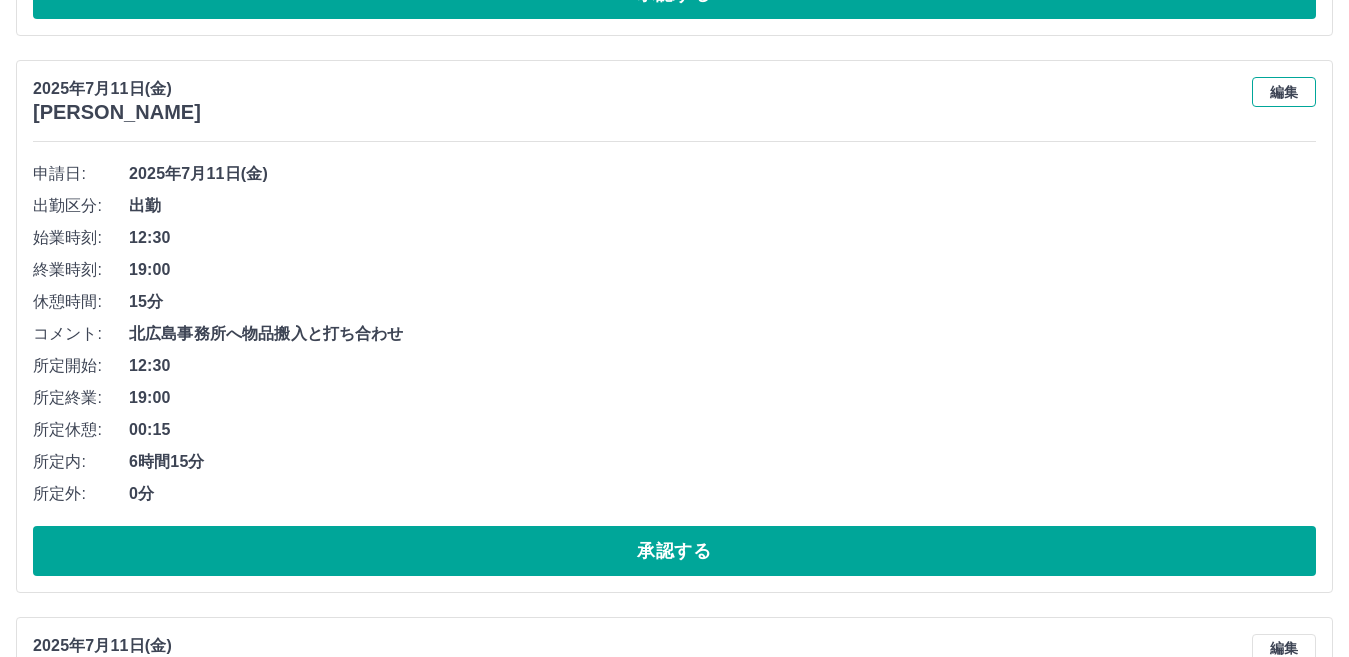 click on "編集" at bounding box center (1284, 92) 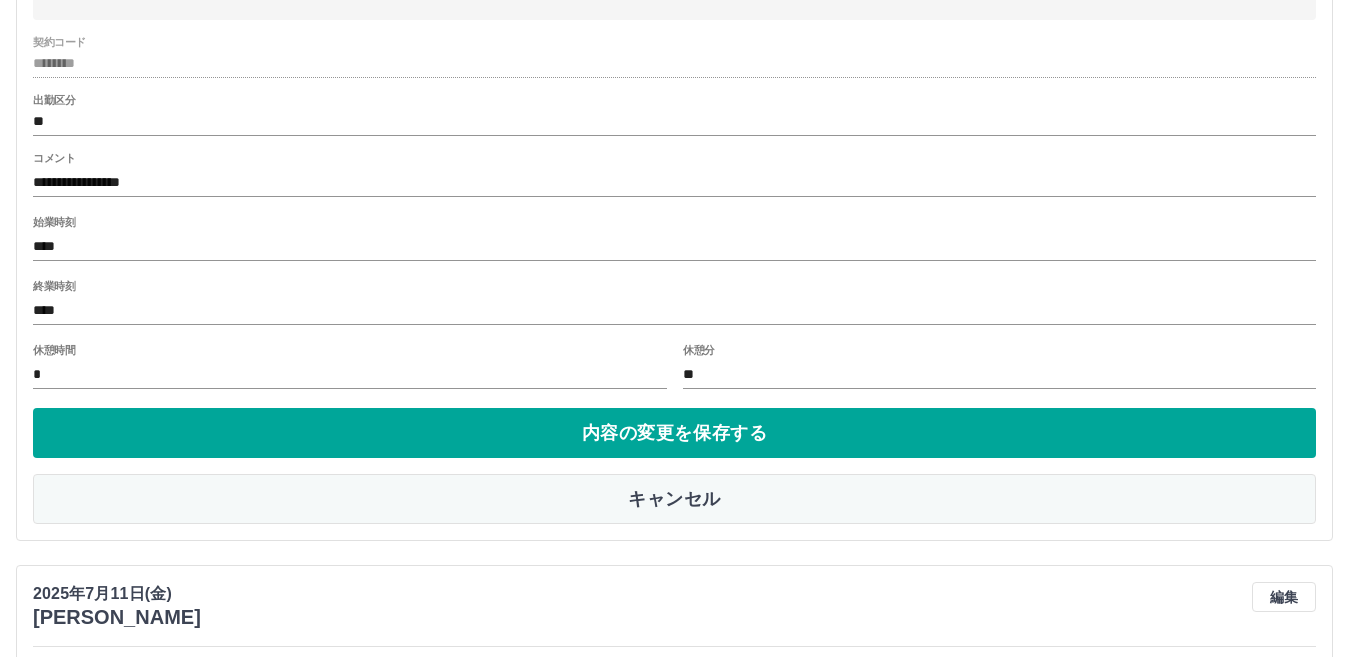 scroll, scrollTop: 1400, scrollLeft: 0, axis: vertical 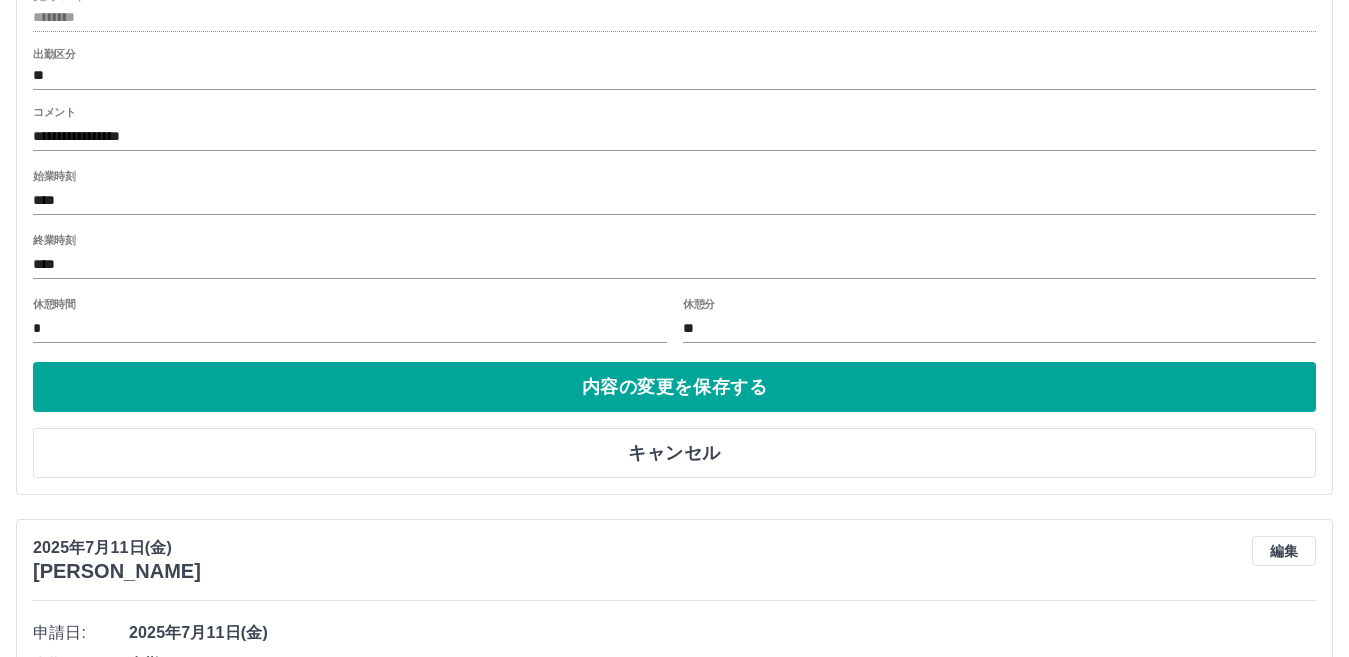 click on "**" at bounding box center (1000, 328) 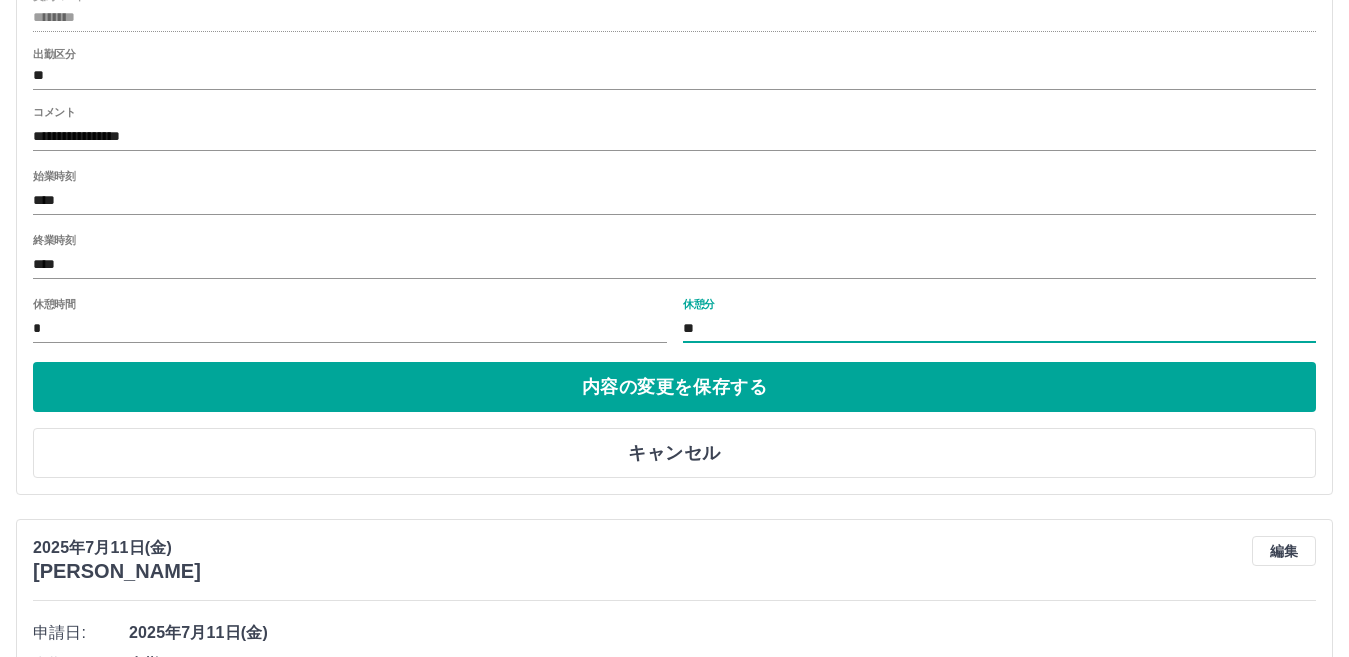 type on "*" 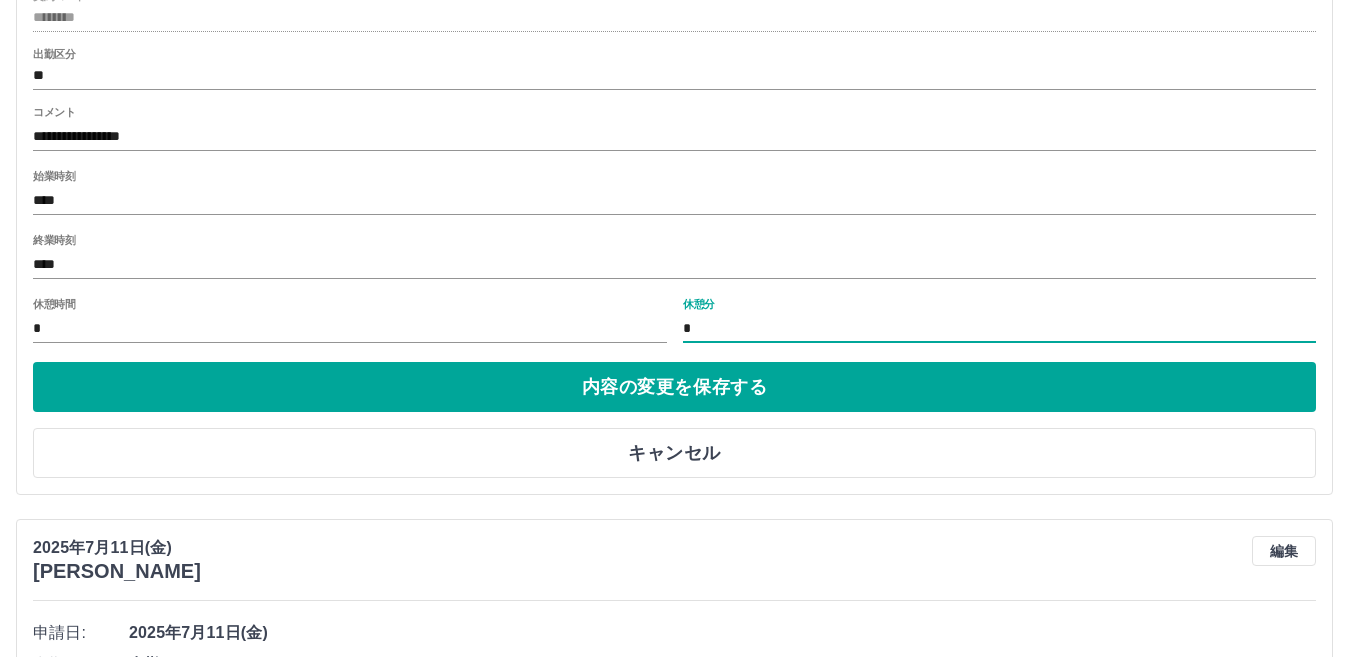 type on "*" 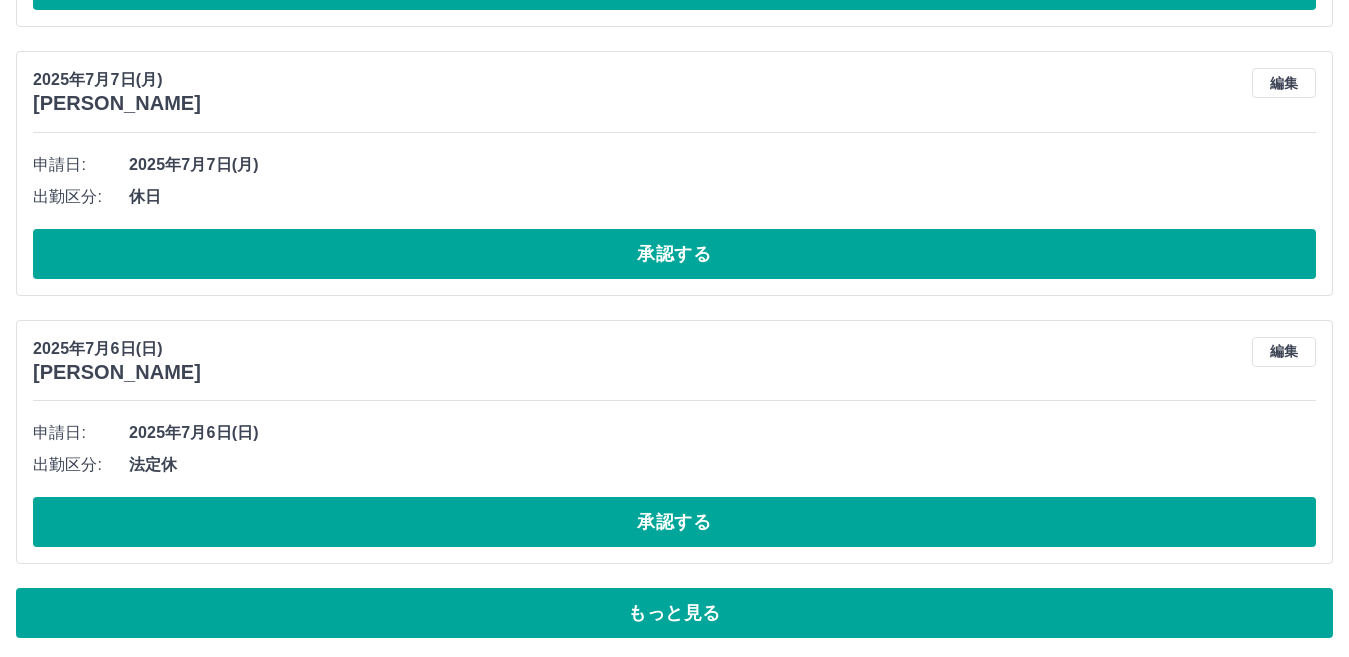 scroll, scrollTop: 10107, scrollLeft: 0, axis: vertical 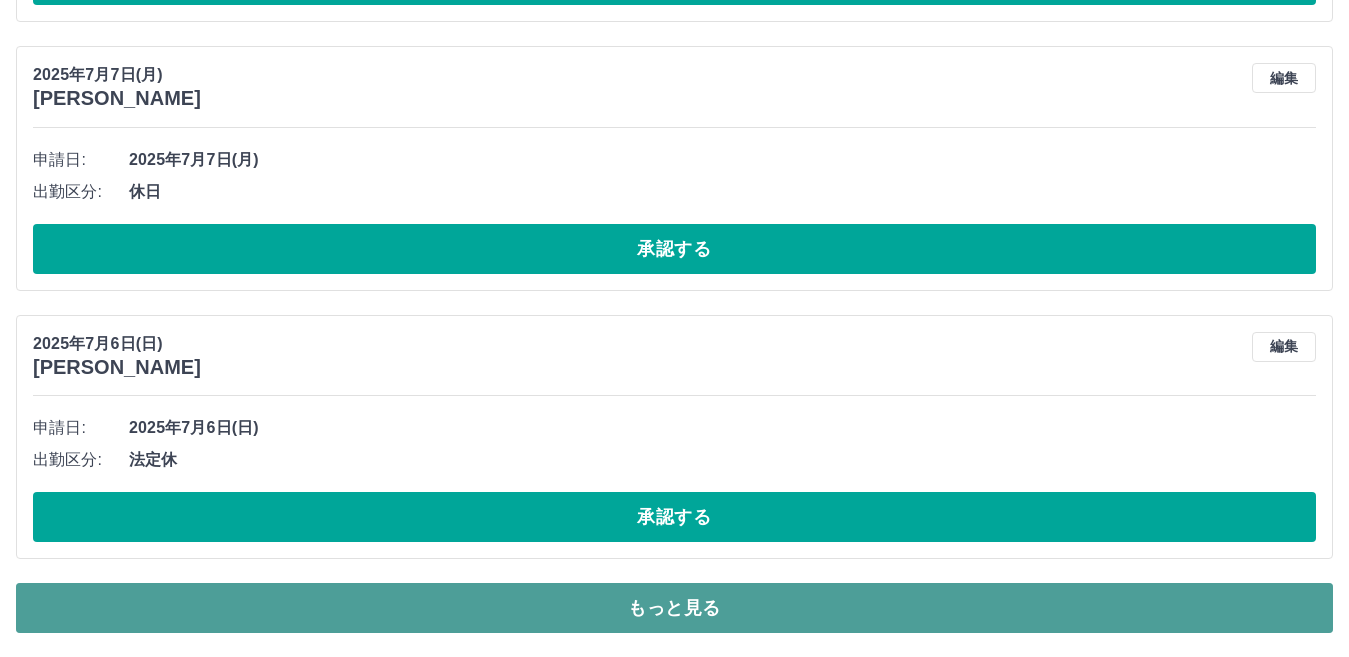 click on "もっと見る" at bounding box center [674, 608] 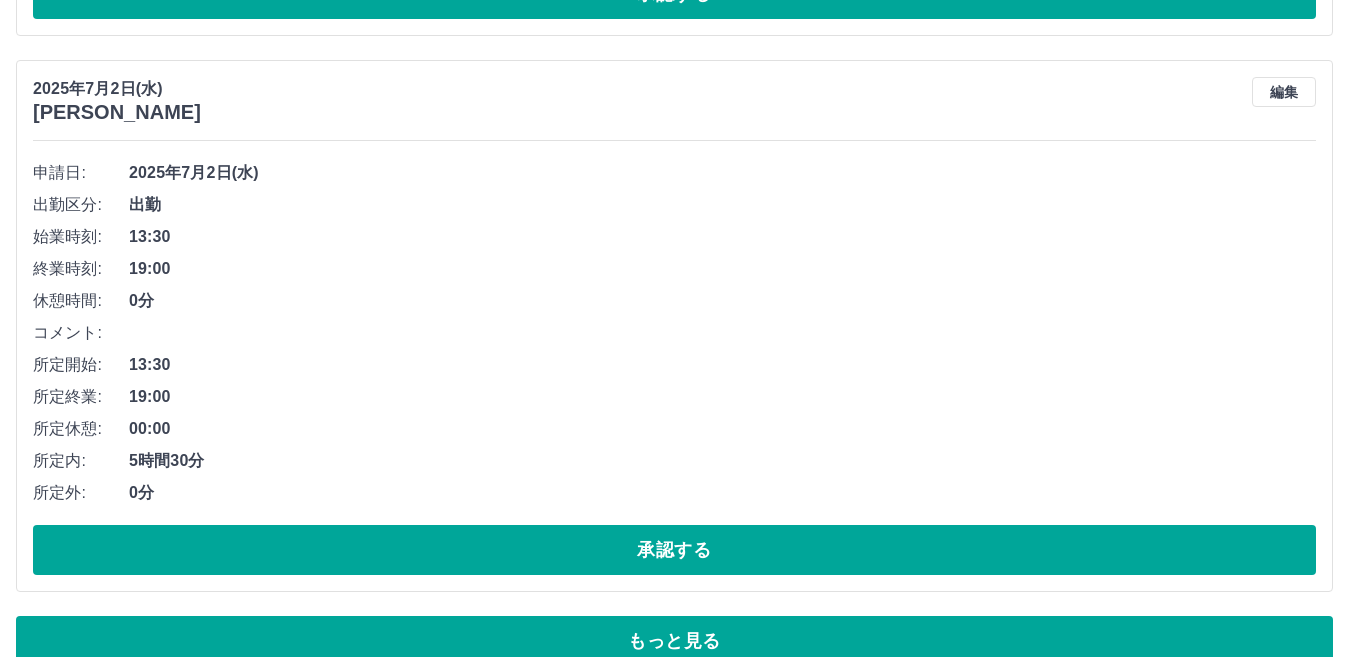 scroll, scrollTop: 19983, scrollLeft: 0, axis: vertical 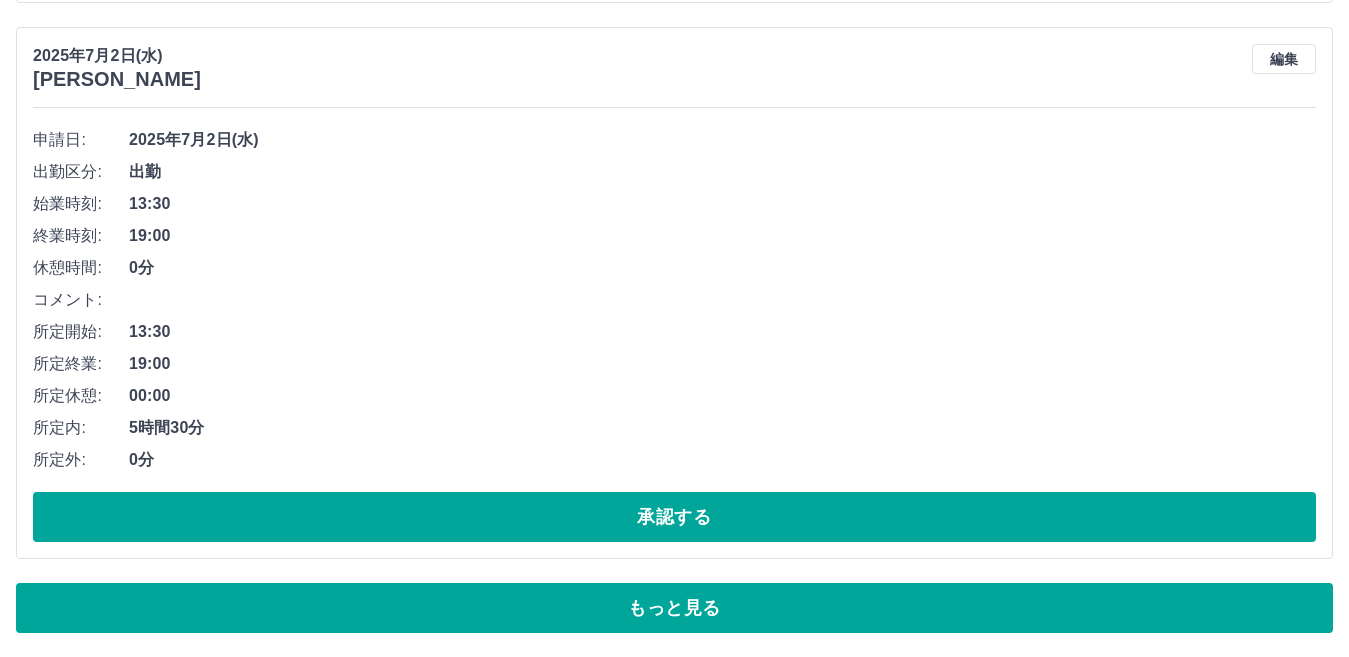 drag, startPoint x: 786, startPoint y: 597, endPoint x: 719, endPoint y: 614, distance: 69.12308 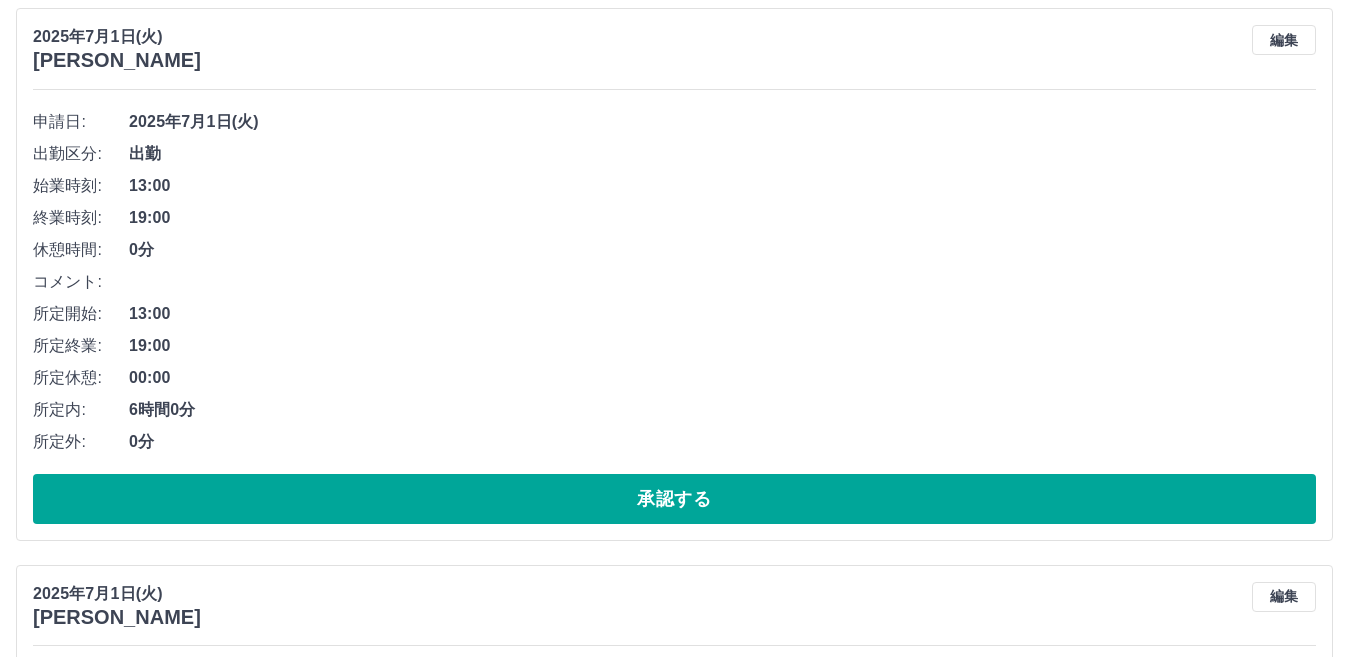 scroll, scrollTop: 24761, scrollLeft: 0, axis: vertical 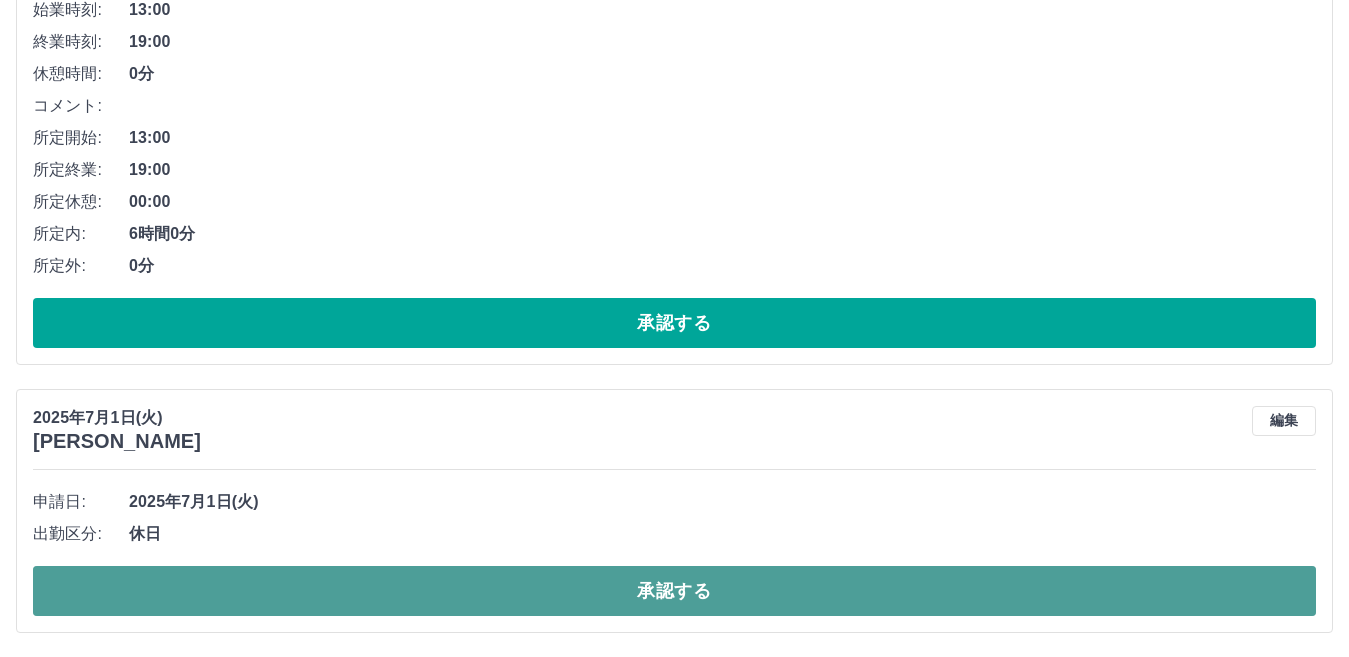click on "承認する" at bounding box center (674, 591) 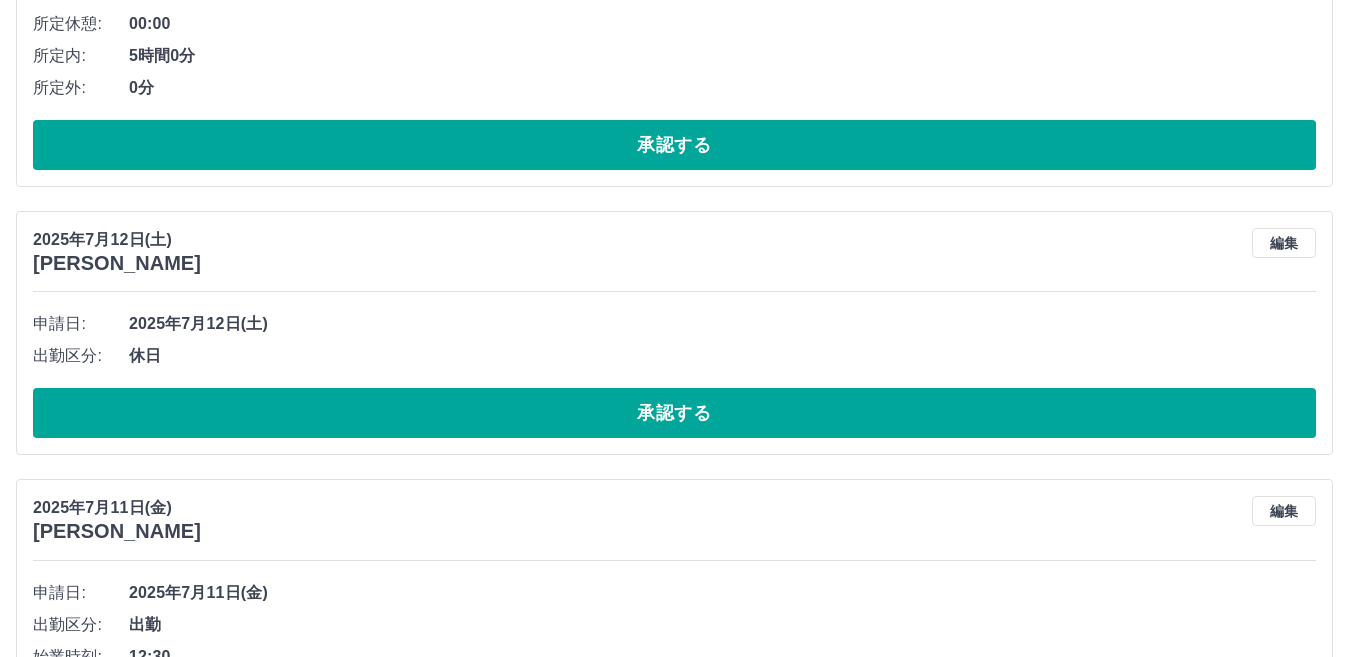 scroll, scrollTop: 300, scrollLeft: 0, axis: vertical 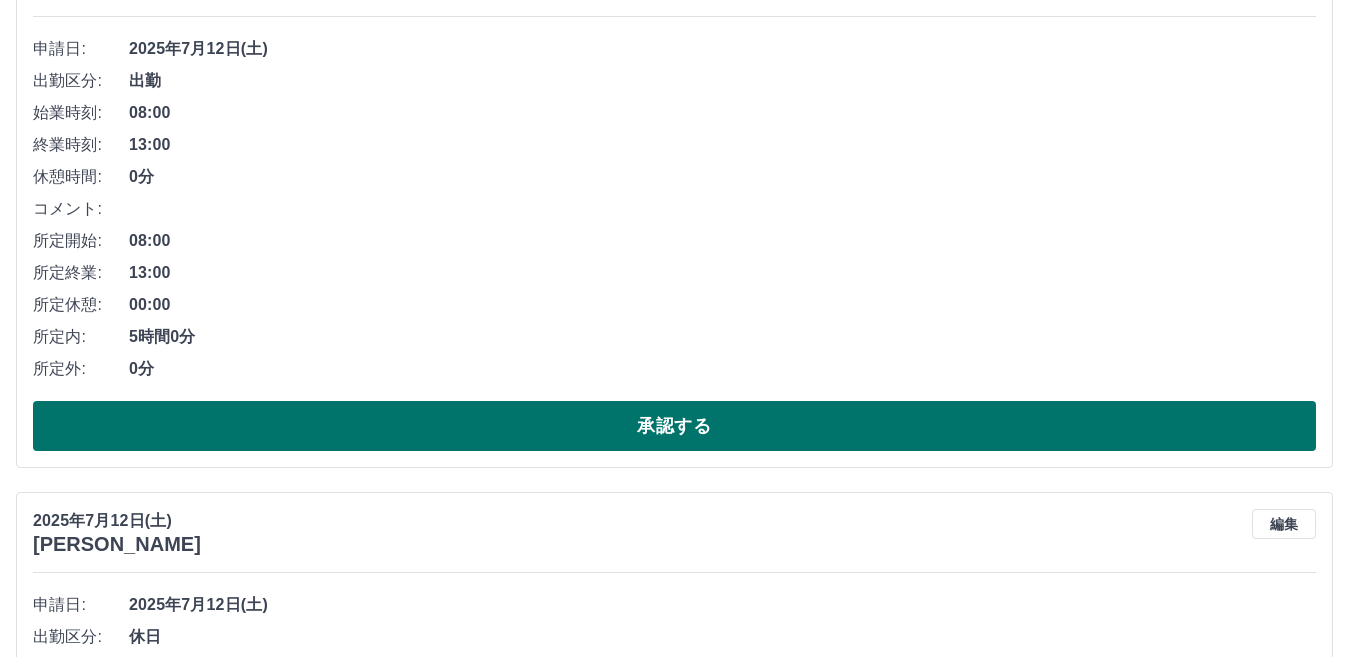 click on "承認する" at bounding box center (674, 426) 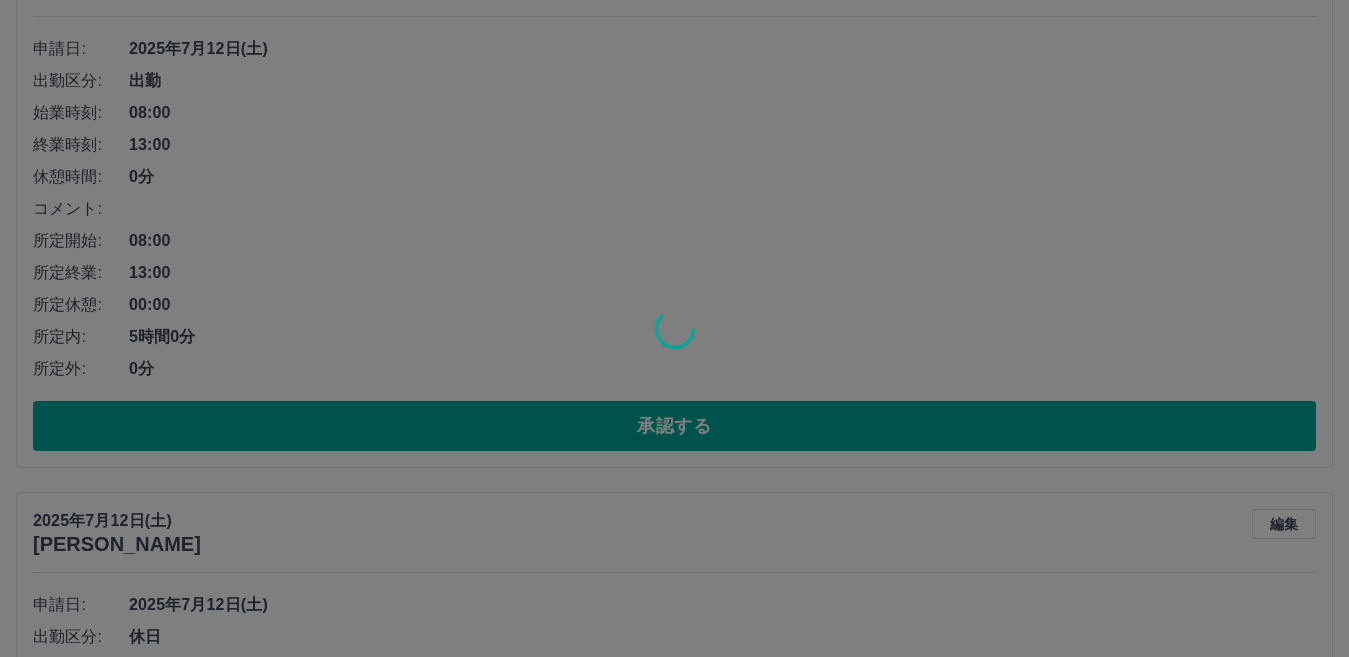 scroll, scrollTop: 0, scrollLeft: 0, axis: both 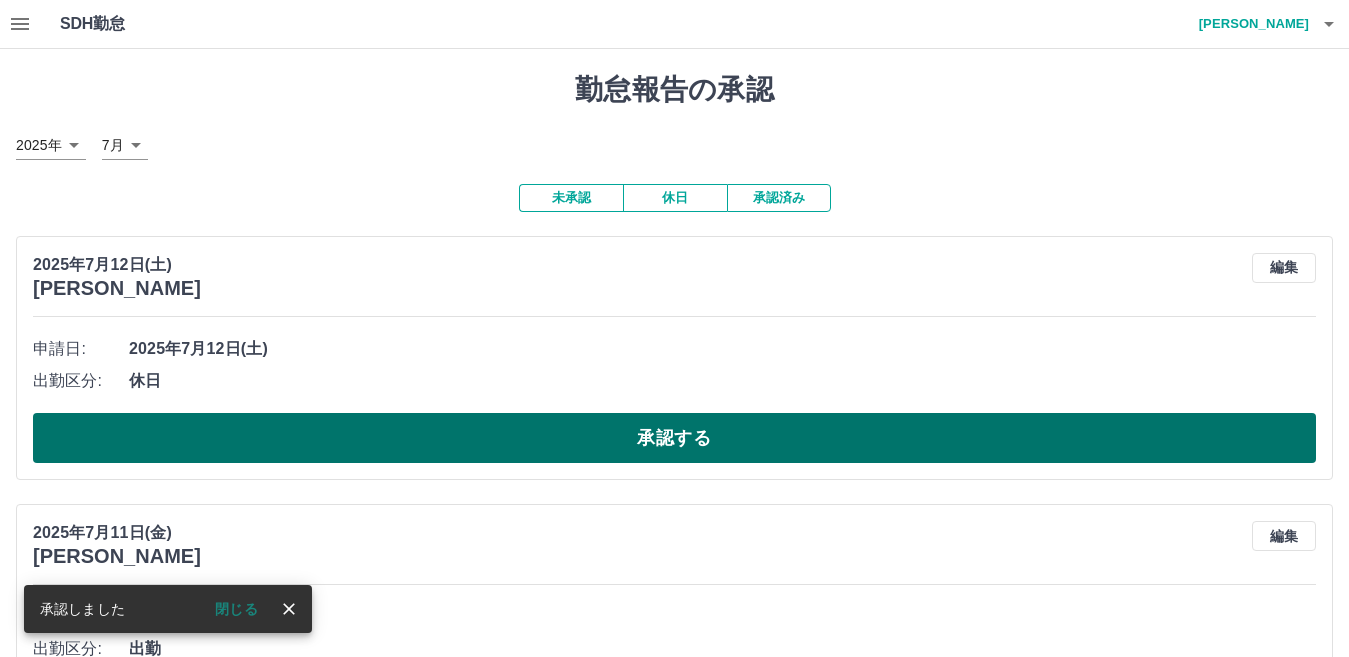 click on "承認する" at bounding box center [674, 438] 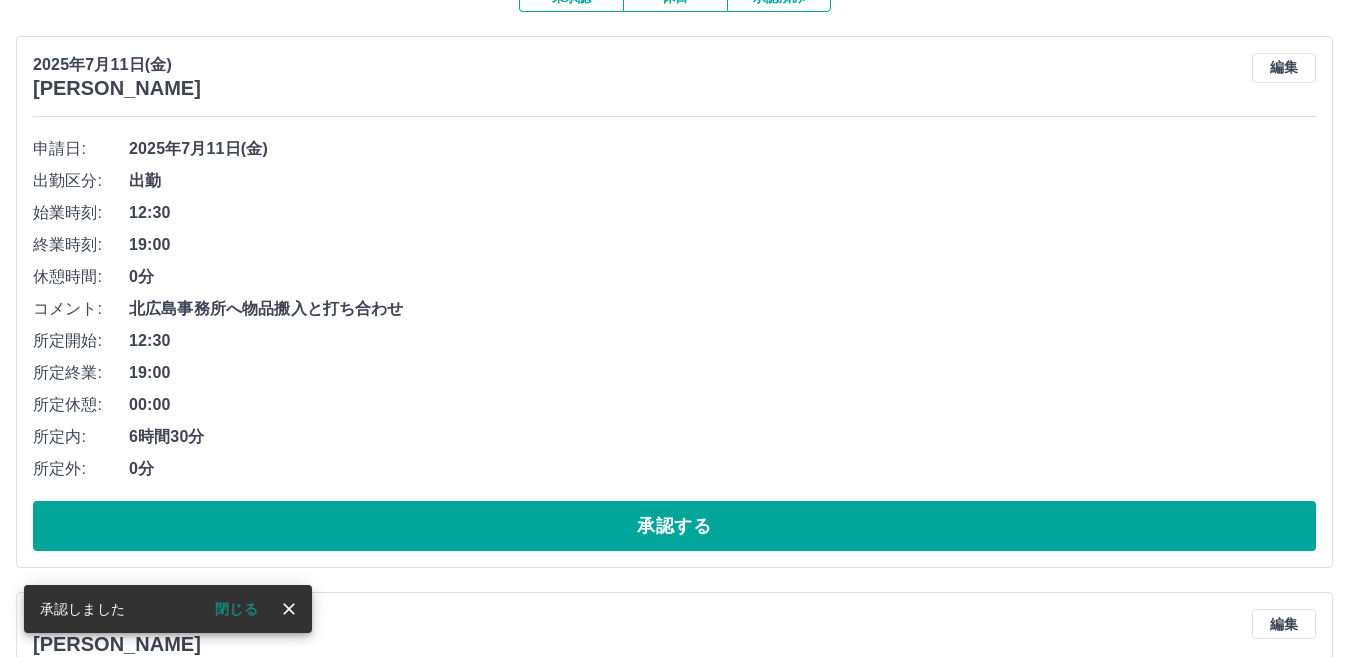 scroll, scrollTop: 300, scrollLeft: 0, axis: vertical 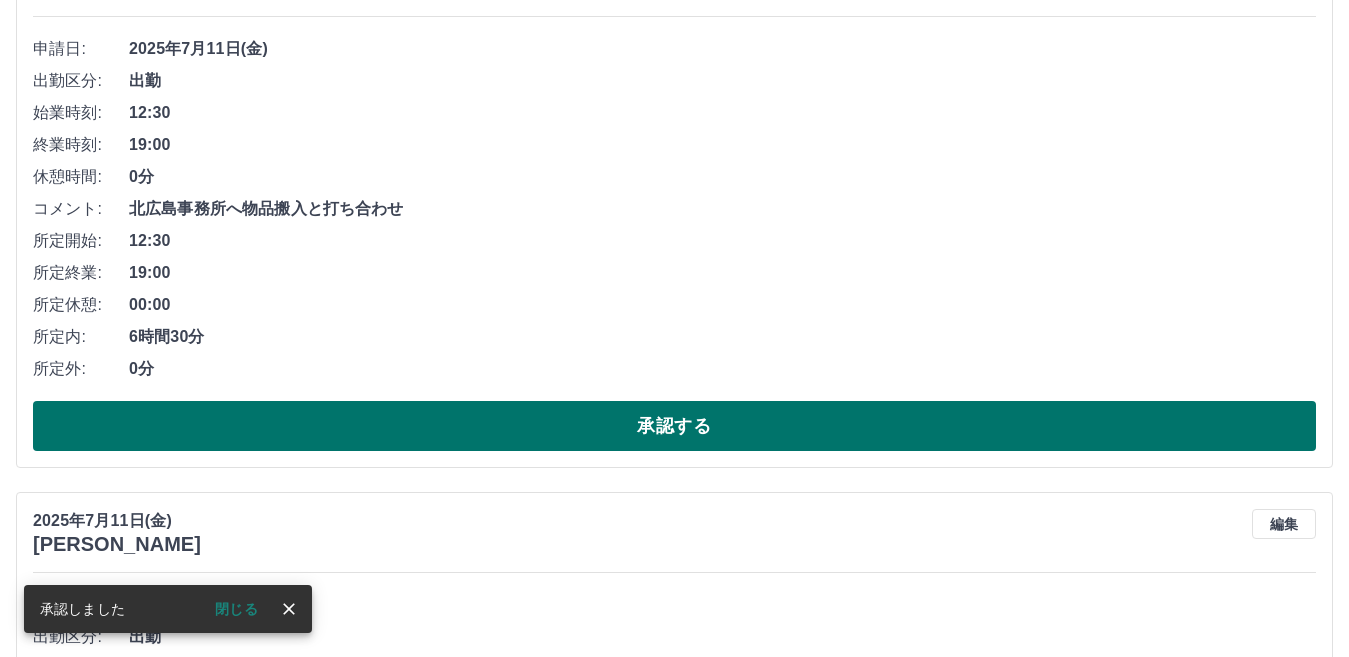 click on "承認する" at bounding box center [674, 426] 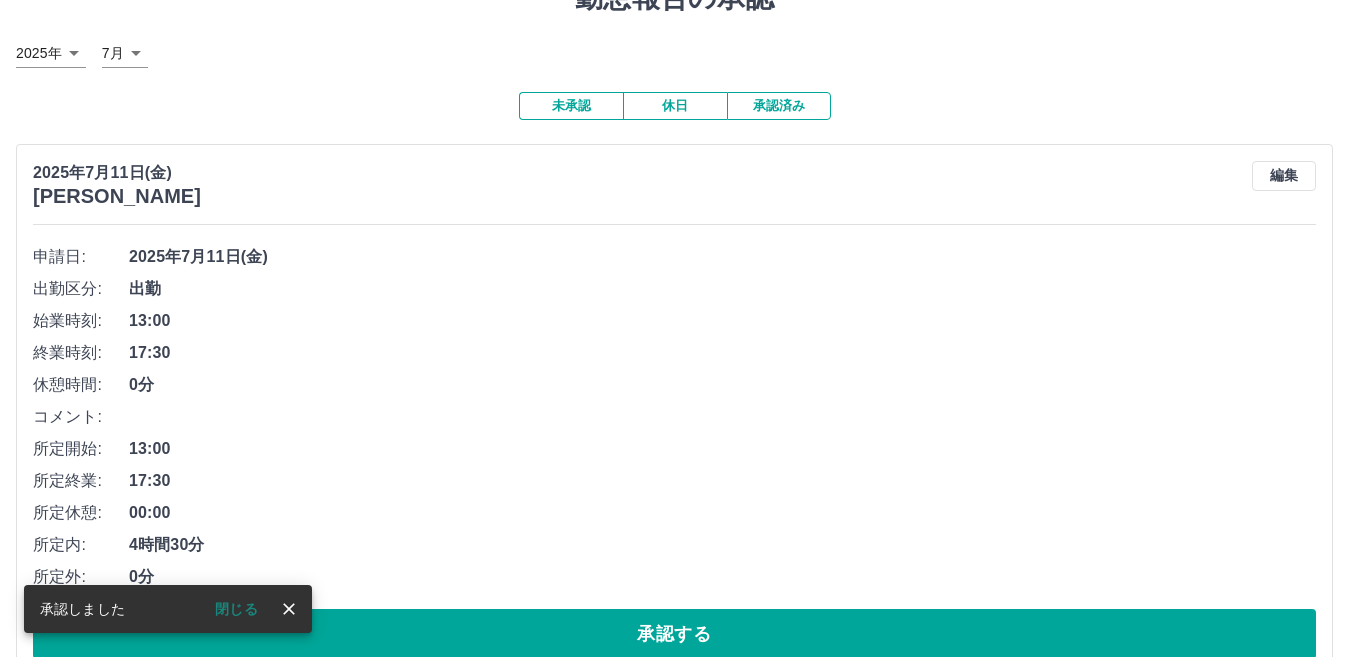 scroll, scrollTop: 200, scrollLeft: 0, axis: vertical 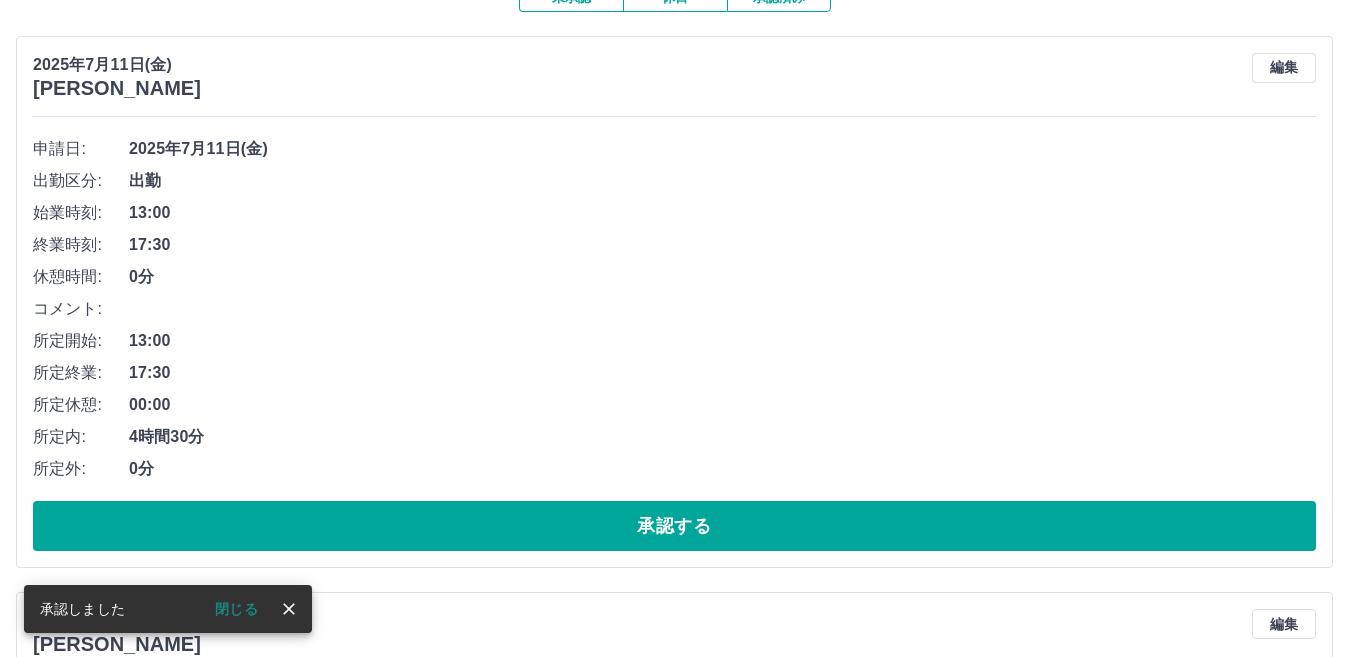 drag, startPoint x: 600, startPoint y: 513, endPoint x: 595, endPoint y: 495, distance: 18.681541 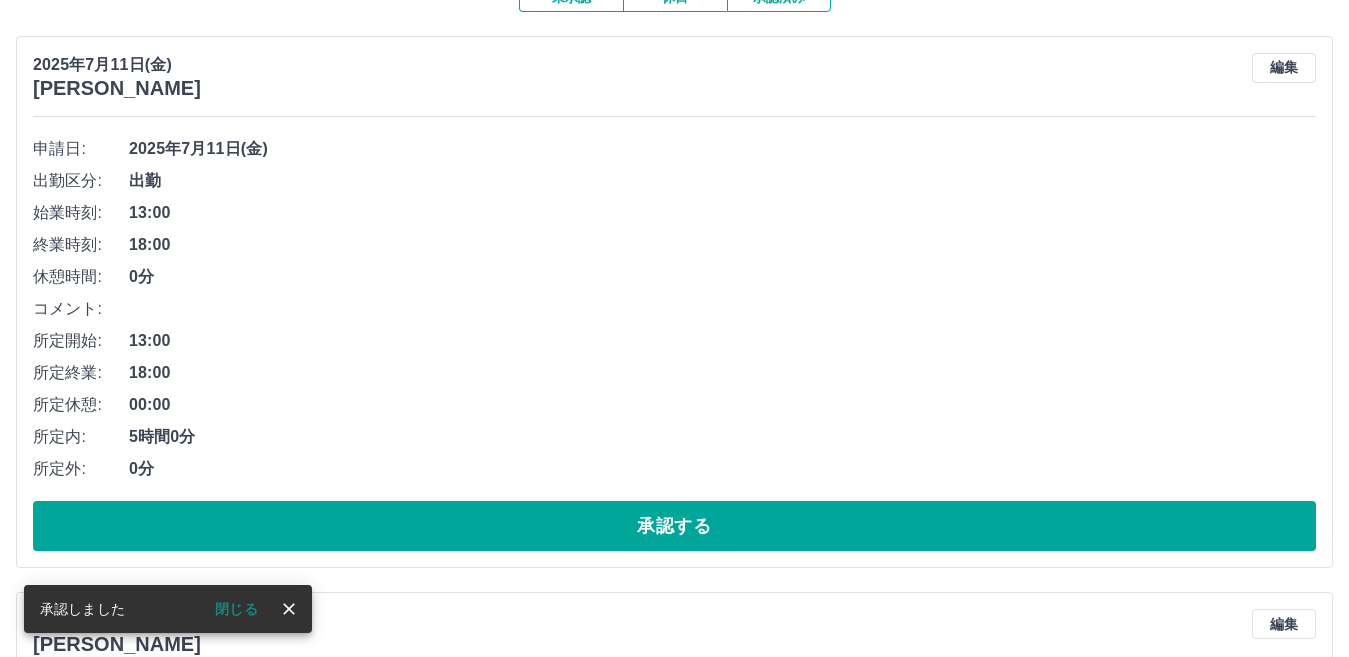 scroll, scrollTop: 500, scrollLeft: 0, axis: vertical 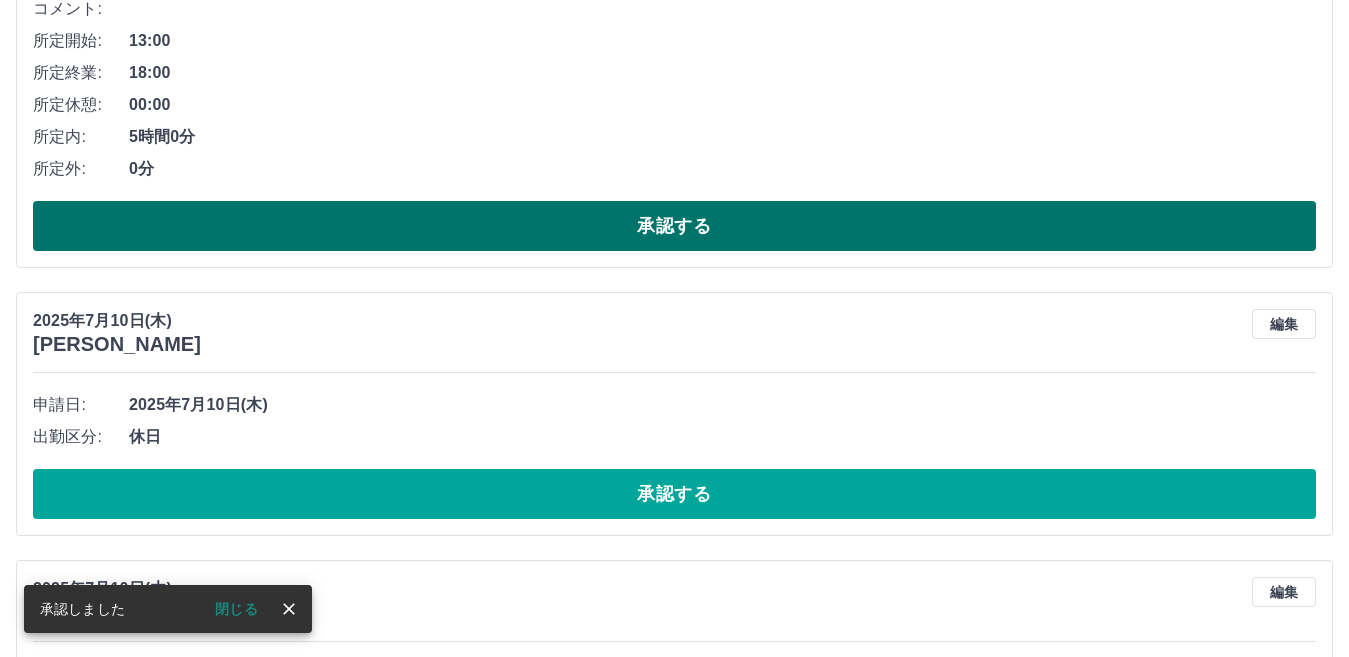 click on "承認する" at bounding box center (674, 226) 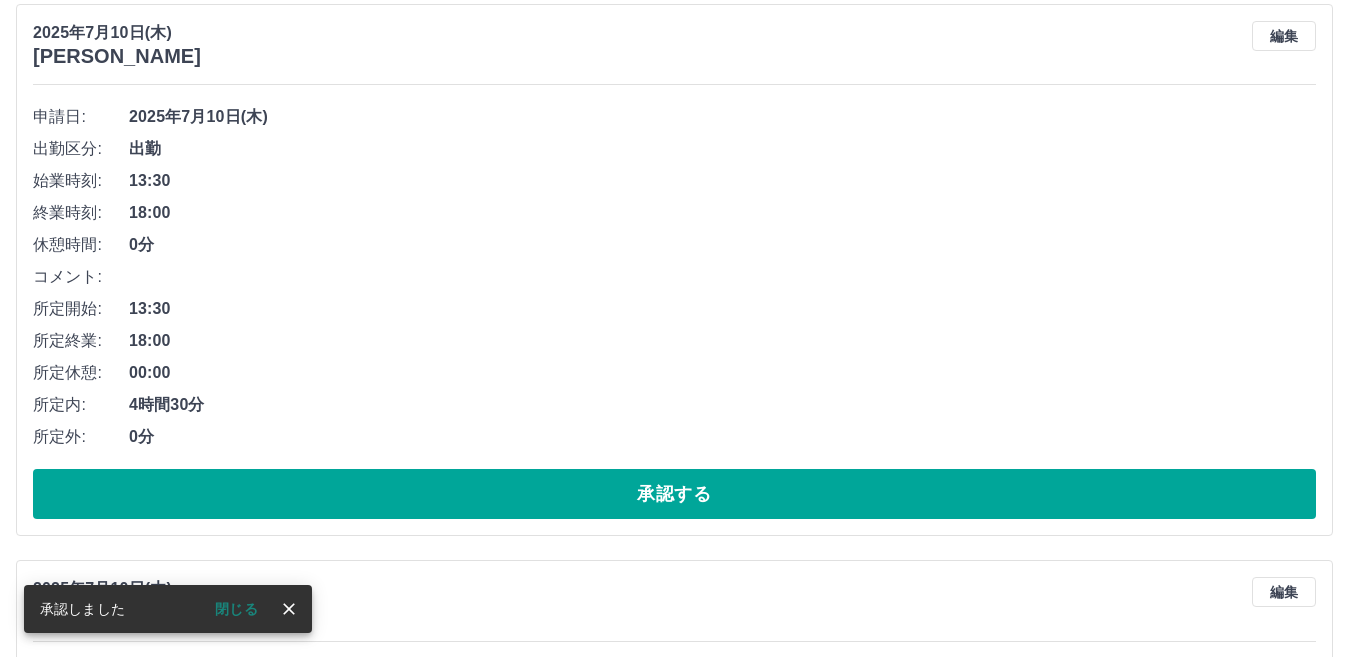 scroll, scrollTop: 0, scrollLeft: 0, axis: both 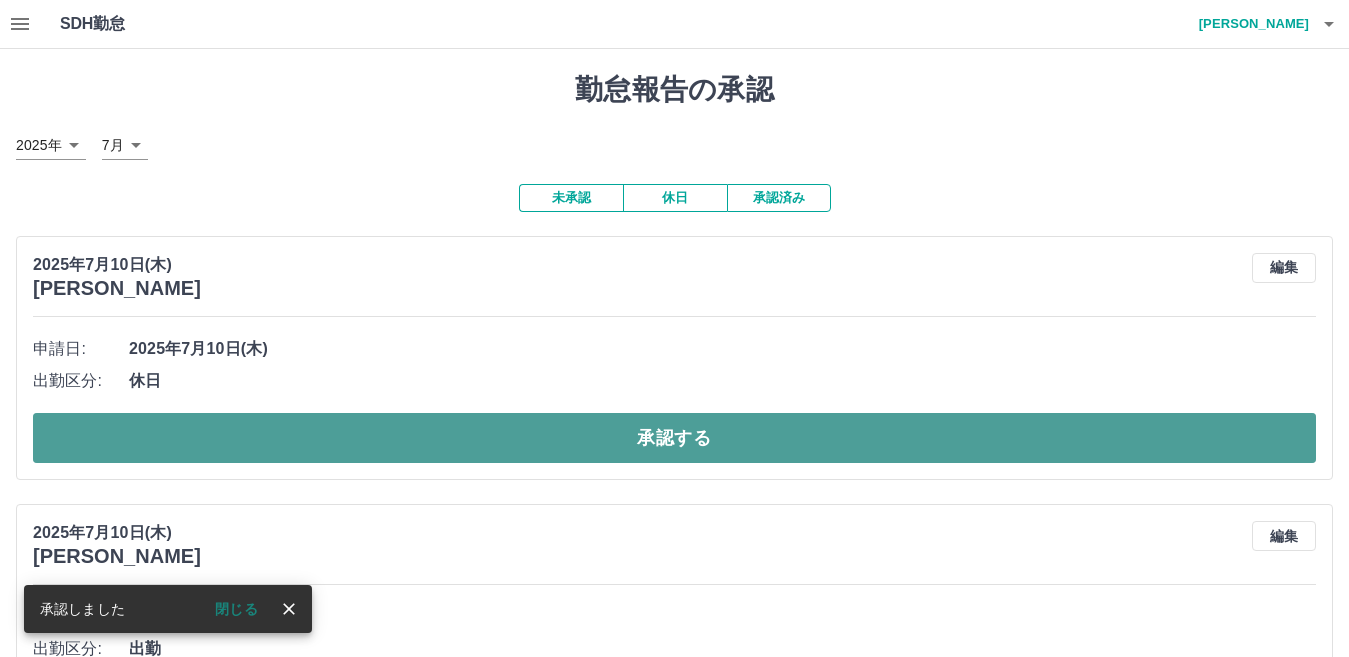 click on "承認する" at bounding box center (674, 438) 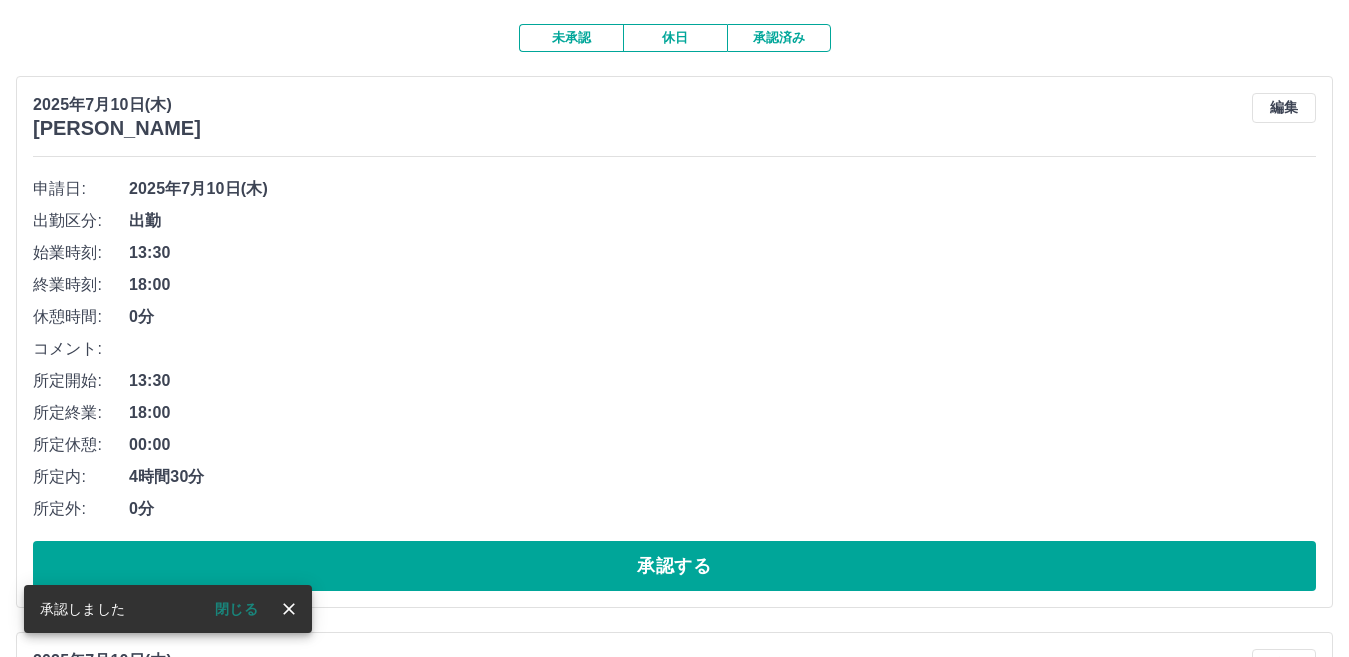 scroll, scrollTop: 300, scrollLeft: 0, axis: vertical 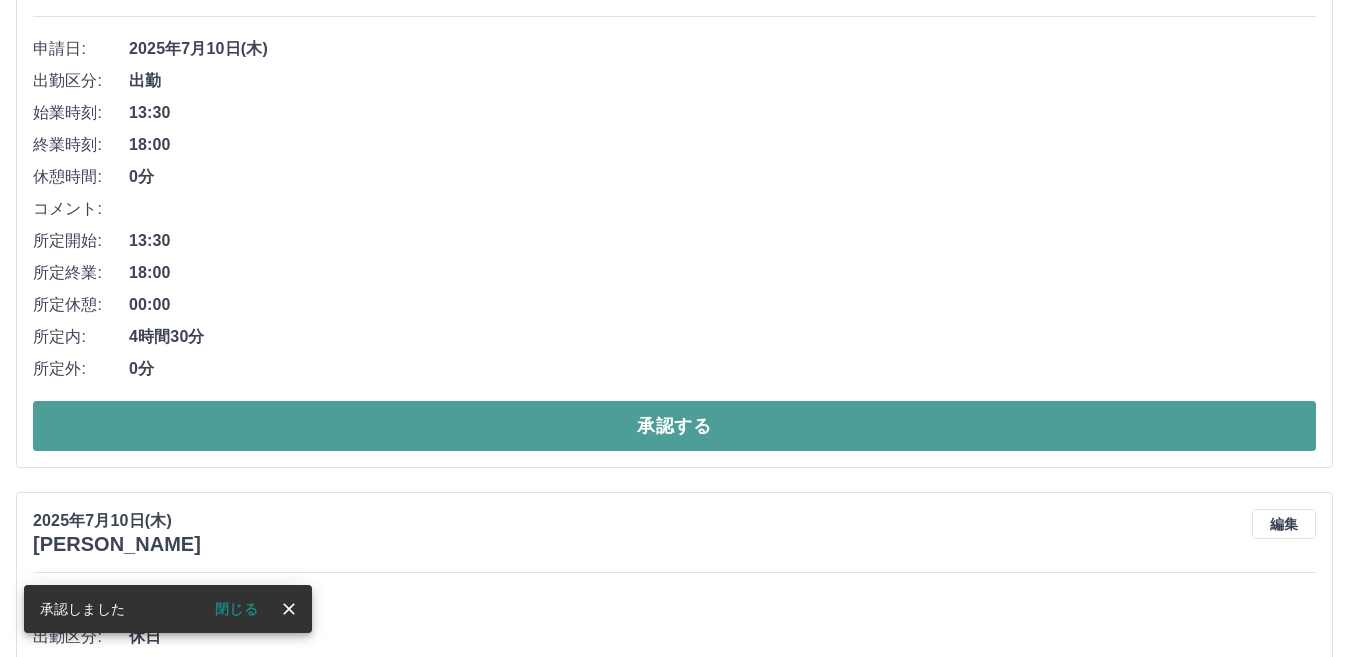 click on "承認する" at bounding box center (674, 426) 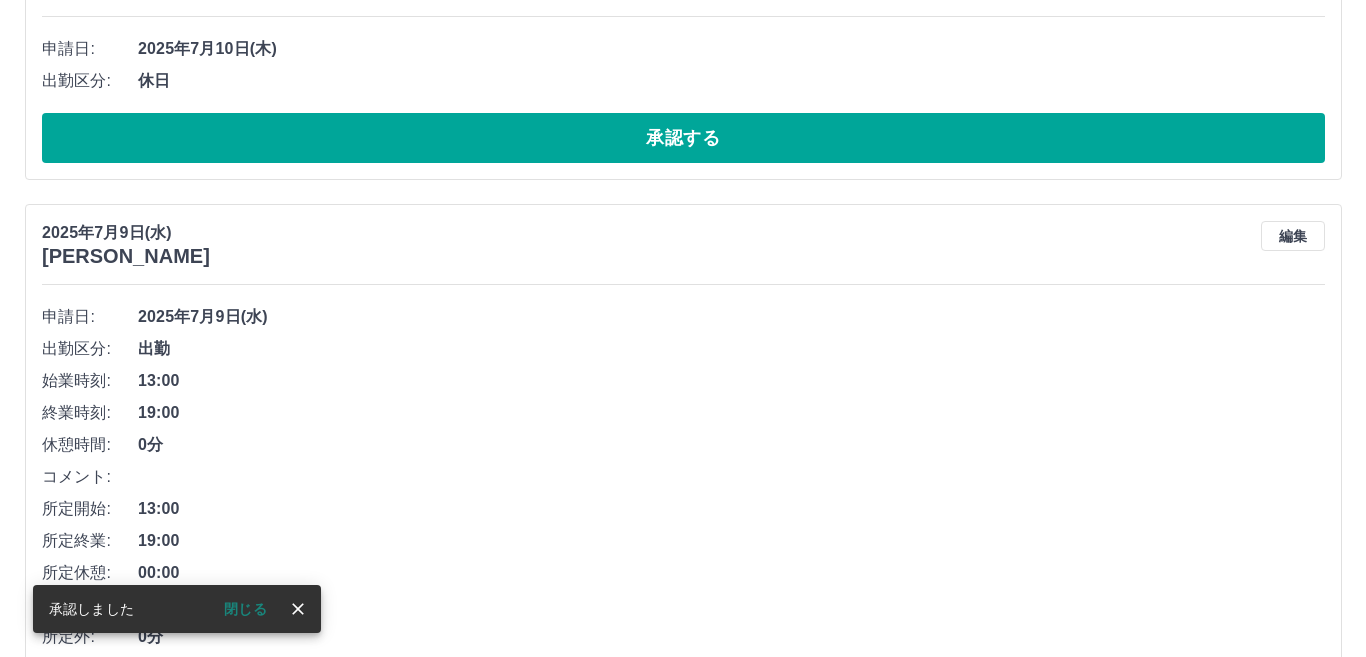 scroll, scrollTop: 0, scrollLeft: 0, axis: both 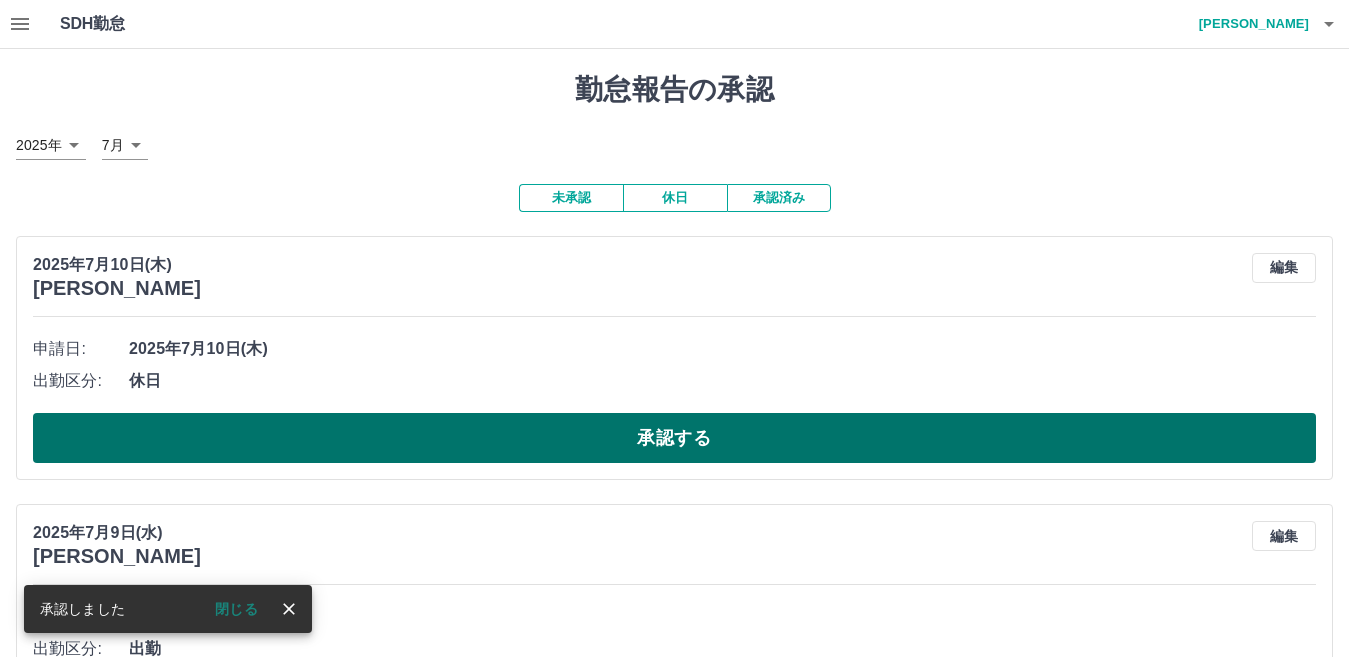 click on "承認する" at bounding box center (674, 438) 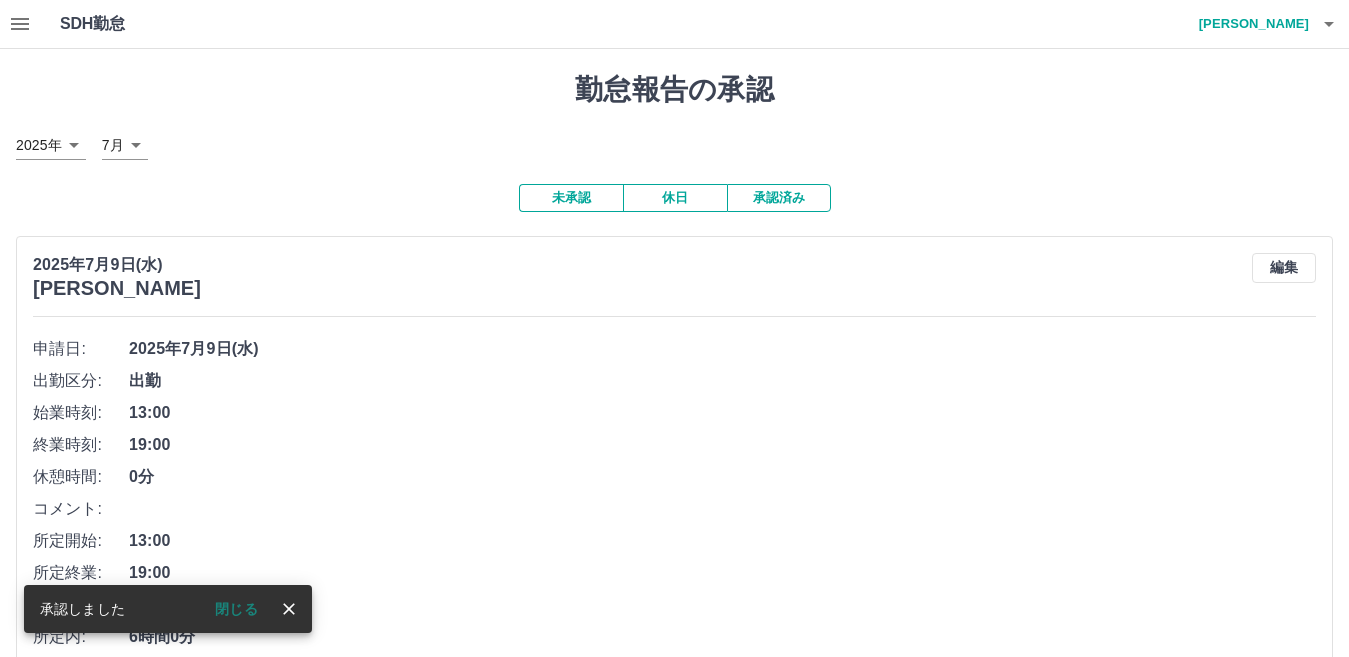 click 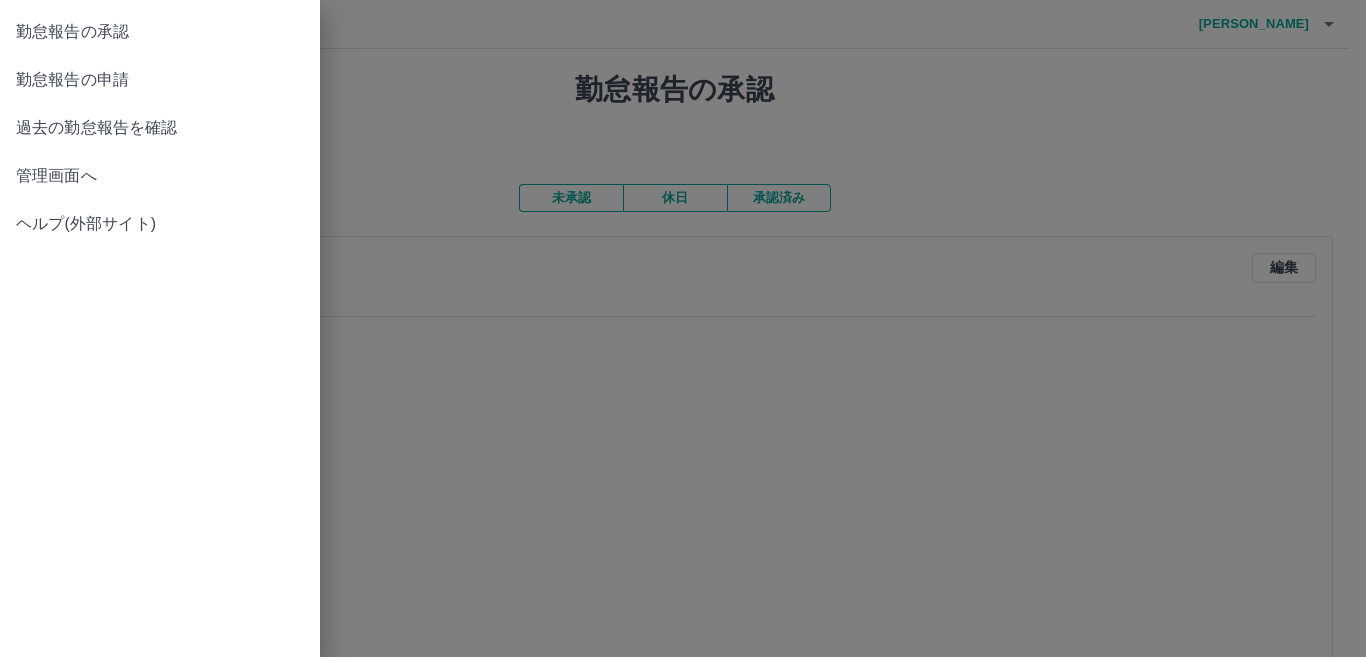 click at bounding box center [683, 328] 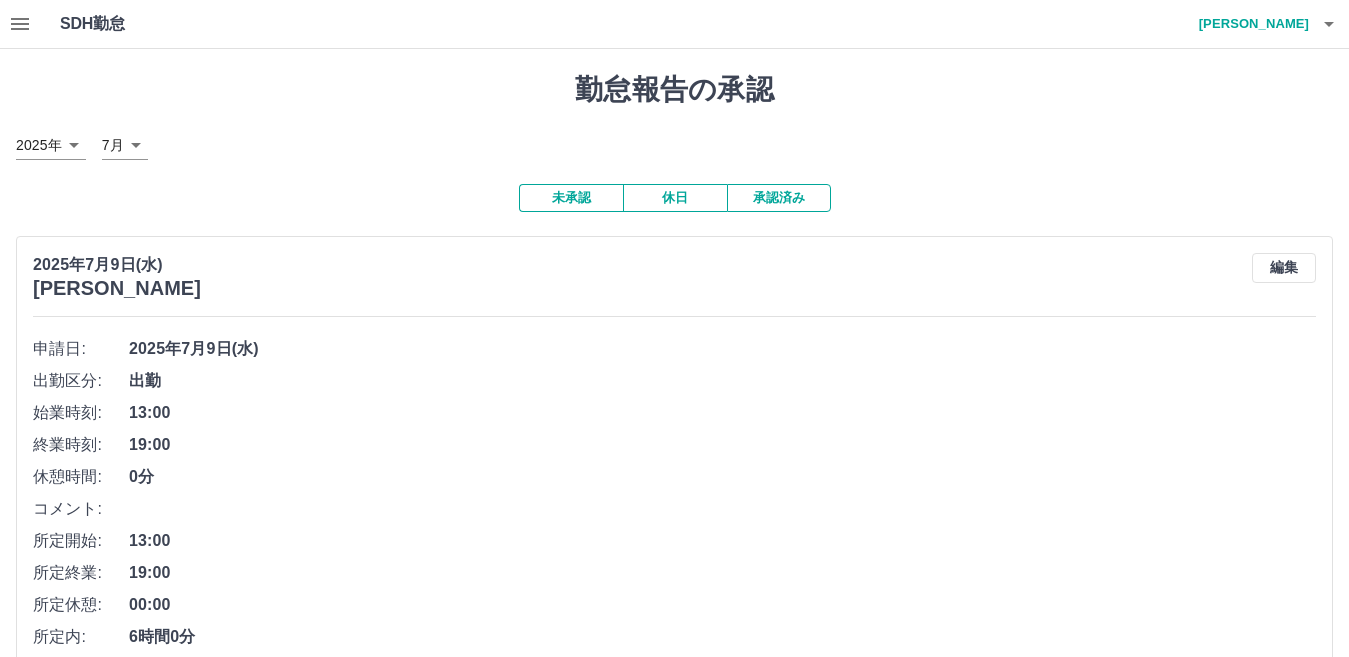 click 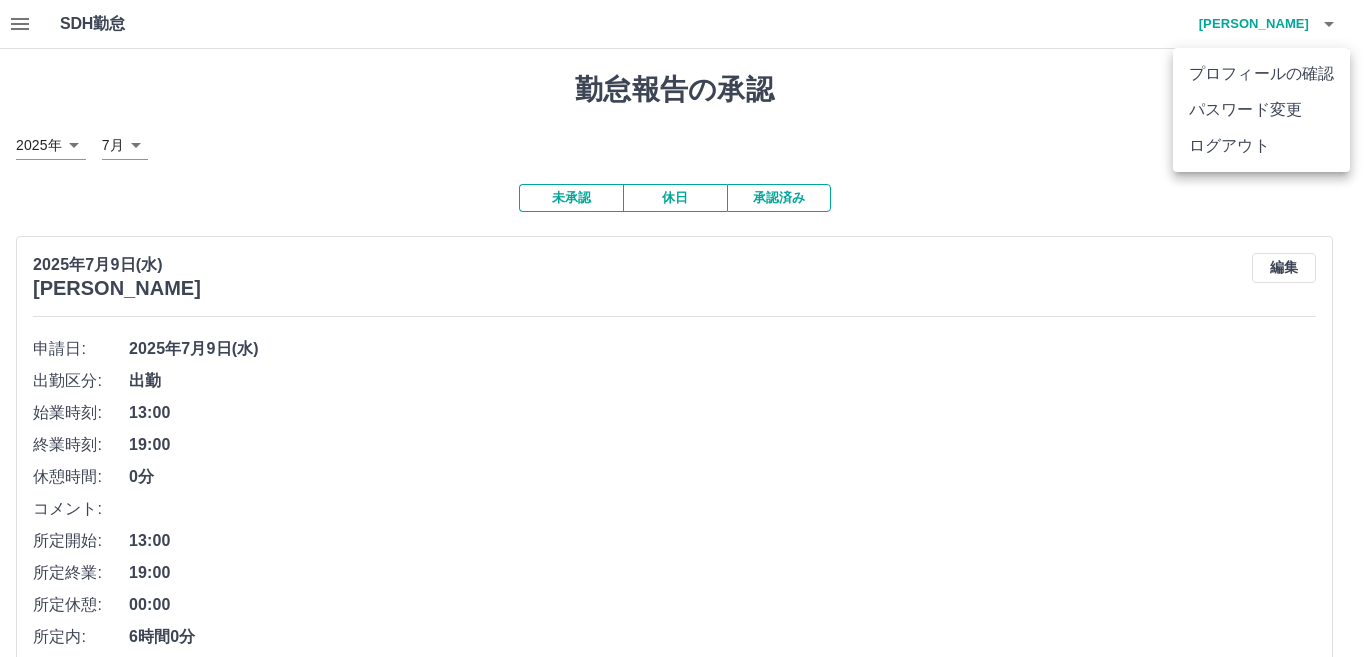 click on "ログアウト" at bounding box center [1261, 146] 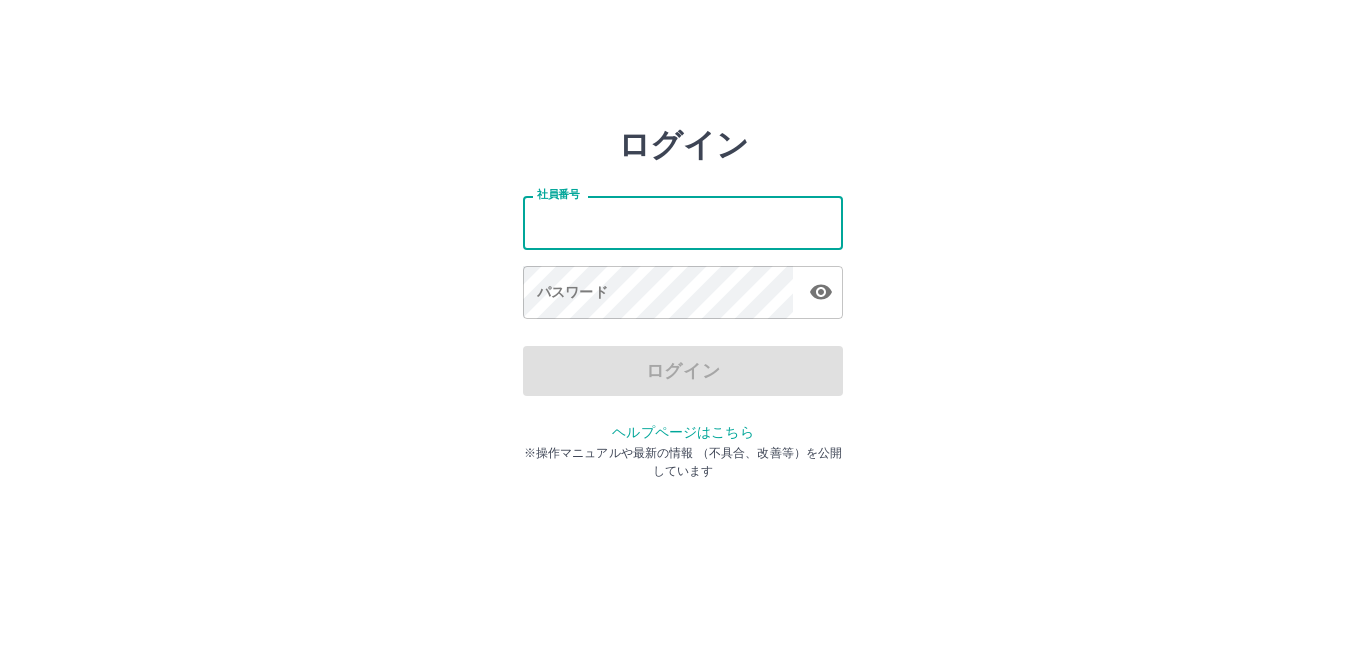 scroll, scrollTop: 0, scrollLeft: 0, axis: both 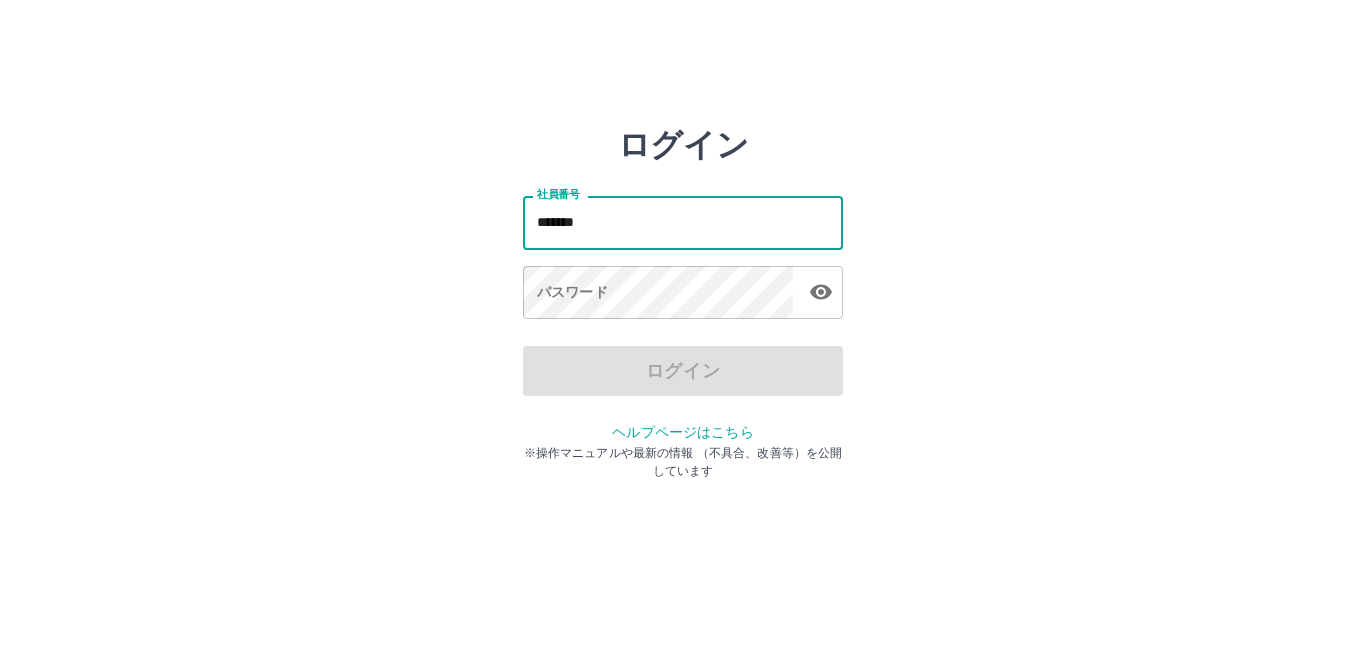 type on "*******" 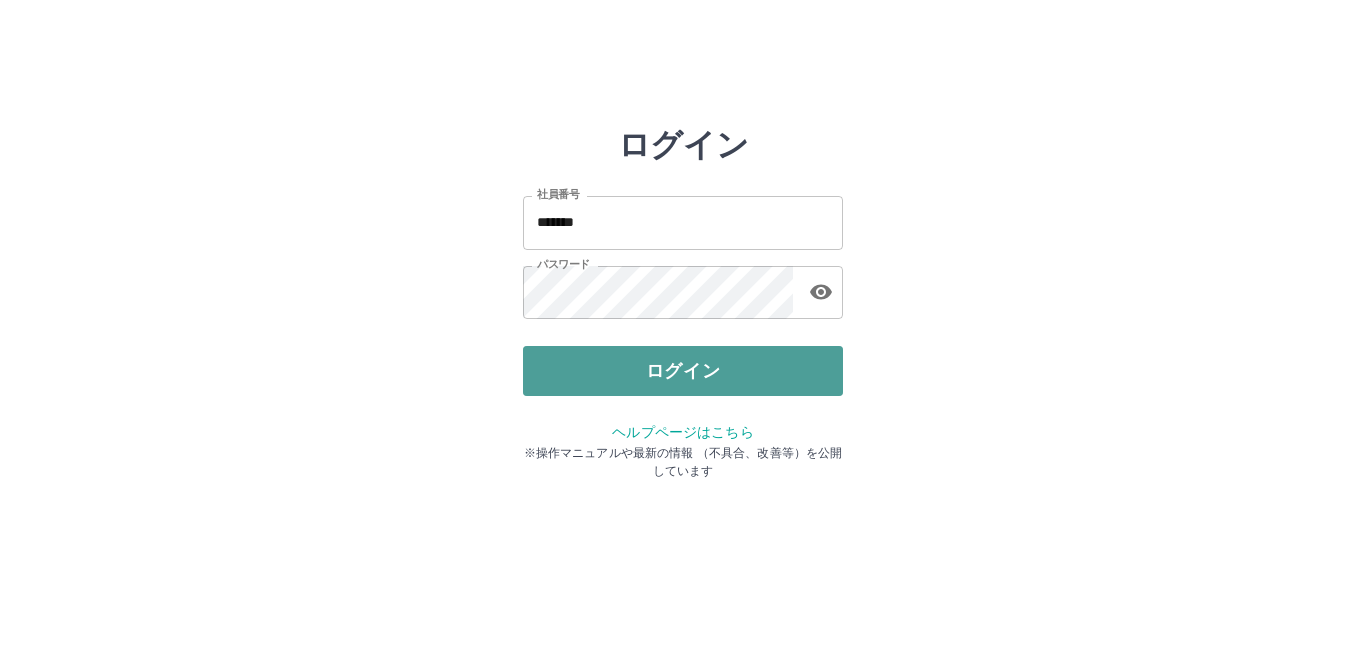 click on "ログイン" at bounding box center [683, 371] 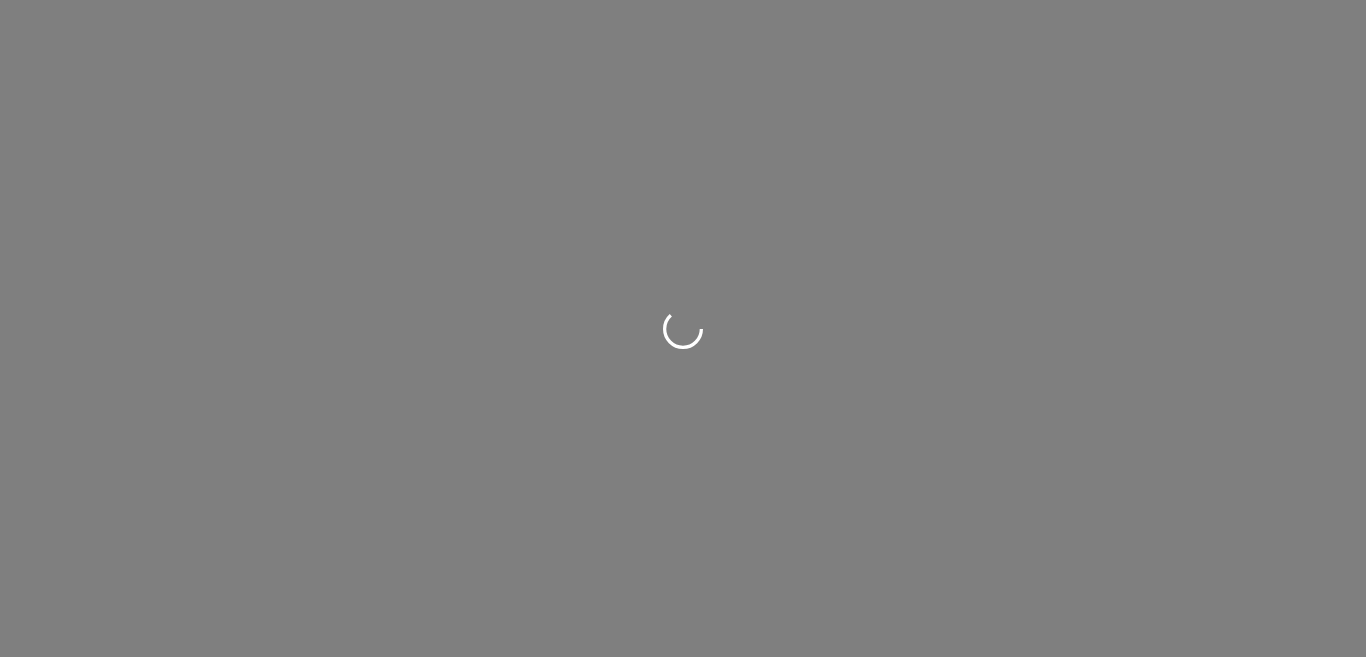 scroll, scrollTop: 0, scrollLeft: 0, axis: both 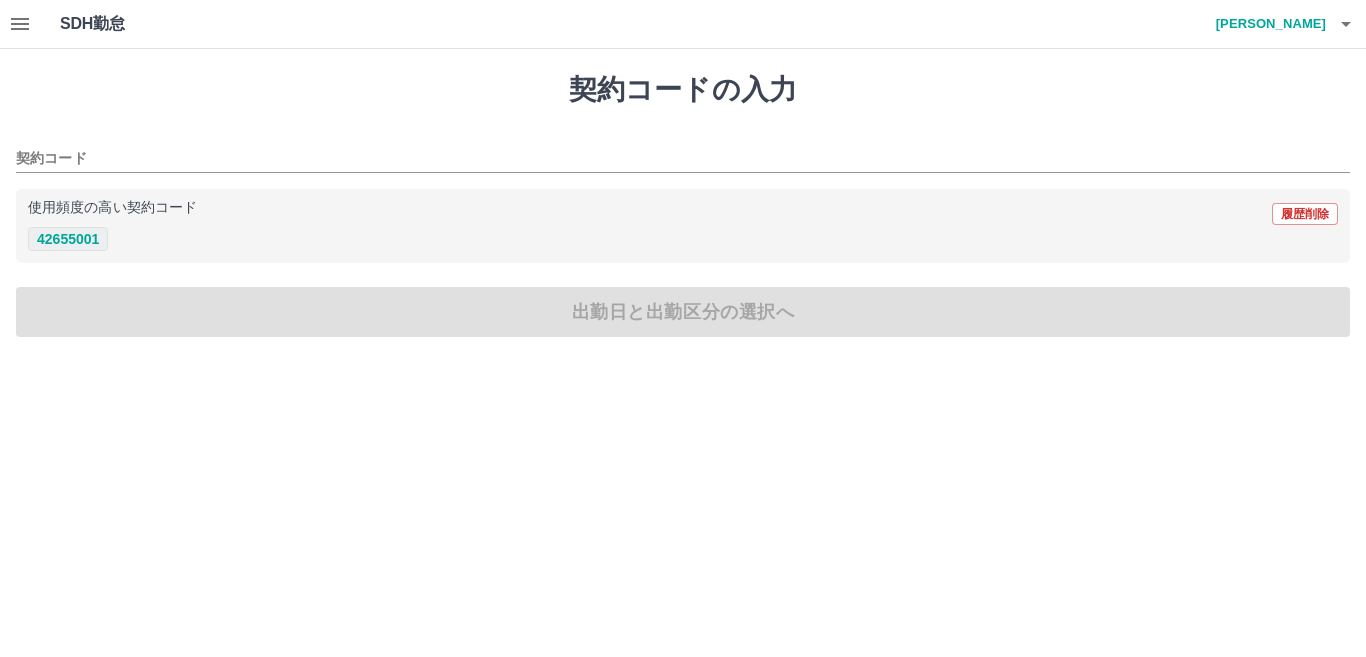 click on "42655001" at bounding box center [68, 239] 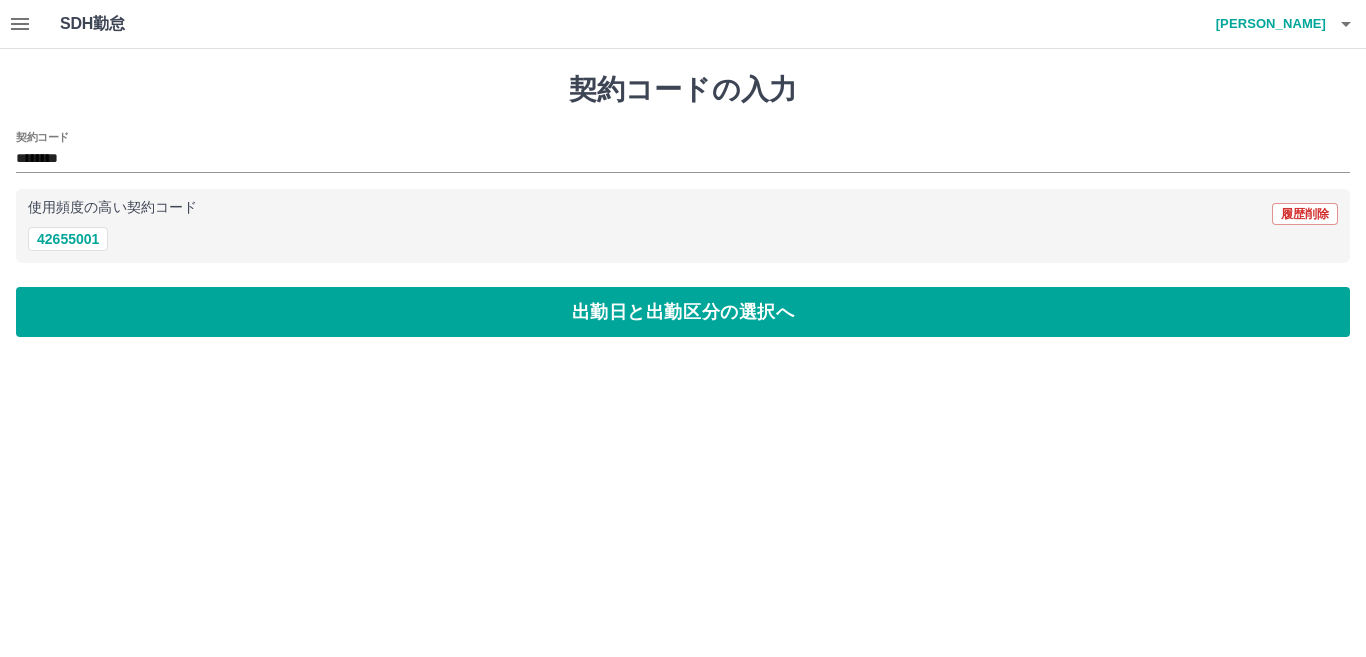 click on "契約コードの入力 契約コード ******** 使用頻度の高い契約コード 履歴削除 42655001 出勤日と出勤区分の選択へ" at bounding box center [683, 205] 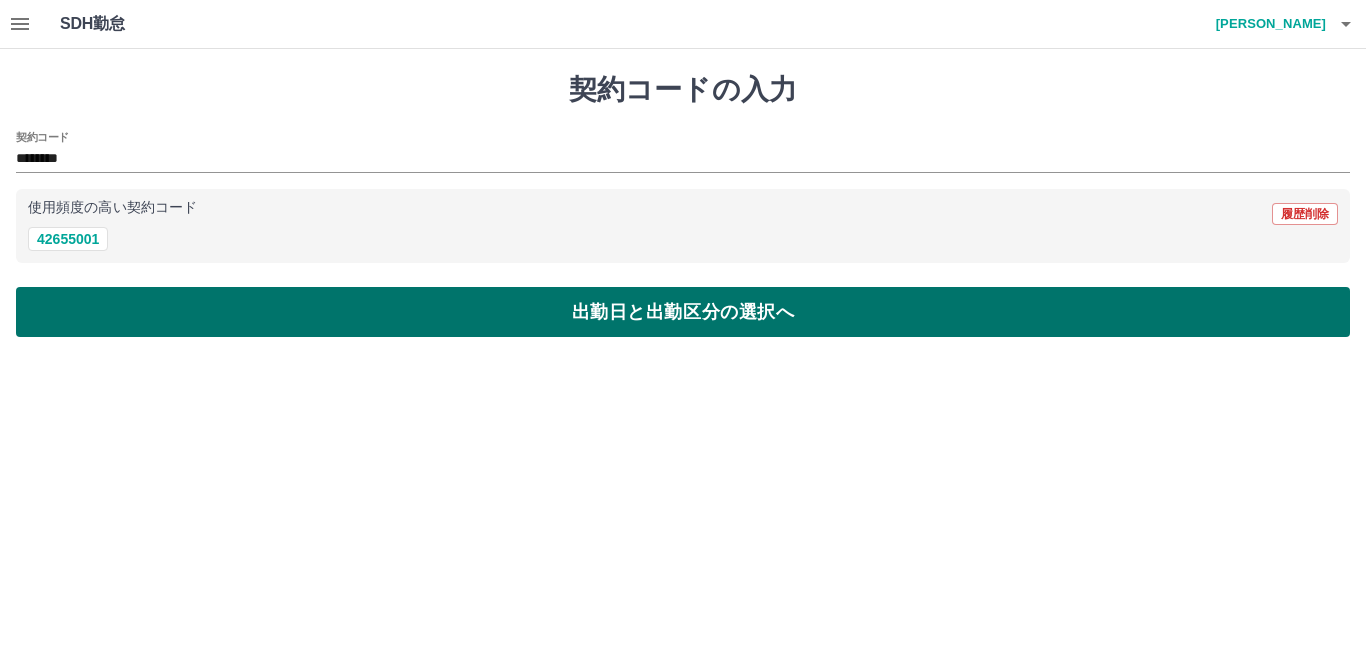 click on "出勤日と出勤区分の選択へ" at bounding box center [683, 312] 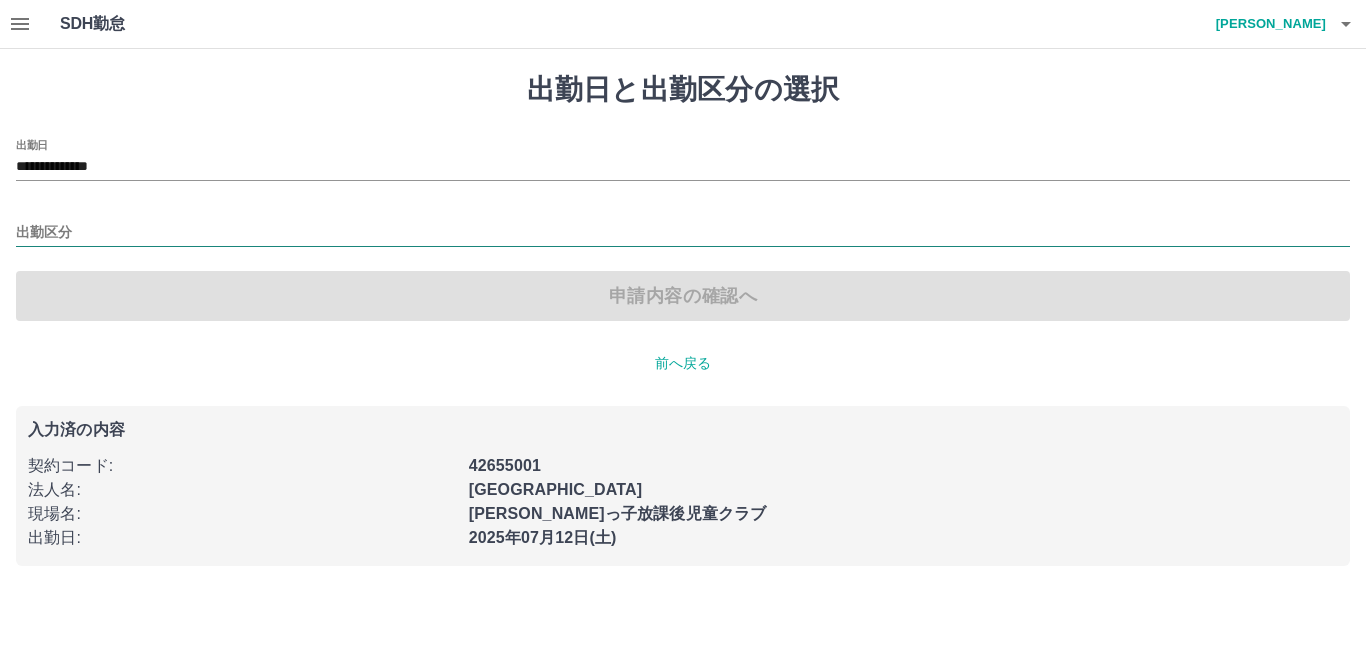 click on "出勤区分" at bounding box center (683, 233) 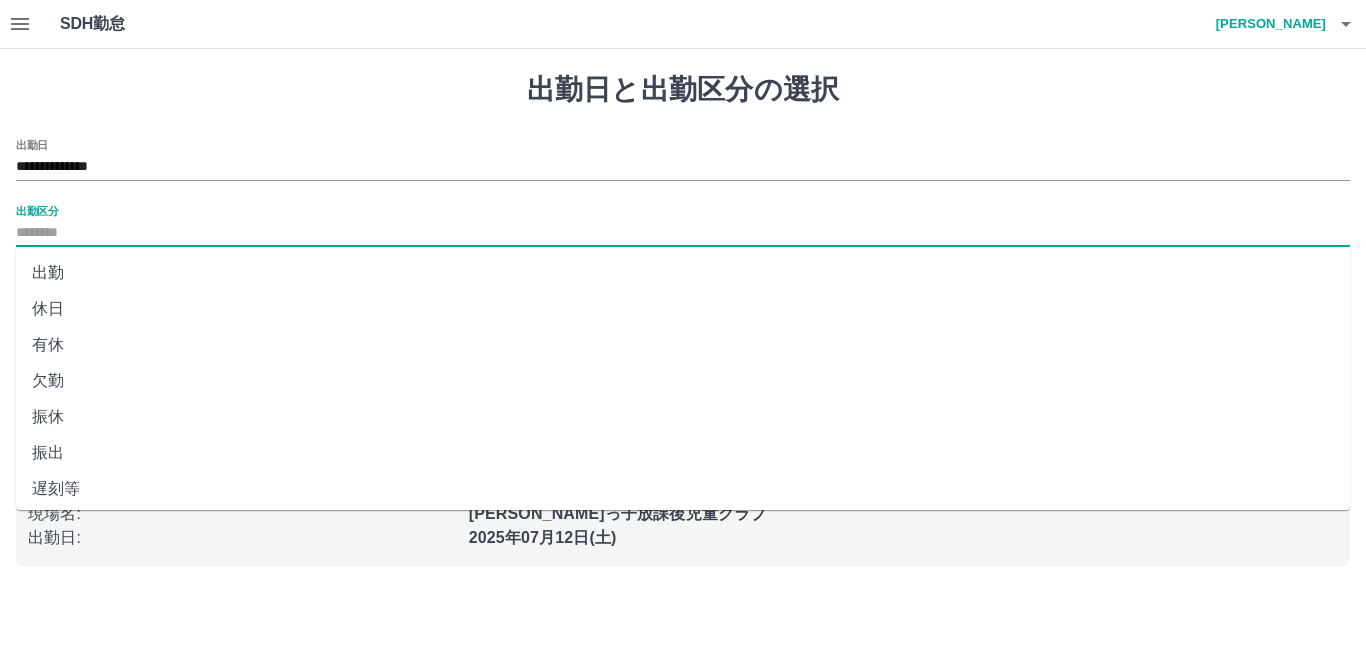 click on "休日" at bounding box center (683, 309) 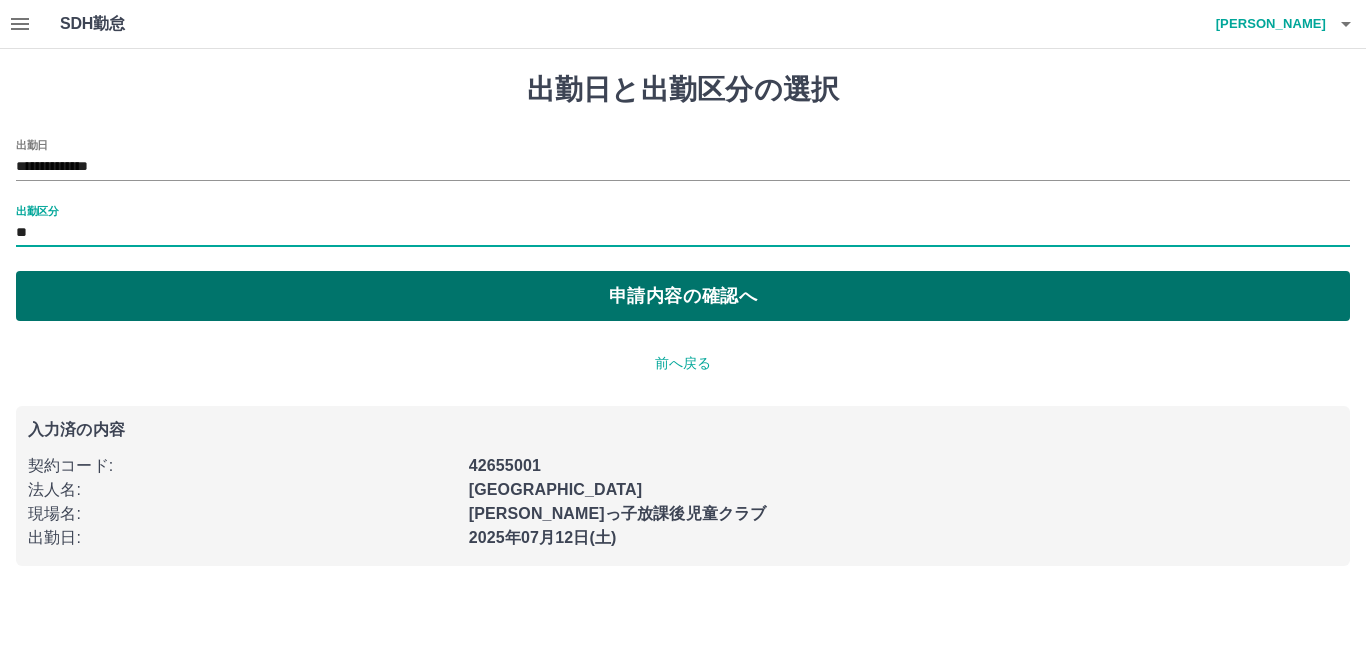 type on "**" 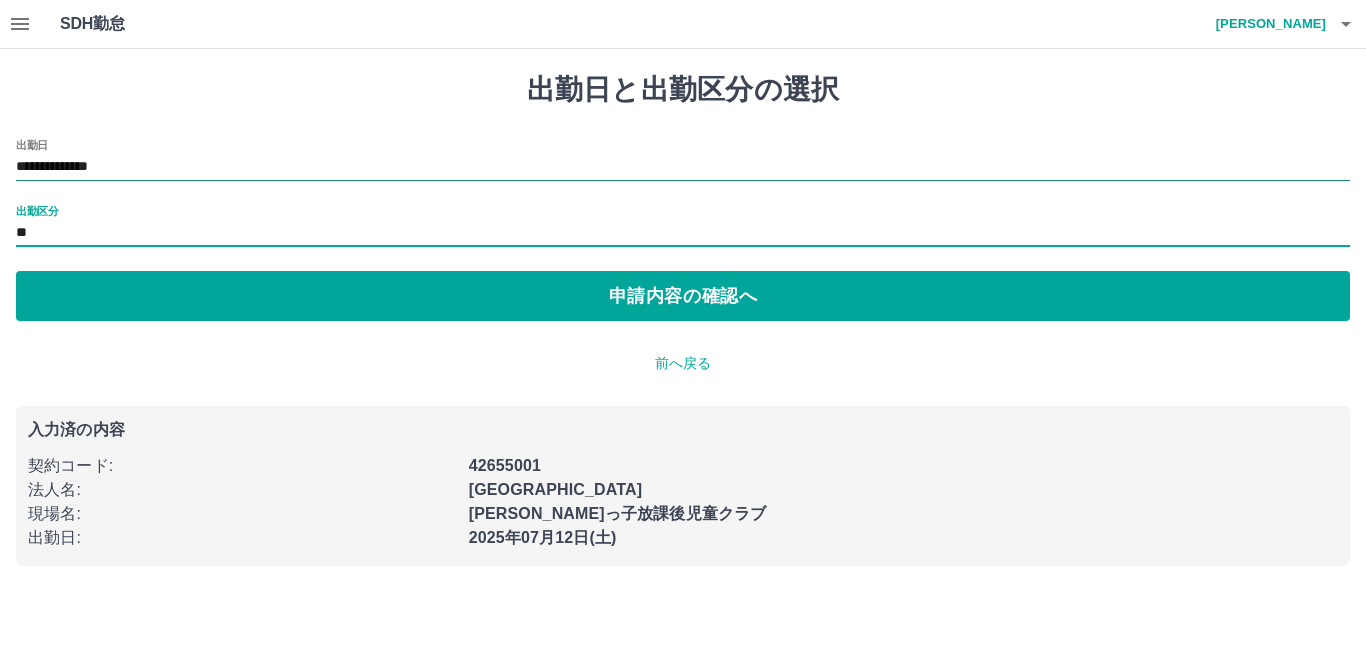 click on "**********" at bounding box center [683, 167] 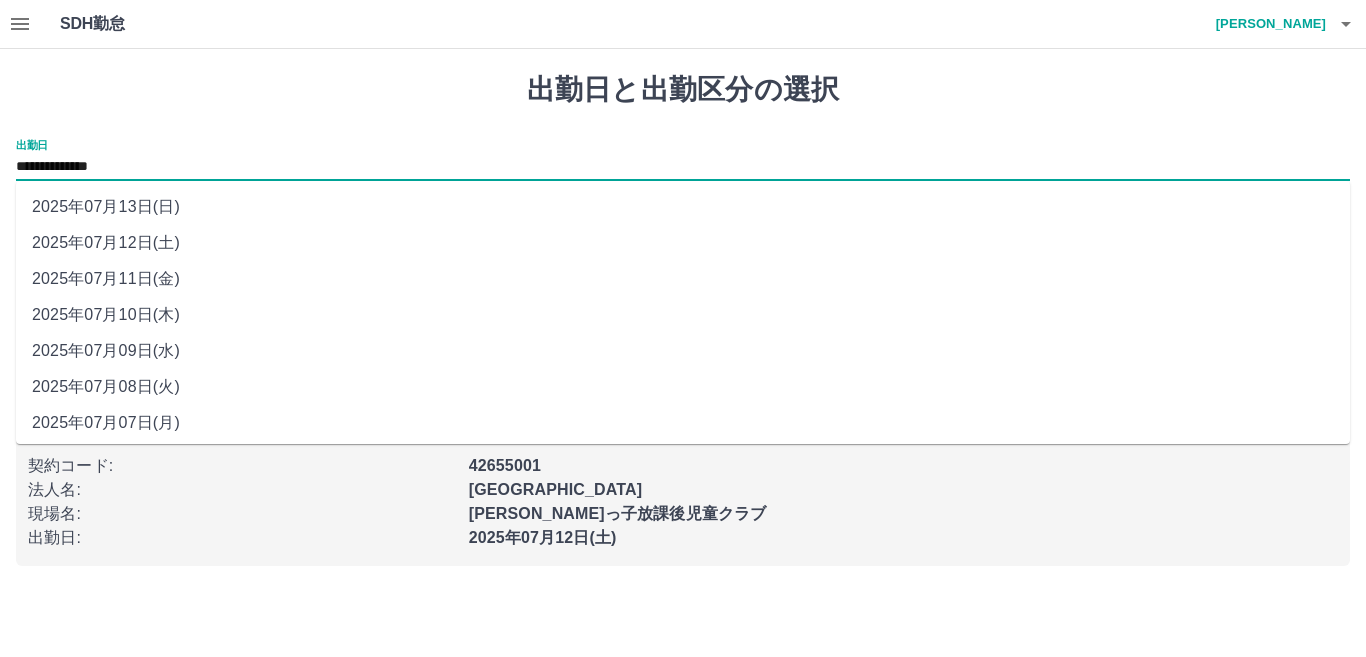 click on "2025年07月11日(金)" at bounding box center [683, 279] 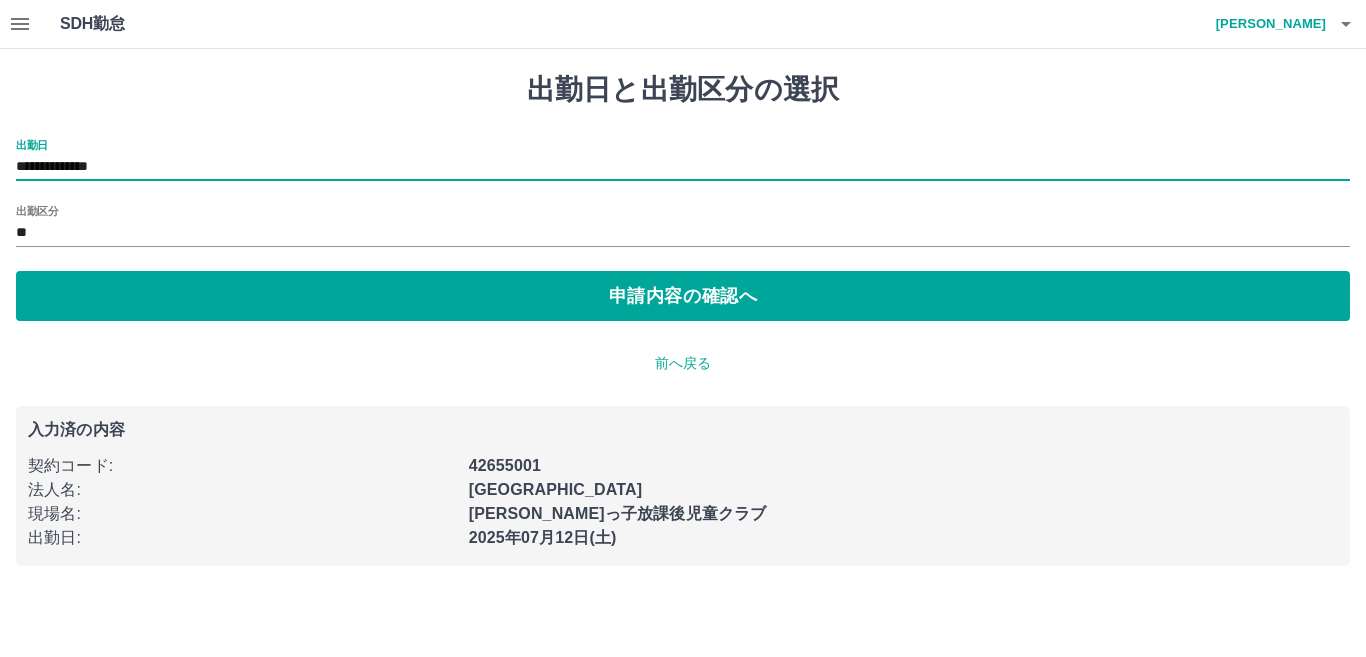 click on "**********" at bounding box center (683, 160) 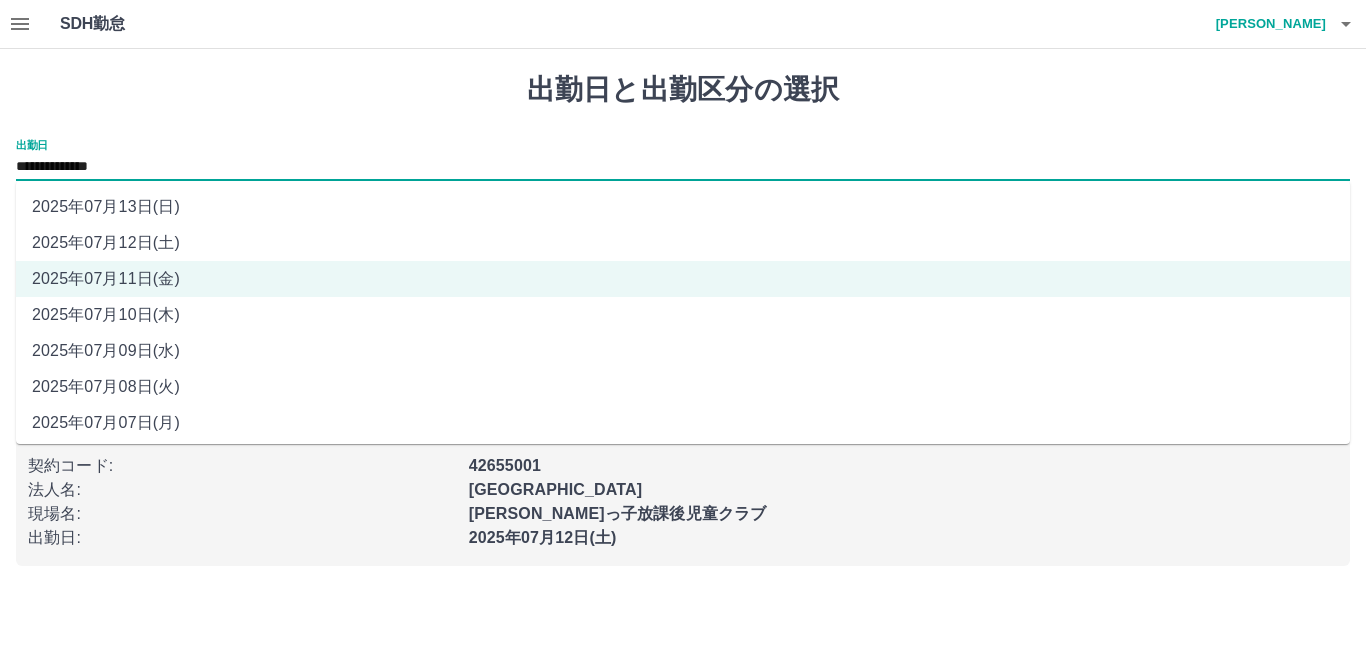 click on "2025年07月13日(日)" at bounding box center (683, 207) 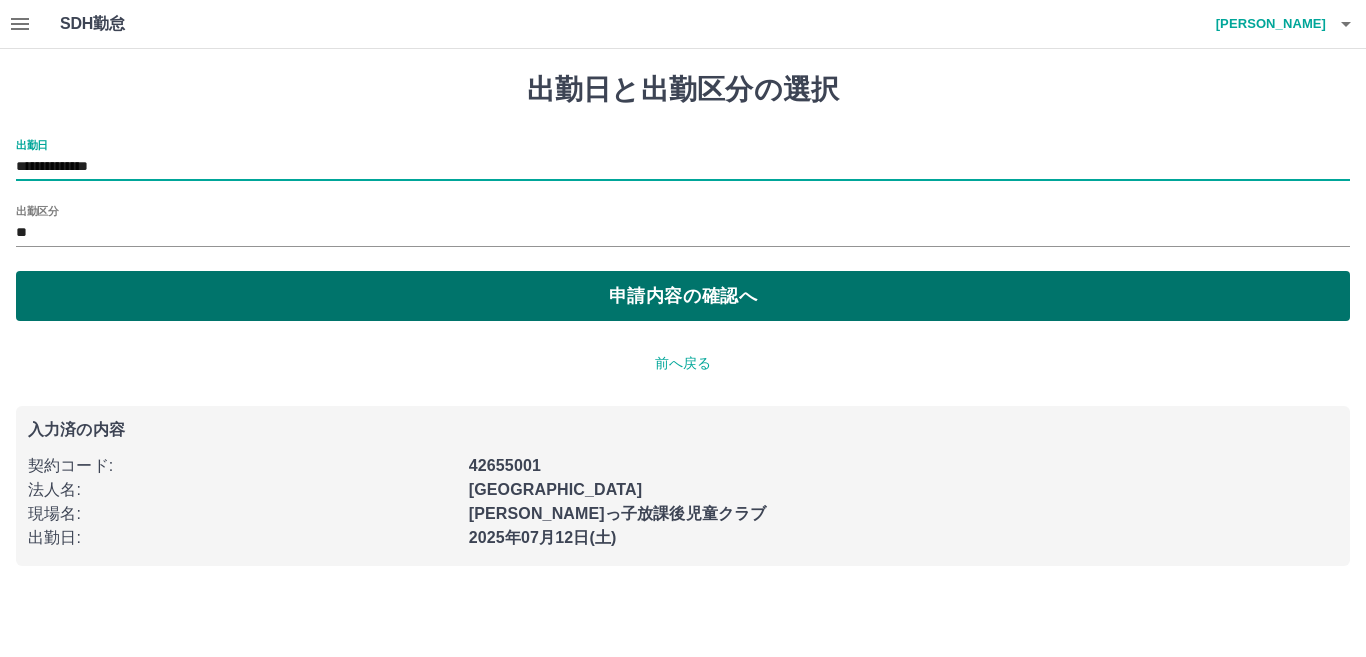 click on "申請内容の確認へ" at bounding box center [683, 296] 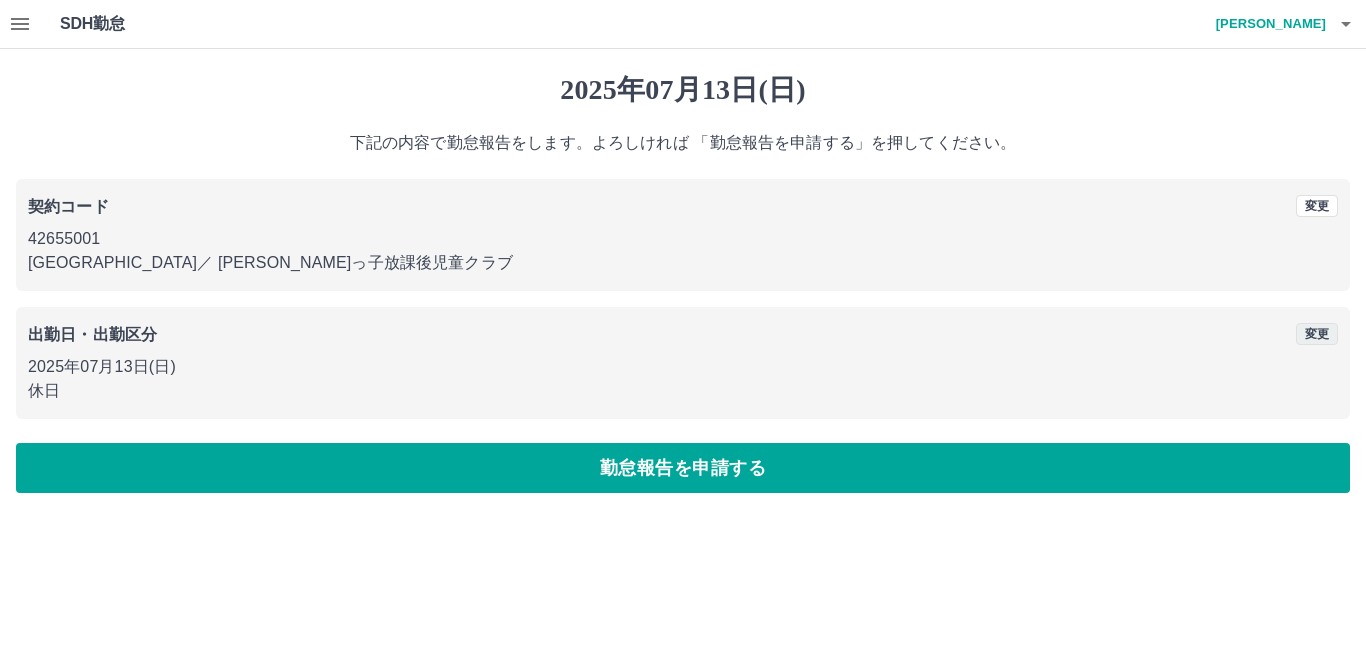 click on "変更" at bounding box center (1317, 334) 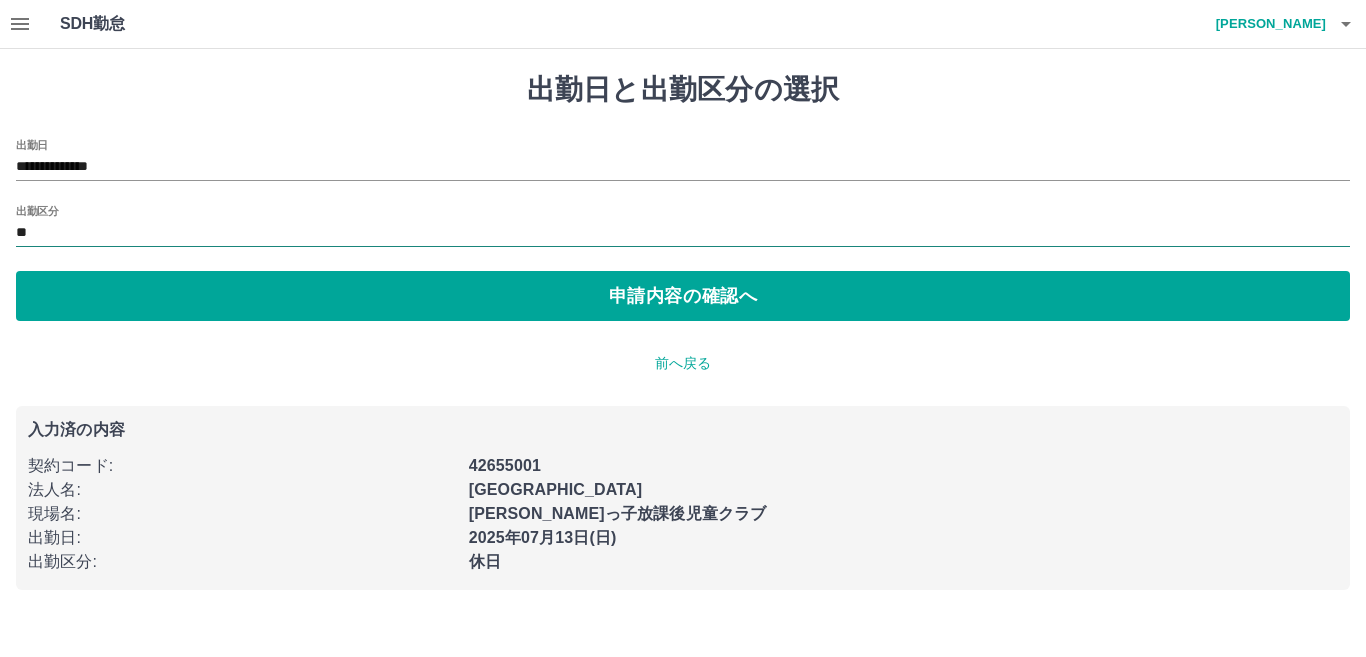 click on "**" at bounding box center (683, 233) 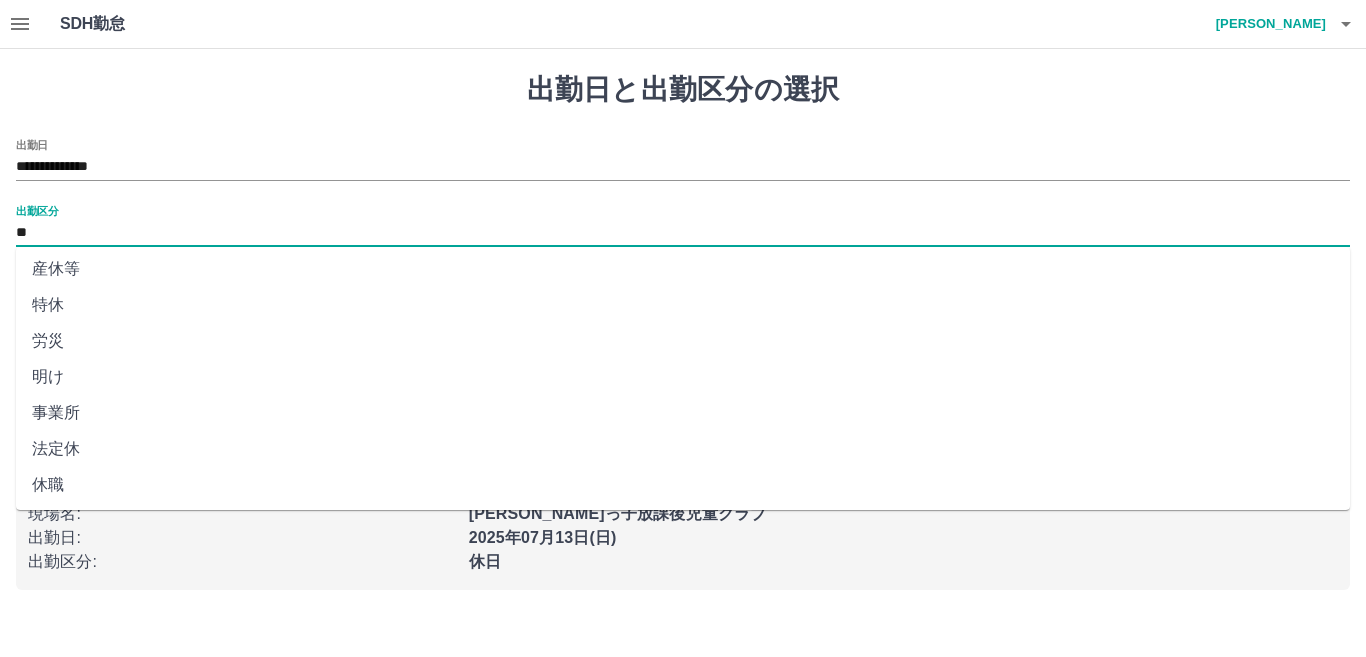 scroll, scrollTop: 401, scrollLeft: 0, axis: vertical 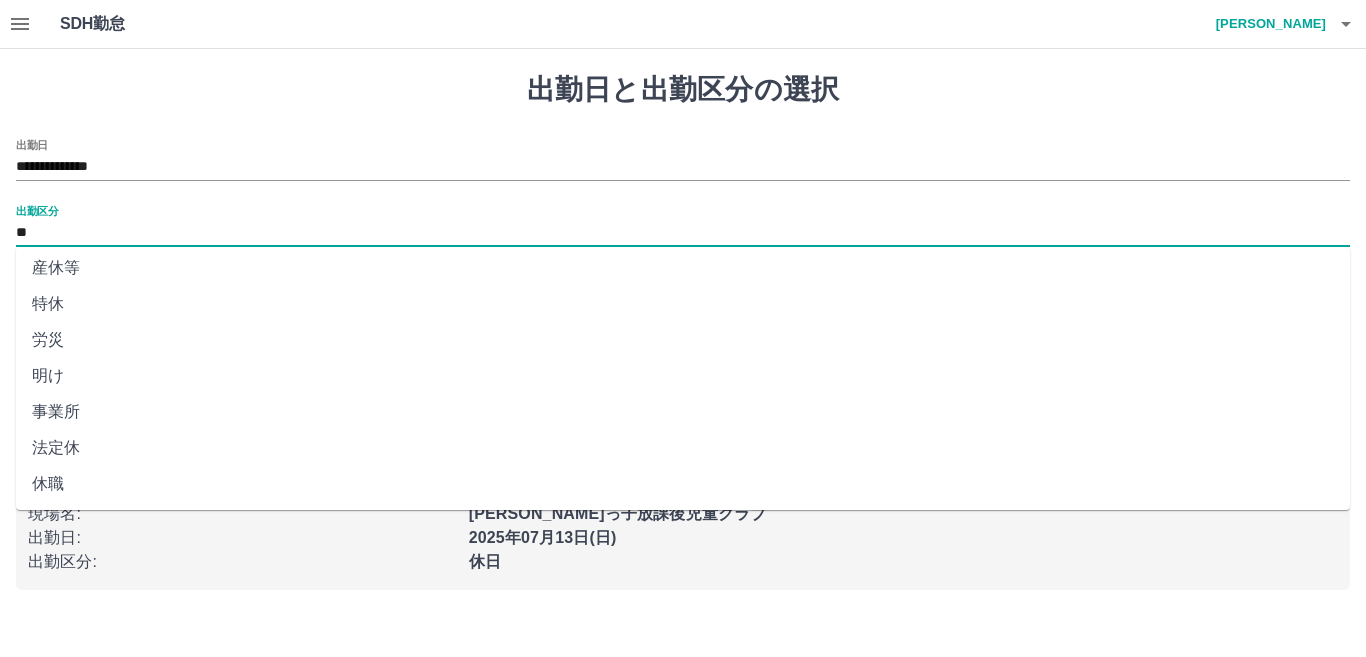 click on "法定休" at bounding box center (683, 448) 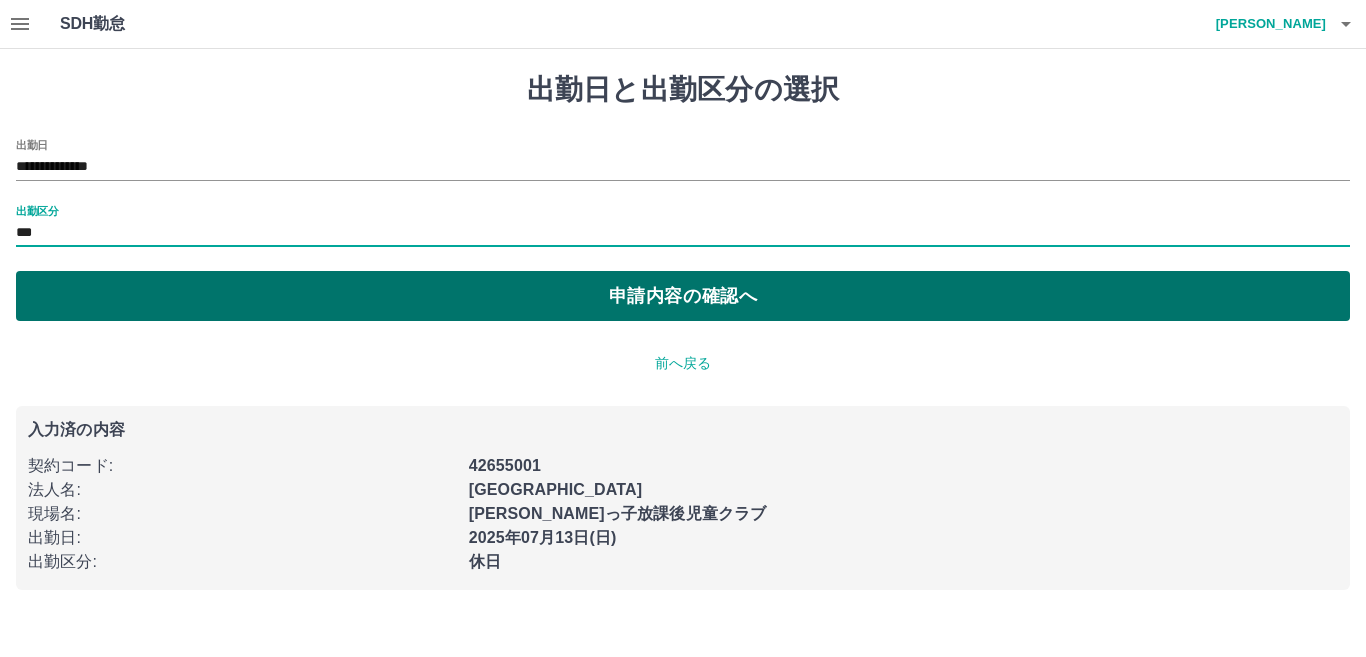 click on "申請内容の確認へ" at bounding box center [683, 296] 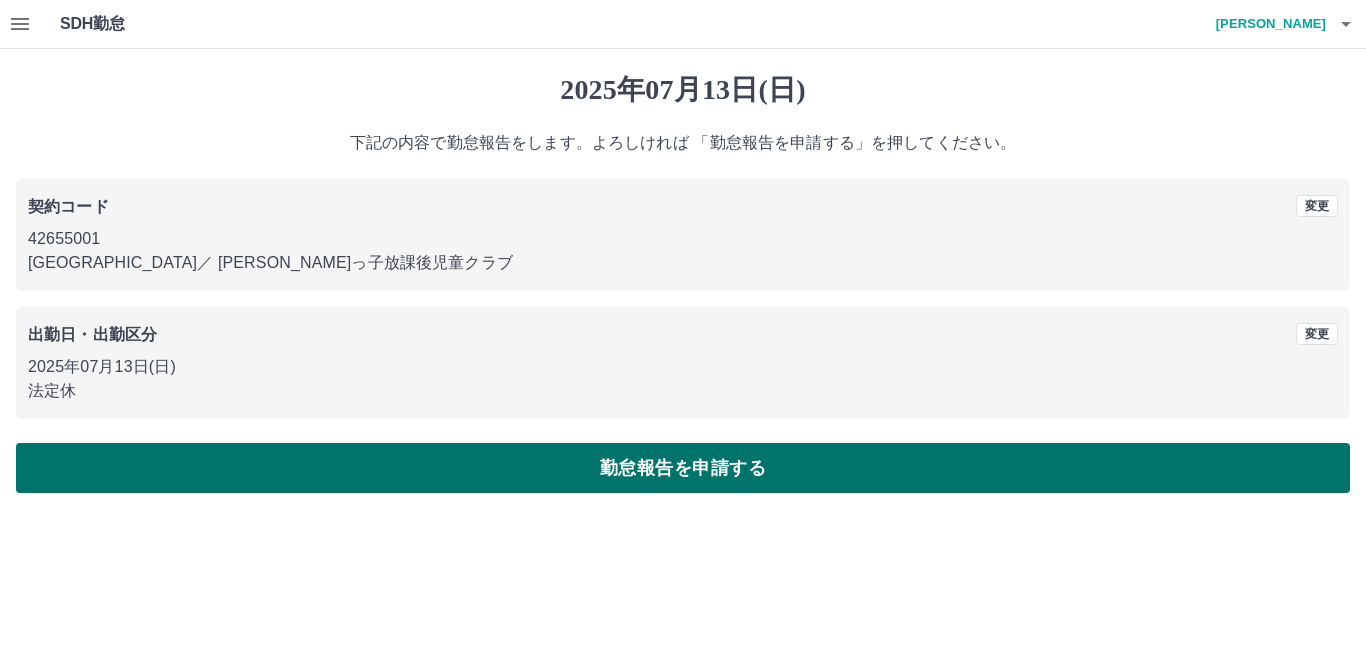 click on "勤怠報告を申請する" at bounding box center [683, 468] 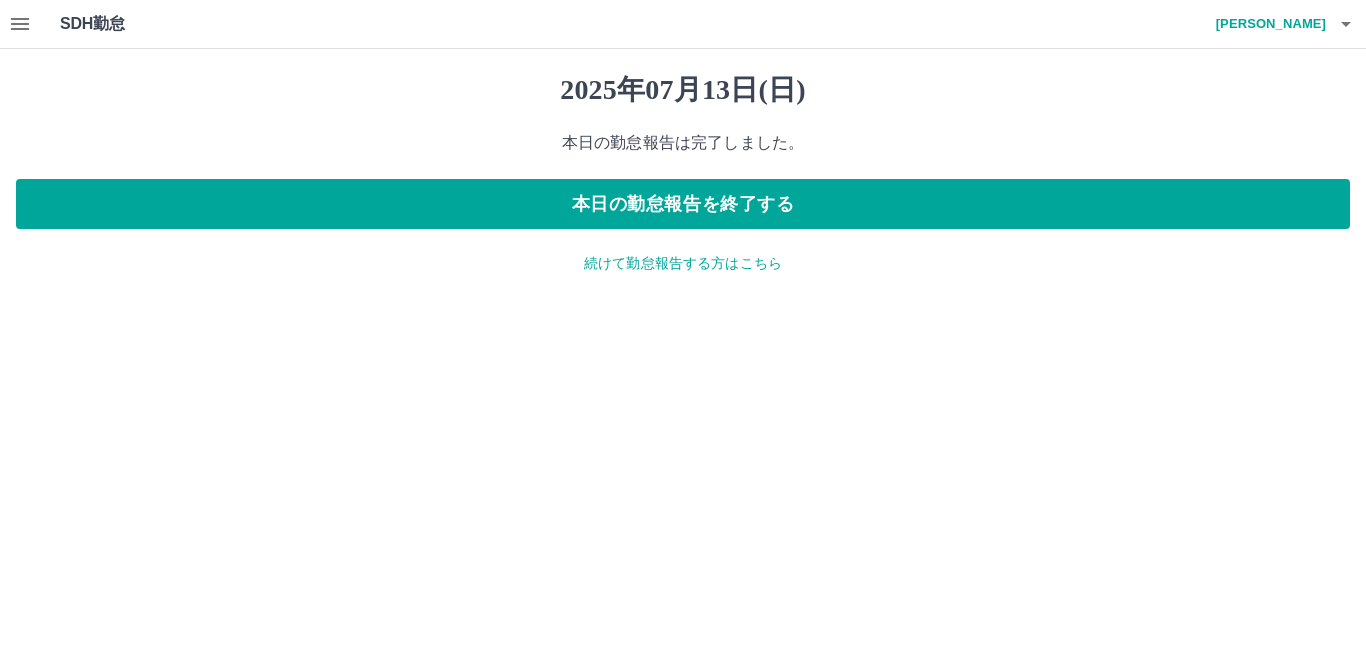 click on "続けて勤怠報告する方はこちら" at bounding box center (683, 263) 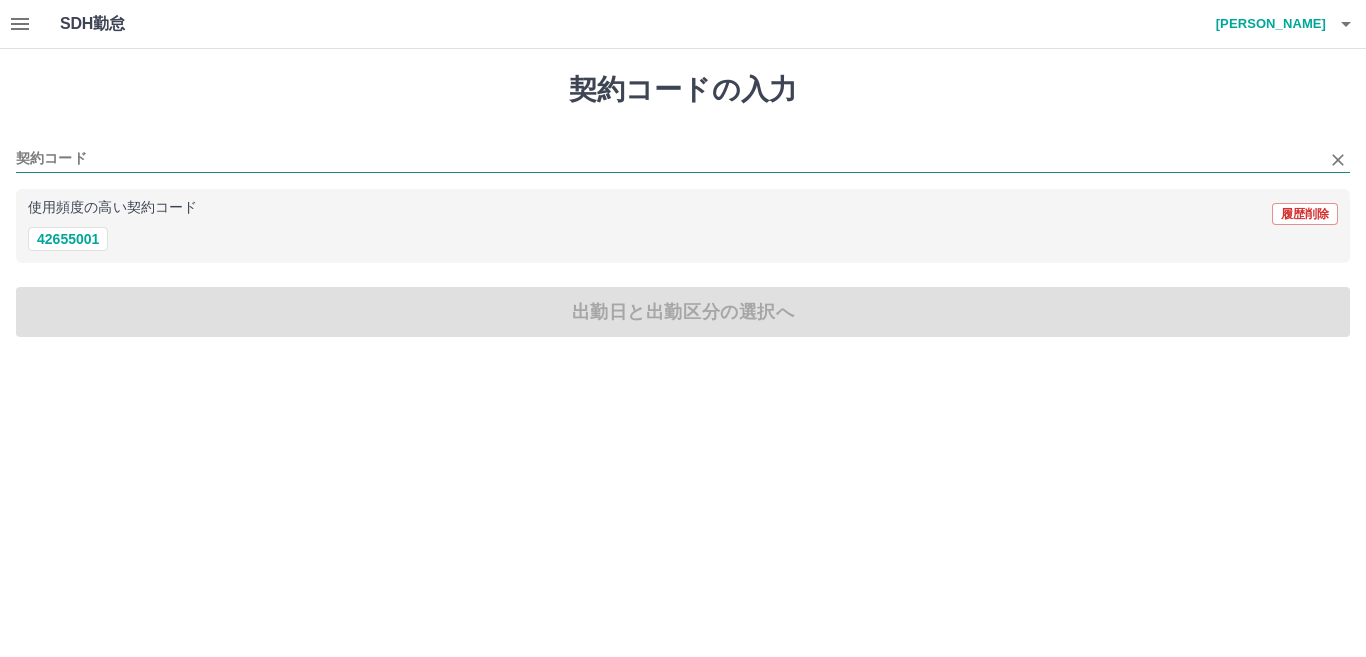 click on "契約コード" at bounding box center (668, 159) 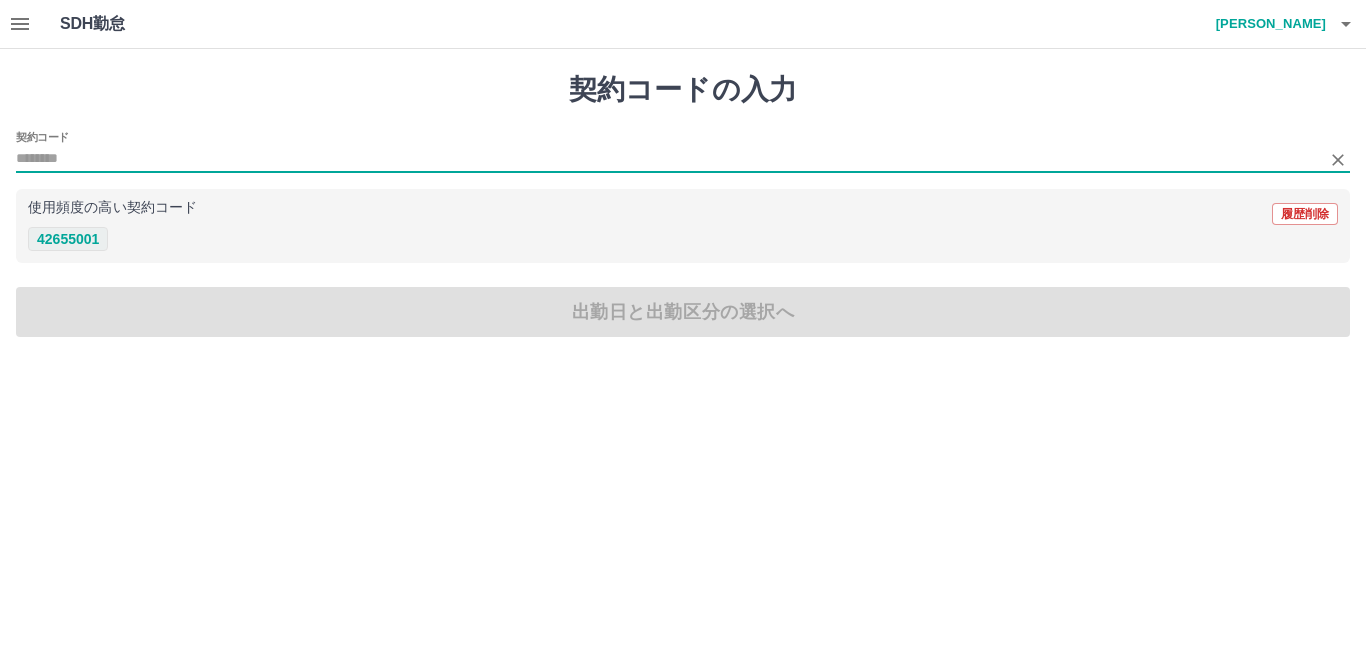 click on "42655001" at bounding box center [68, 239] 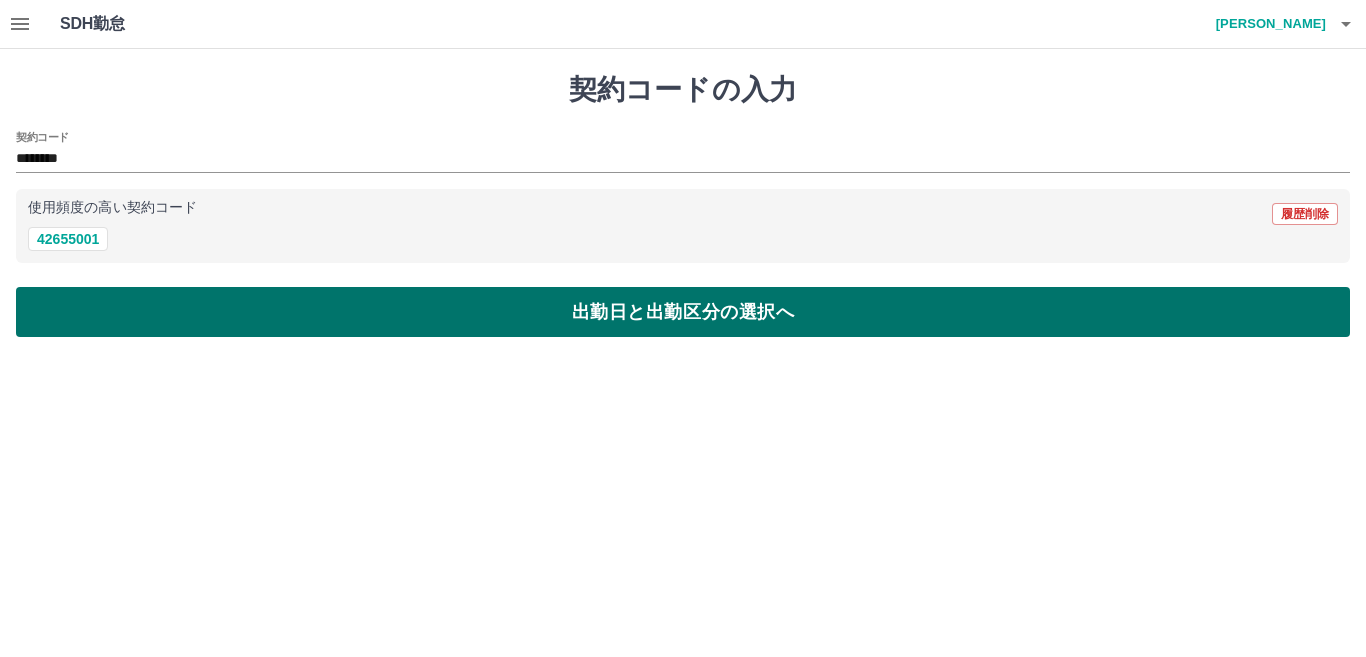 click on "出勤日と出勤区分の選択へ" at bounding box center (683, 312) 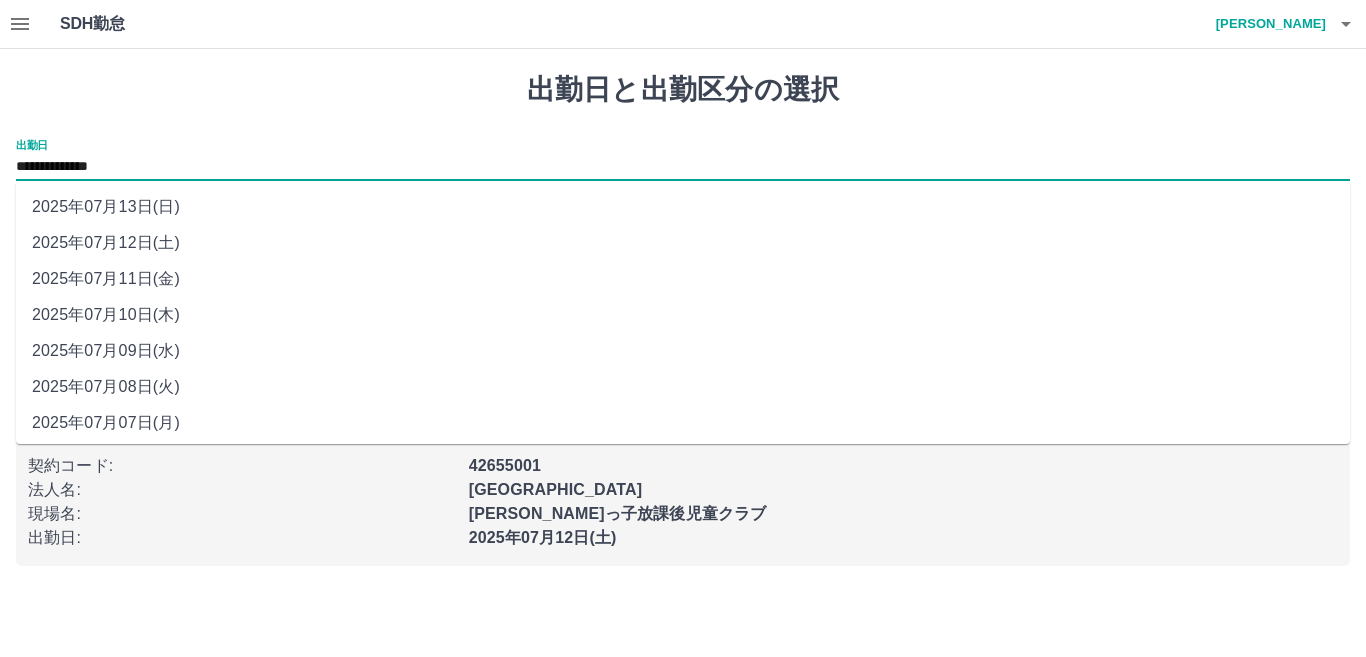 click on "**********" at bounding box center (683, 167) 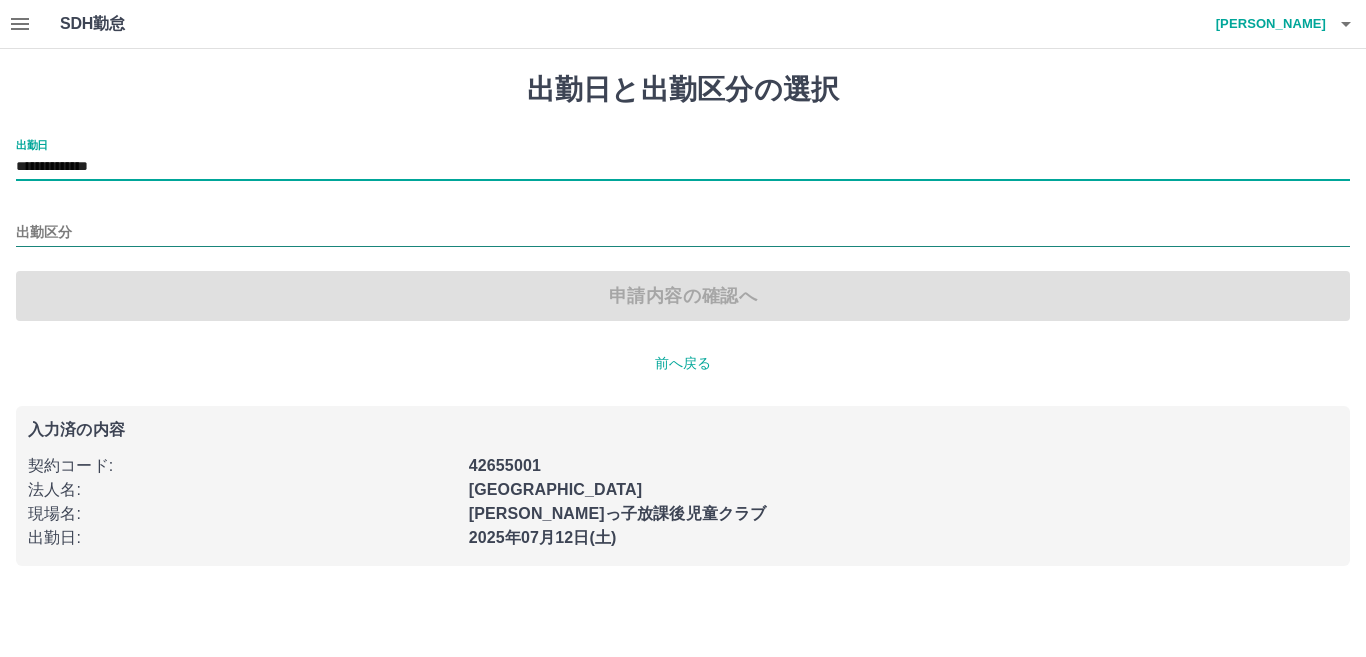 click on "出勤区分" at bounding box center (683, 233) 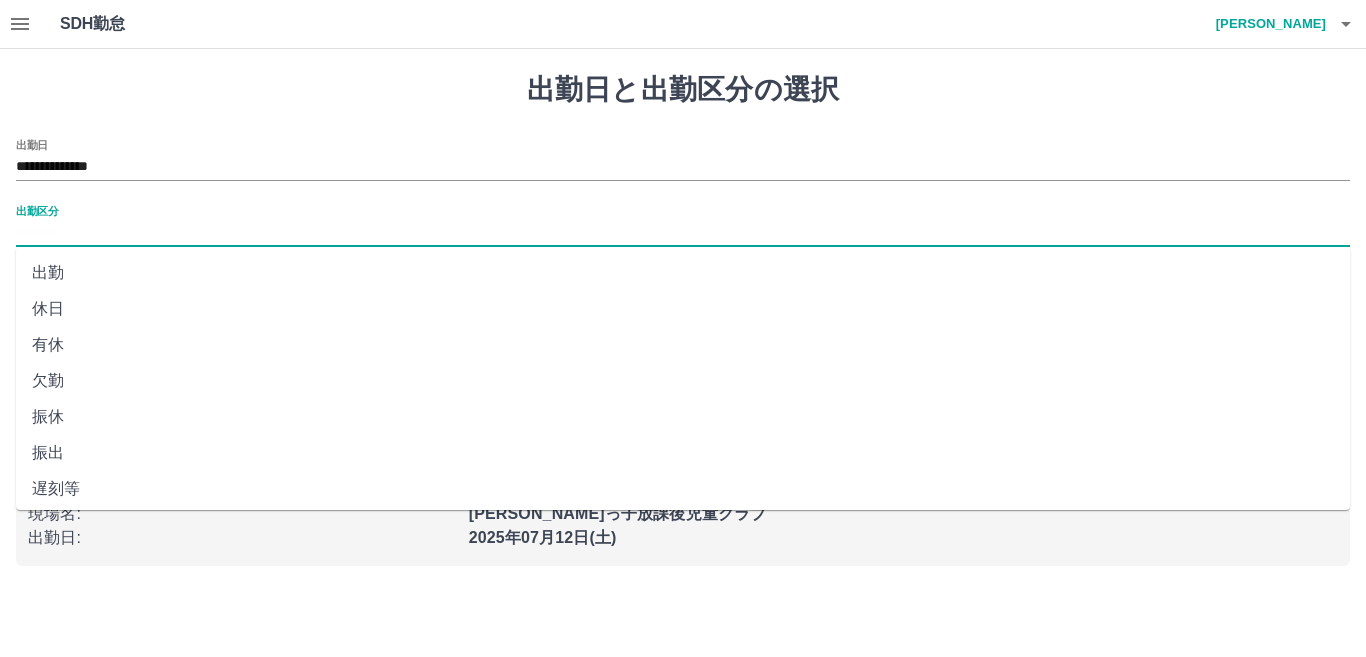 click on "休日" at bounding box center (683, 309) 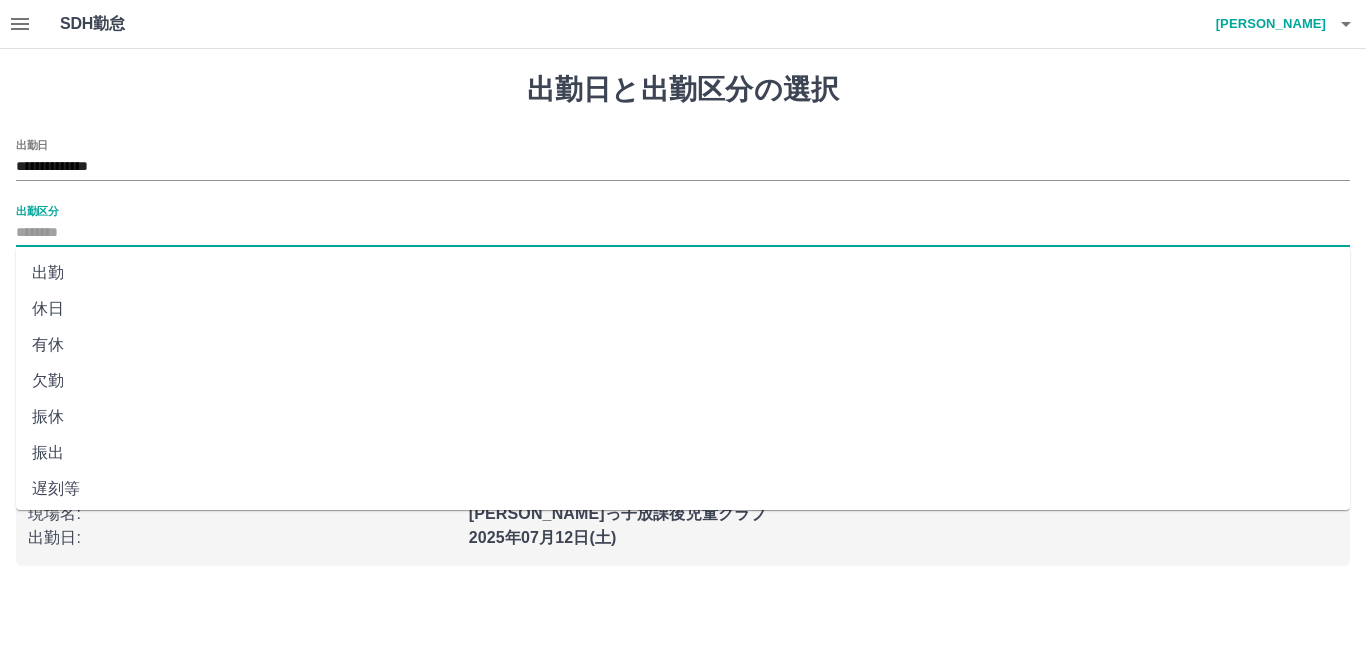 type on "**" 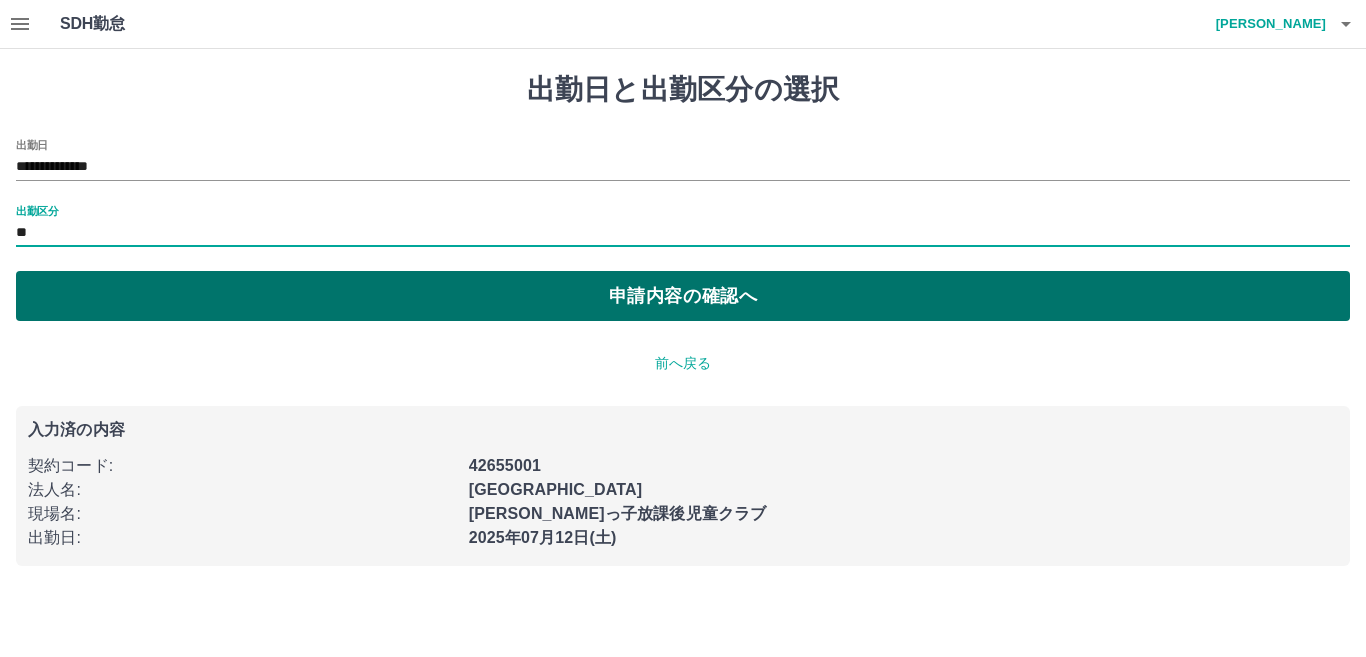 click on "申請内容の確認へ" at bounding box center (683, 296) 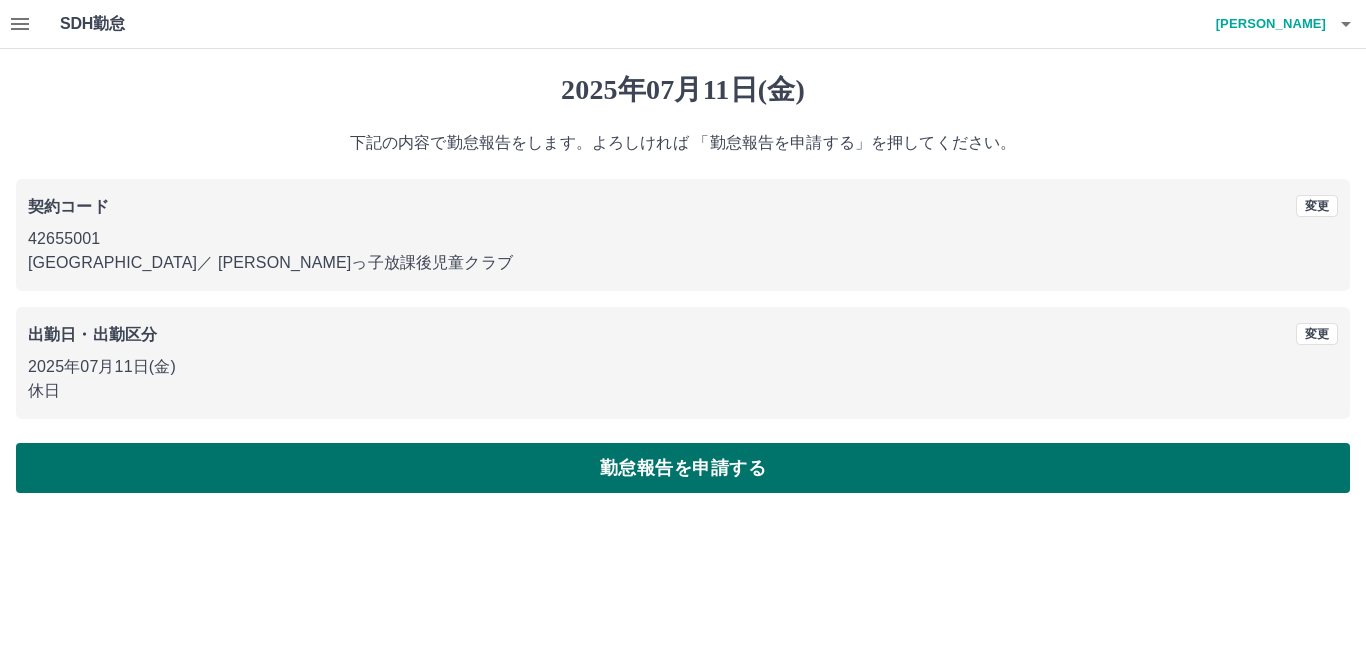 click on "勤怠報告を申請する" at bounding box center (683, 468) 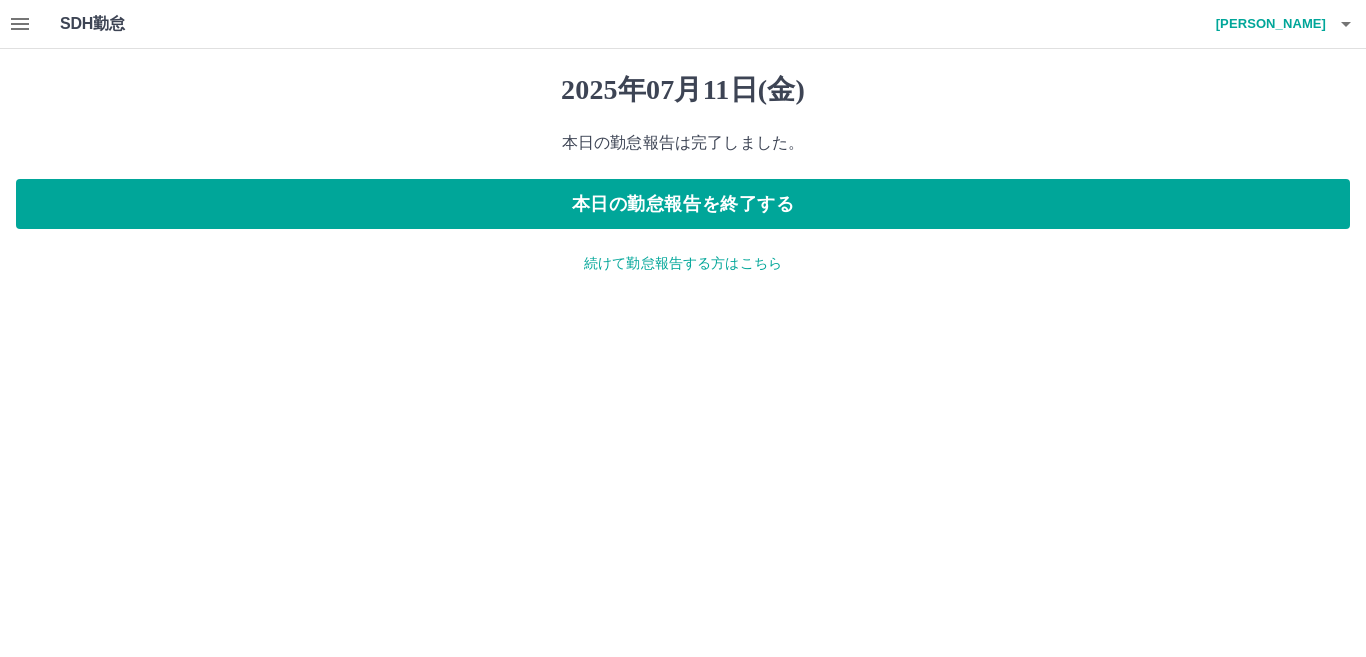 click on "続けて勤怠報告する方はこちら" at bounding box center [683, 263] 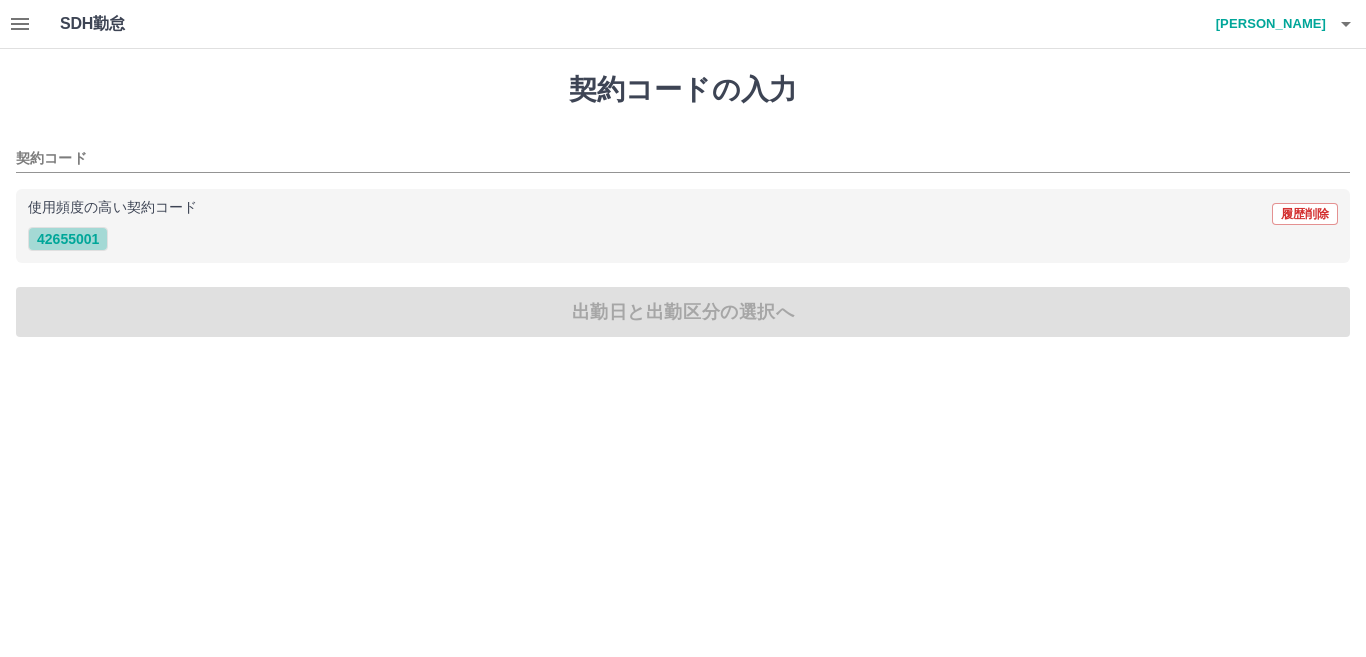 click on "42655001" at bounding box center (68, 239) 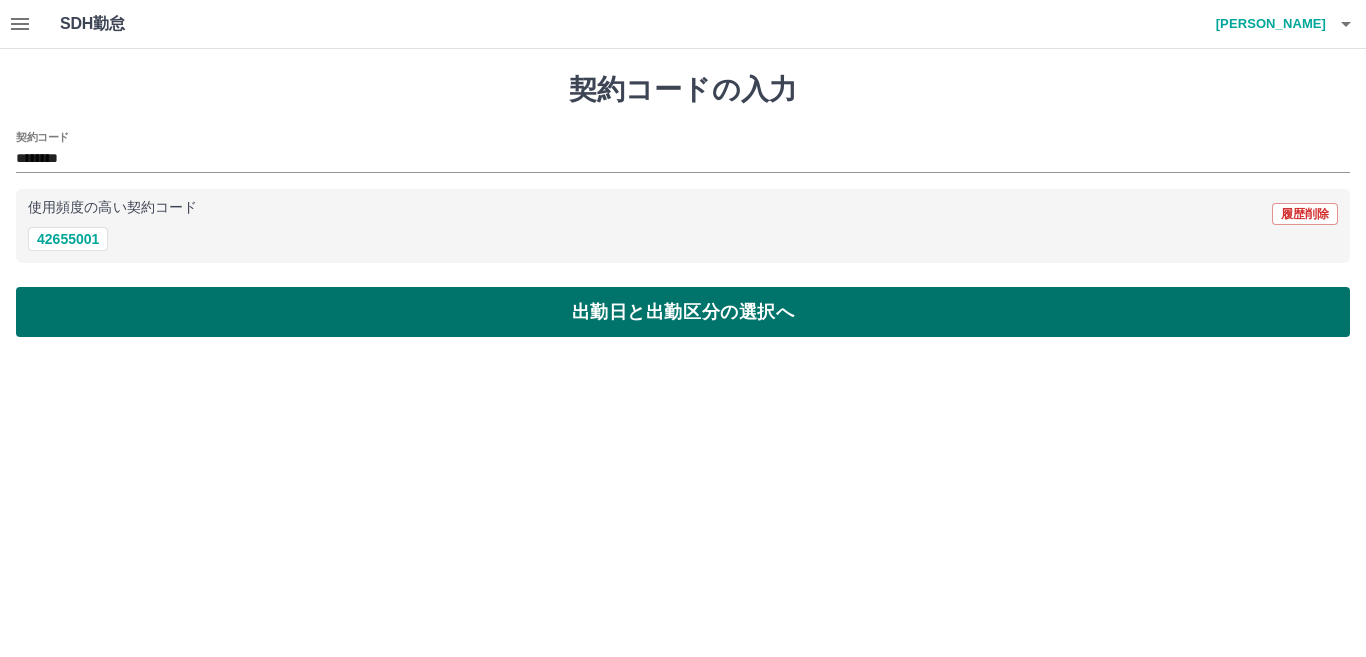 click on "出勤日と出勤区分の選択へ" at bounding box center [683, 312] 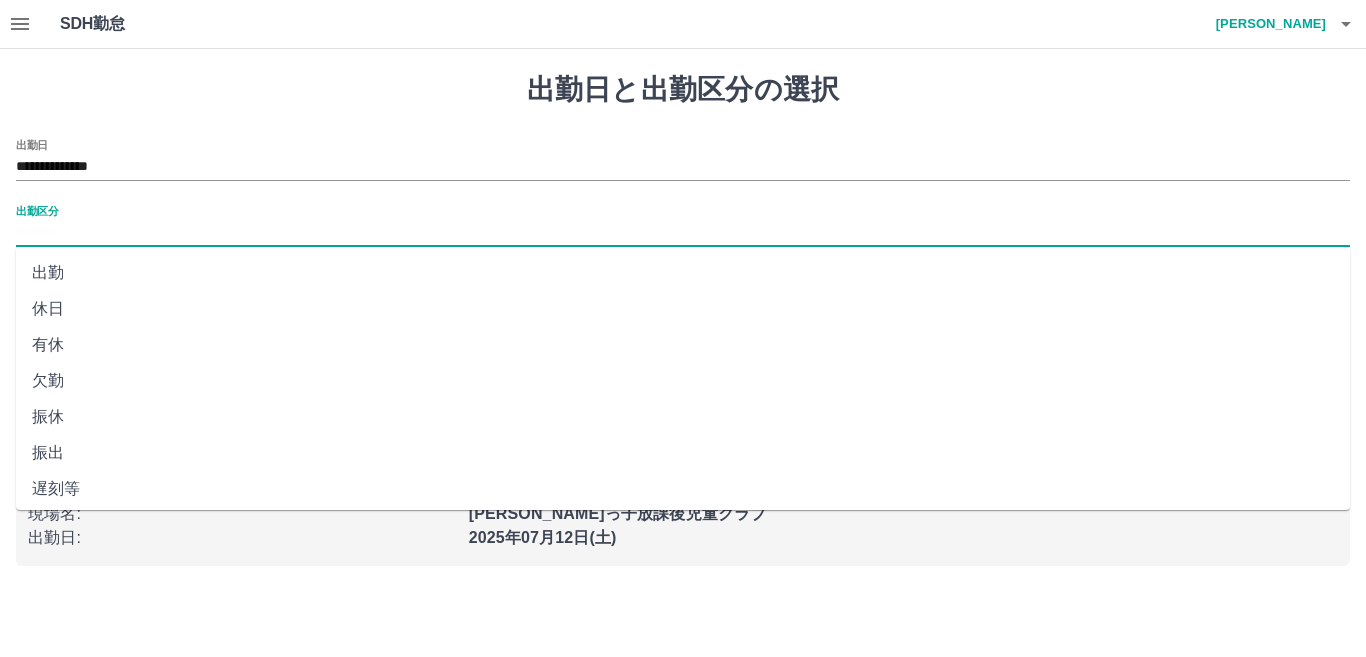 click on "出勤区分" at bounding box center [683, 233] 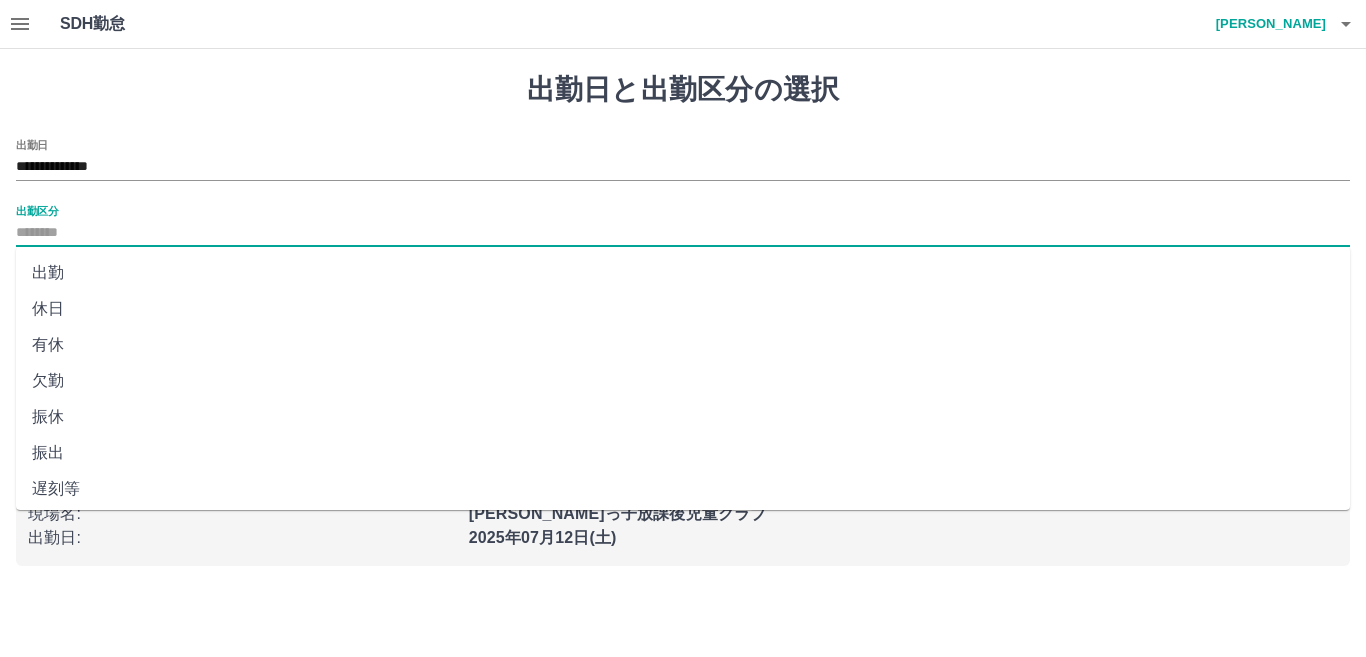 click on "休日" at bounding box center [683, 309] 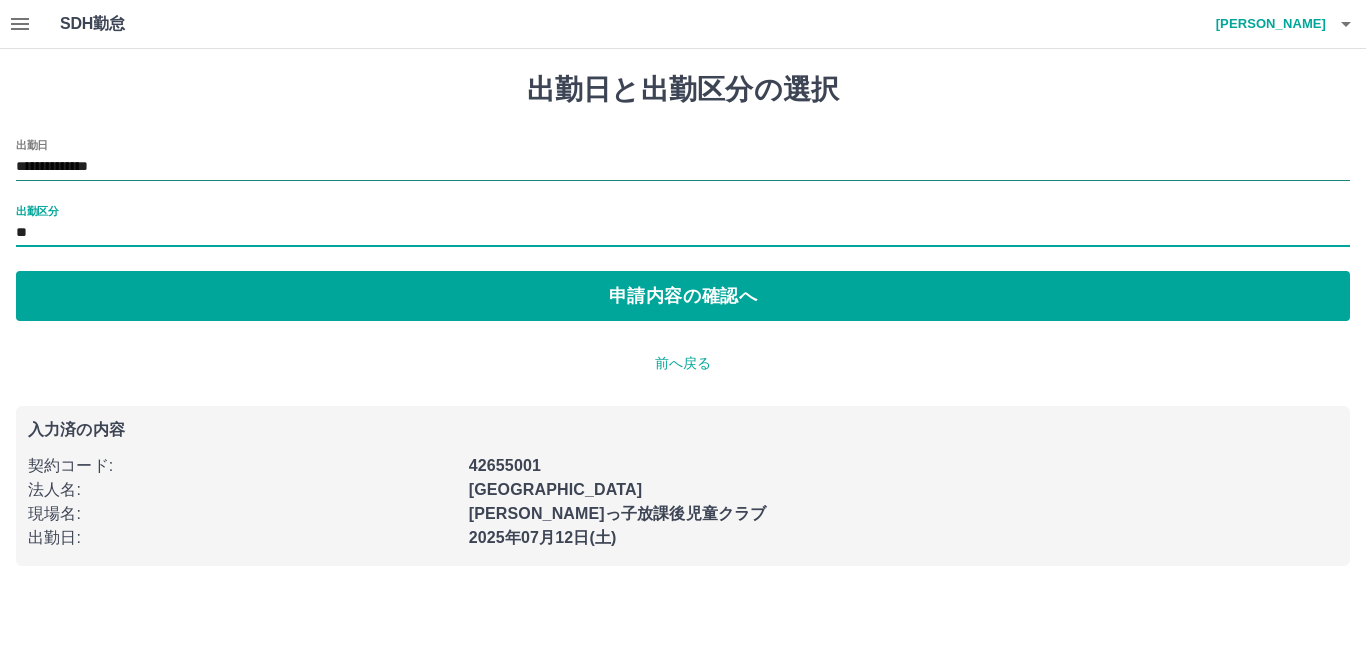 click on "**********" at bounding box center [683, 167] 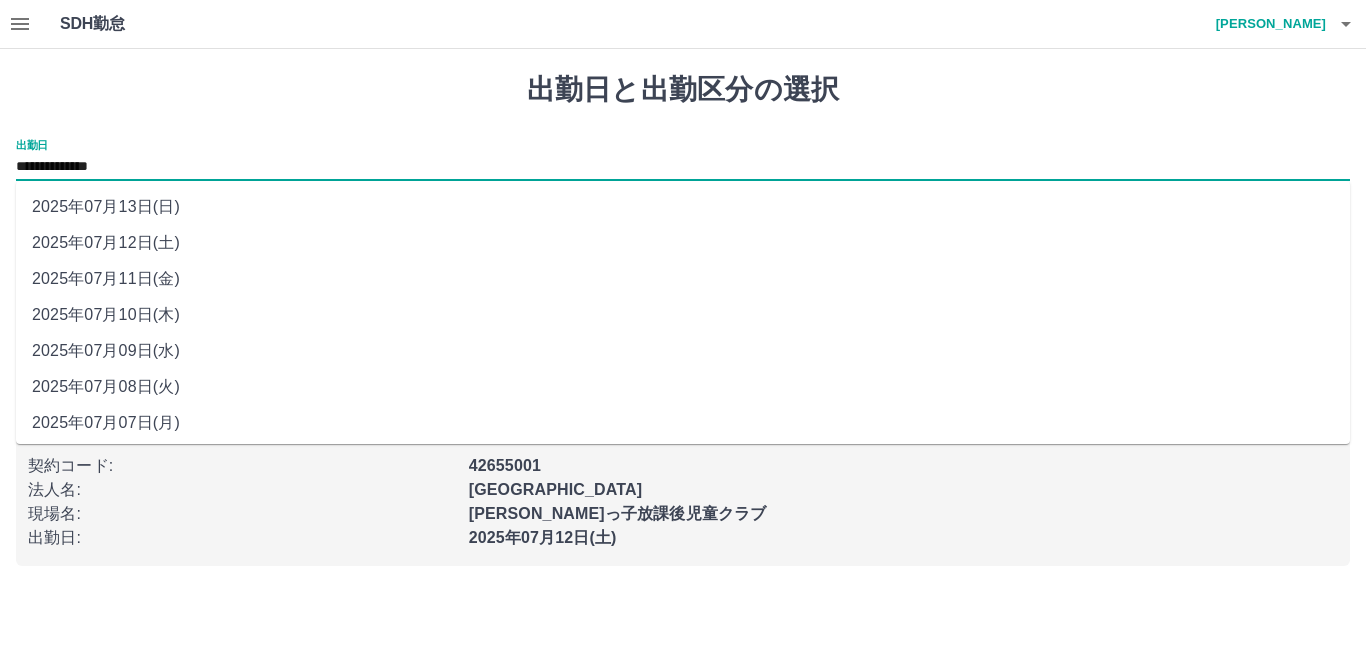 click on "2025年07月10日(木)" at bounding box center [683, 315] 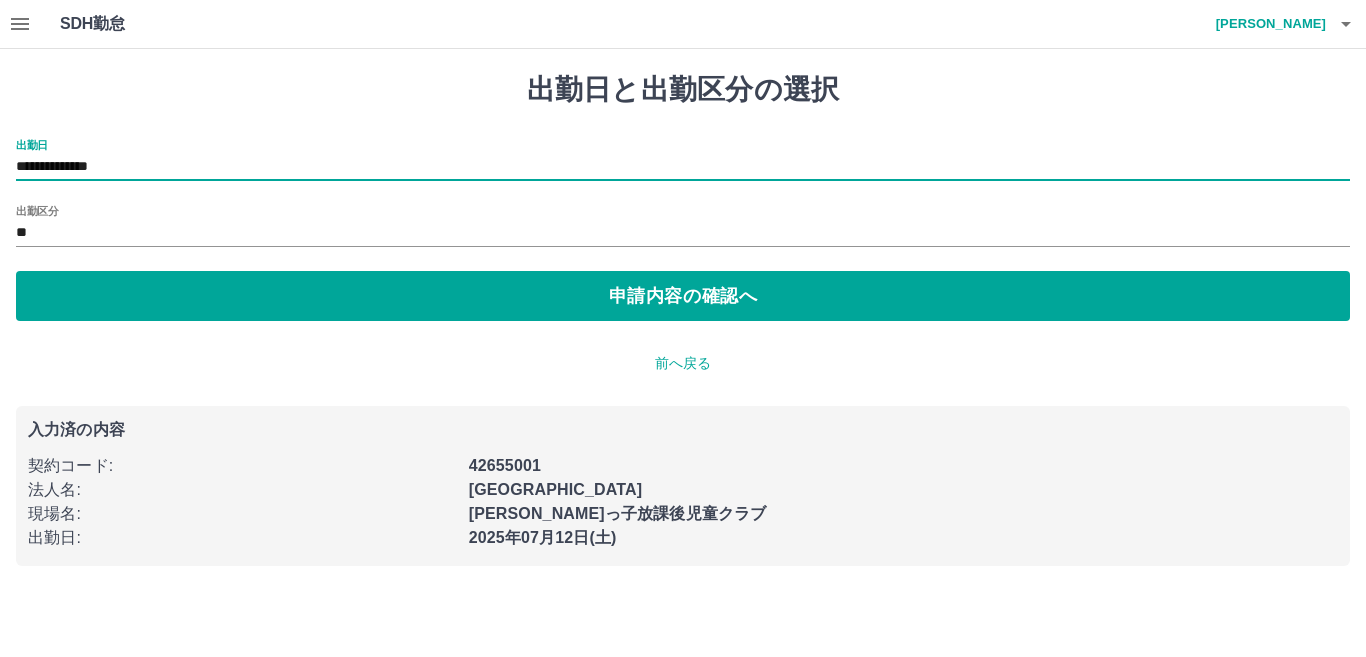 click on "**********" at bounding box center [683, 319] 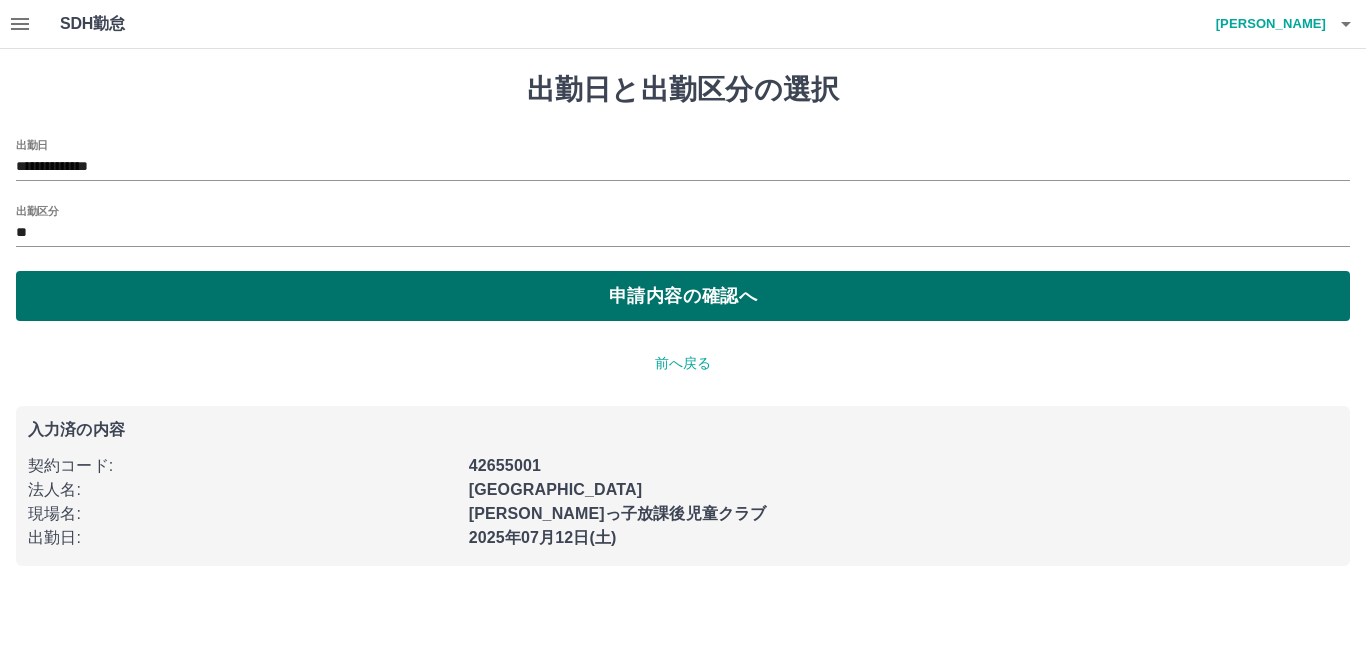 click on "申請内容の確認へ" at bounding box center (683, 296) 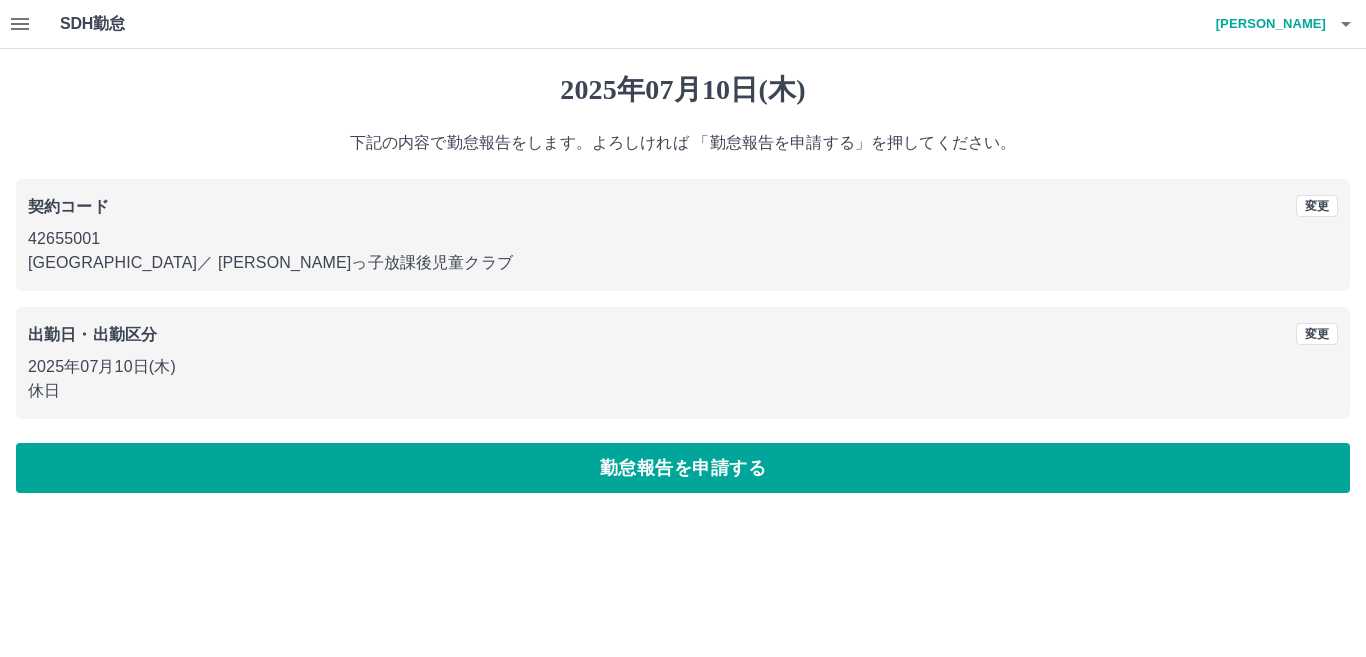 click on "勤怠報告を申請する" at bounding box center (683, 468) 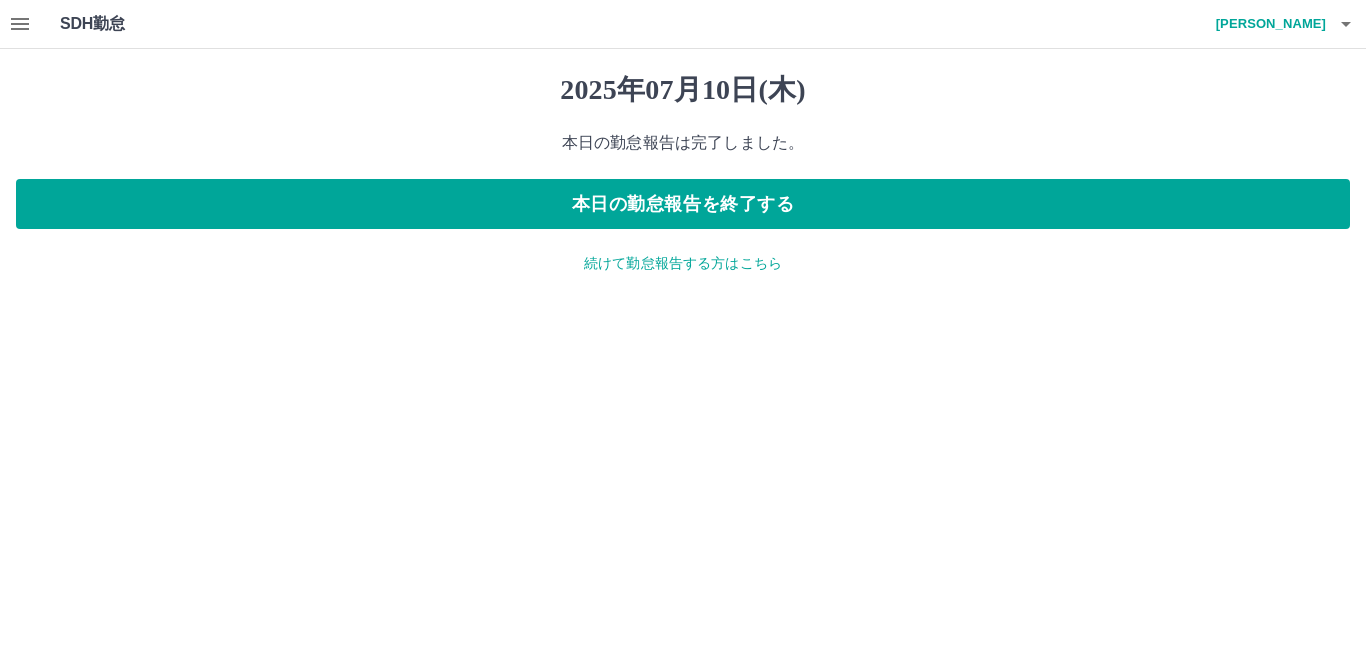 click on "続けて勤怠報告する方はこちら" at bounding box center (683, 263) 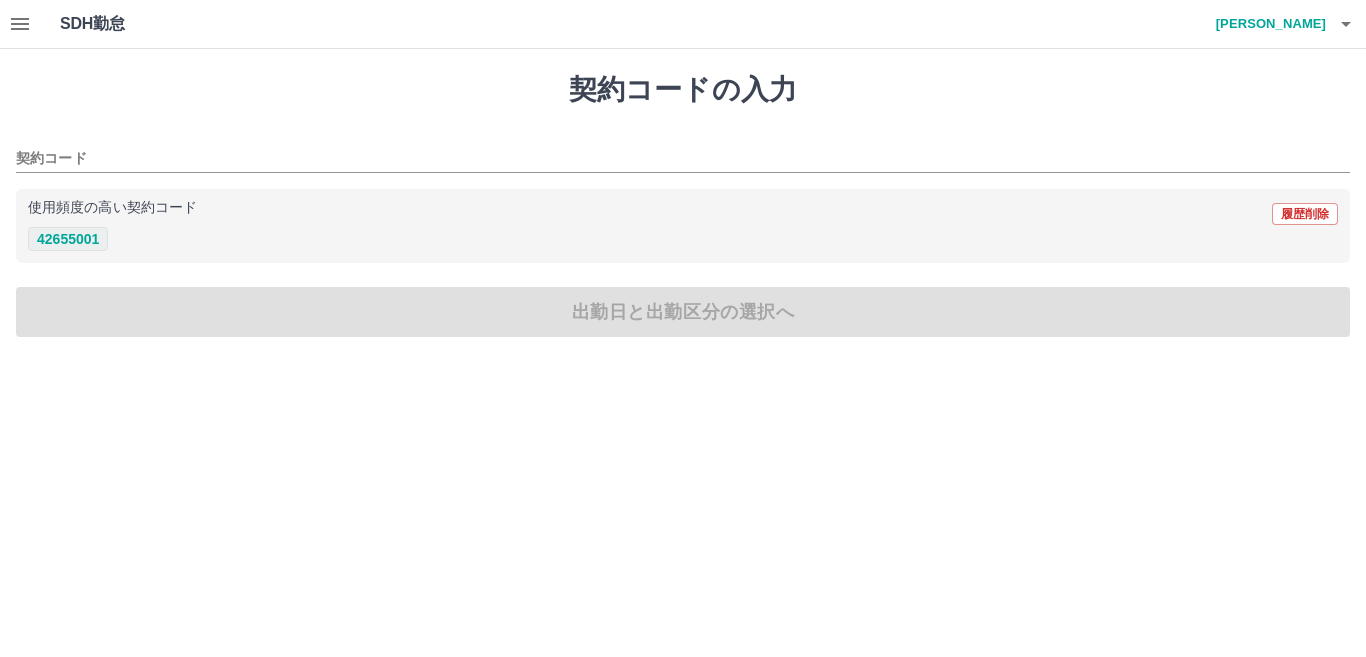click on "42655001" at bounding box center (68, 239) 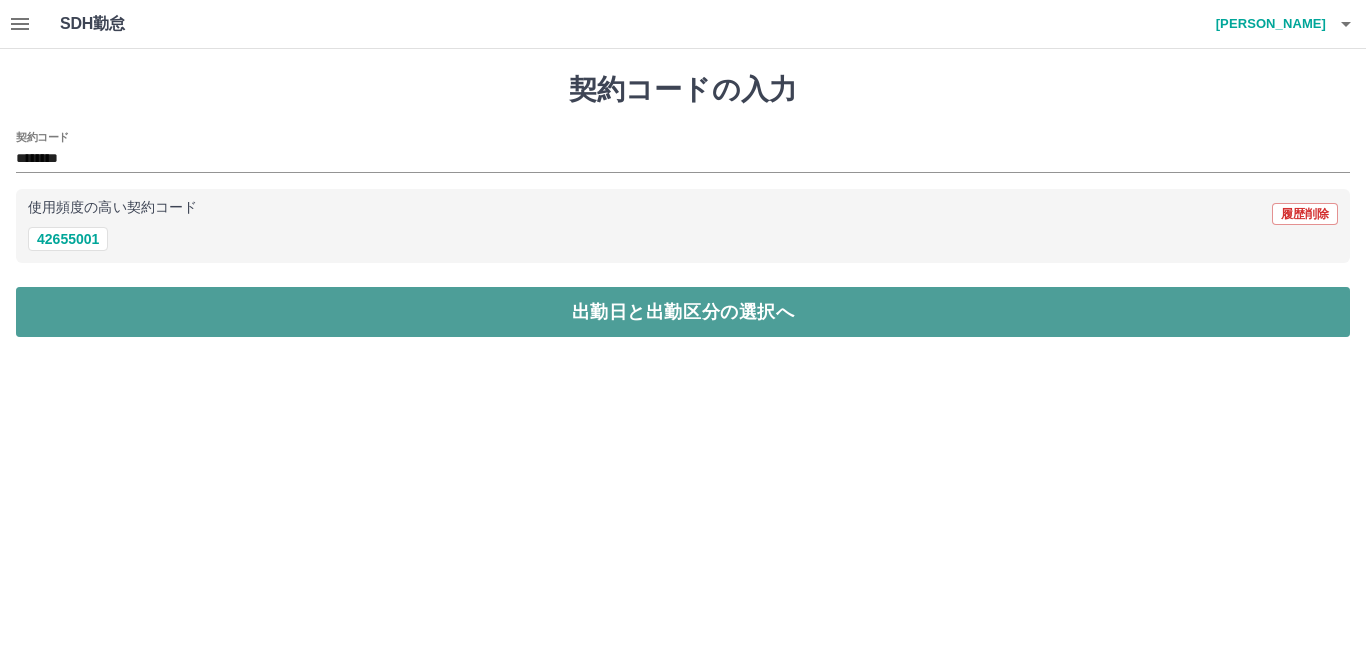 click on "出勤日と出勤区分の選択へ" at bounding box center (683, 312) 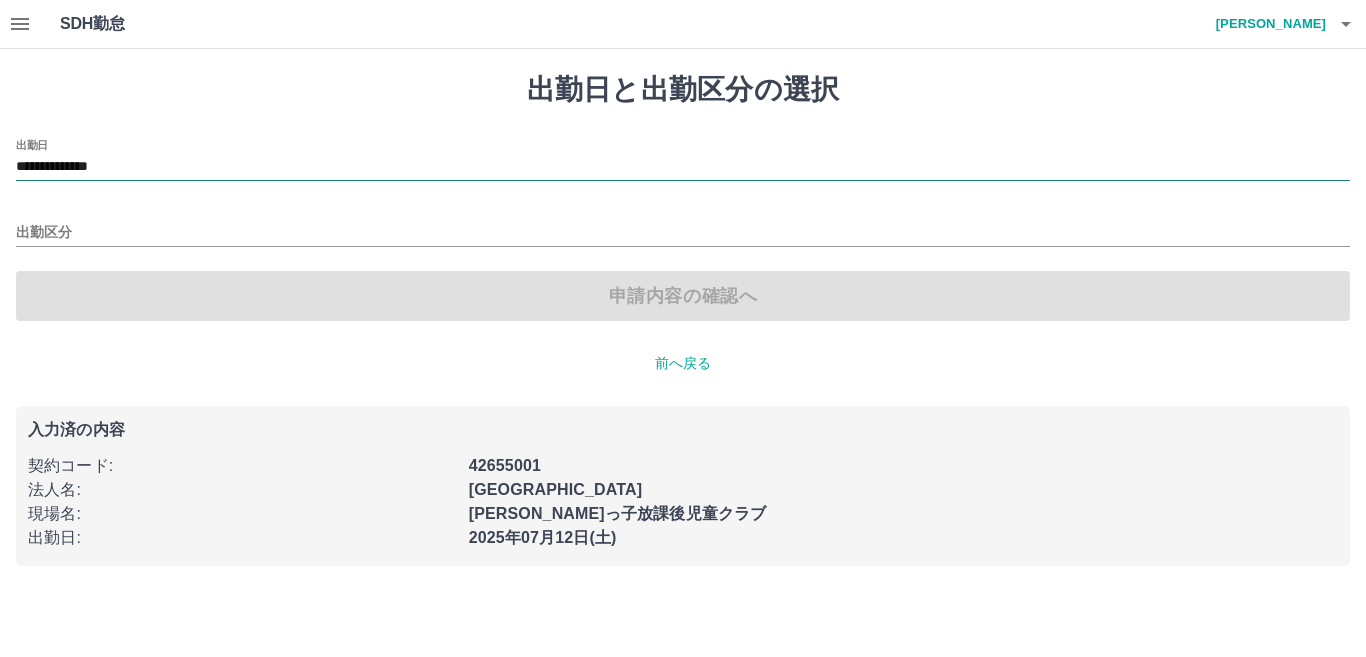 click on "**********" at bounding box center [683, 167] 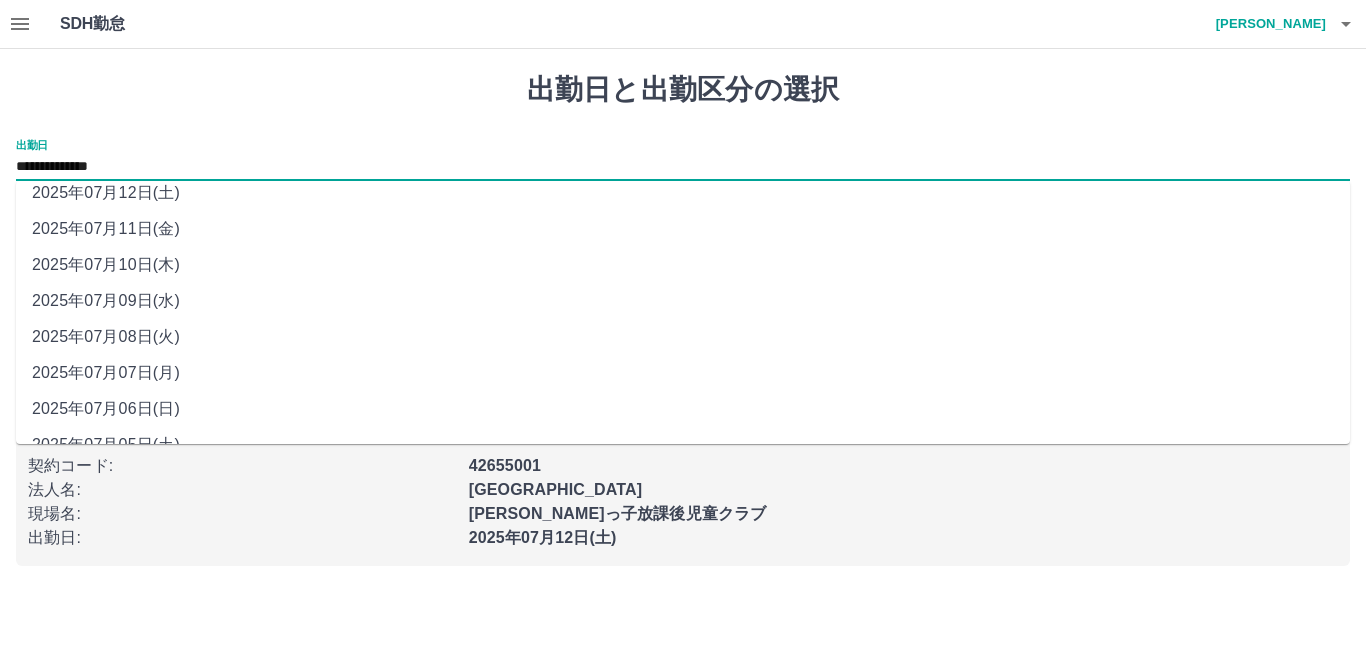 scroll, scrollTop: 77, scrollLeft: 0, axis: vertical 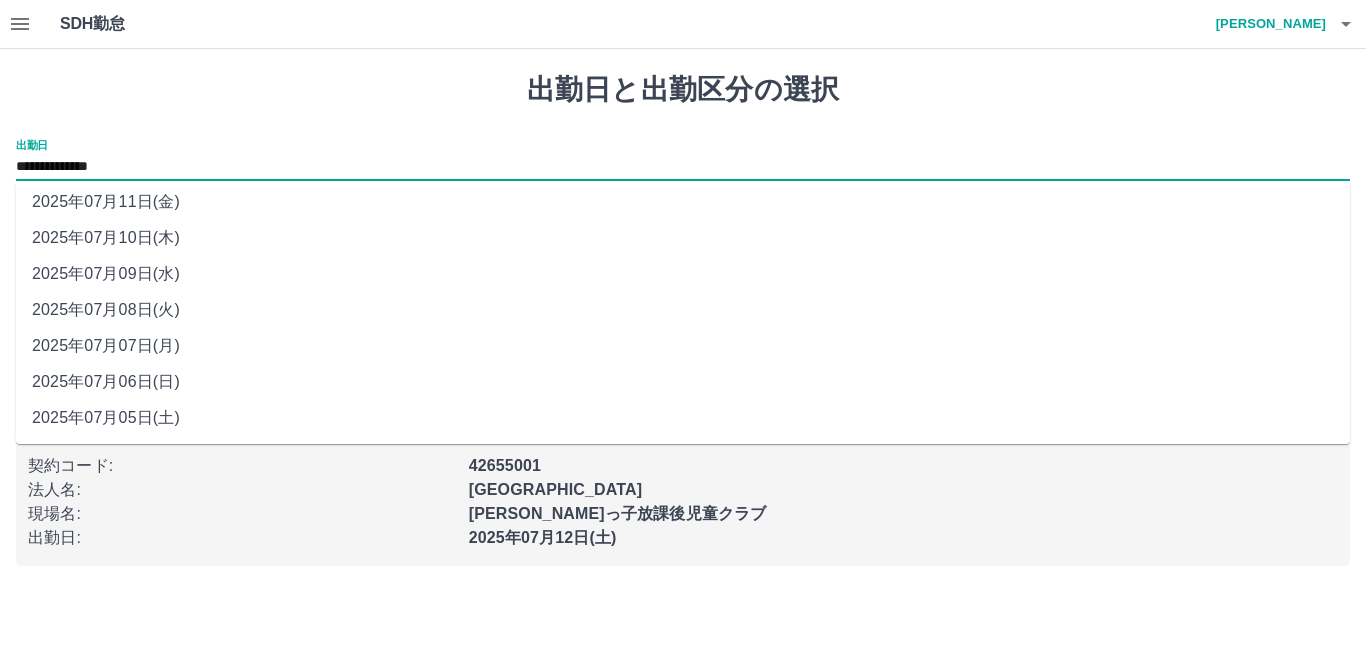 click on "2025年07月06日(日)" at bounding box center [683, 382] 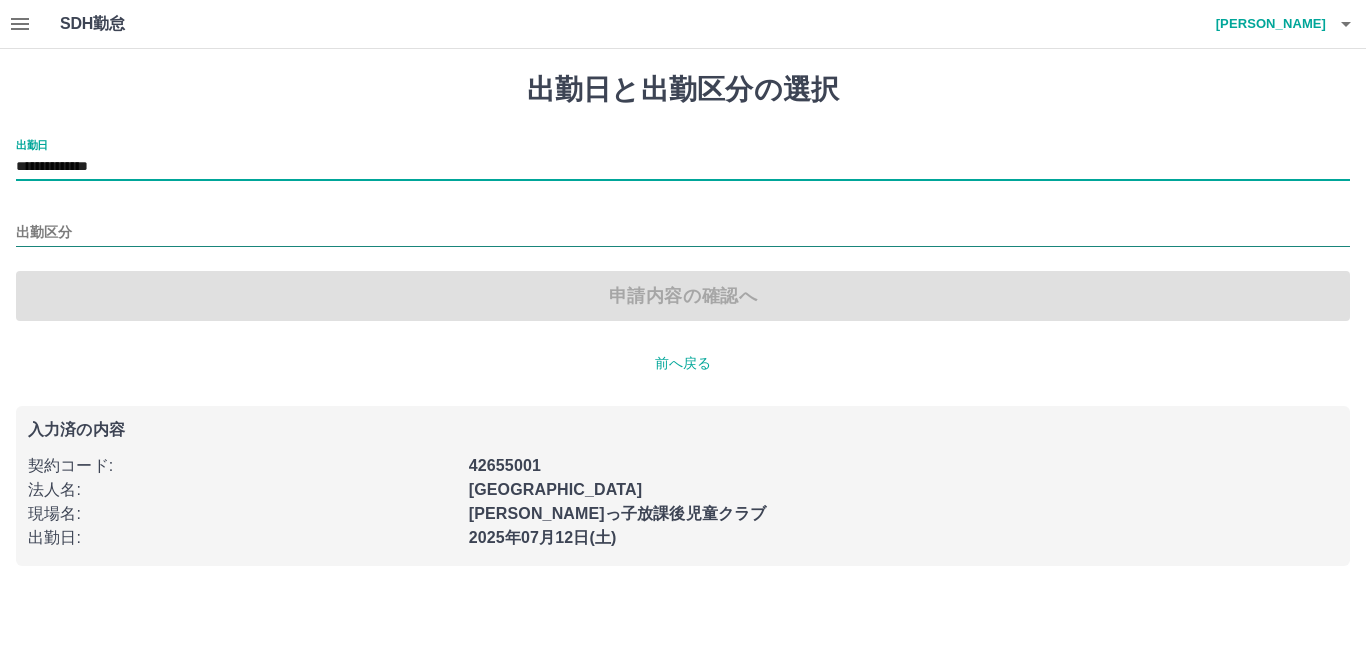click on "出勤区分" at bounding box center (683, 233) 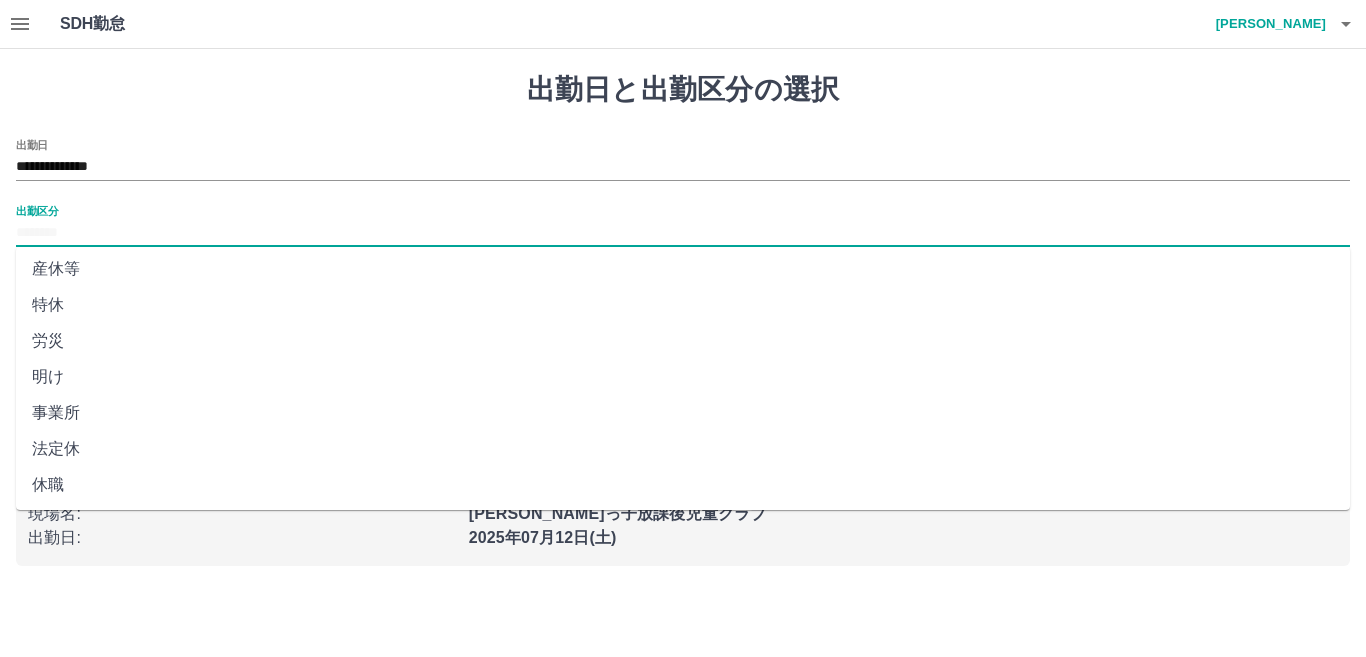 scroll, scrollTop: 401, scrollLeft: 0, axis: vertical 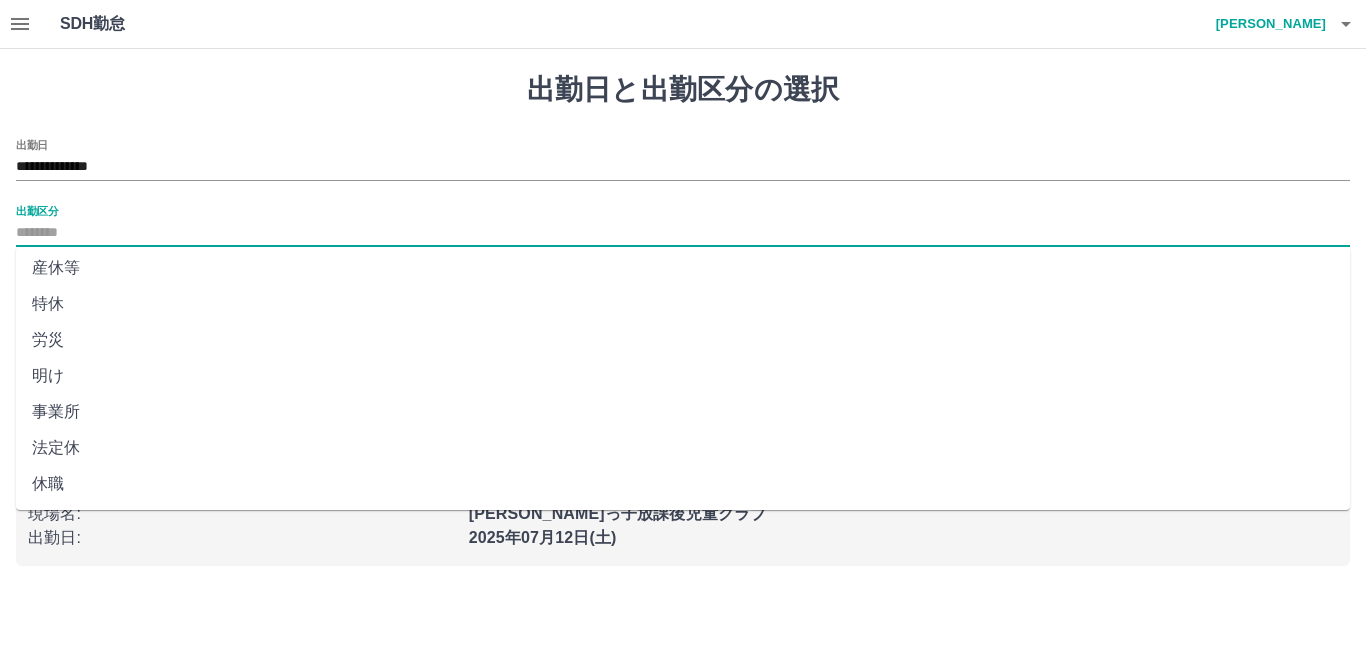 click on "法定休" at bounding box center [683, 448] 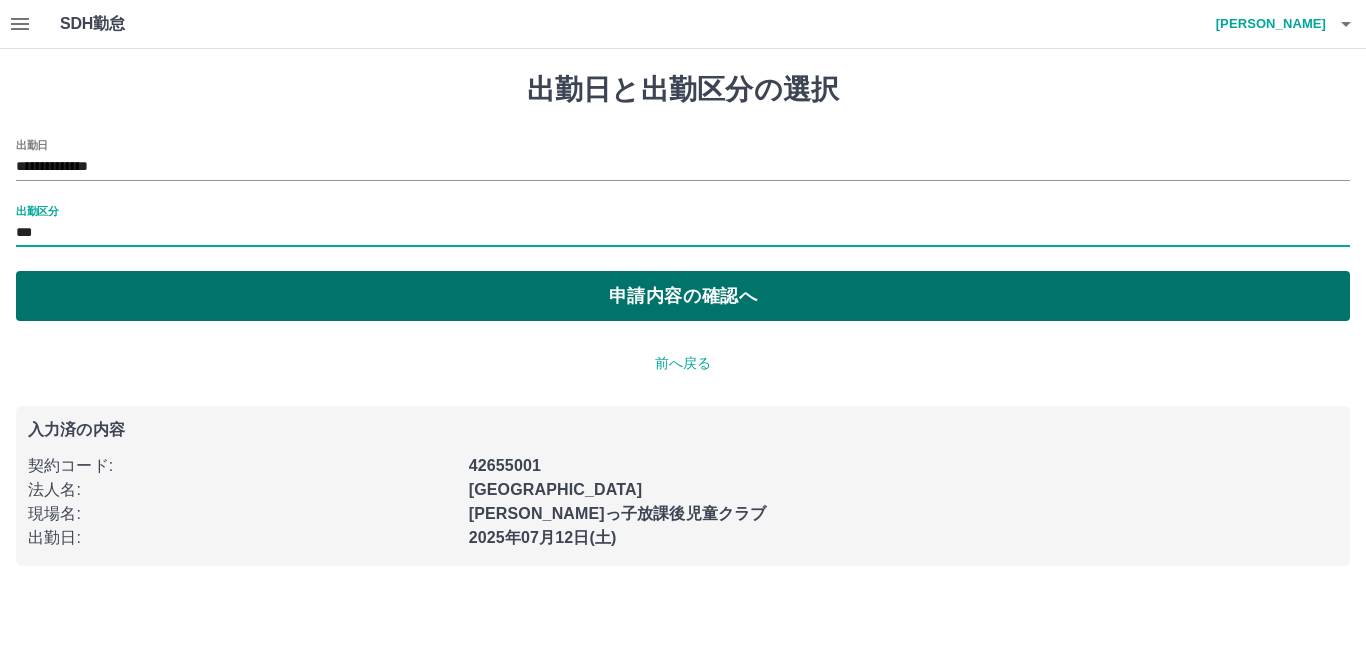click on "申請内容の確認へ" at bounding box center (683, 296) 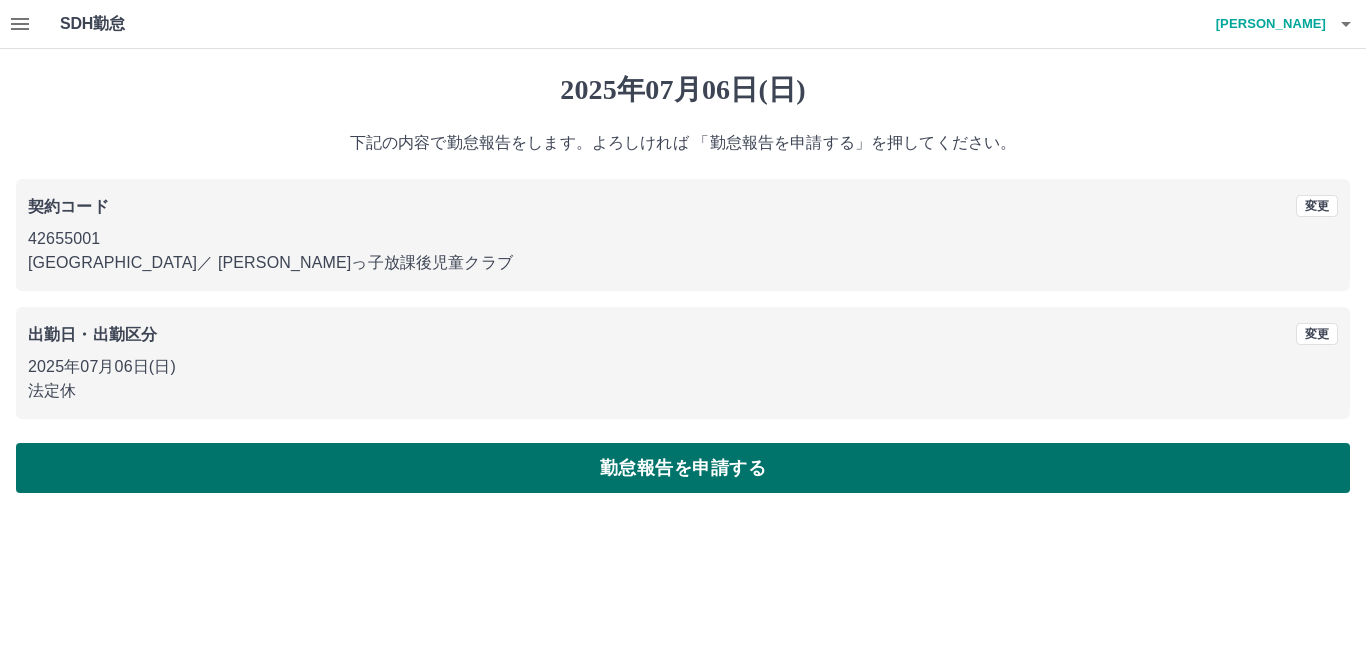 click on "勤怠報告を申請する" at bounding box center (683, 468) 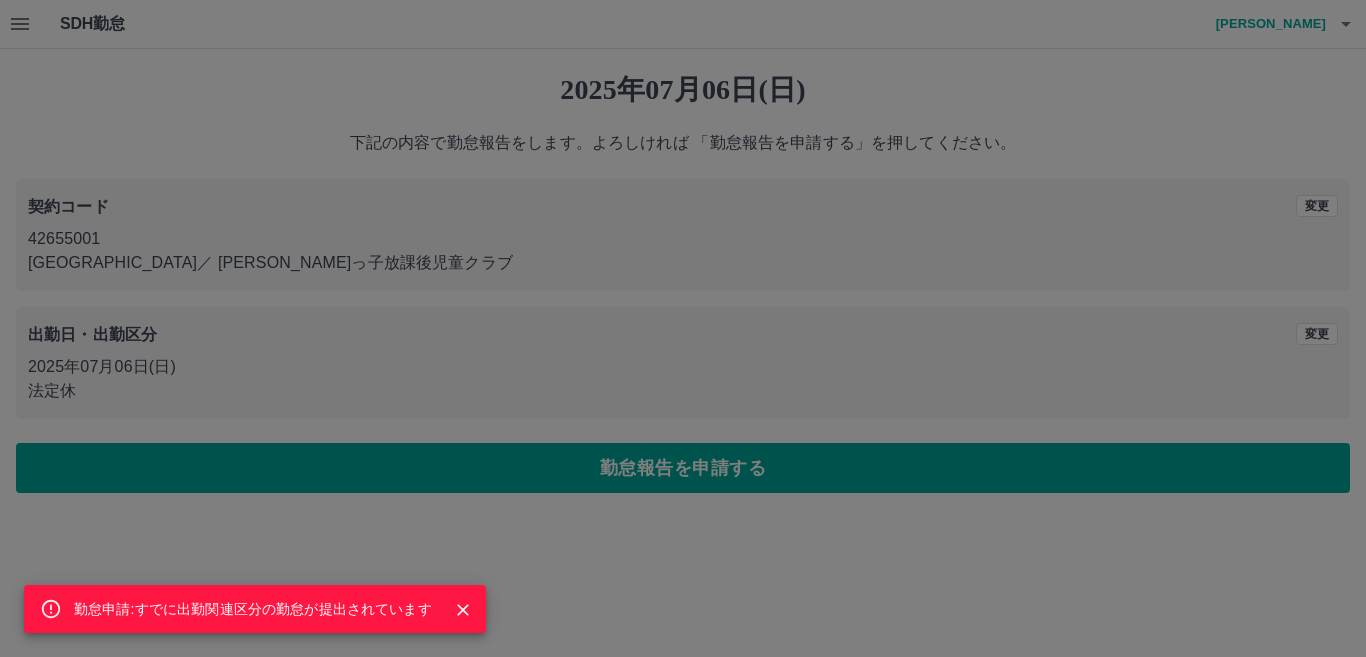 click on "勤怠申請:すでに出勤関連区分の勤怠が提出されています" at bounding box center (683, 328) 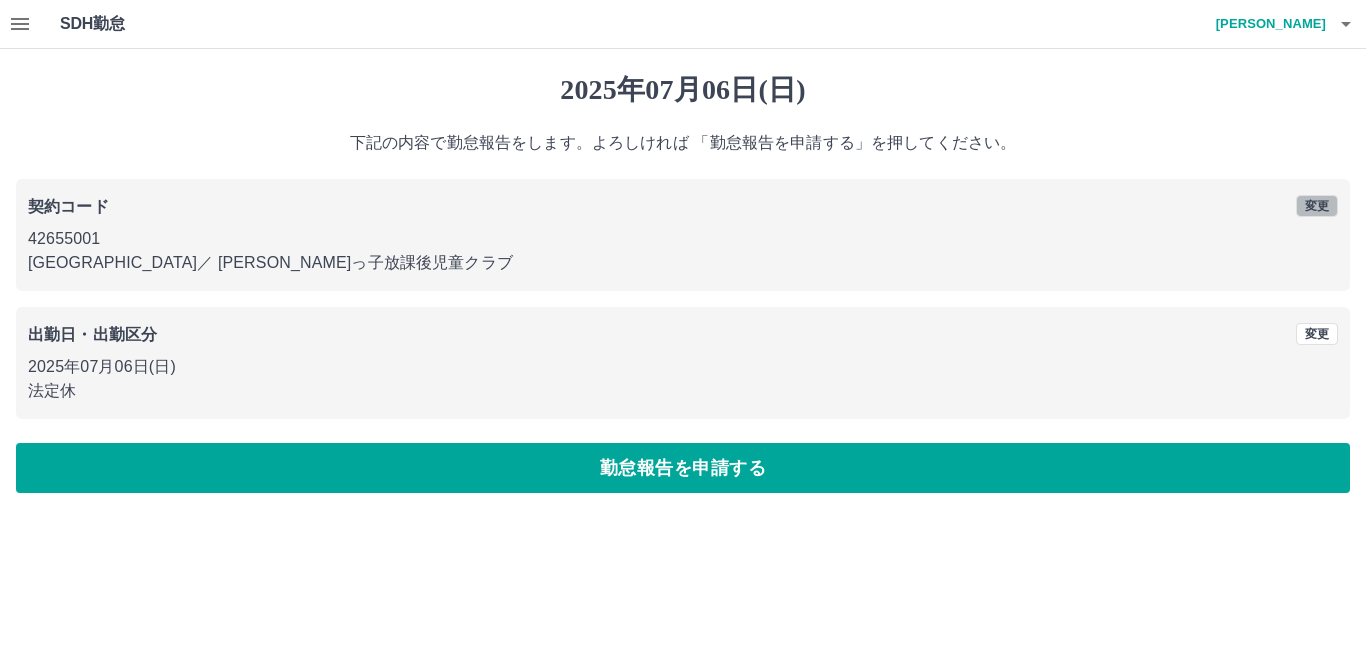 click on "変更" at bounding box center [1317, 206] 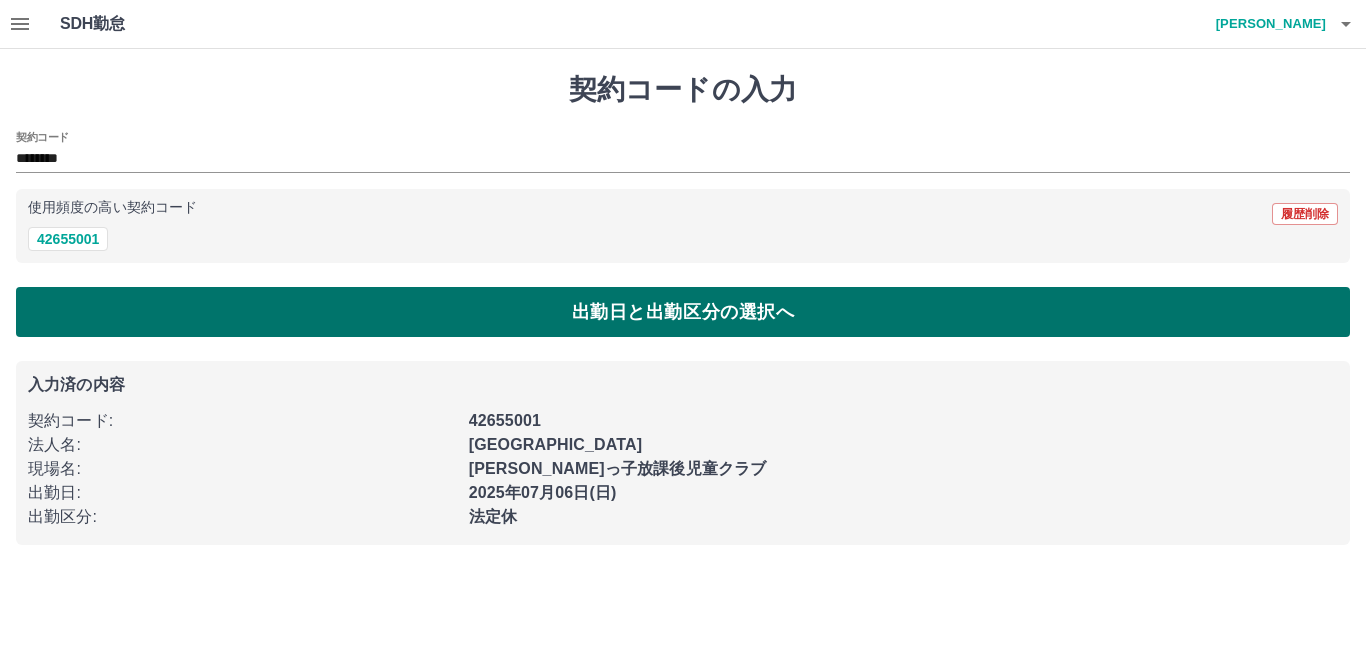 click on "出勤日と出勤区分の選択へ" at bounding box center (683, 312) 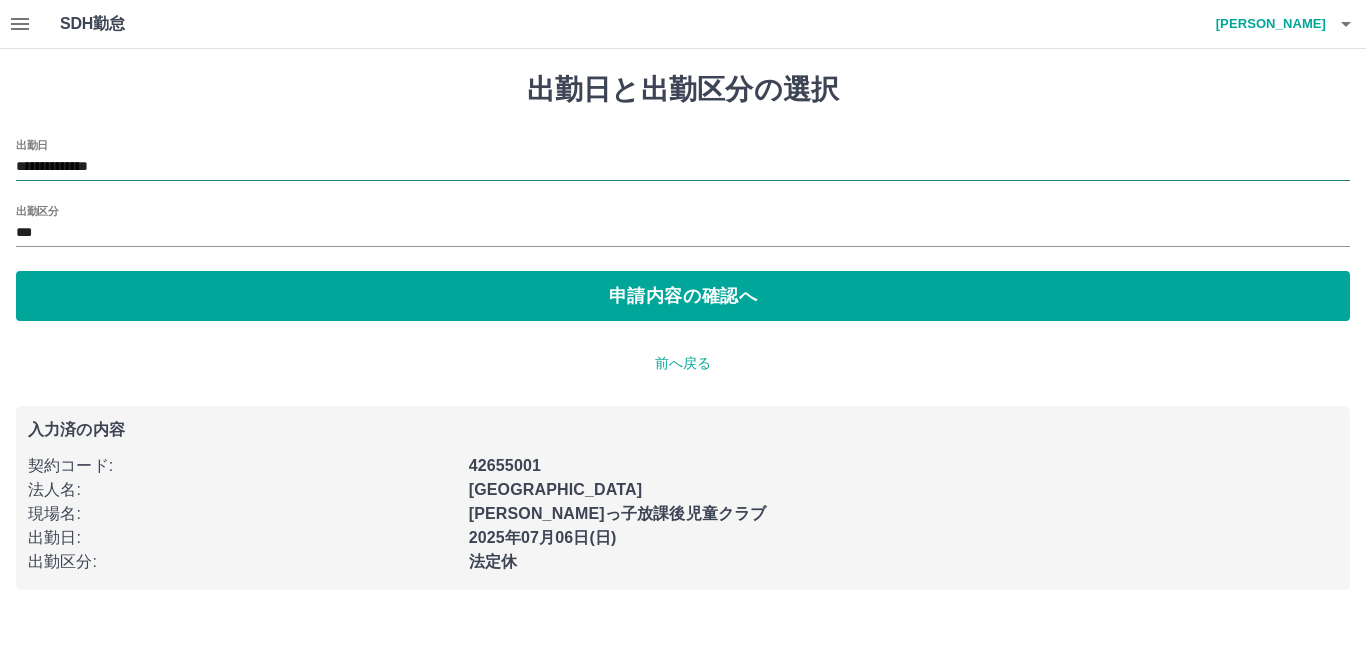 click on "**********" at bounding box center (683, 167) 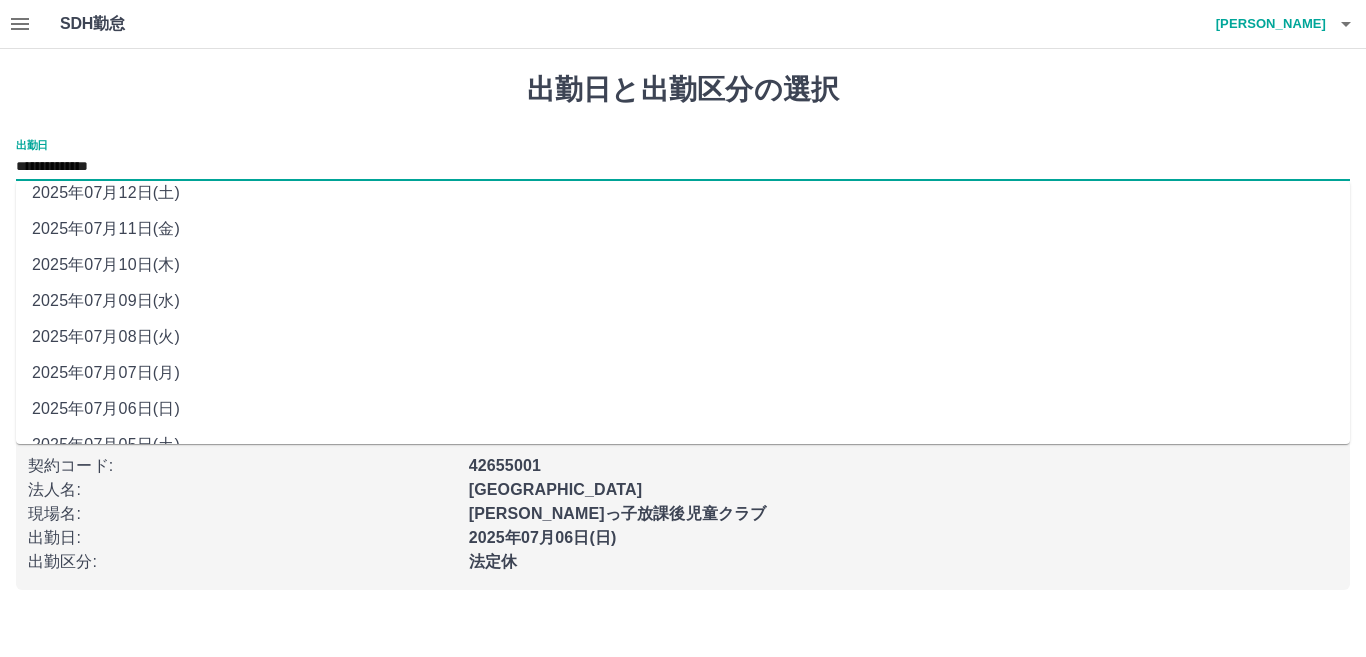scroll, scrollTop: 77, scrollLeft: 0, axis: vertical 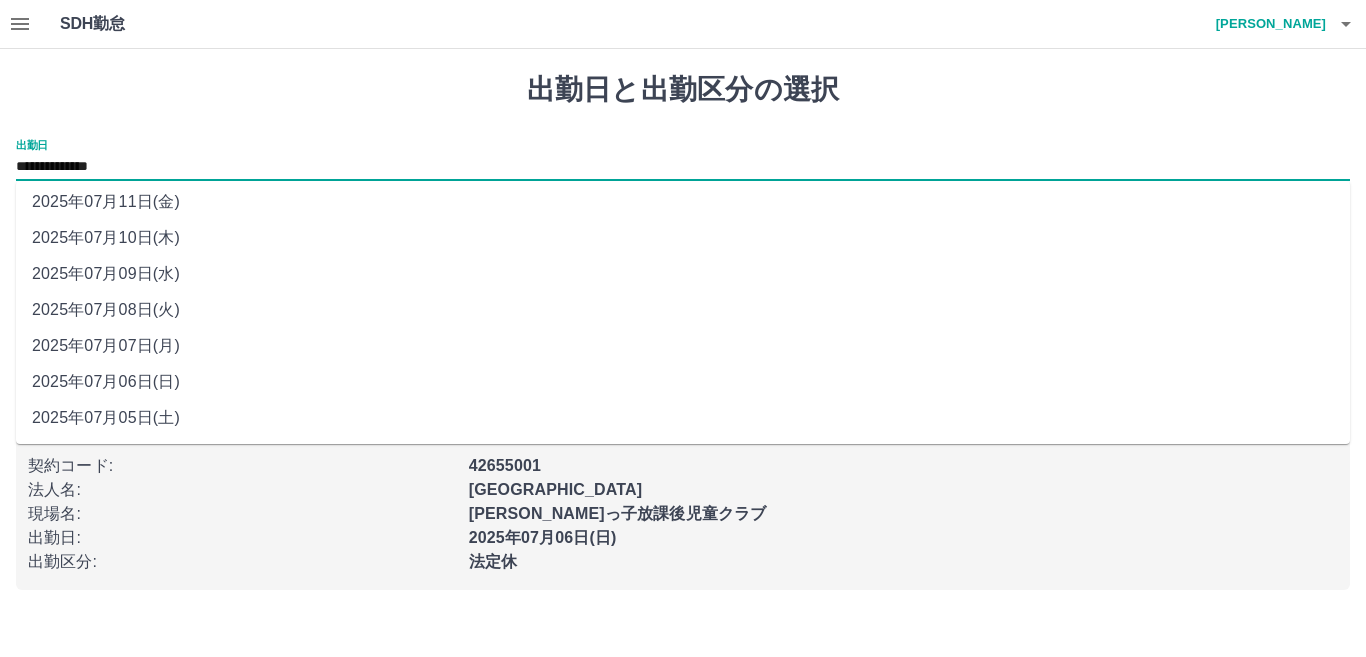 click on "2025年07月07日(月)" at bounding box center (683, 346) 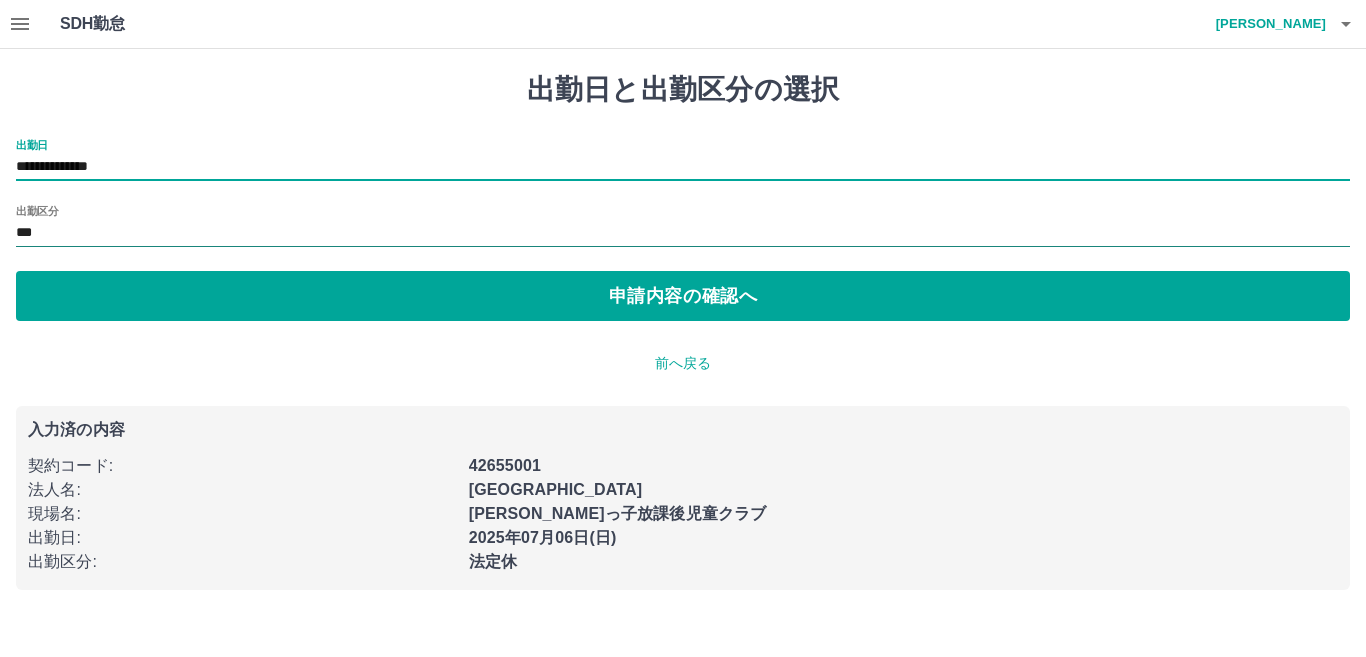 click on "***" at bounding box center [683, 233] 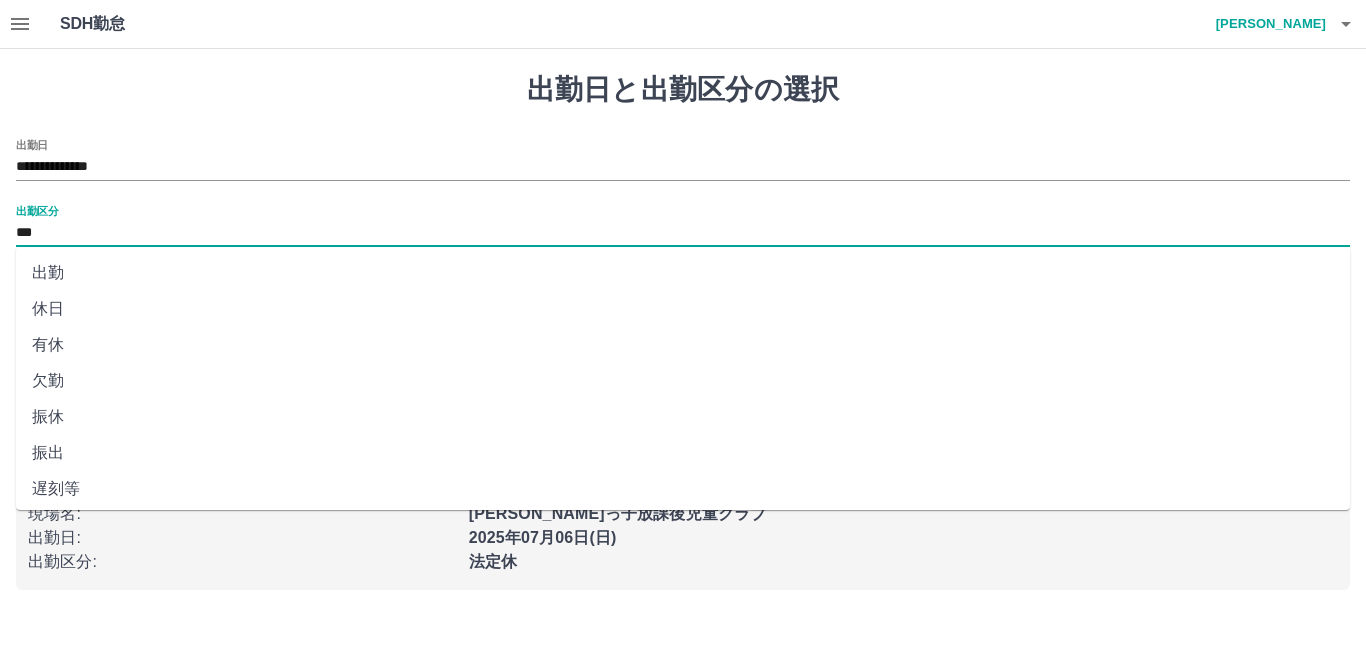 click on "休日" at bounding box center (683, 309) 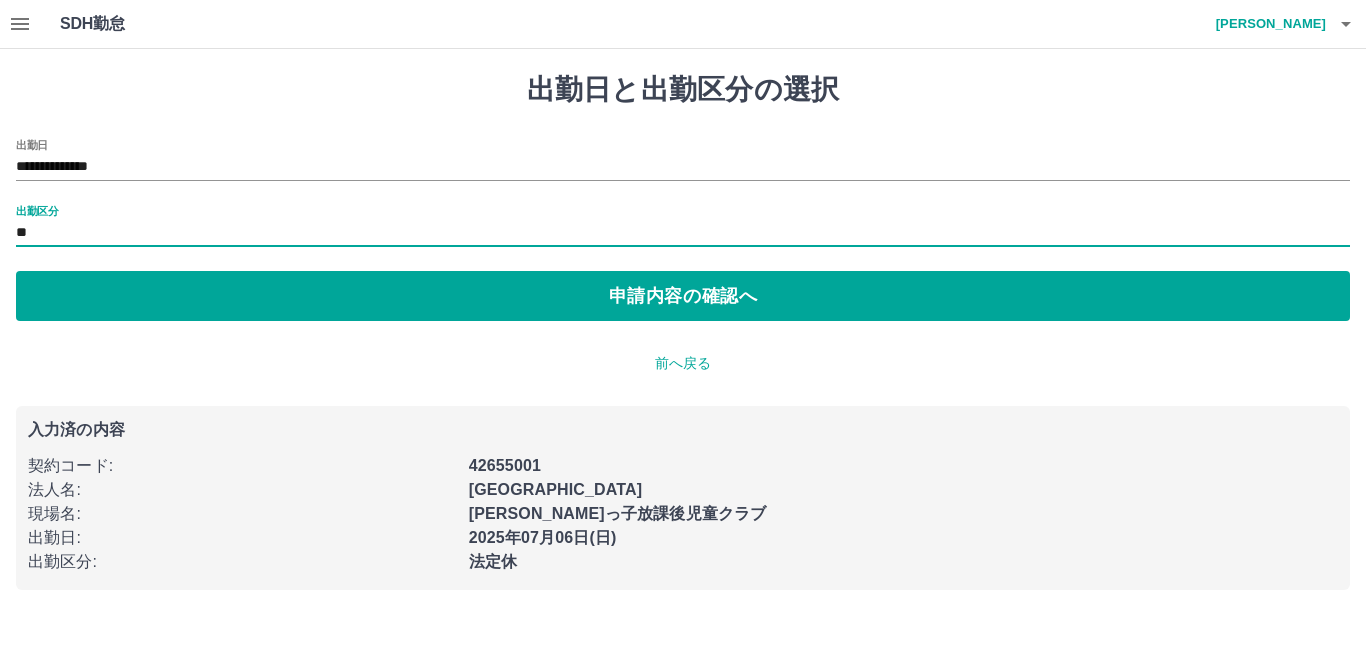 click on "**********" at bounding box center [683, 331] 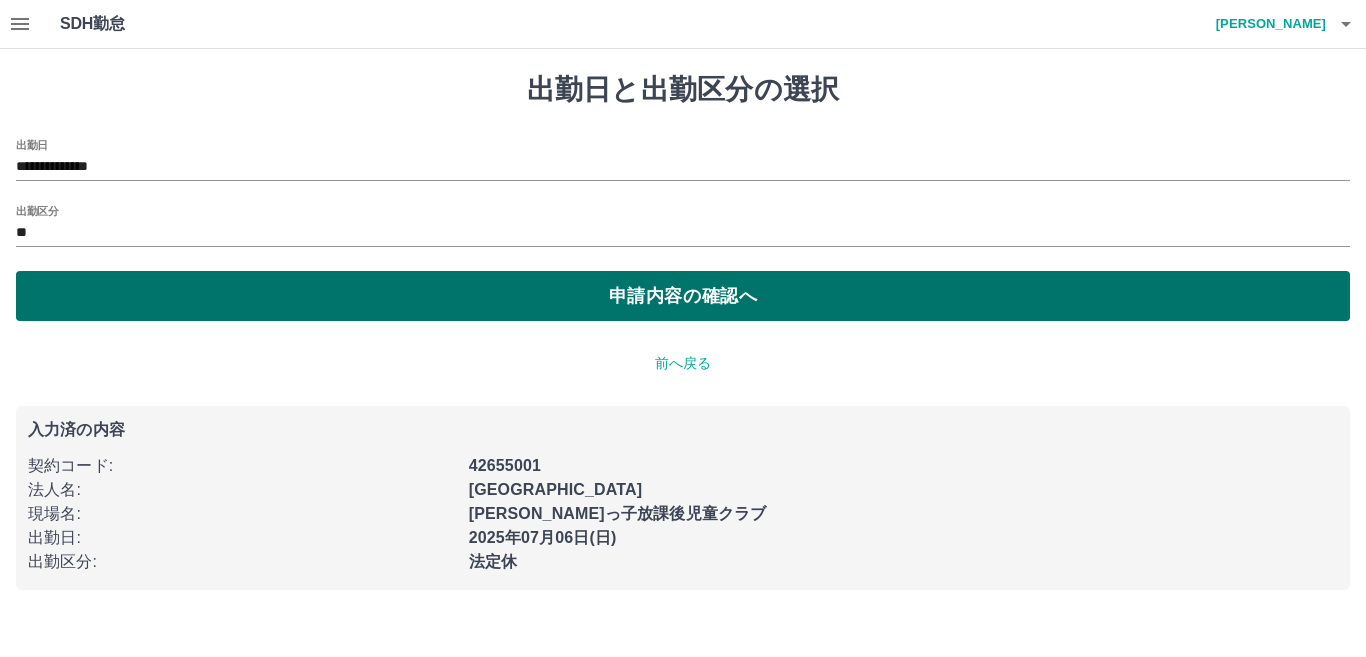 click on "申請内容の確認へ" at bounding box center [683, 296] 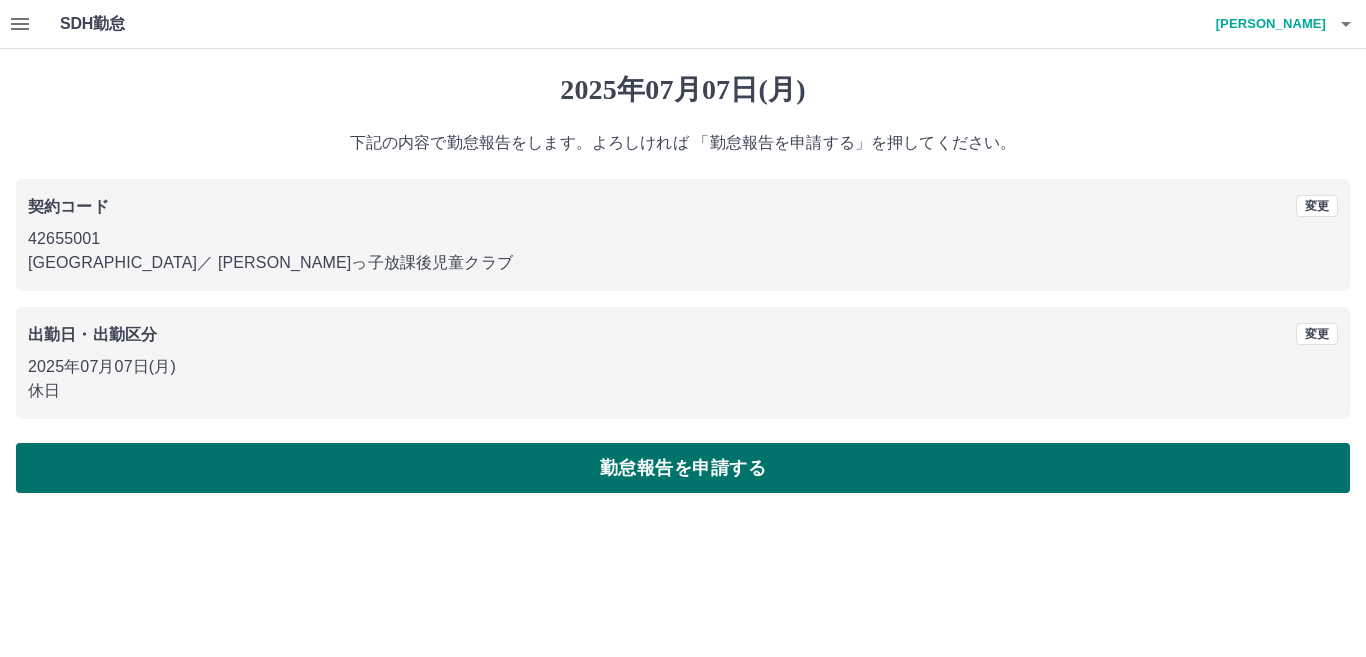 click on "勤怠報告を申請する" at bounding box center (683, 468) 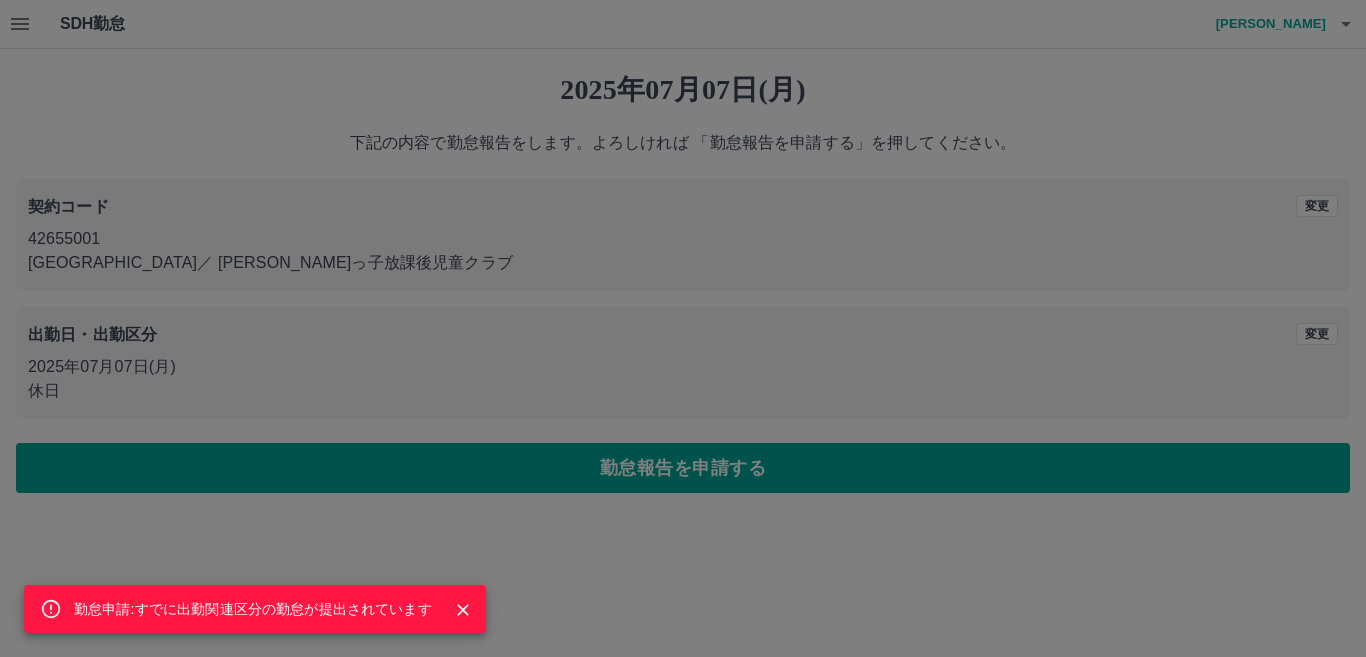click on "勤怠申請:すでに出勤関連区分の勤怠が提出されています" at bounding box center (683, 328) 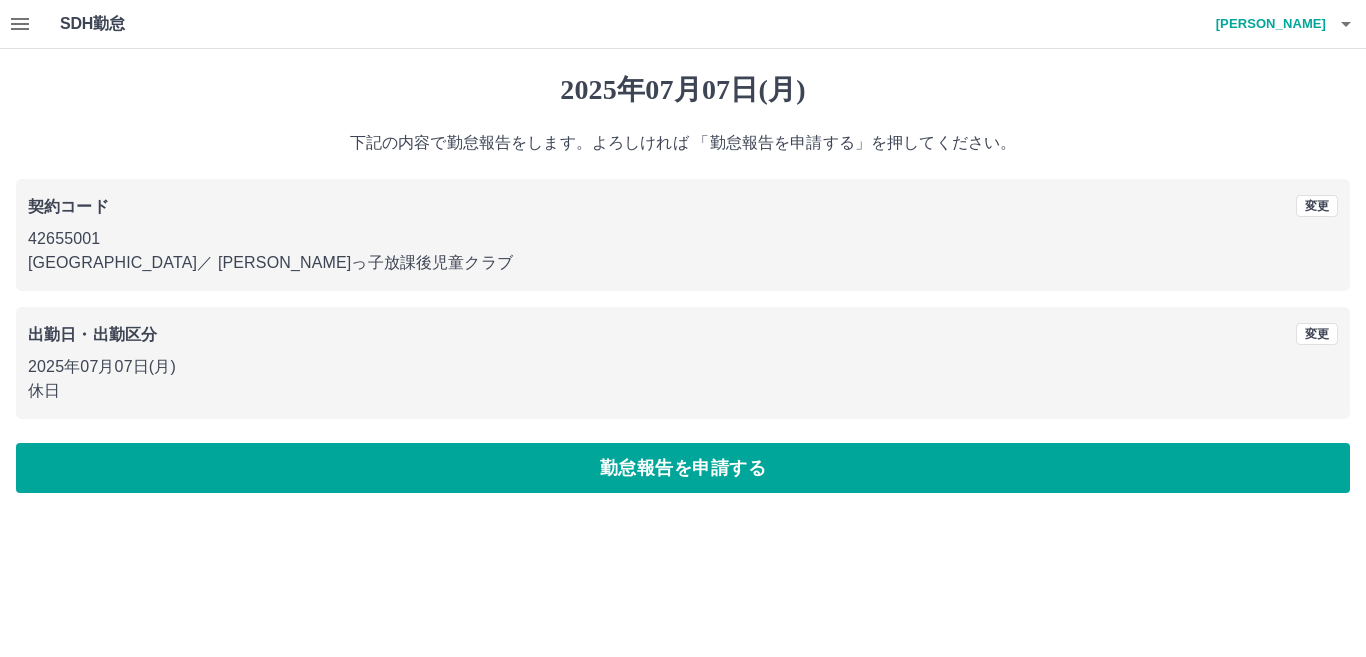 click 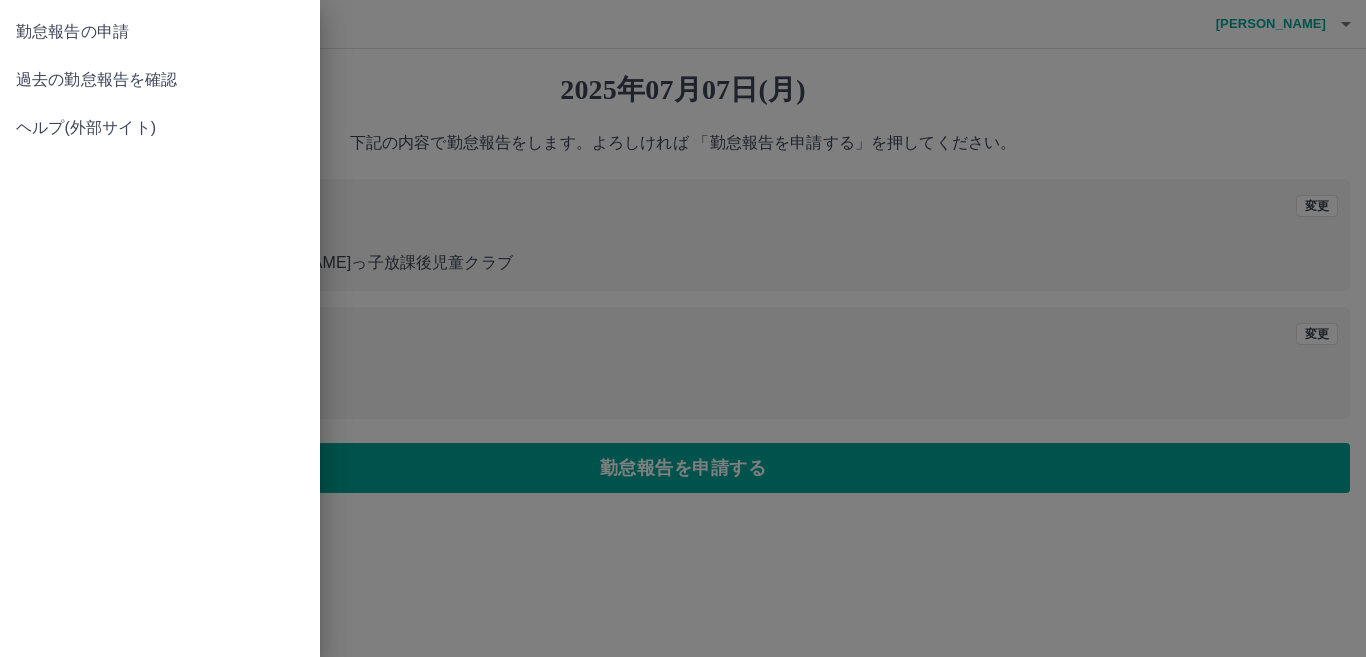 click at bounding box center (683, 328) 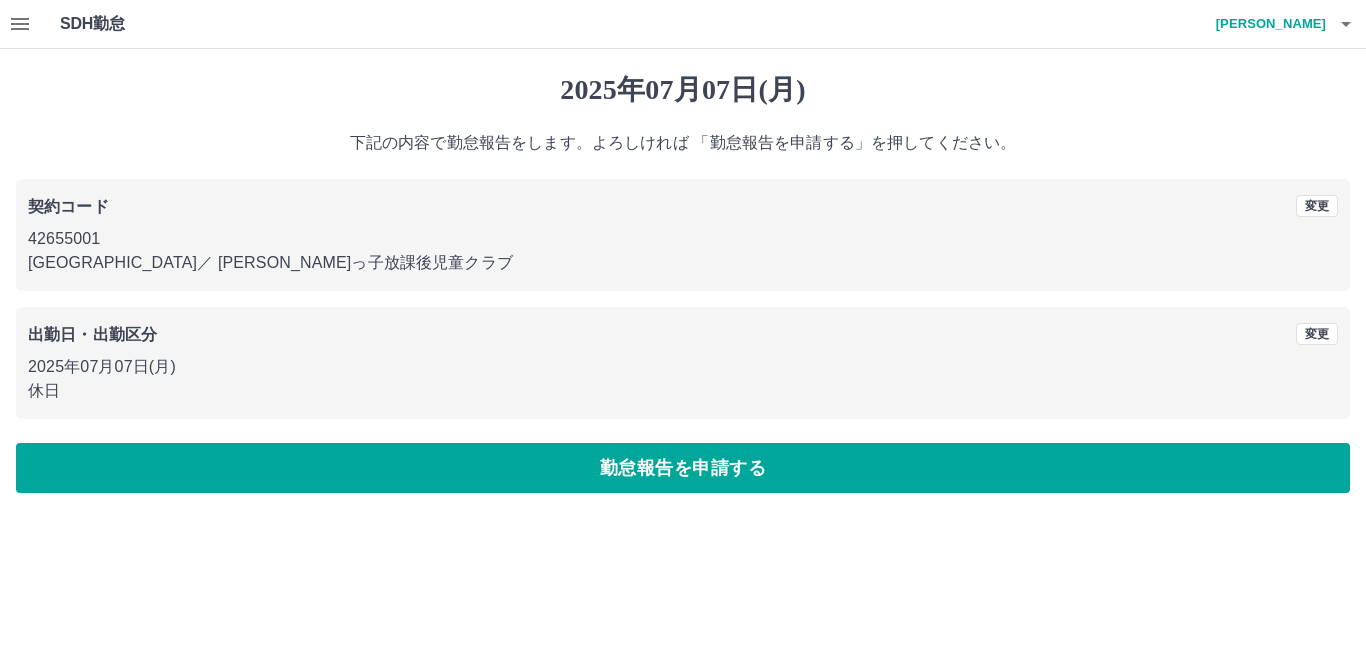 drag, startPoint x: 1322, startPoint y: 341, endPoint x: 1310, endPoint y: 335, distance: 13.416408 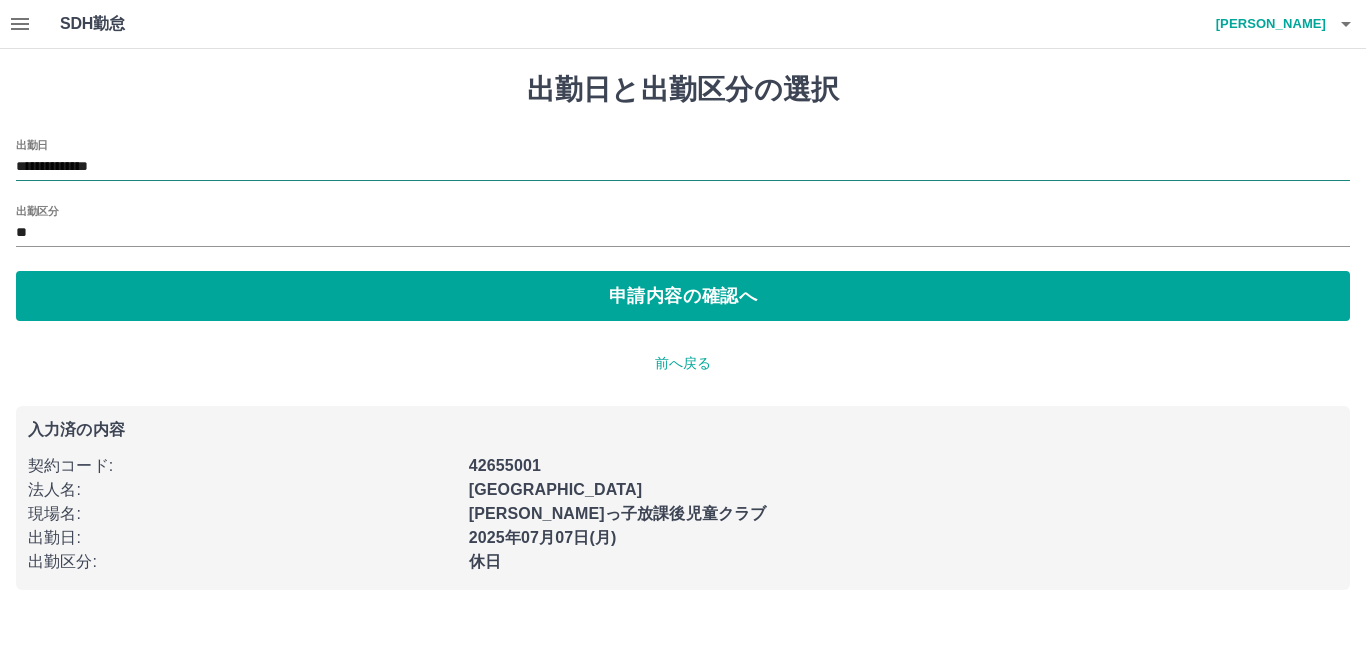 click on "**********" at bounding box center (683, 167) 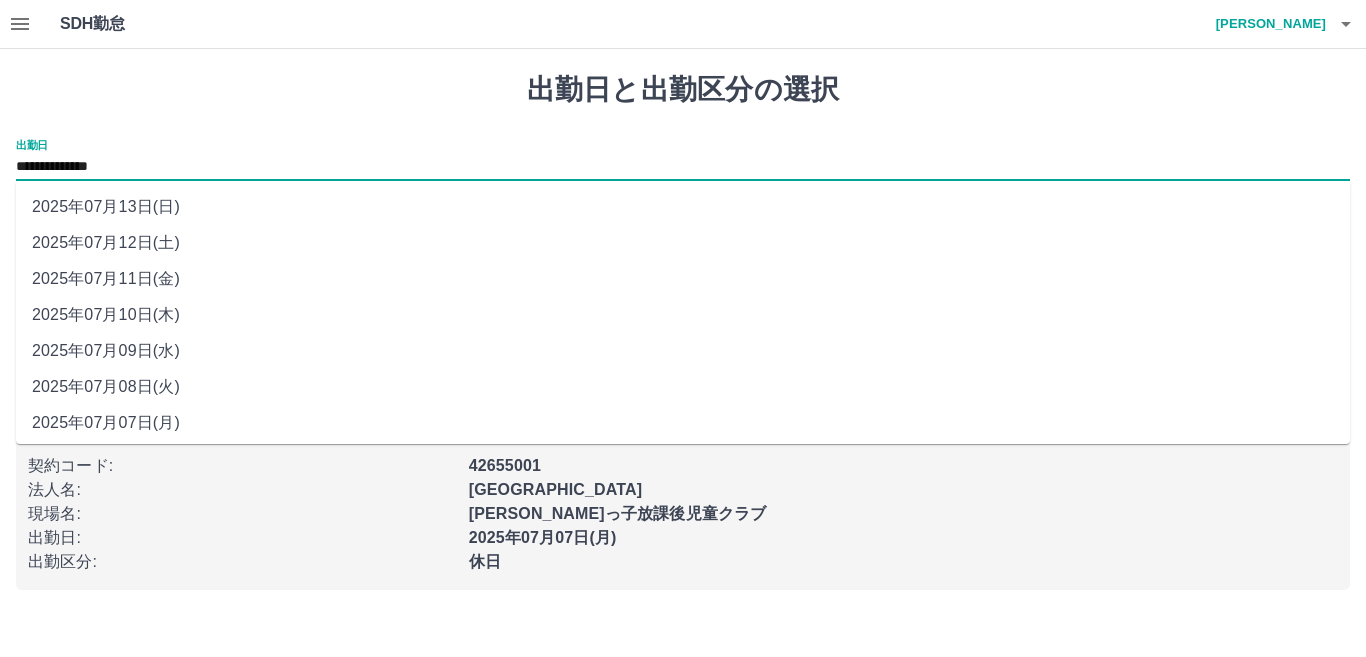 click on "2025年07月08日(火)" at bounding box center (683, 387) 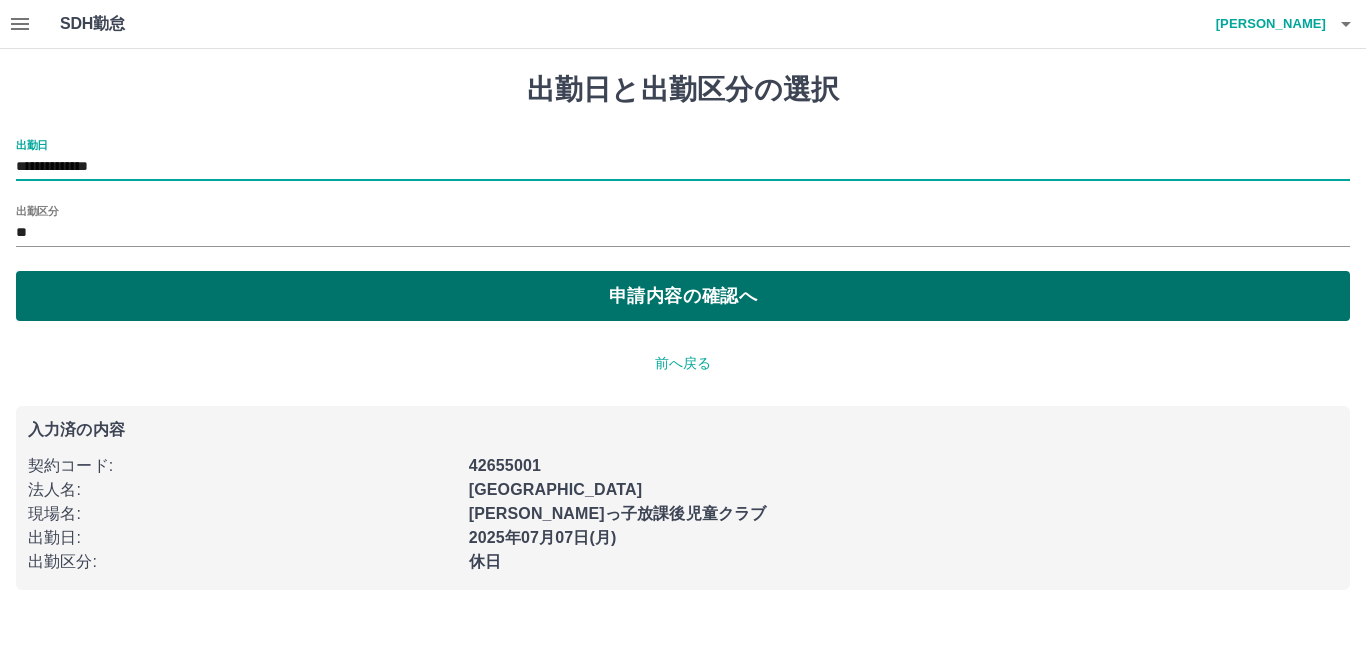 click on "申請内容の確認へ" at bounding box center [683, 296] 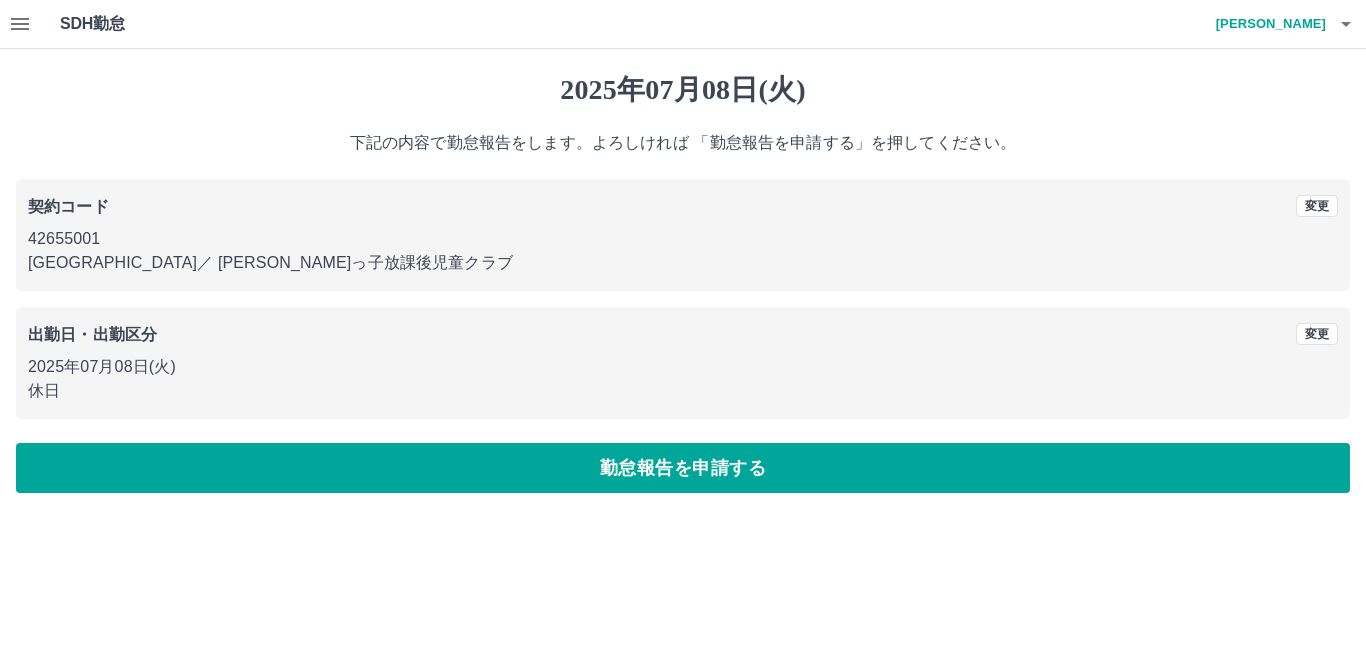 click on "勤怠報告を申請する" at bounding box center (683, 468) 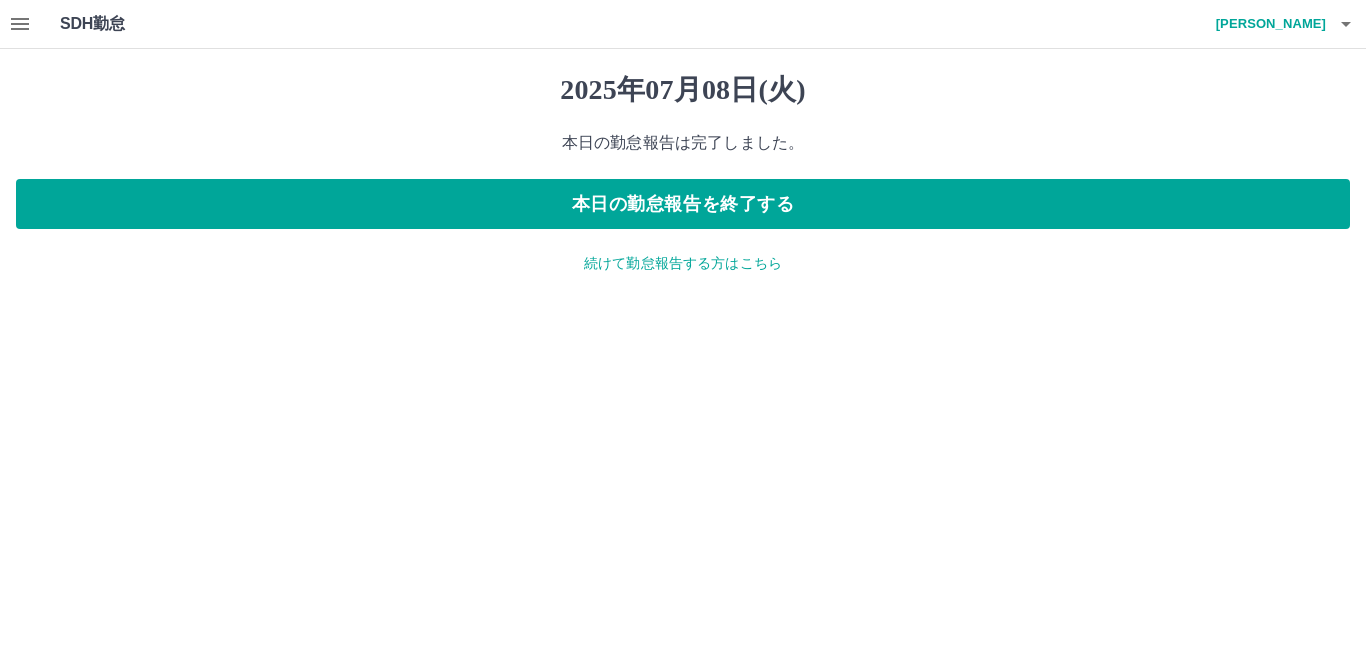 click on "続けて勤怠報告する方はこちら" at bounding box center [683, 263] 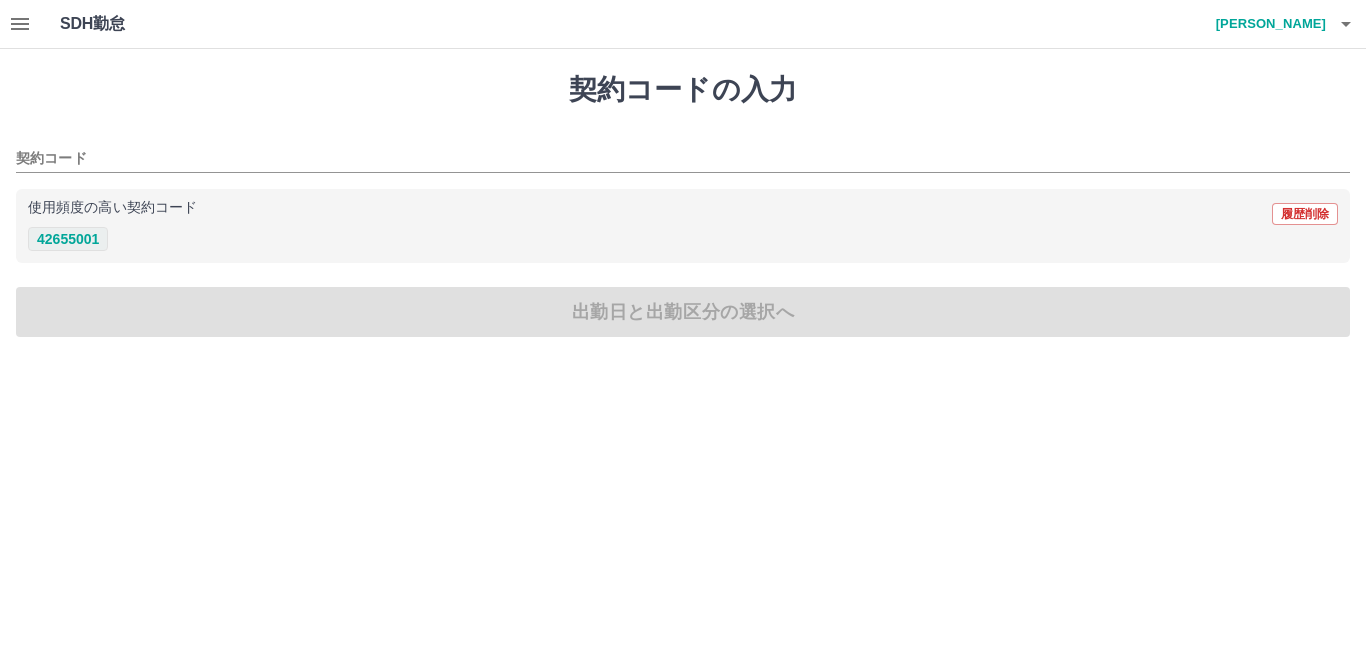 drag, startPoint x: 93, startPoint y: 251, endPoint x: 98, endPoint y: 238, distance: 13.928389 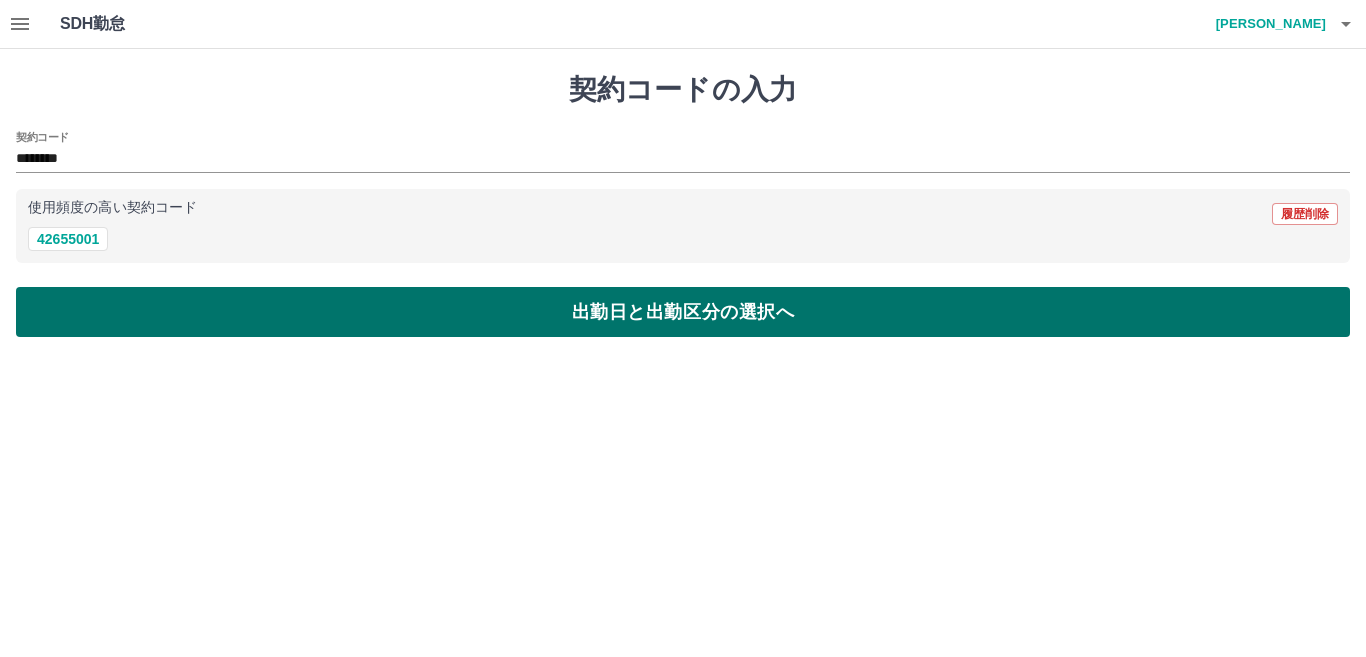 click on "出勤日と出勤区分の選択へ" at bounding box center (683, 312) 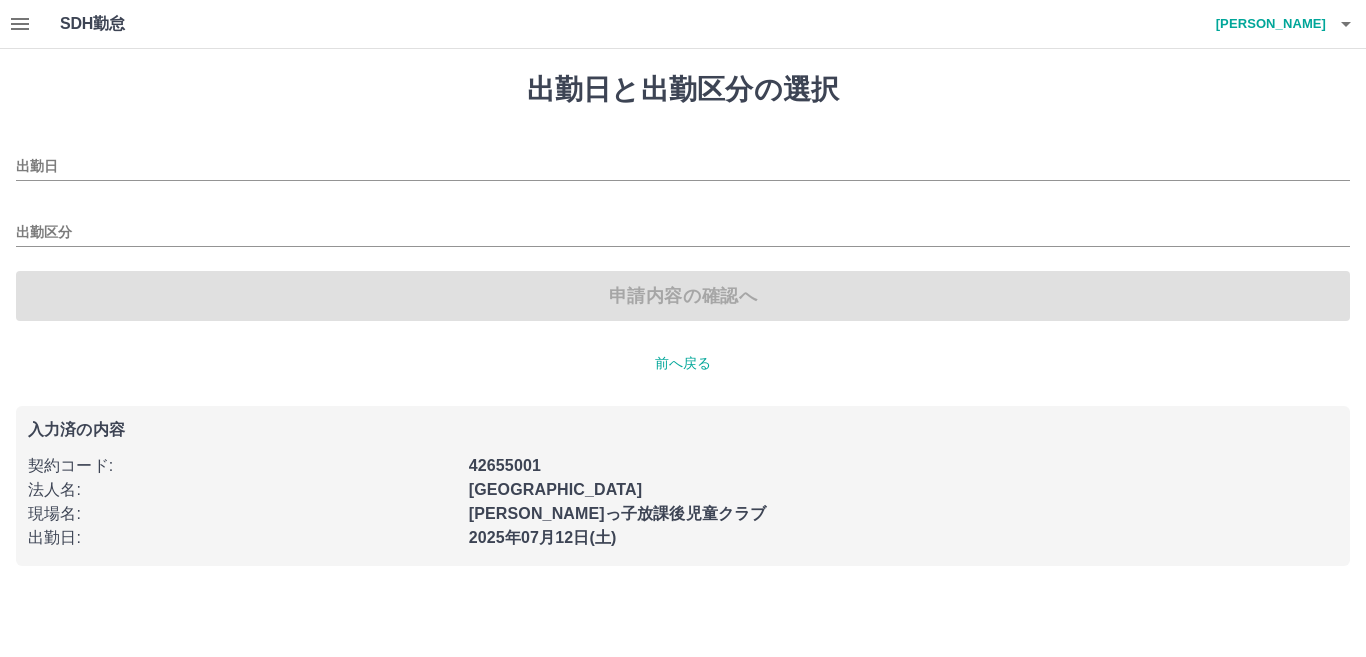 type on "**********" 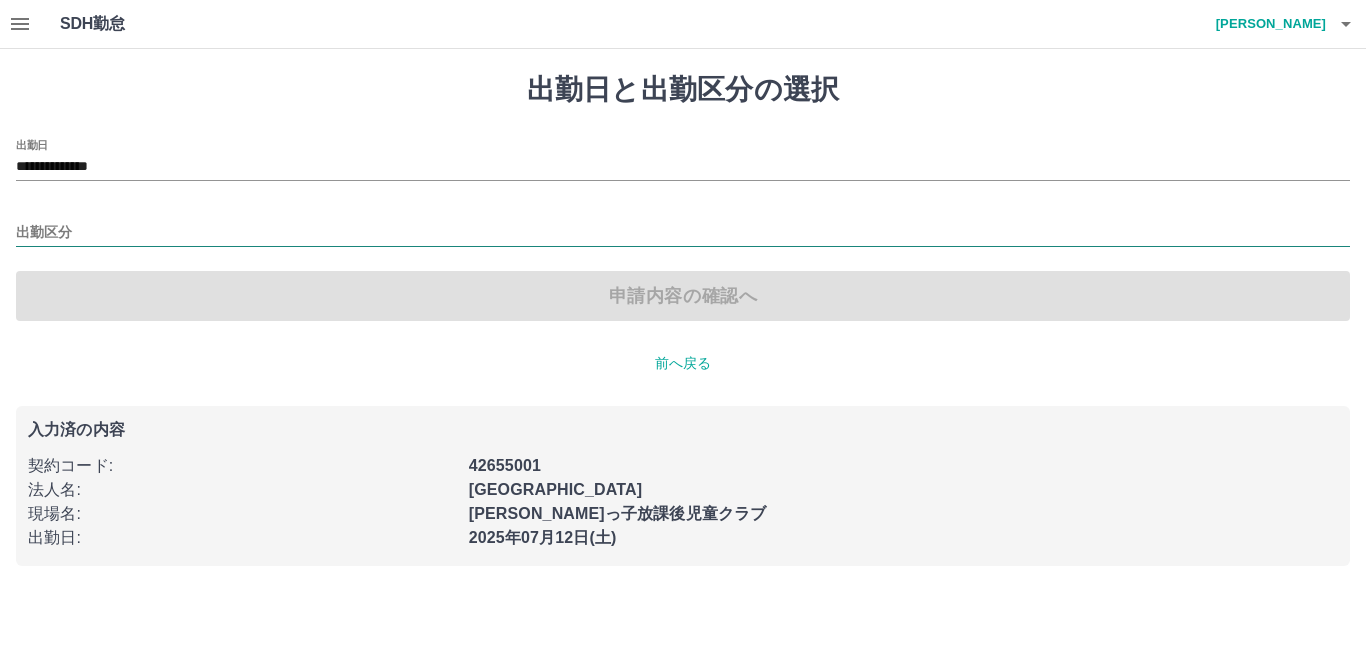 click on "出勤区分" at bounding box center (683, 233) 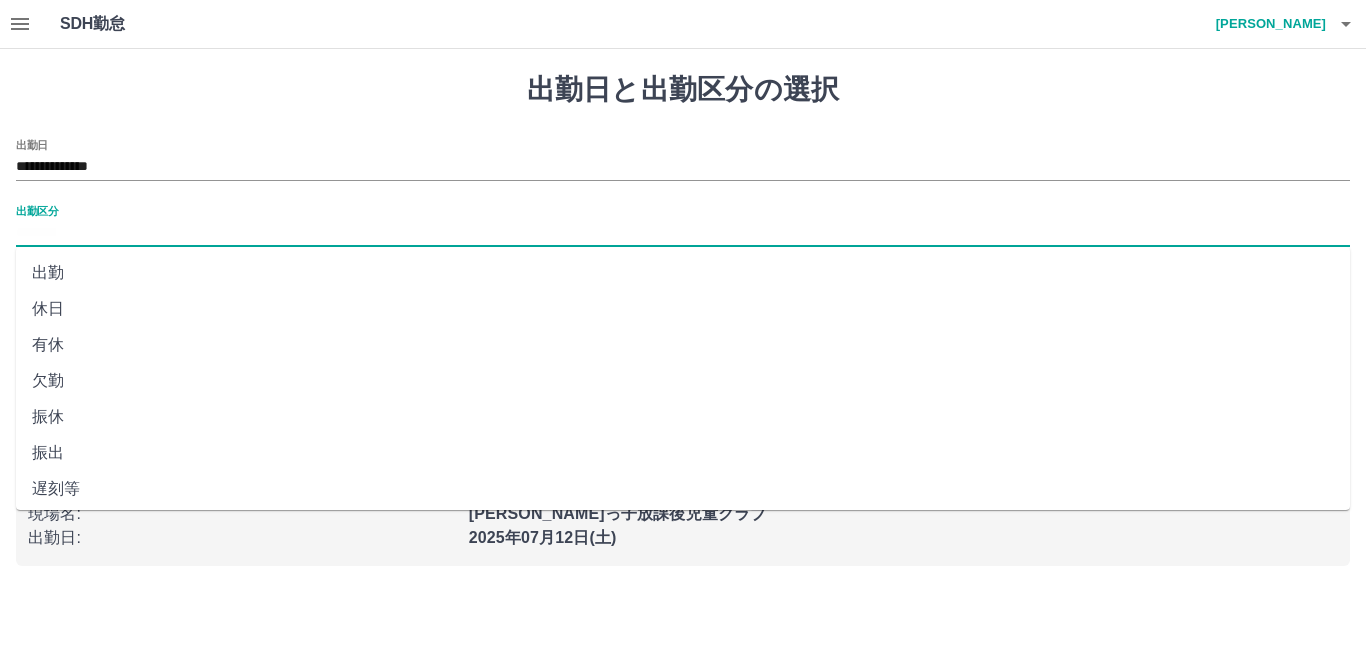 click on "休日" at bounding box center (683, 309) 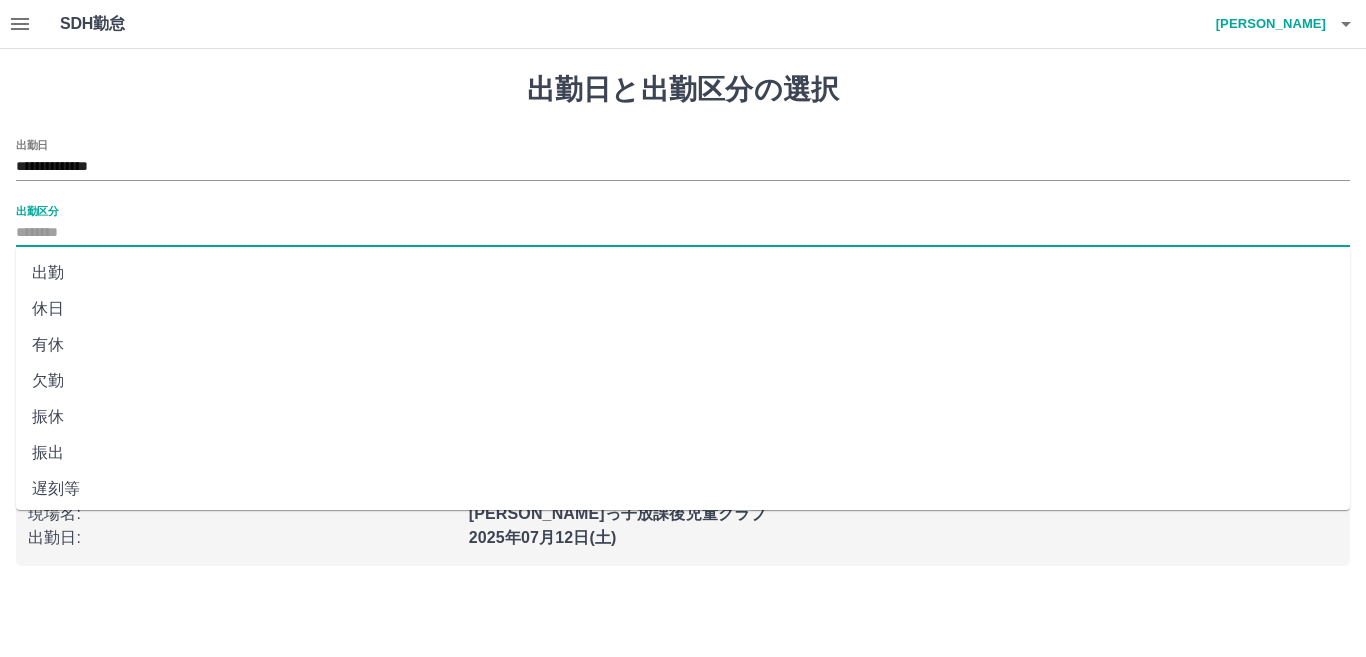 type on "**" 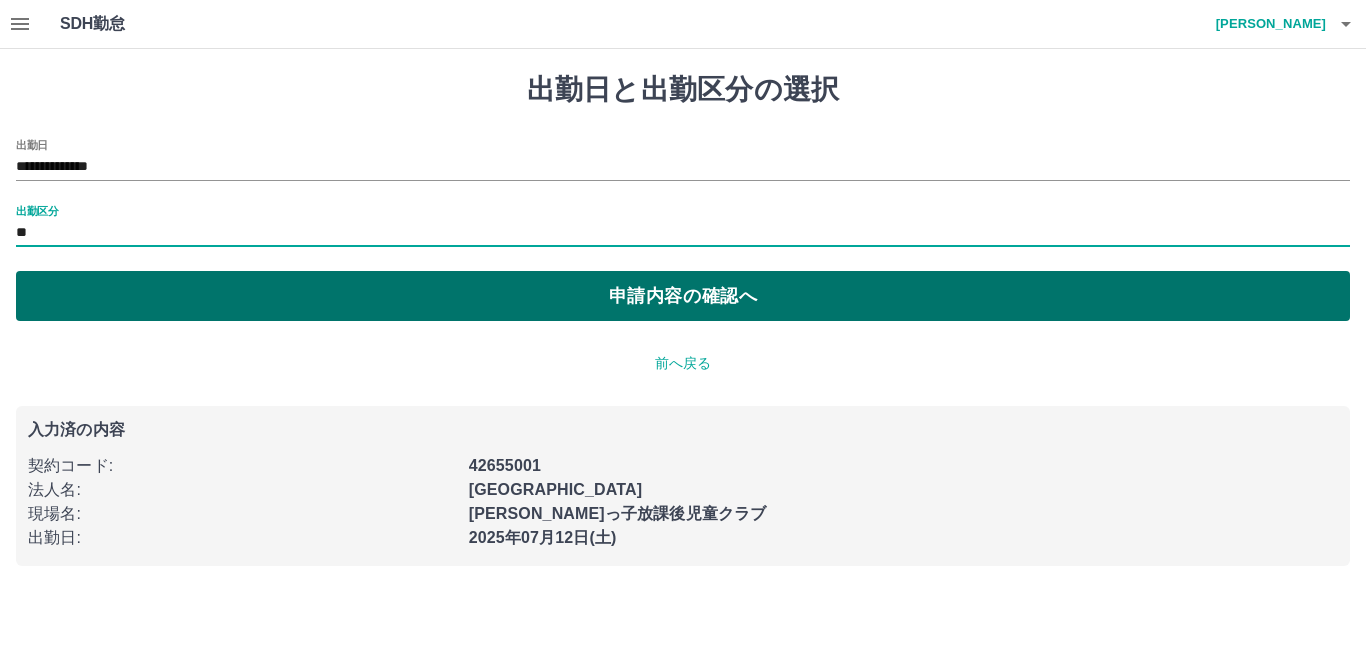 click on "申請内容の確認へ" at bounding box center [683, 296] 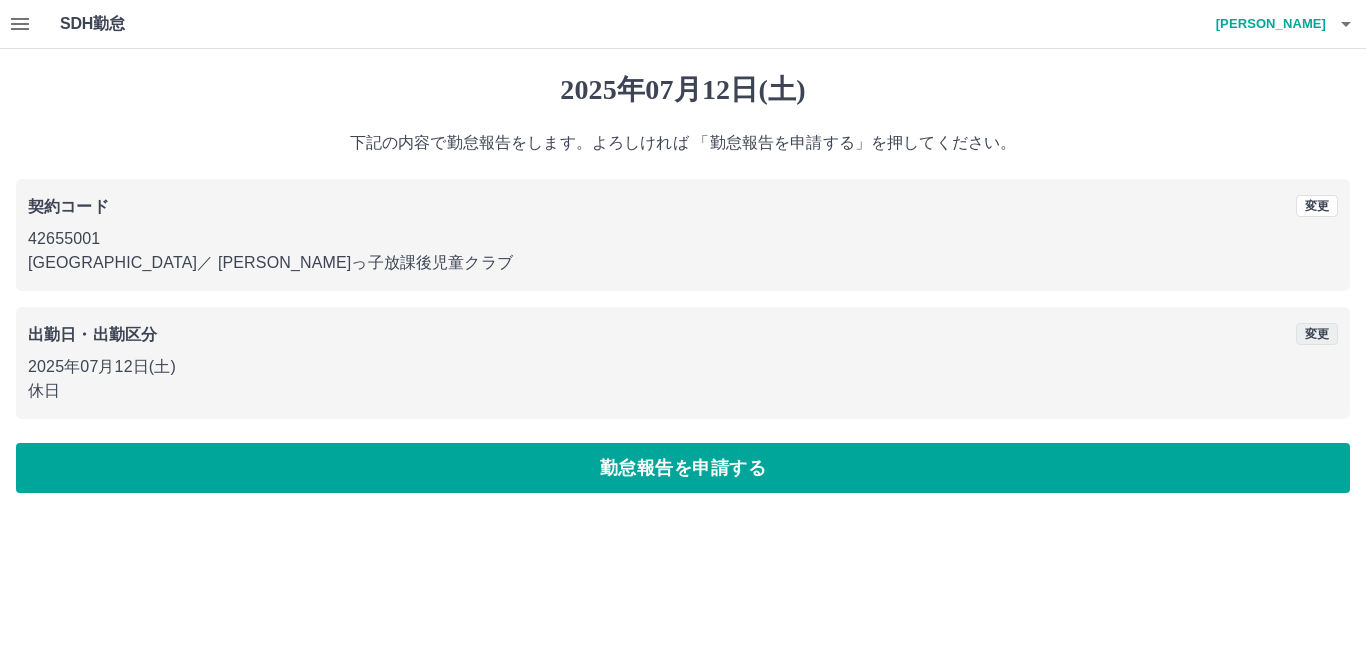 click on "変更" at bounding box center (1317, 334) 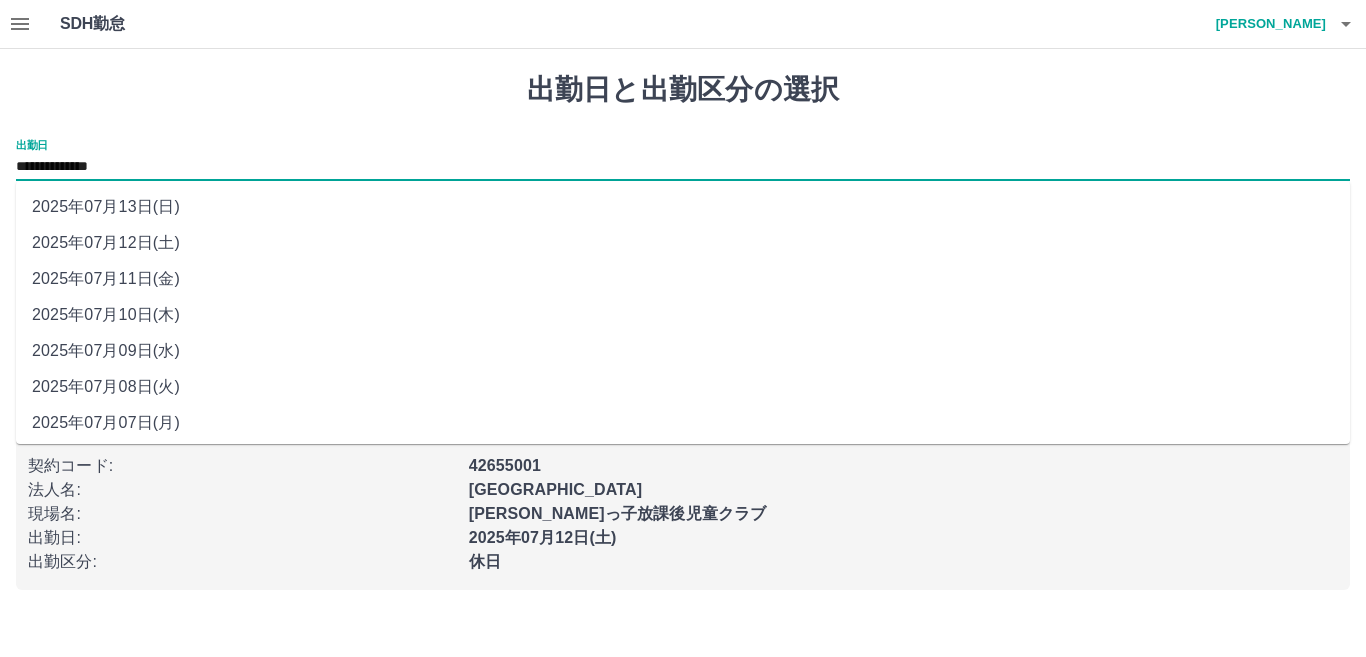 click on "**********" at bounding box center [683, 167] 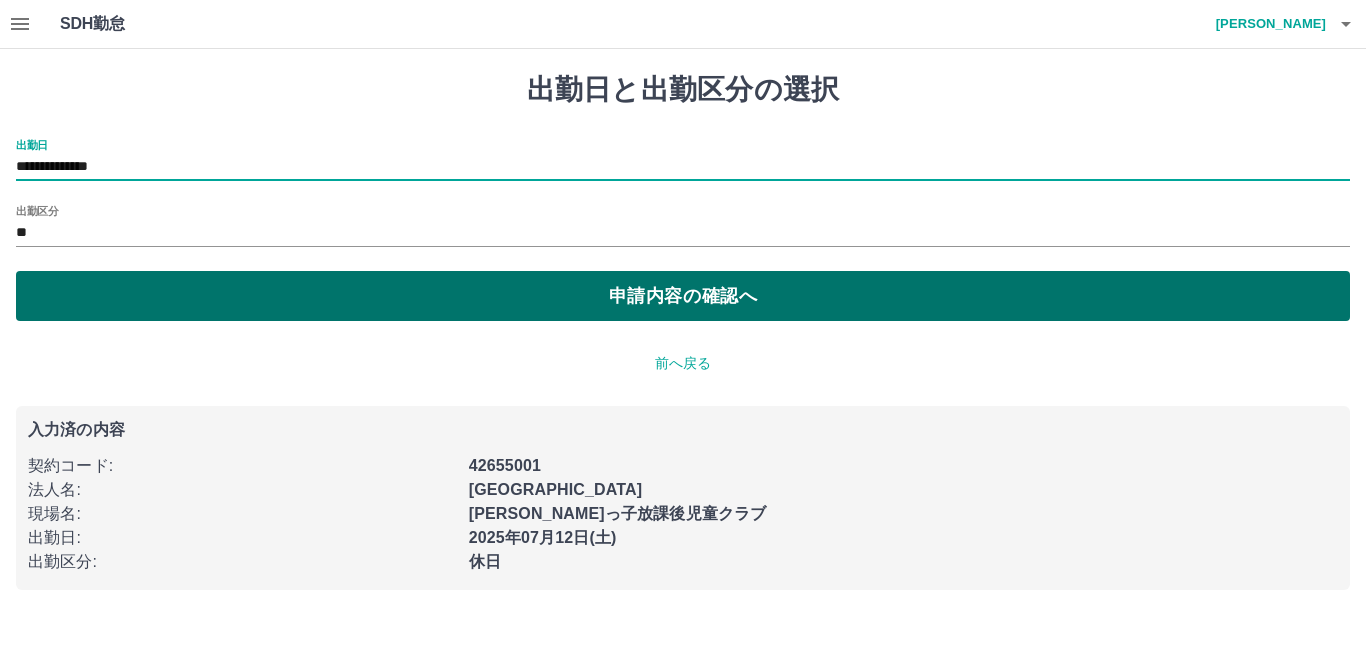 click on "申請内容の確認へ" at bounding box center [683, 296] 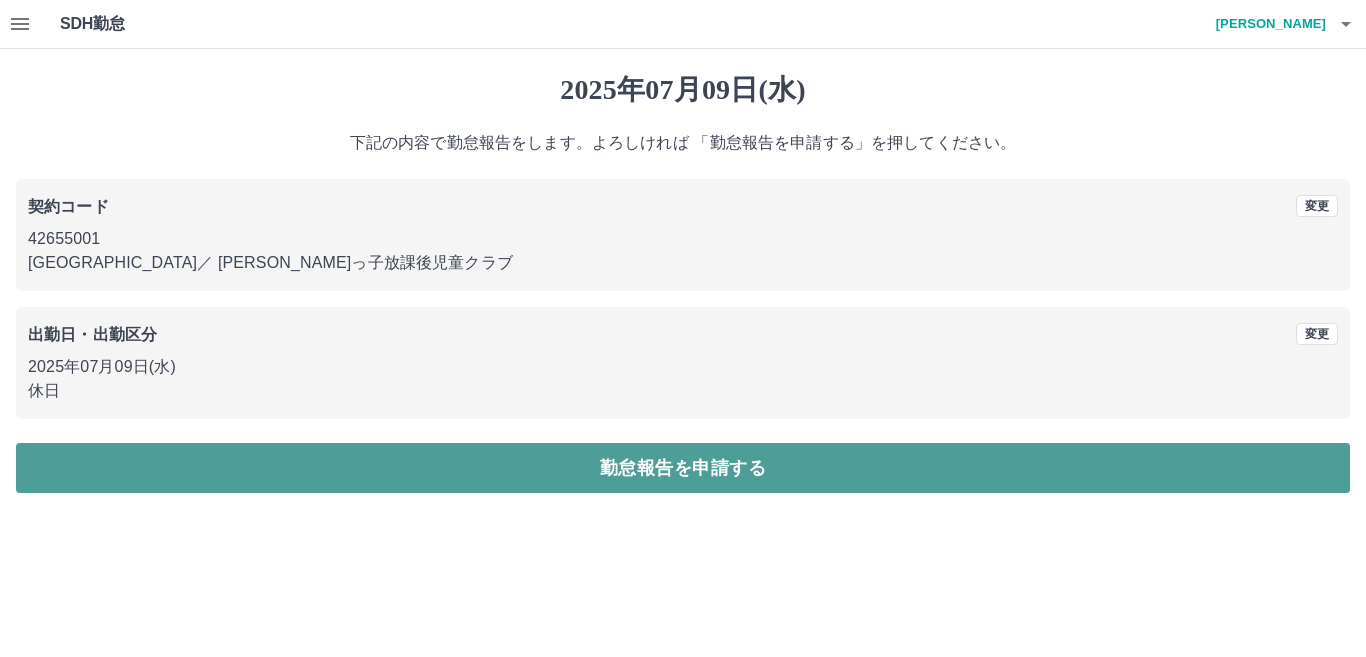 click on "勤怠報告を申請する" at bounding box center [683, 468] 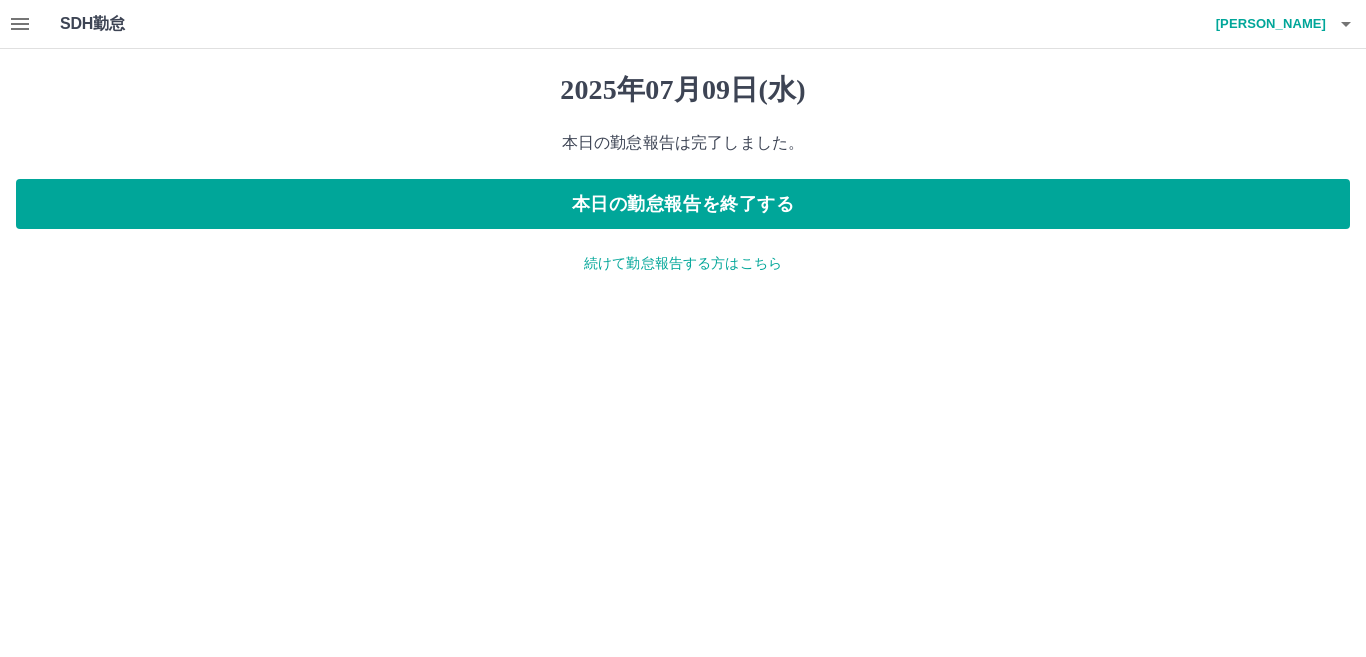 click on "2025年07月09日(水) 本日の勤怠報告は完了しました。 本日の勤怠報告を終了する 続けて勤怠報告する方はこちら" at bounding box center (683, 173) 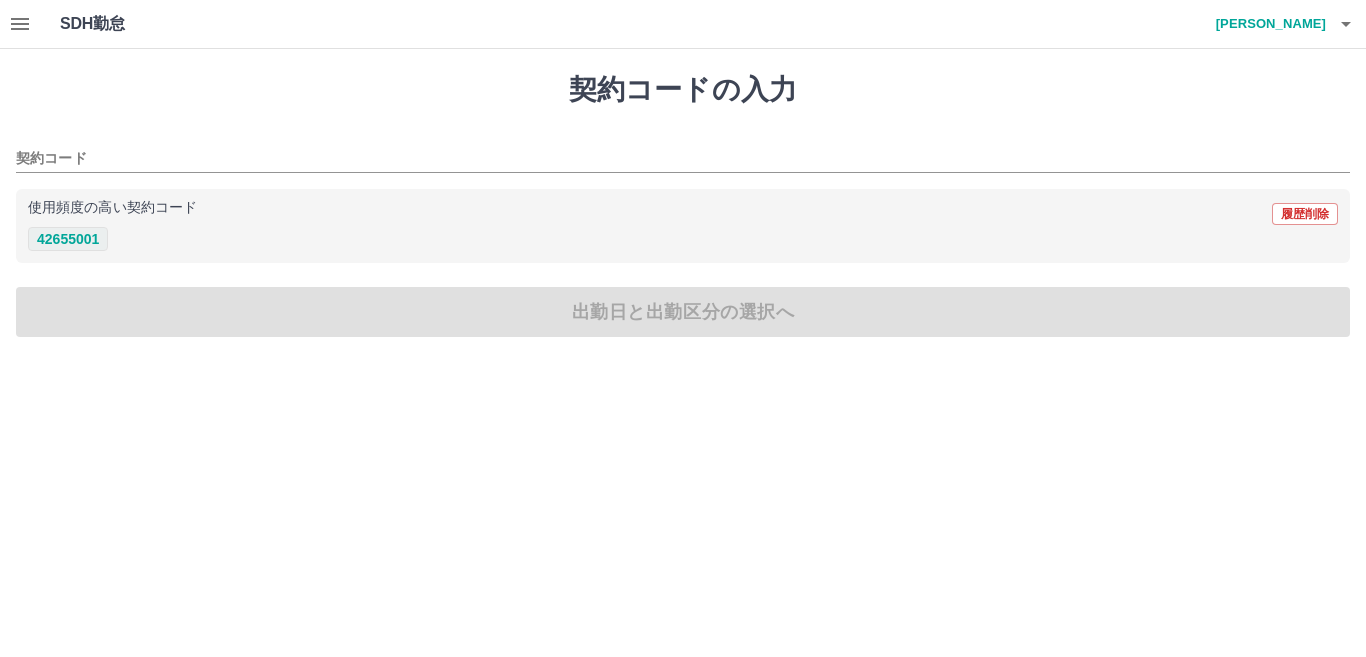 click on "42655001" at bounding box center (68, 239) 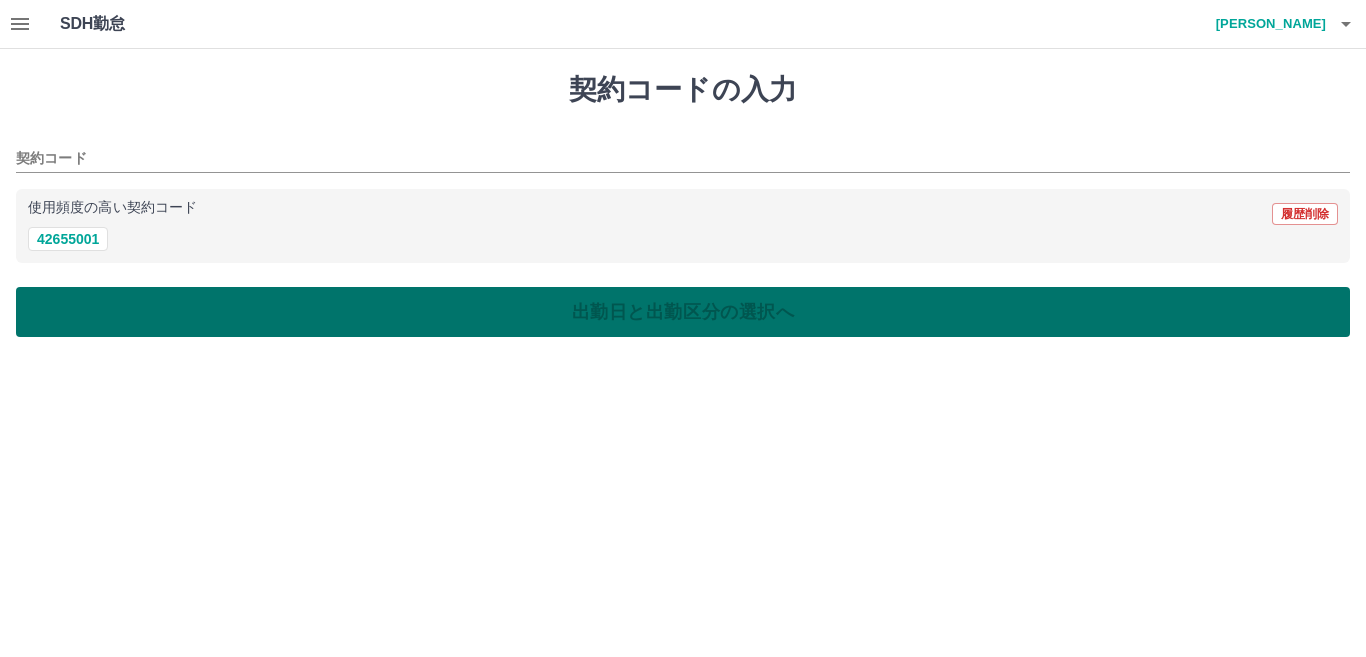 type on "********" 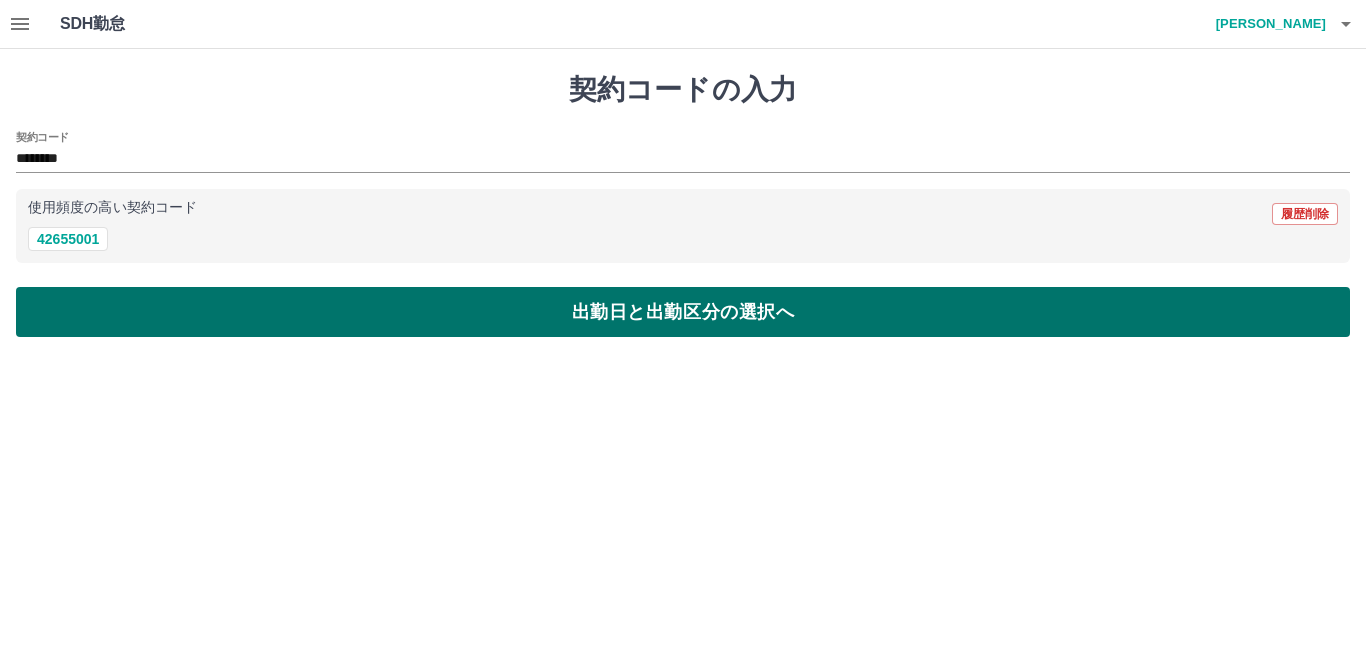 click on "出勤日と出勤区分の選択へ" at bounding box center (683, 312) 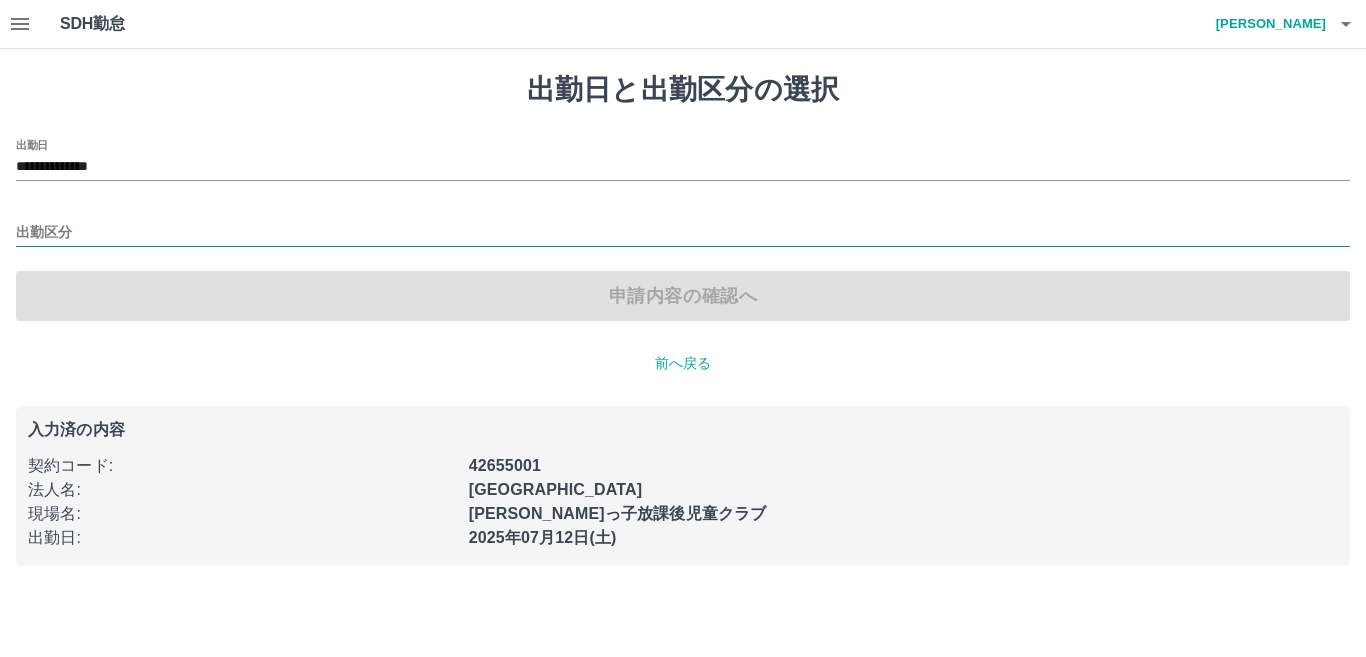 click on "出勤区分" at bounding box center (683, 233) 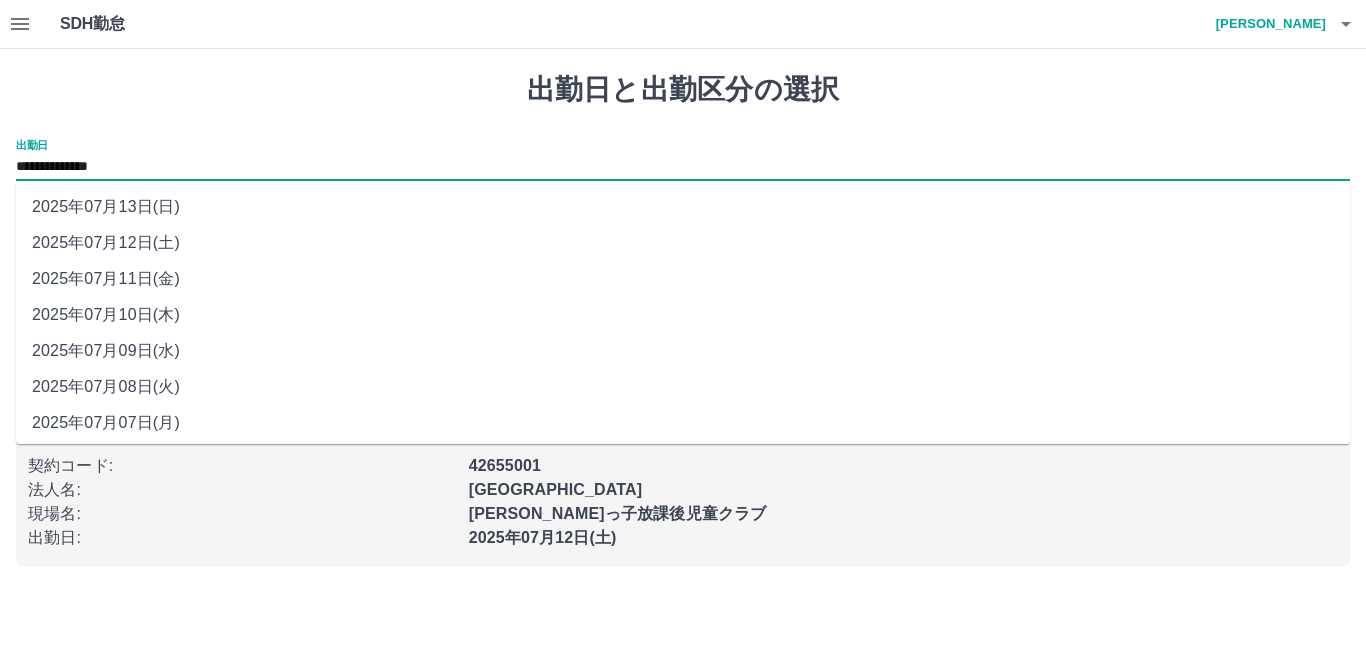 click on "**********" at bounding box center [683, 167] 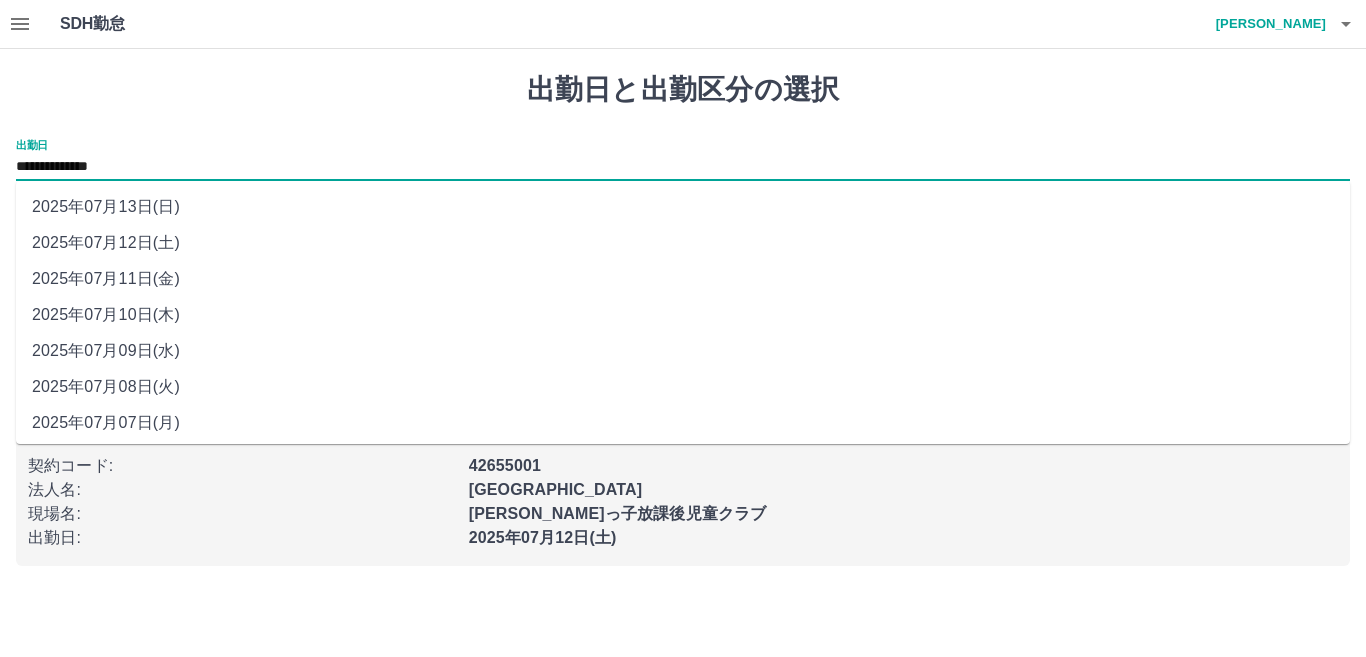 click on "出勤日と出勤区分の選択" at bounding box center (683, 90) 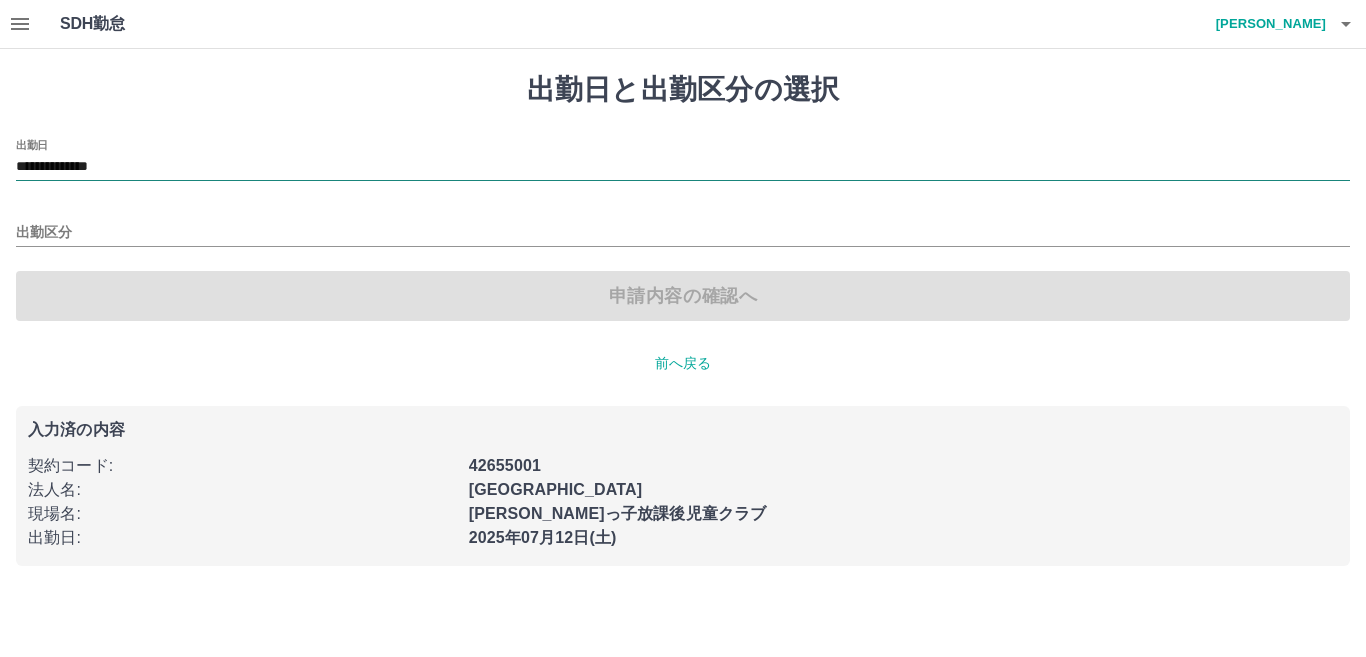 click on "**********" at bounding box center (683, 167) 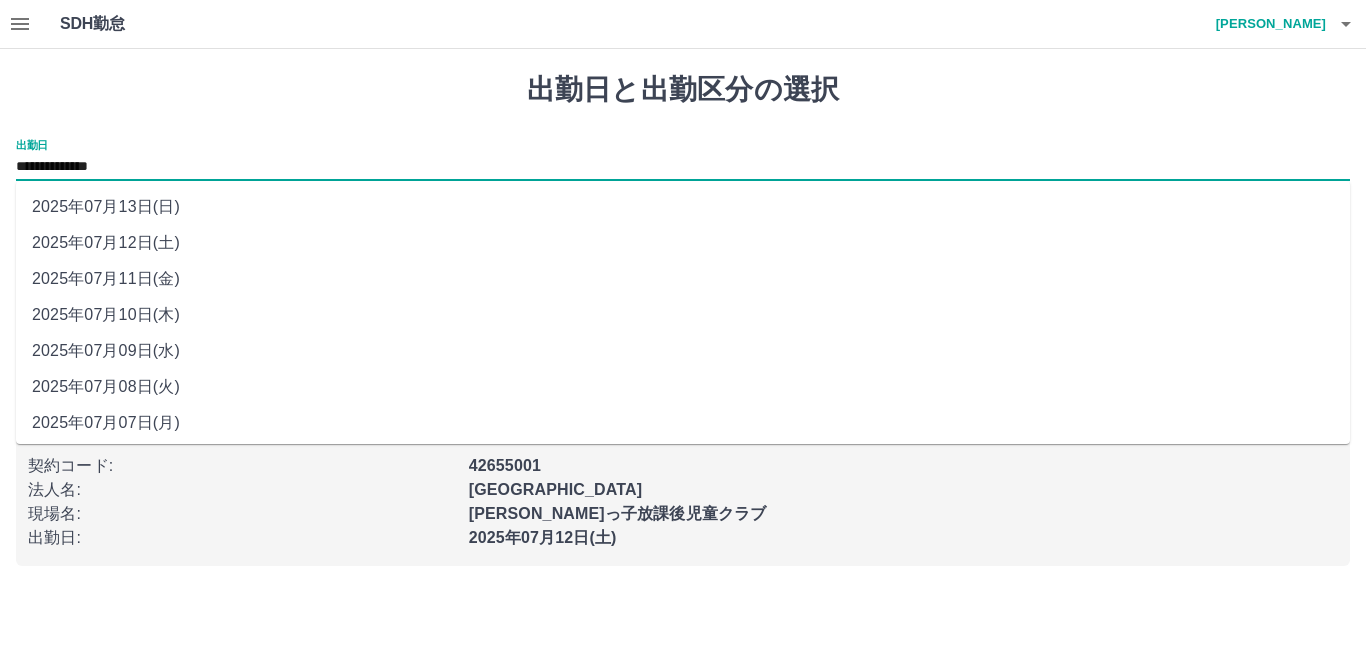 click on "2025年07月11日(金)" at bounding box center [683, 279] 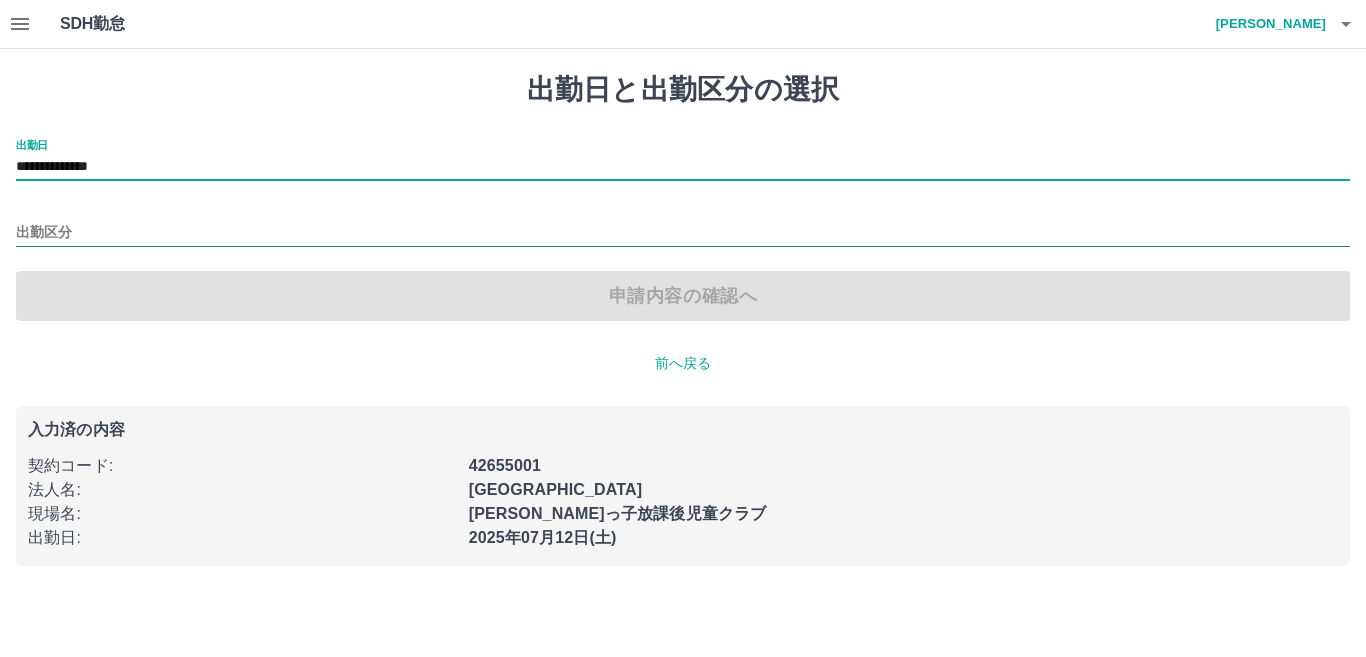 click on "出勤区分" at bounding box center [683, 233] 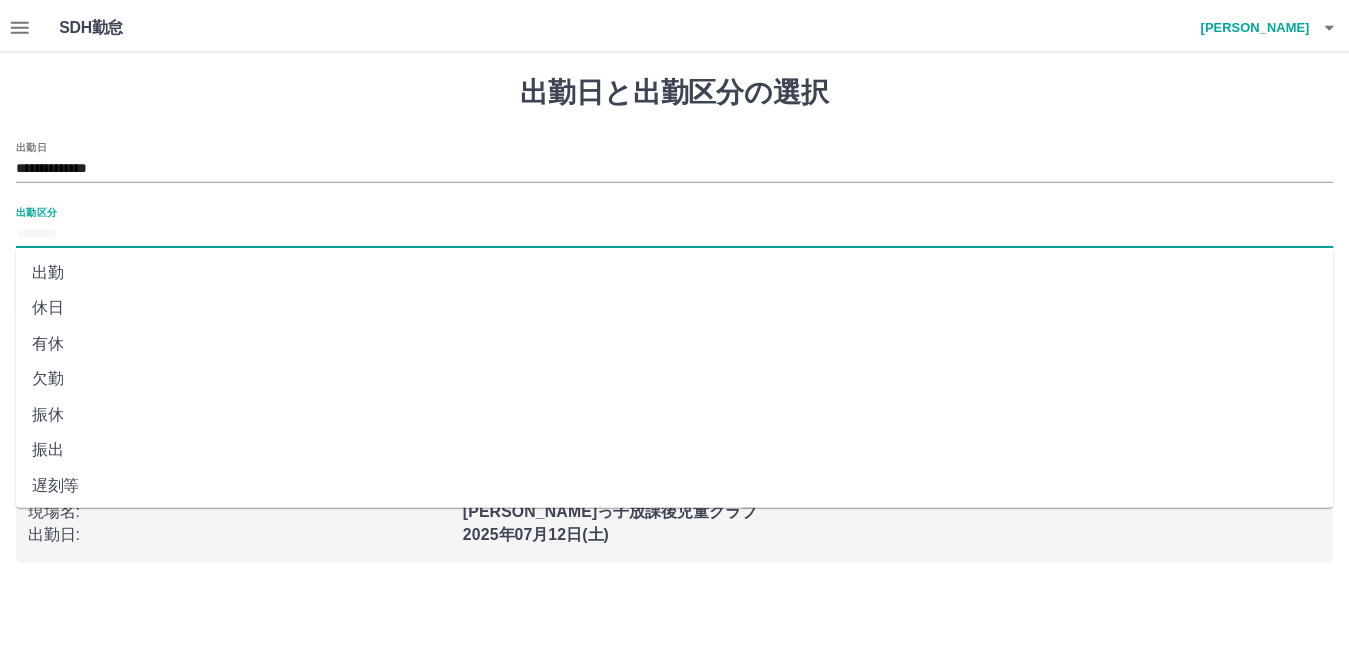 scroll, scrollTop: 0, scrollLeft: 0, axis: both 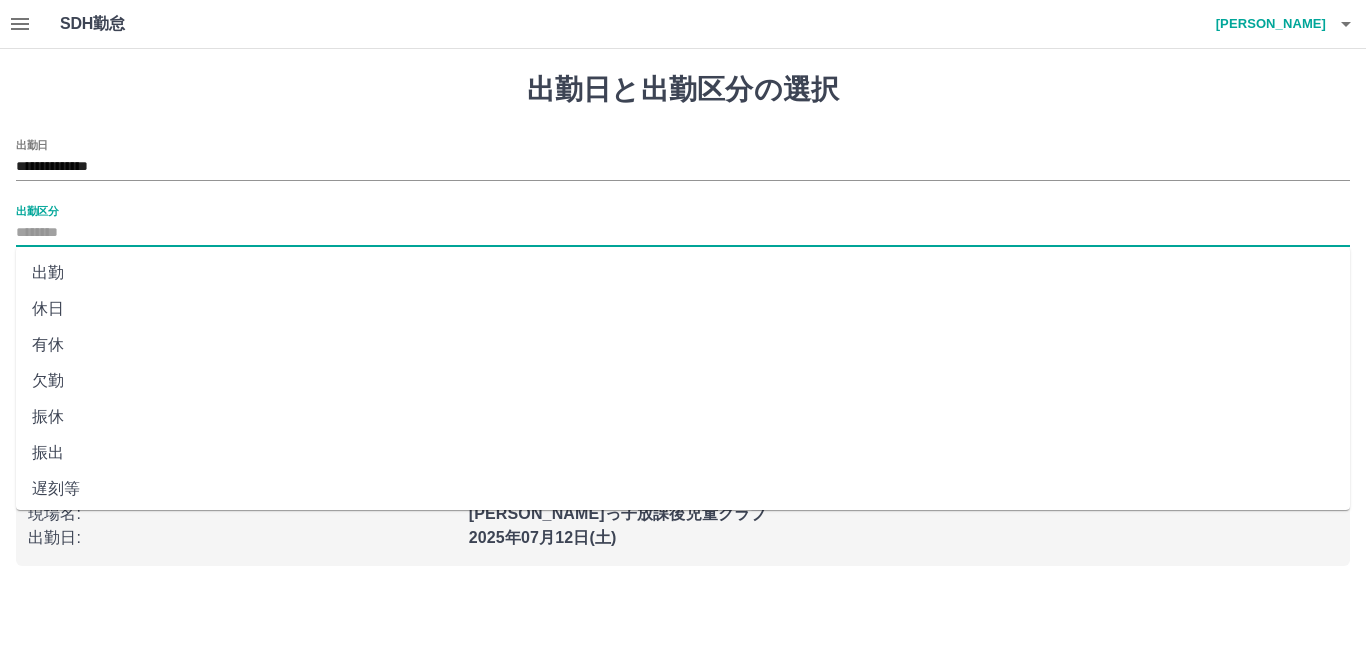 click on "休日" at bounding box center [683, 309] 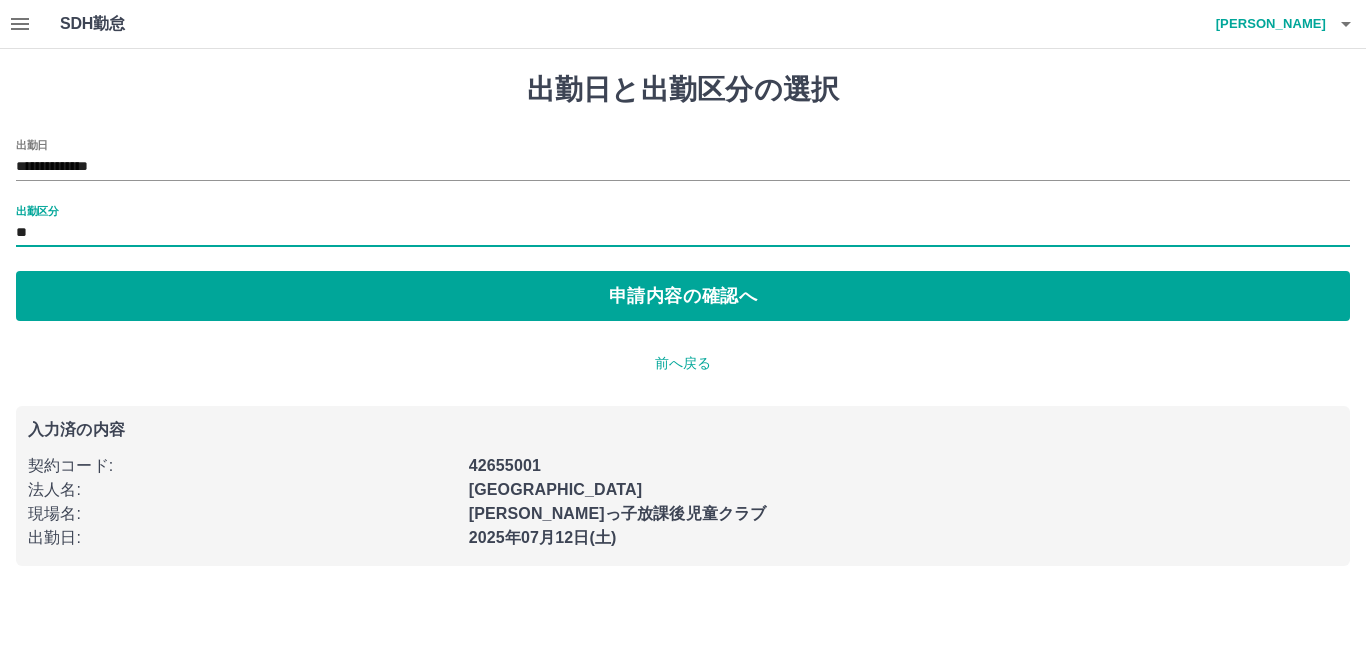 type on "**" 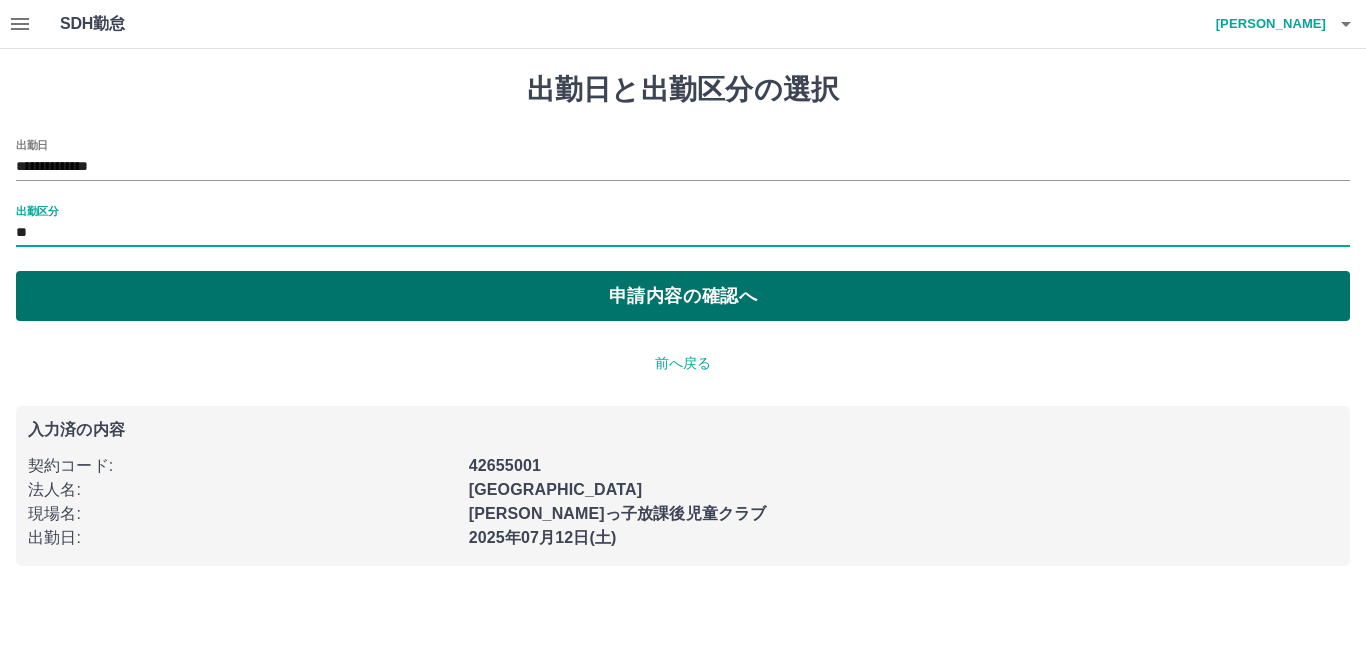 click on "申請内容の確認へ" at bounding box center [683, 296] 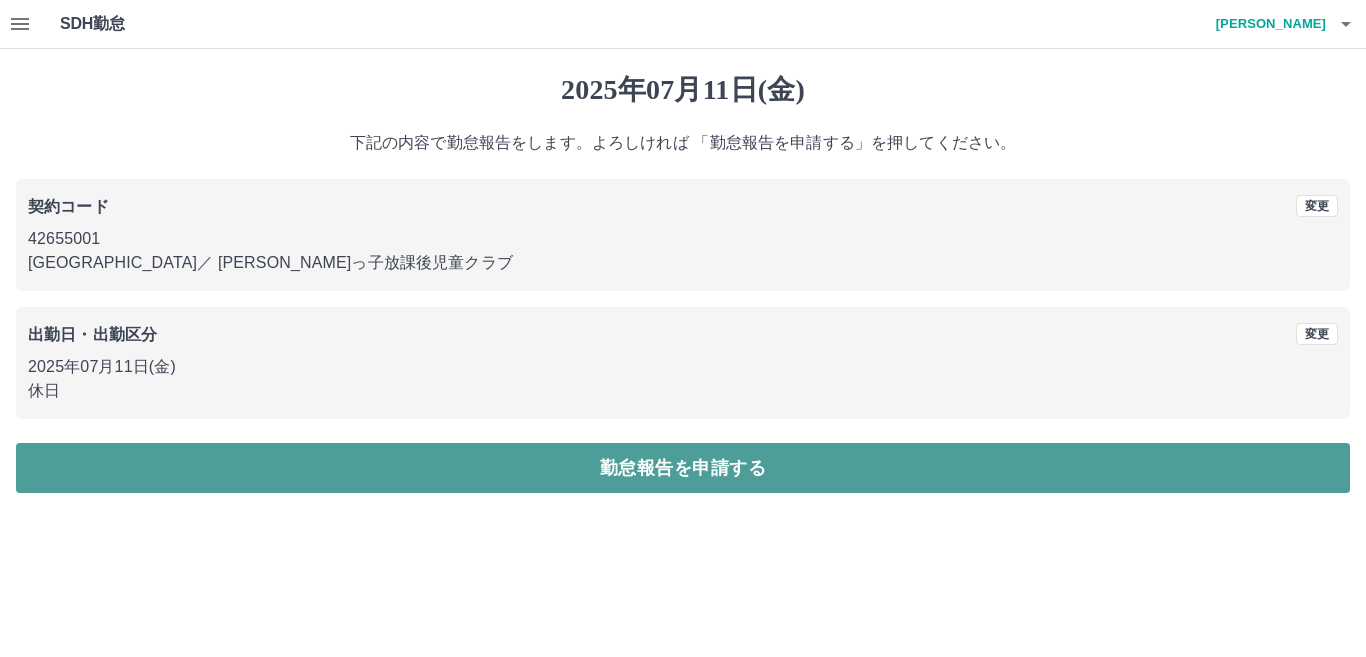 click on "勤怠報告を申請する" at bounding box center [683, 468] 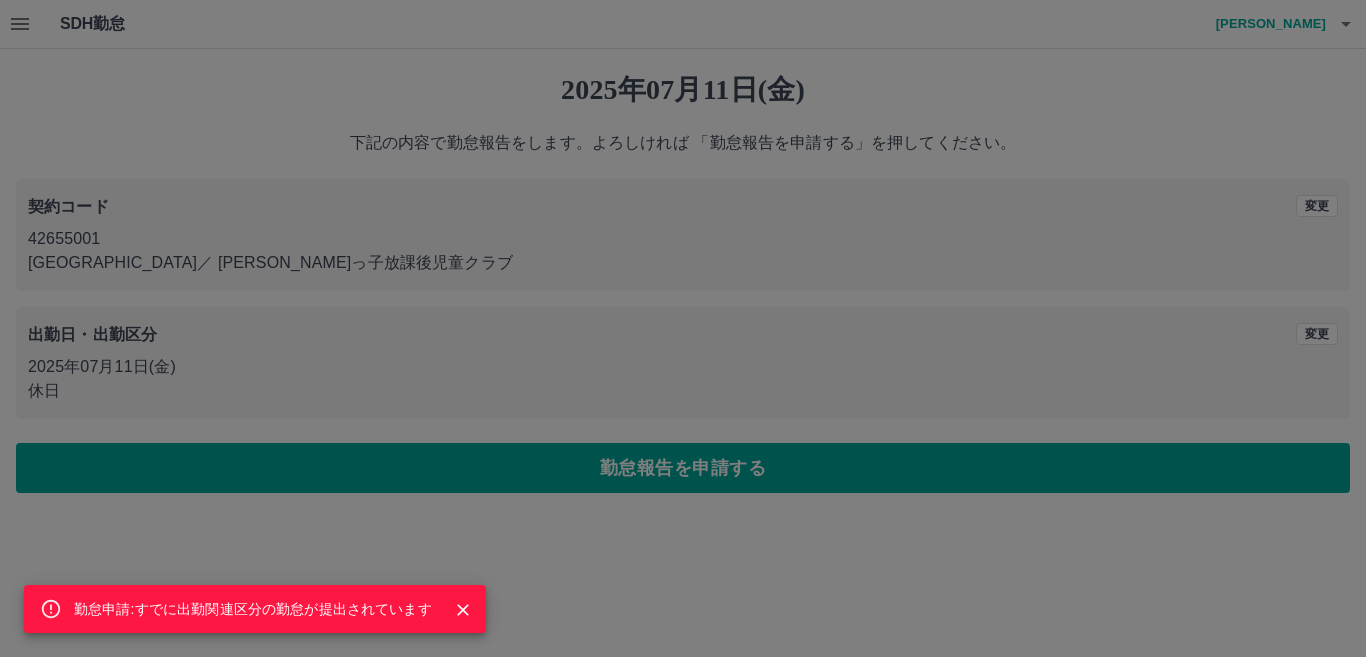 click on "勤怠申請:すでに出勤関連区分の勤怠が提出されています" at bounding box center (683, 328) 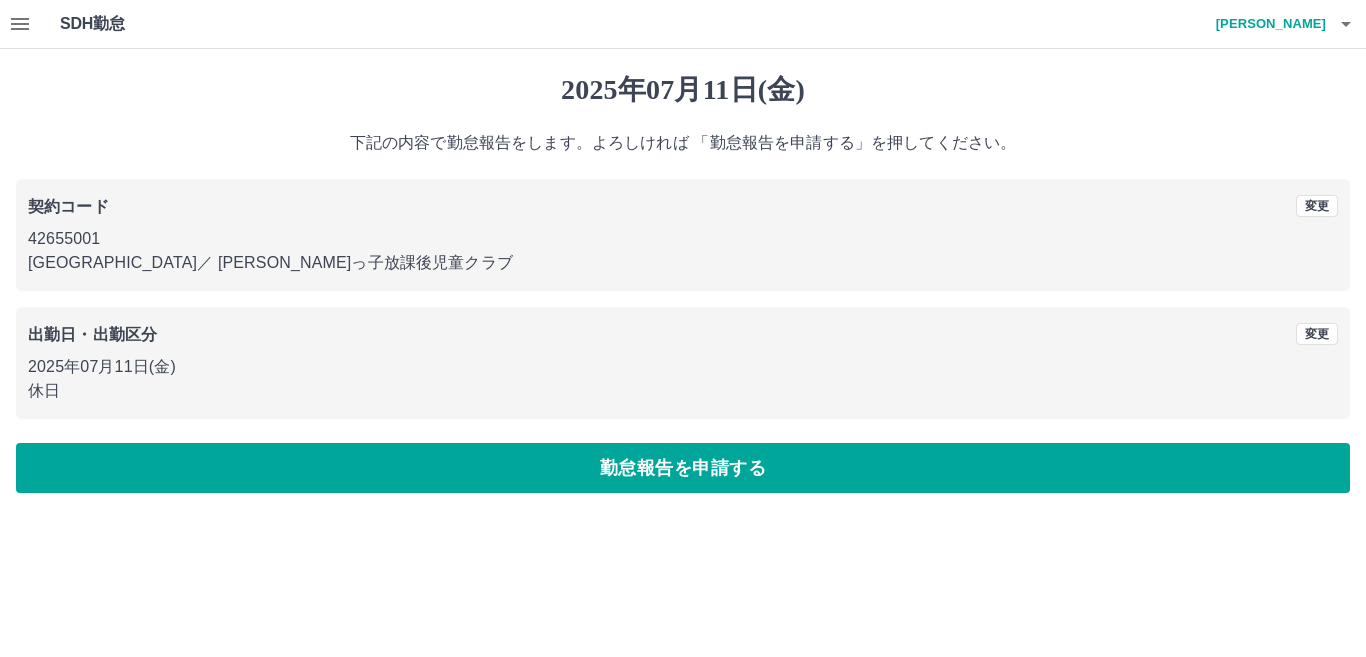 click 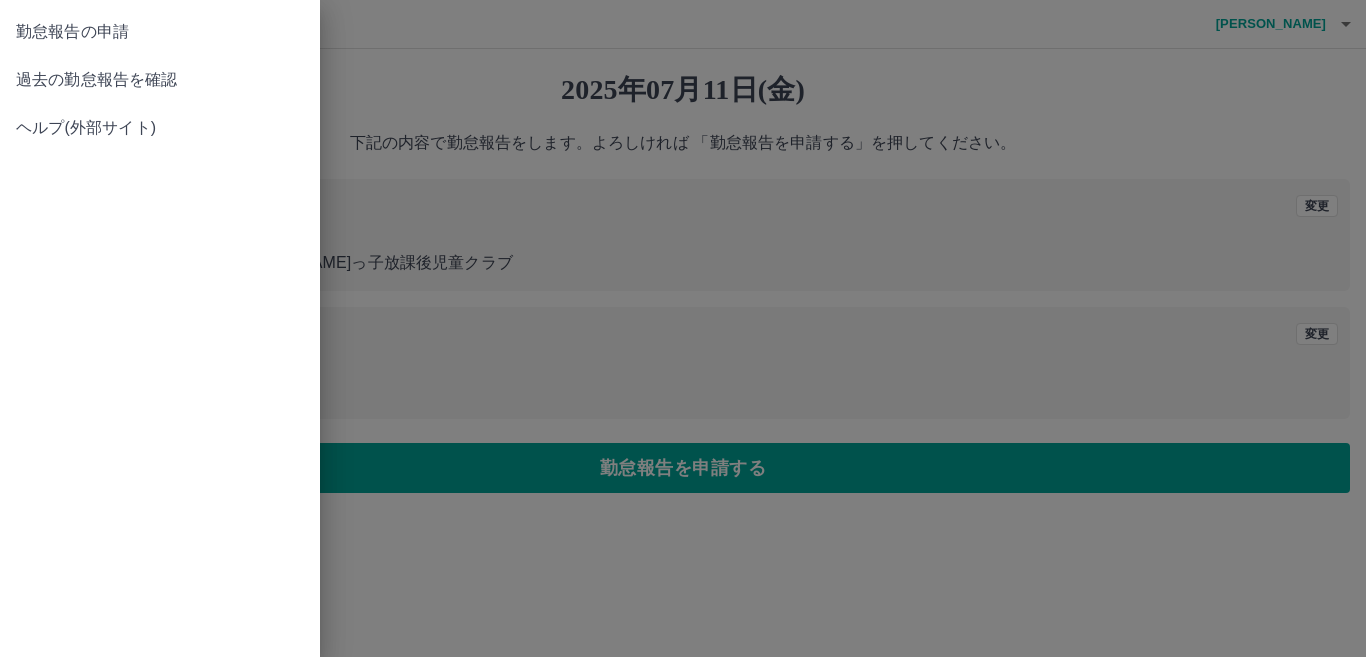 click at bounding box center [683, 328] 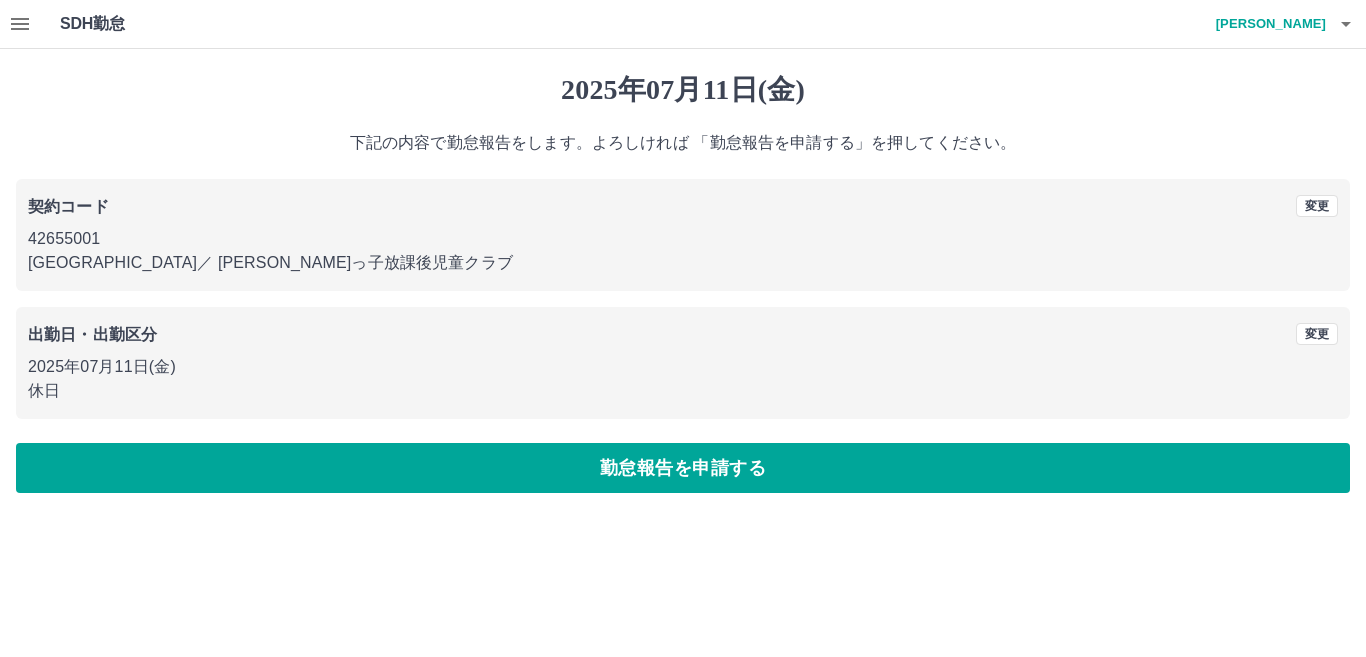 click on "高橋　睦香" at bounding box center (1266, 24) 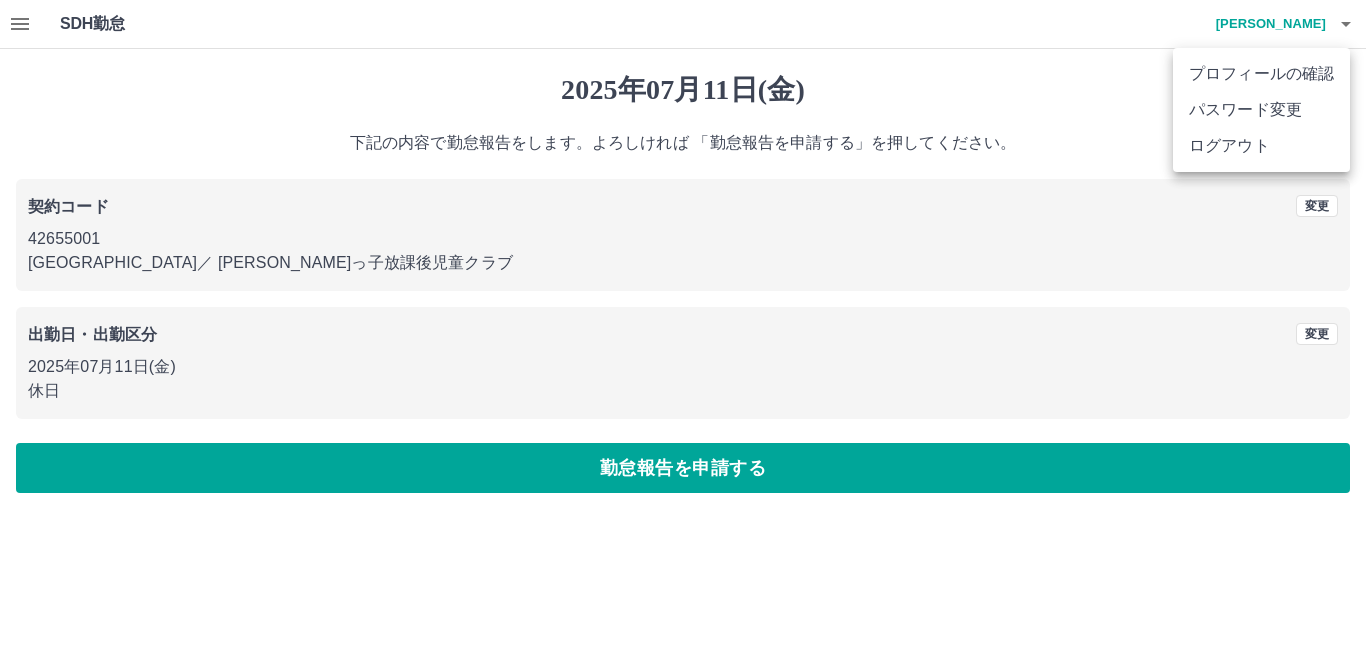 drag, startPoint x: 101, startPoint y: 82, endPoint x: 0, endPoint y: 31, distance: 113.14592 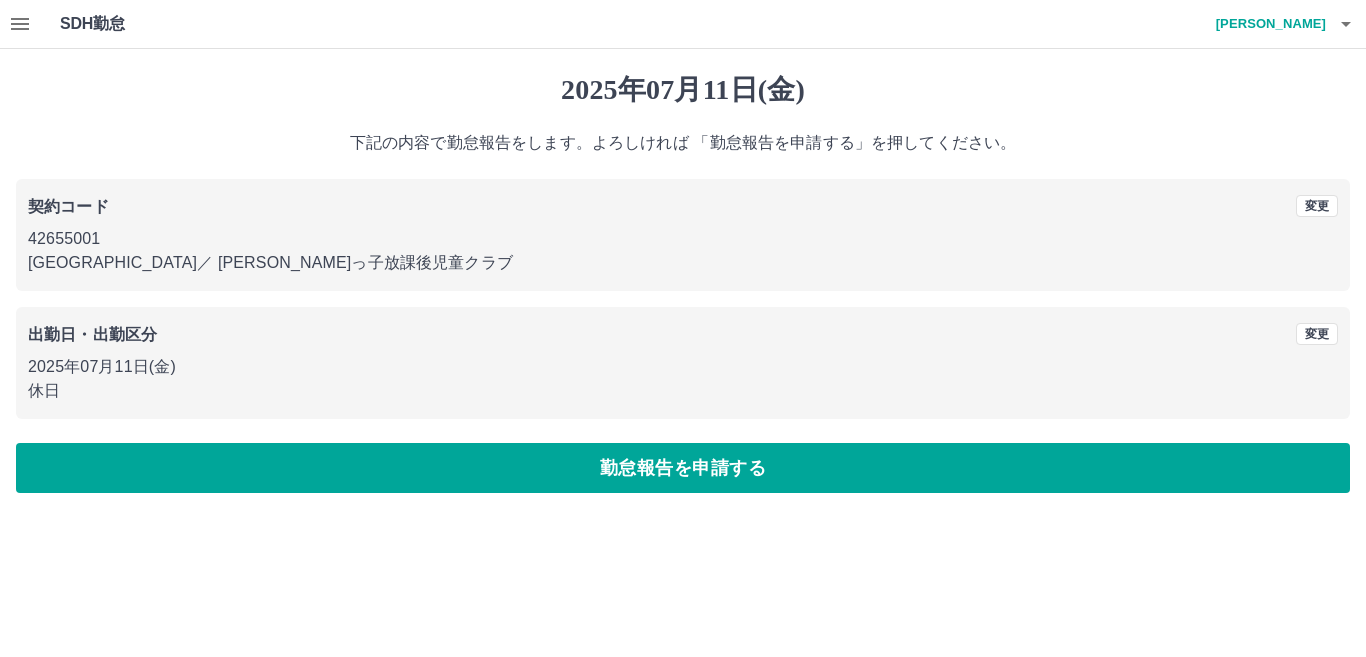 click 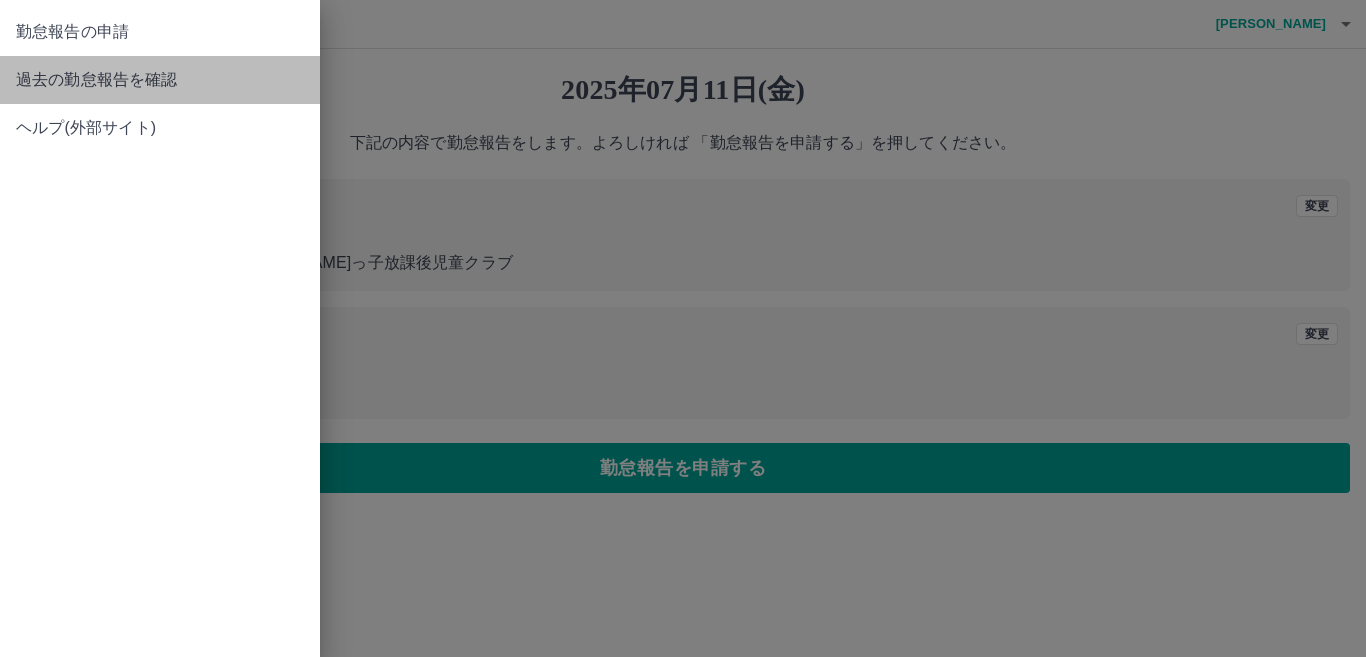 click on "過去の勤怠報告を確認" at bounding box center [160, 80] 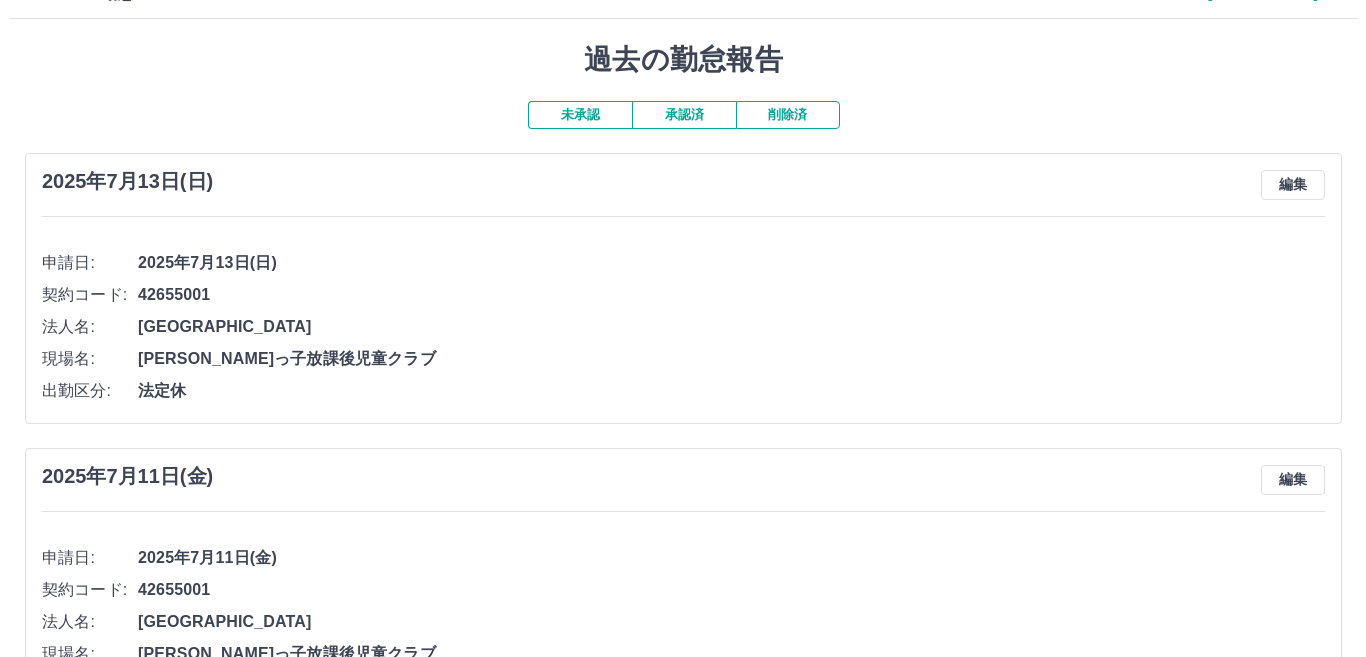 scroll, scrollTop: 0, scrollLeft: 0, axis: both 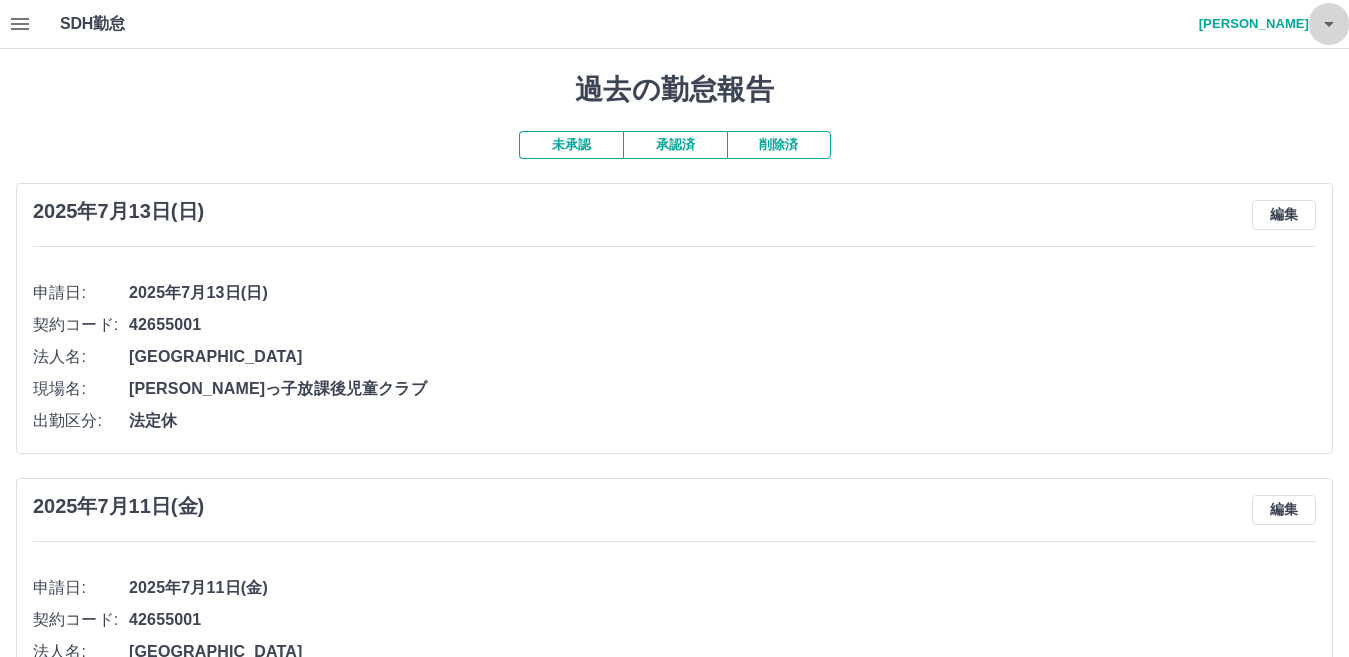 click at bounding box center [1329, 24] 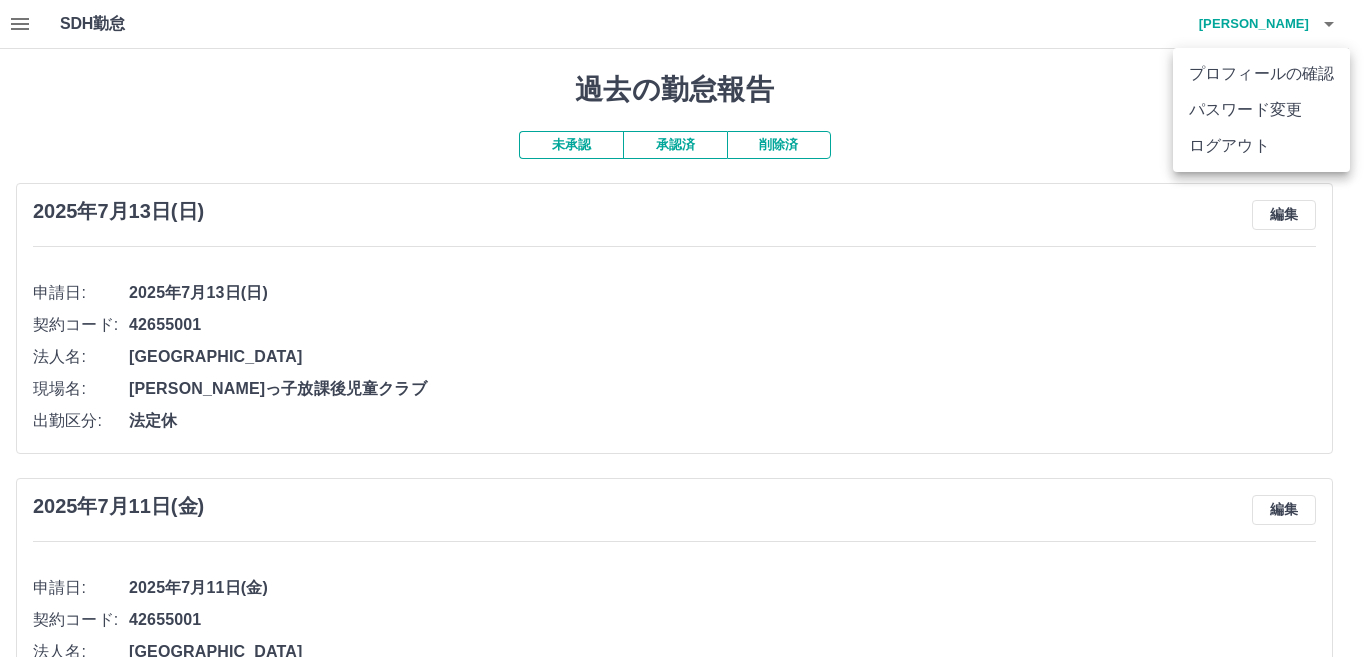 click on "ログアウト" at bounding box center (1261, 146) 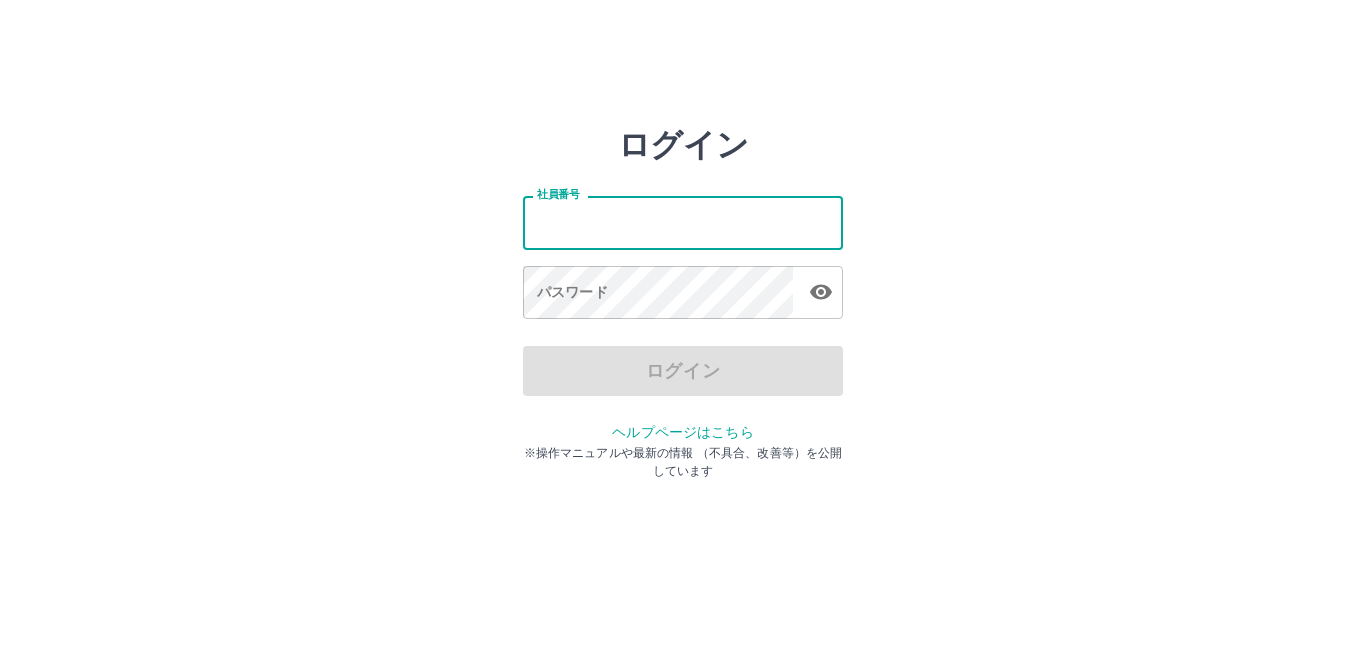 scroll, scrollTop: 0, scrollLeft: 0, axis: both 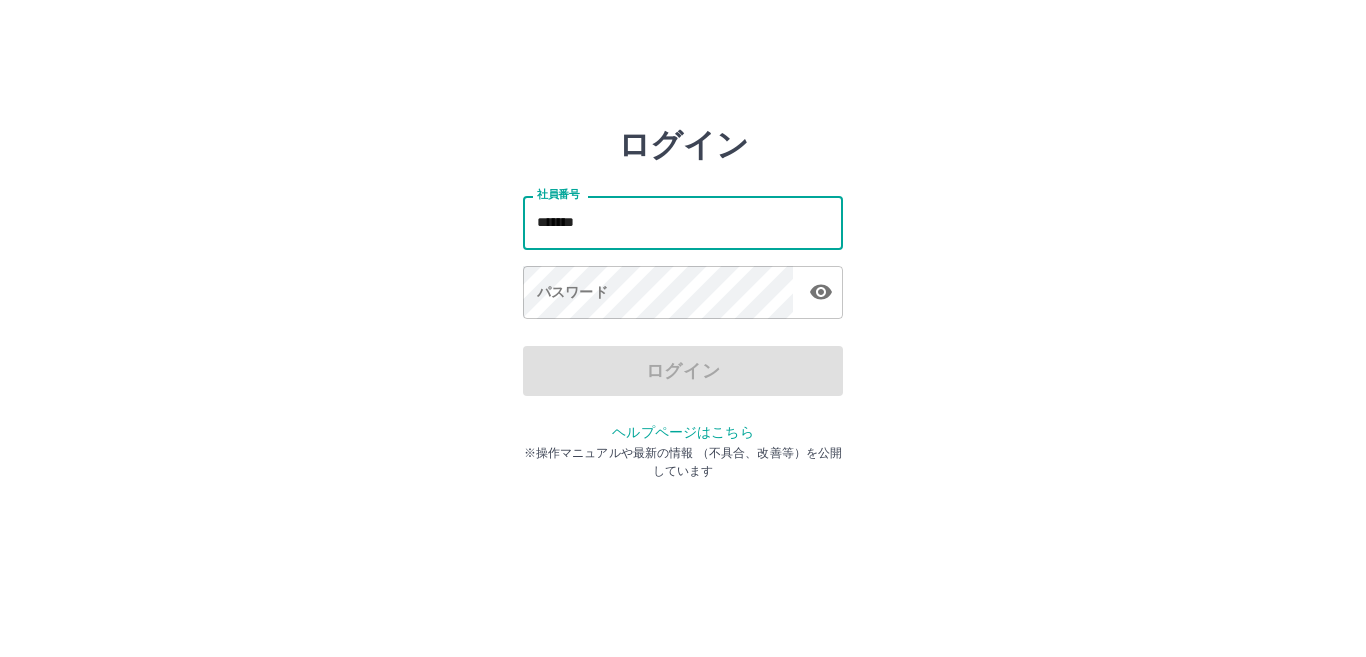 type on "*******" 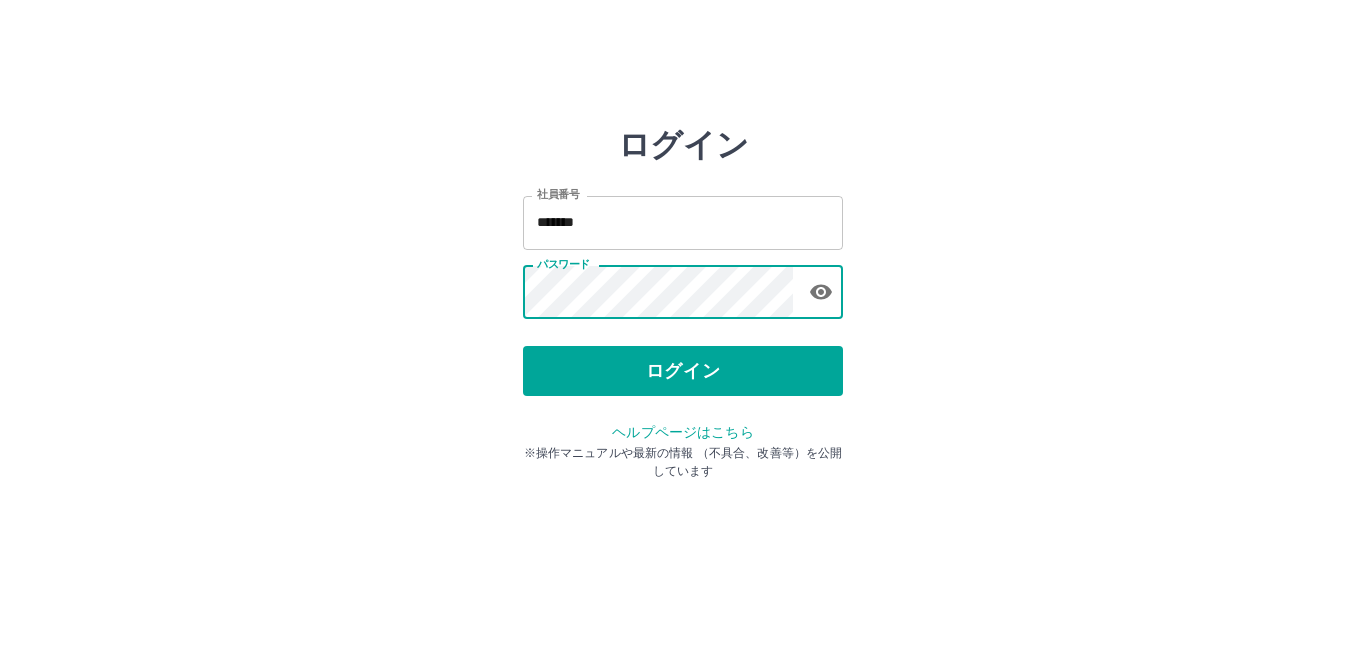 drag, startPoint x: 766, startPoint y: 391, endPoint x: 772, endPoint y: 400, distance: 10.816654 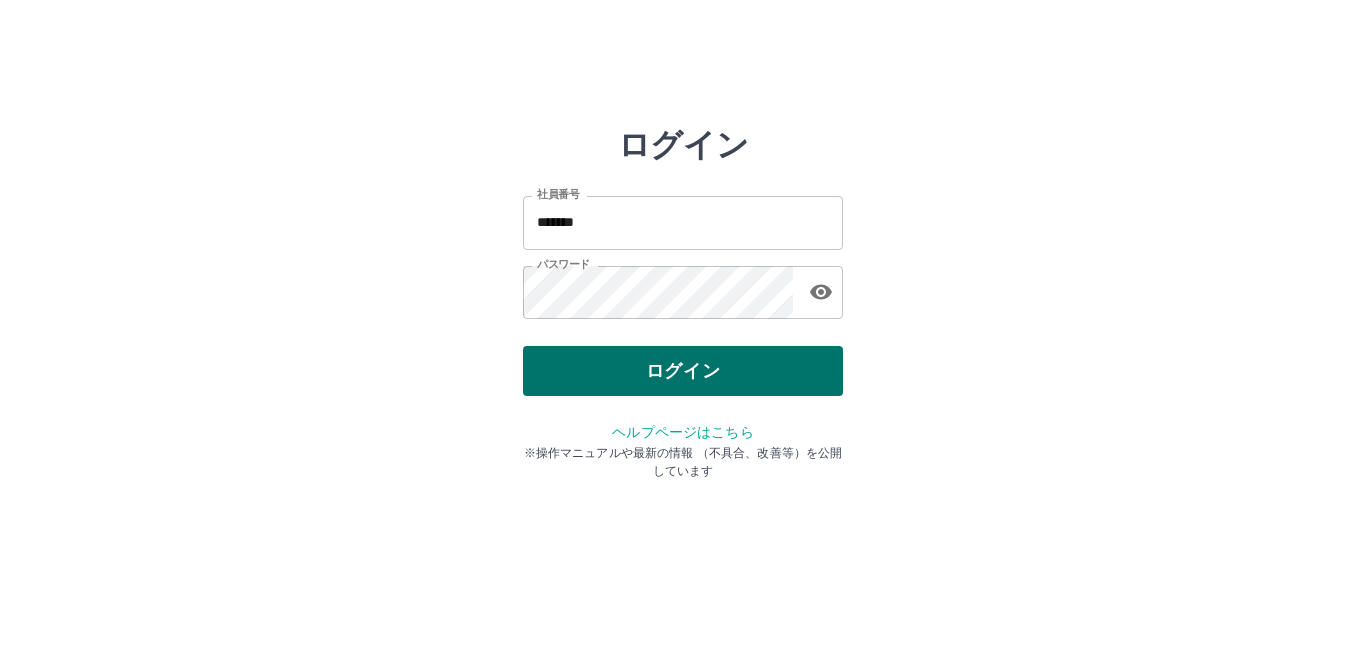 click on "ログイン" at bounding box center (683, 371) 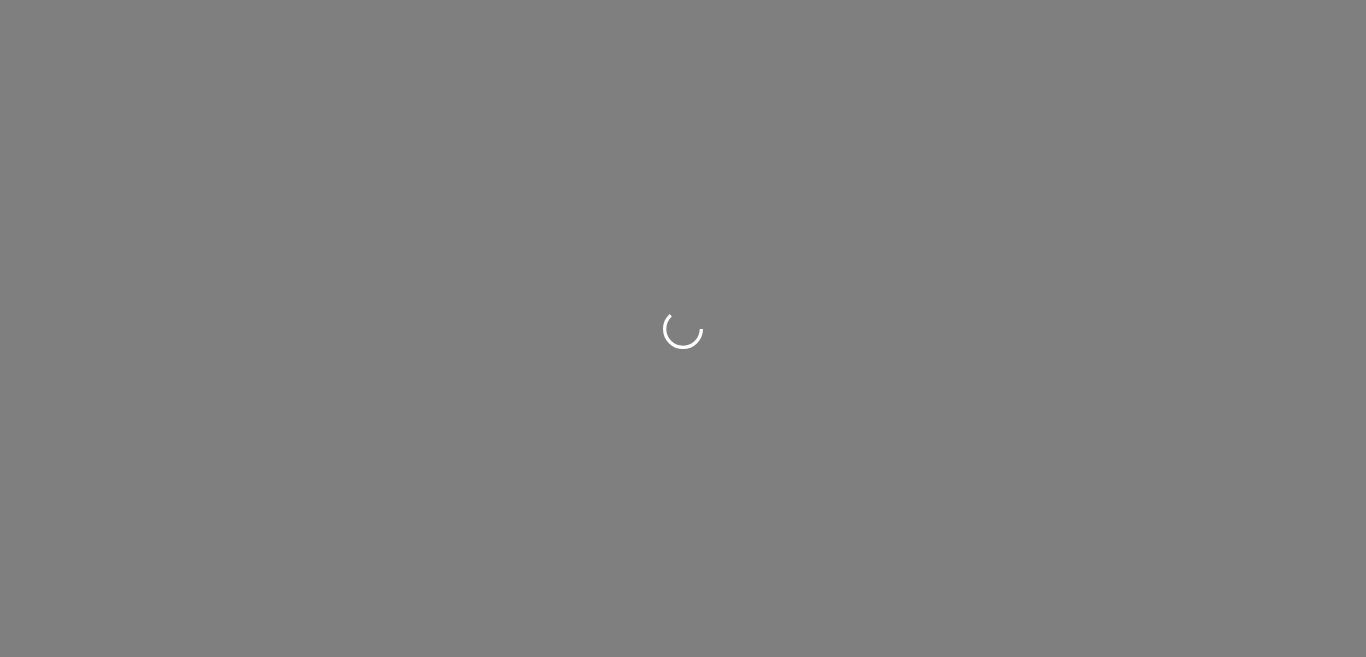 scroll, scrollTop: 0, scrollLeft: 0, axis: both 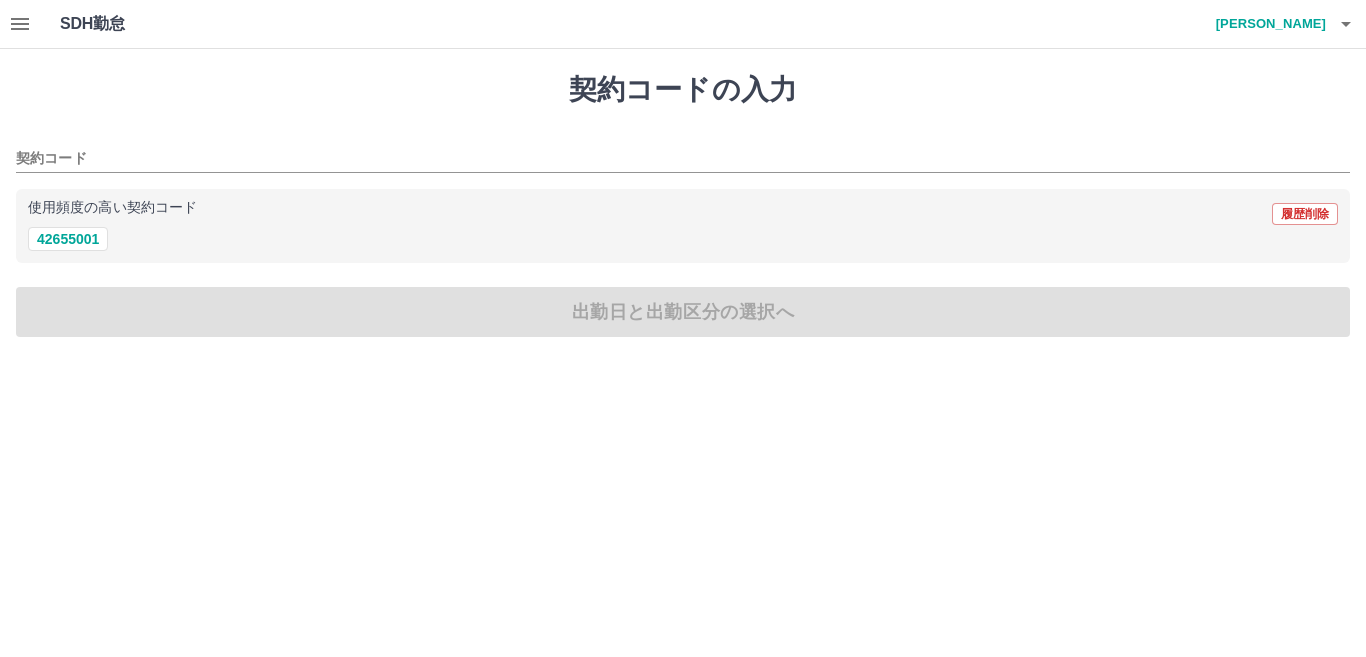 click on "[PERSON_NAME]" at bounding box center [1266, 24] 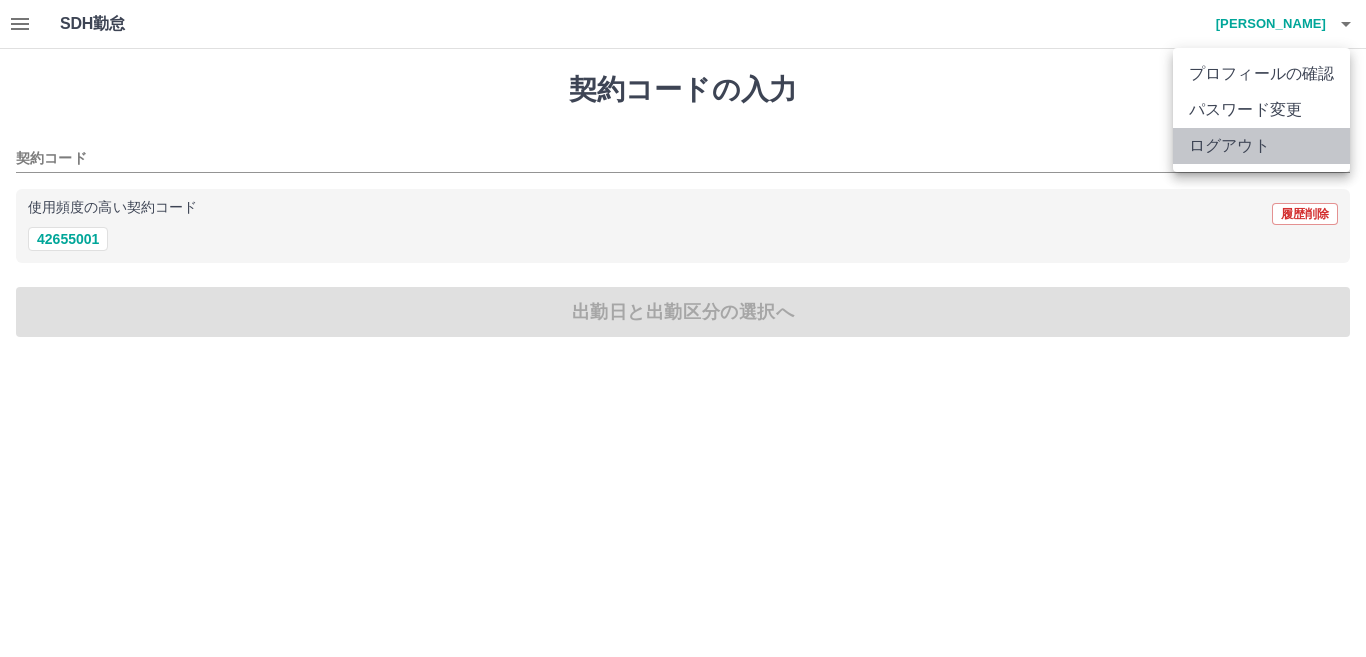 click on "ログアウト" at bounding box center [1261, 146] 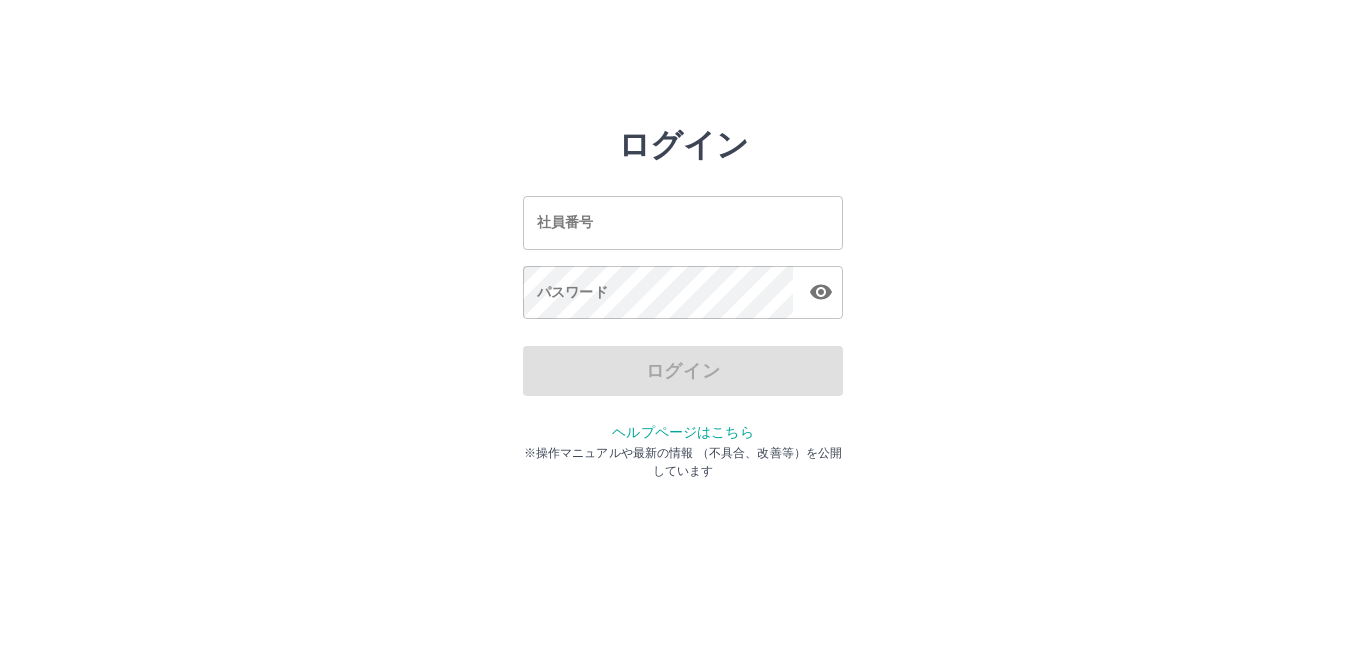 scroll, scrollTop: 0, scrollLeft: 0, axis: both 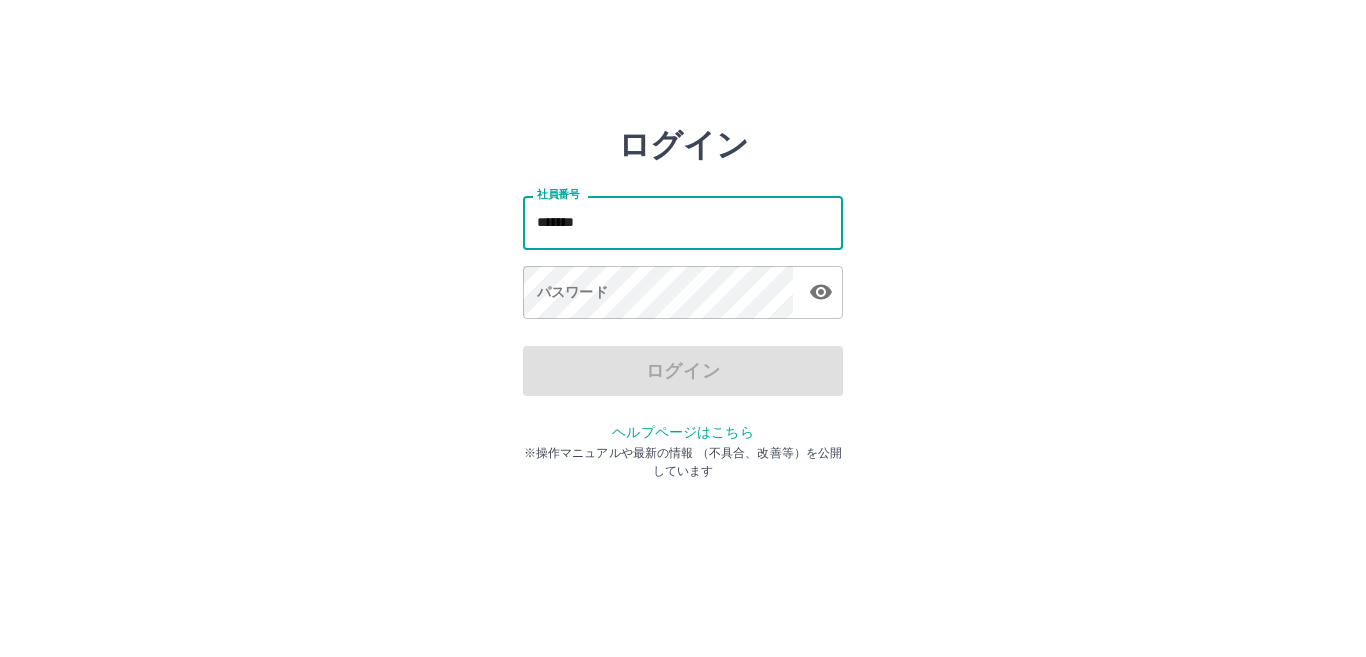 type on "*******" 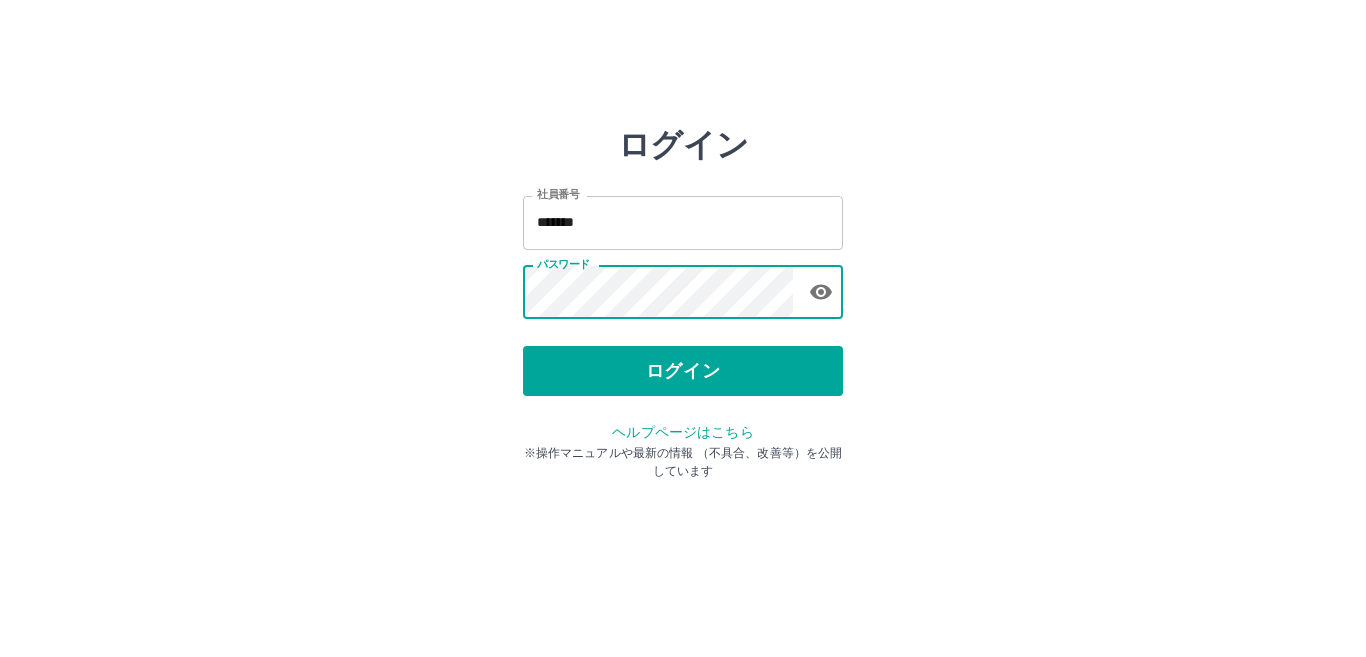 click on "社員番号 ******* 社員番号 パスワード パスワード" at bounding box center [683, 254] 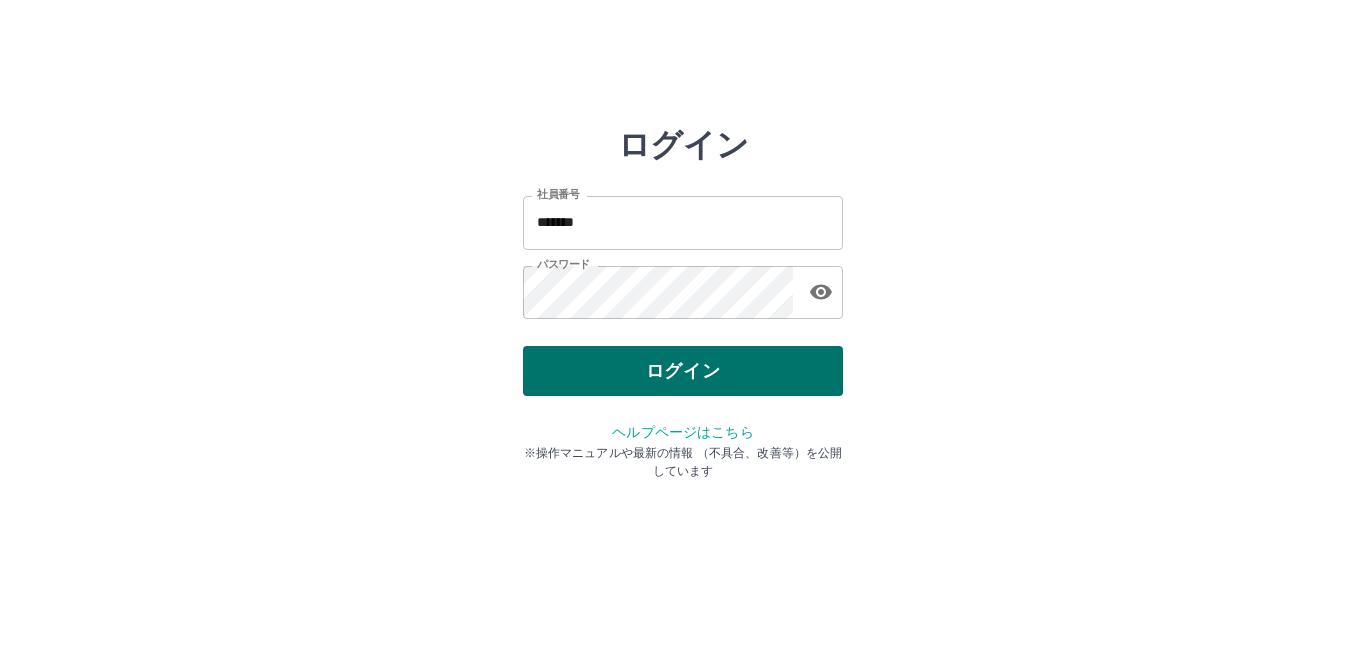 click on "ログイン" at bounding box center [683, 371] 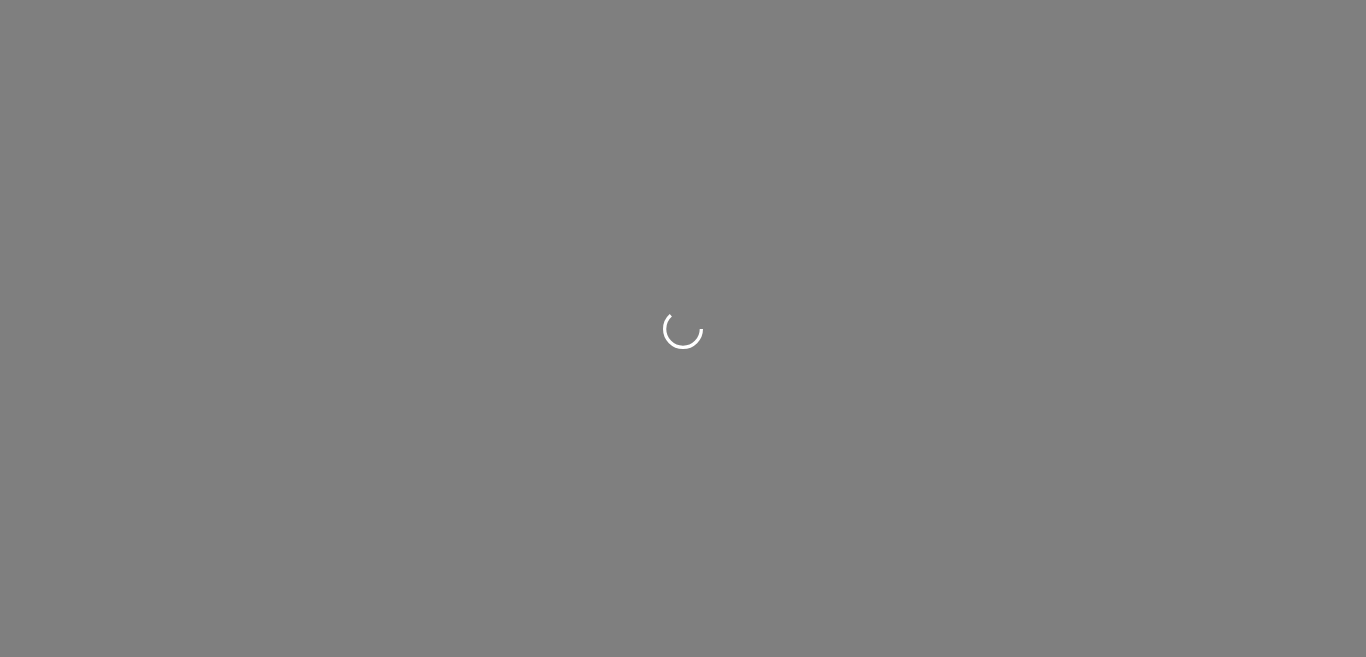 scroll, scrollTop: 0, scrollLeft: 0, axis: both 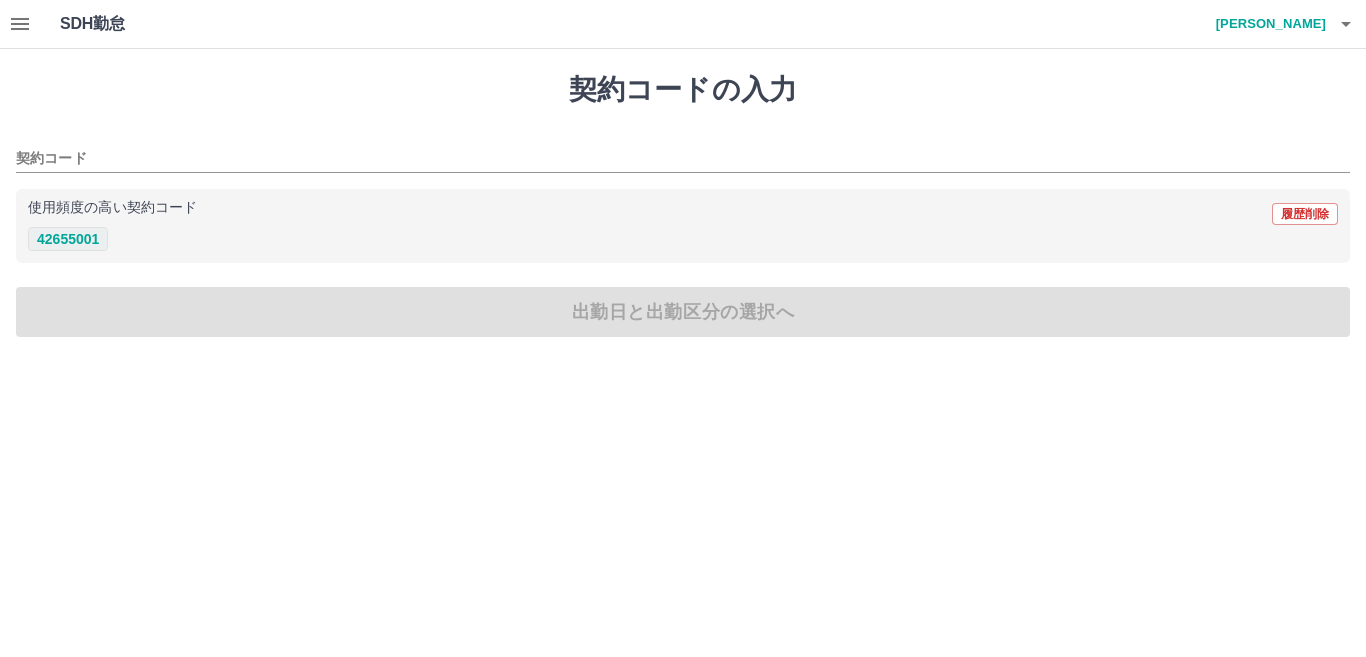 click on "42655001" at bounding box center [68, 239] 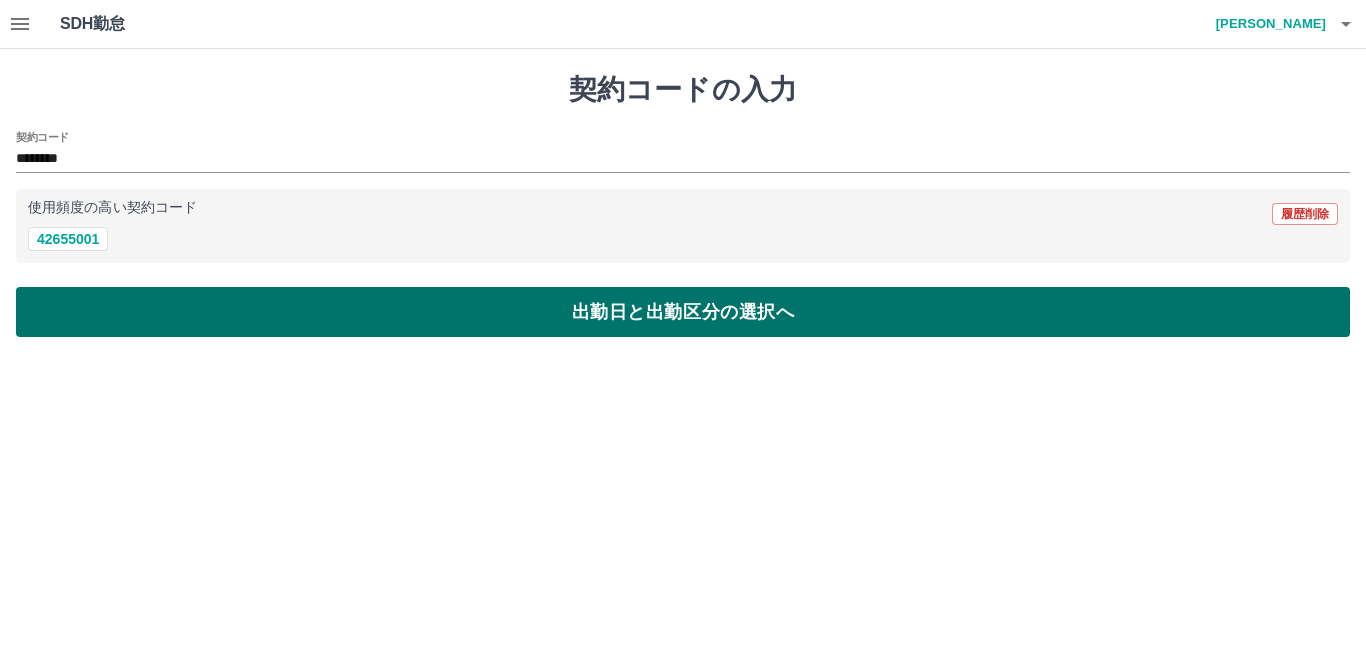drag, startPoint x: 545, startPoint y: 324, endPoint x: 539, endPoint y: 271, distance: 53.338543 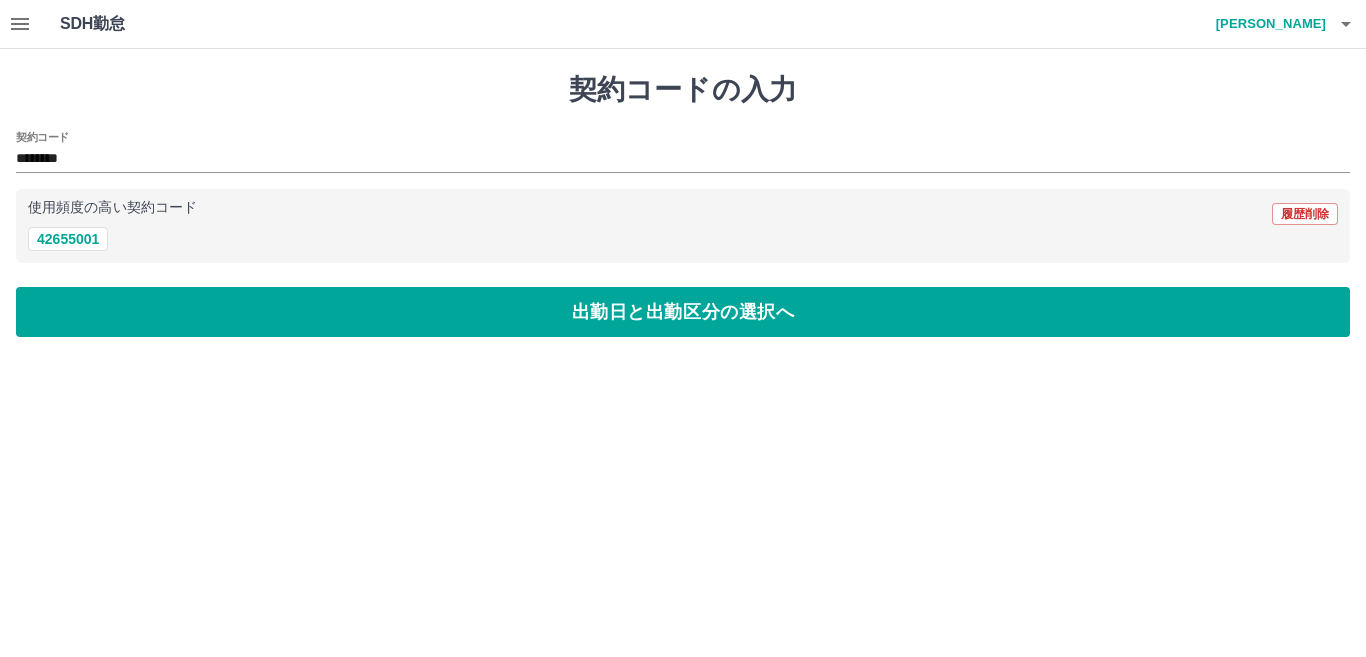 click on "出勤日と出勤区分の選択へ" at bounding box center (683, 312) 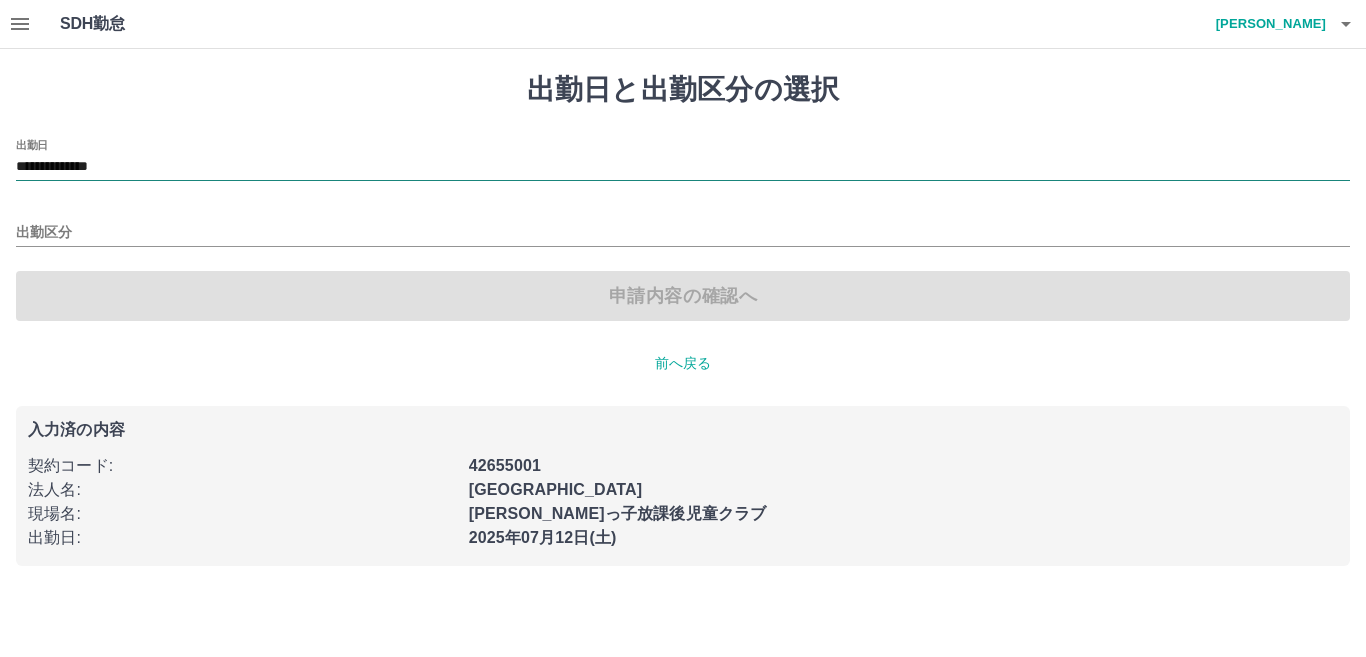 click on "**********" at bounding box center [683, 167] 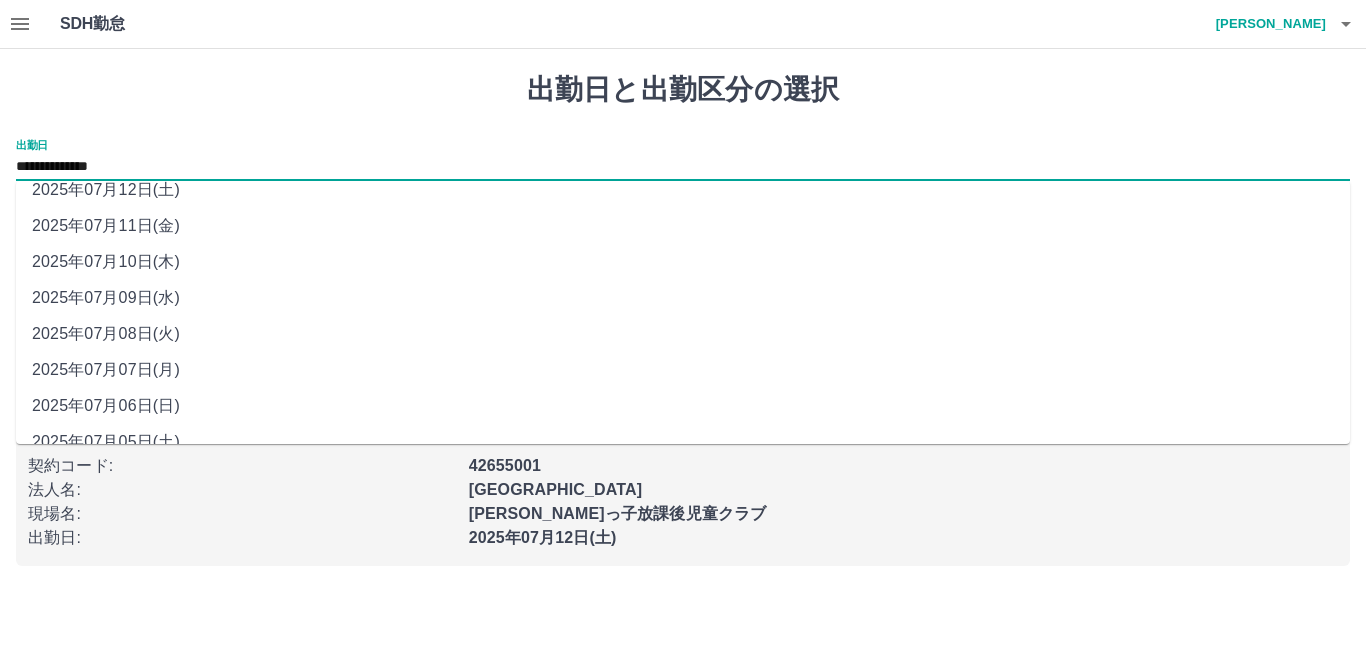 scroll, scrollTop: 77, scrollLeft: 0, axis: vertical 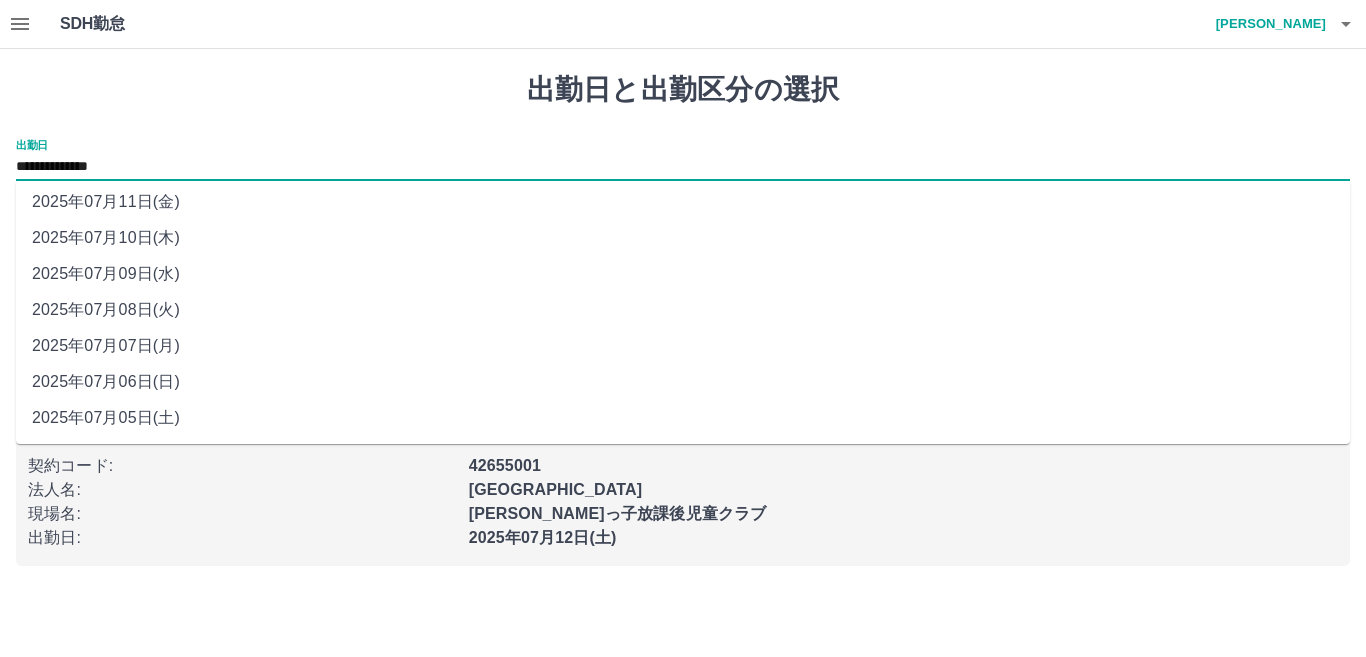 click on "2025年07月05日(土)" at bounding box center [683, 418] 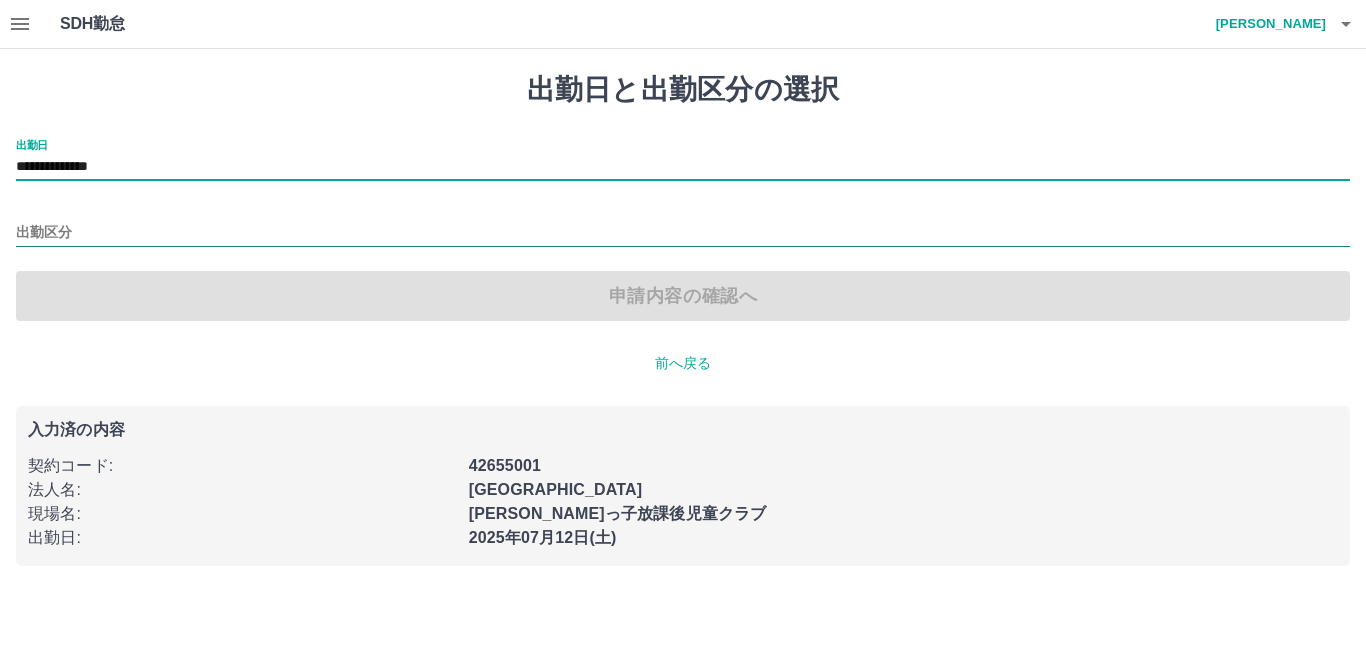 click on "出勤区分" at bounding box center [683, 233] 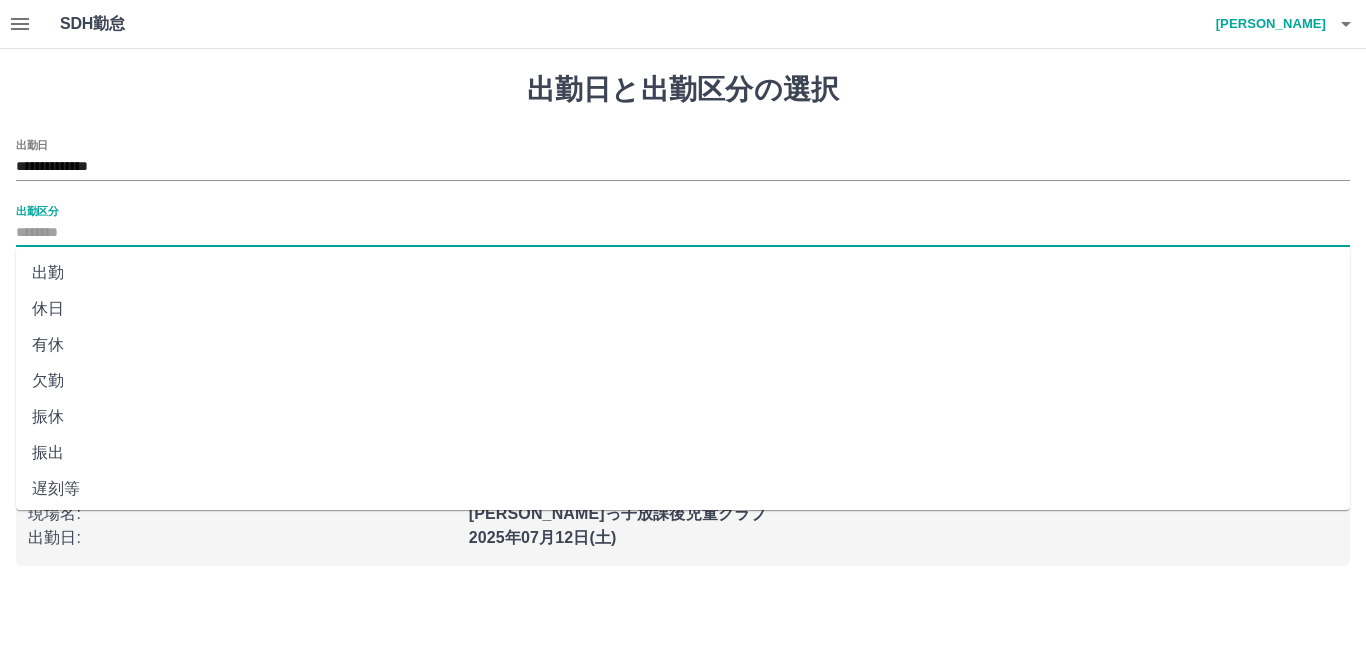 click on "休日" at bounding box center (683, 309) 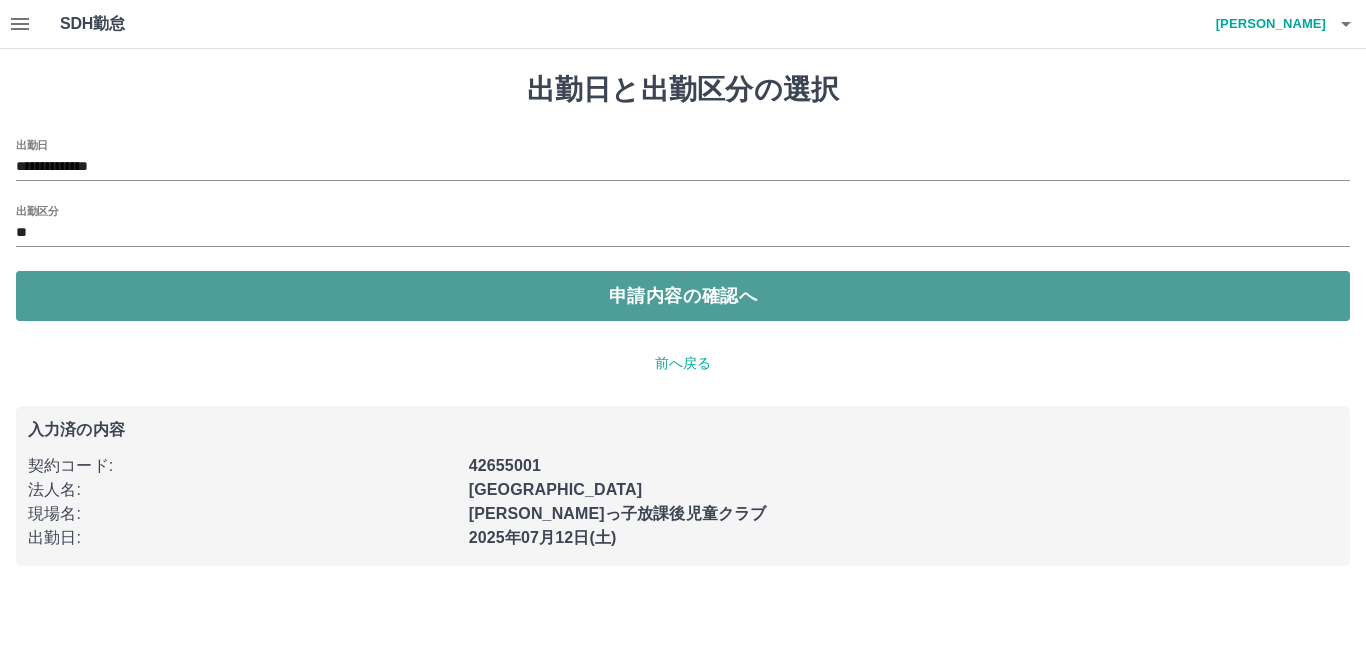 click on "申請内容の確認へ" at bounding box center (683, 296) 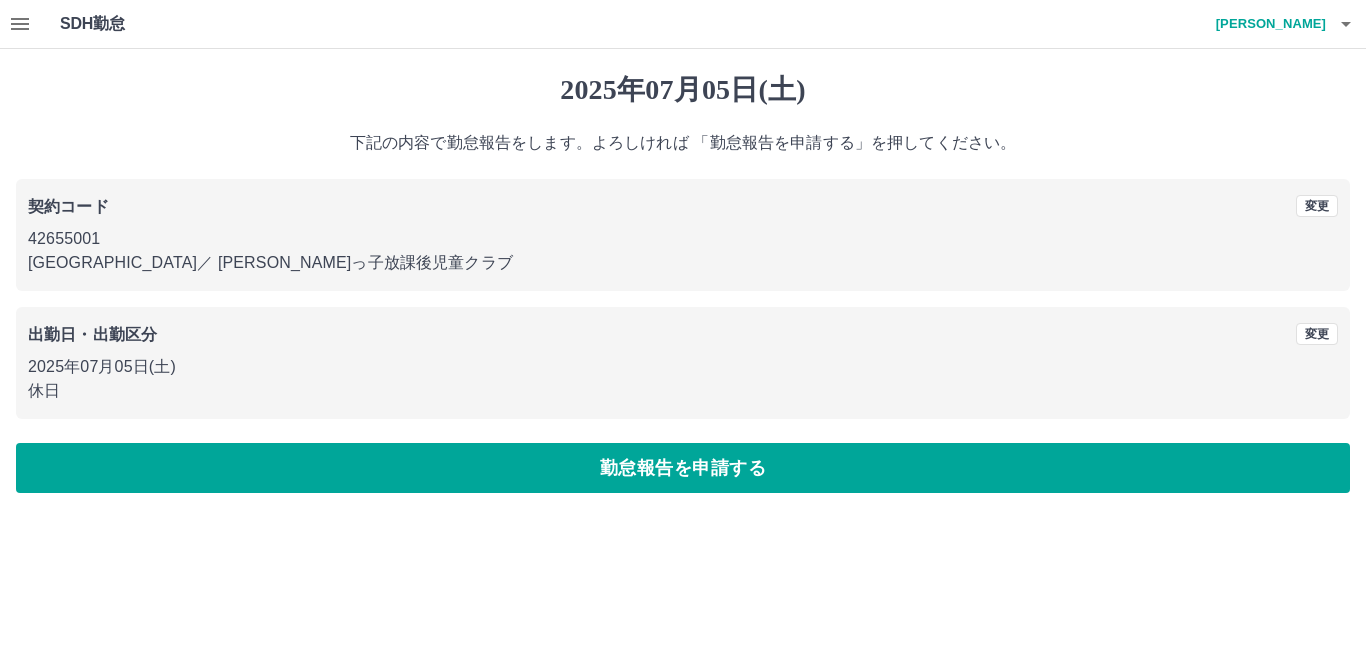 click on "勤怠報告を申請する" at bounding box center (683, 468) 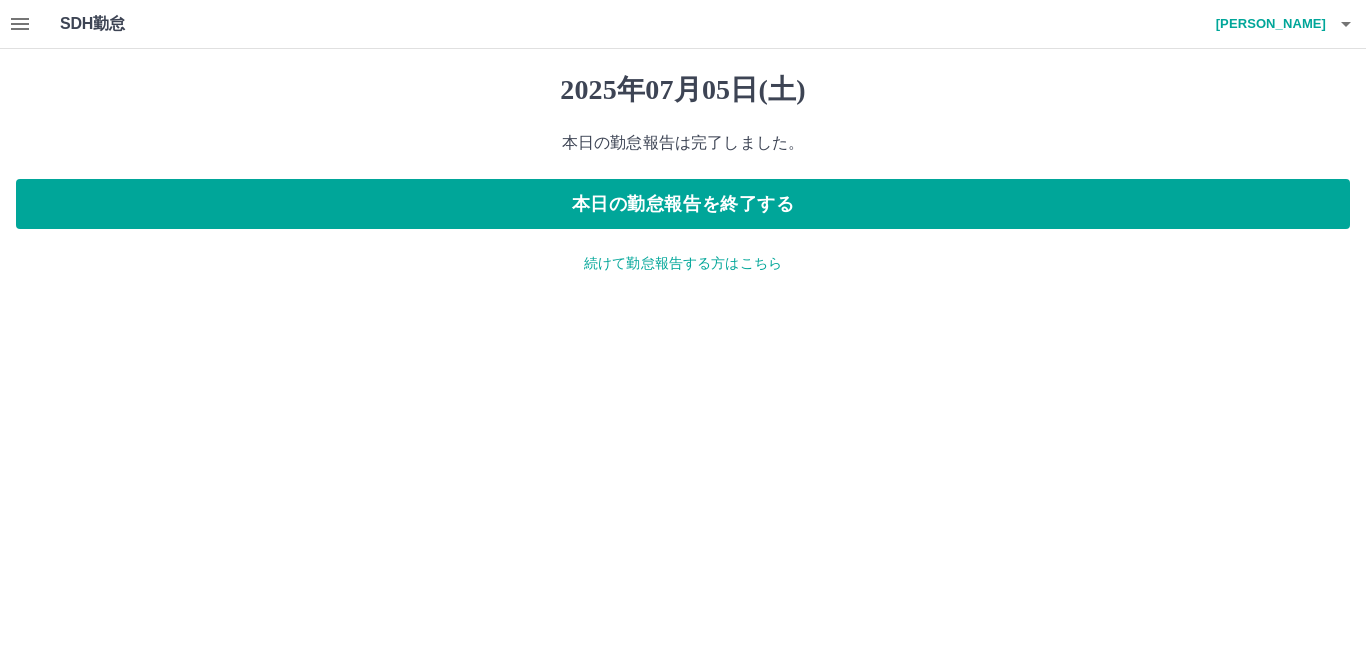 click on "続けて勤怠報告する方はこちら" at bounding box center [683, 263] 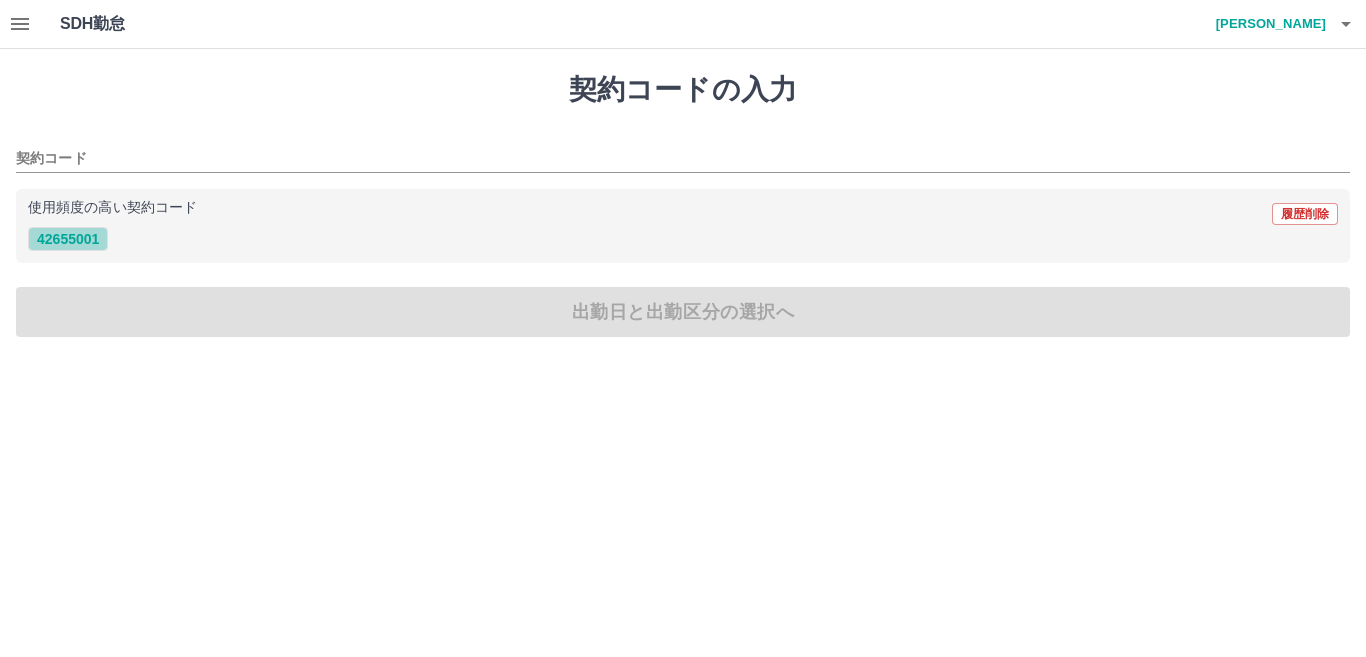 click on "42655001" at bounding box center (68, 239) 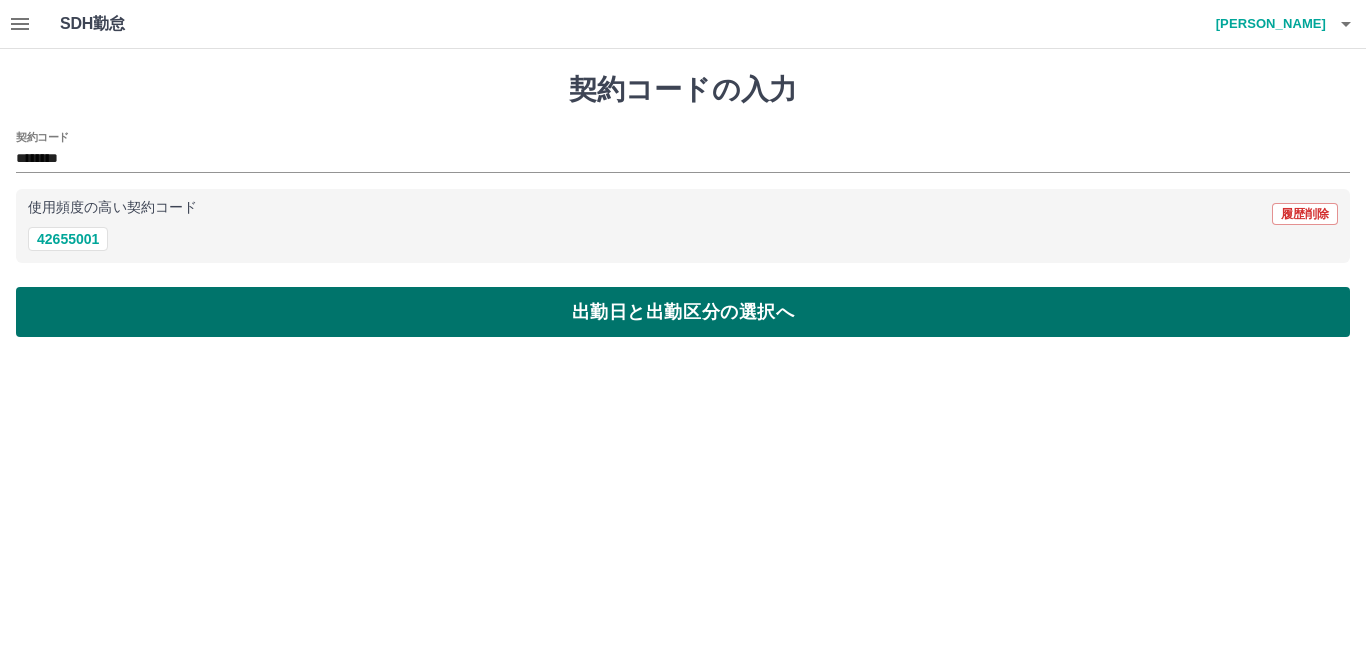 click on "出勤日と出勤区分の選択へ" at bounding box center (683, 312) 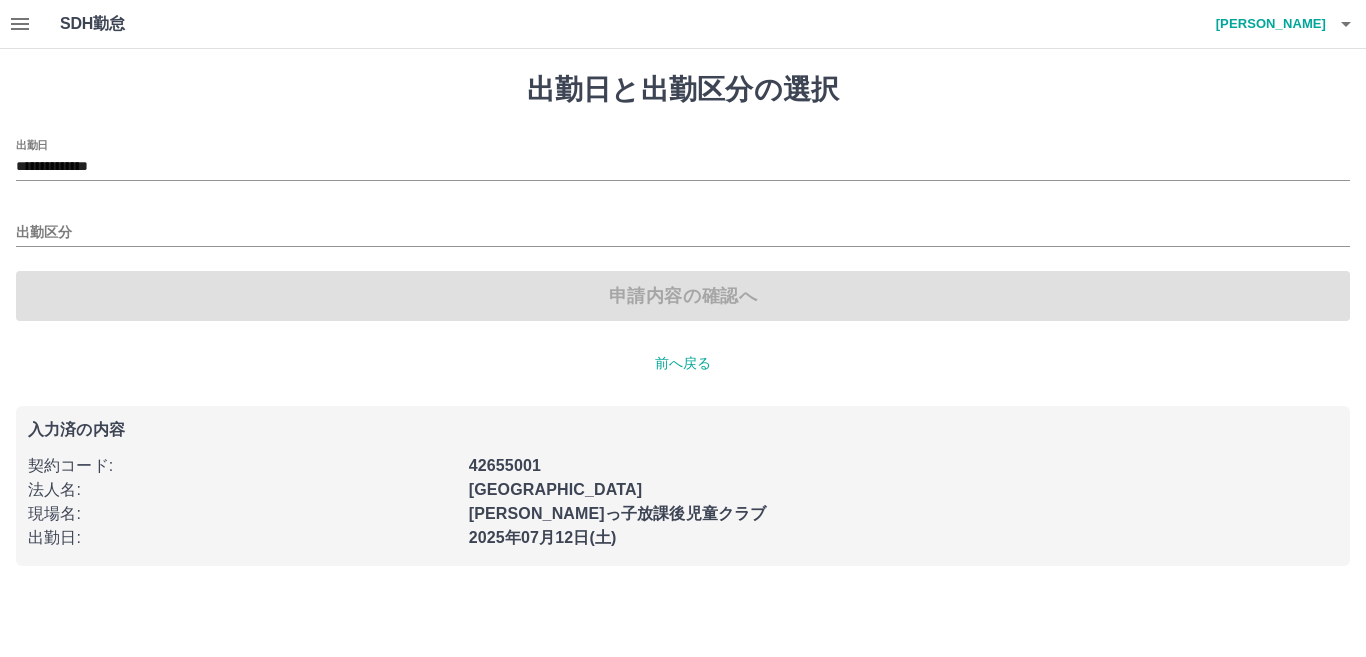 click on "出勤区分" at bounding box center [683, 226] 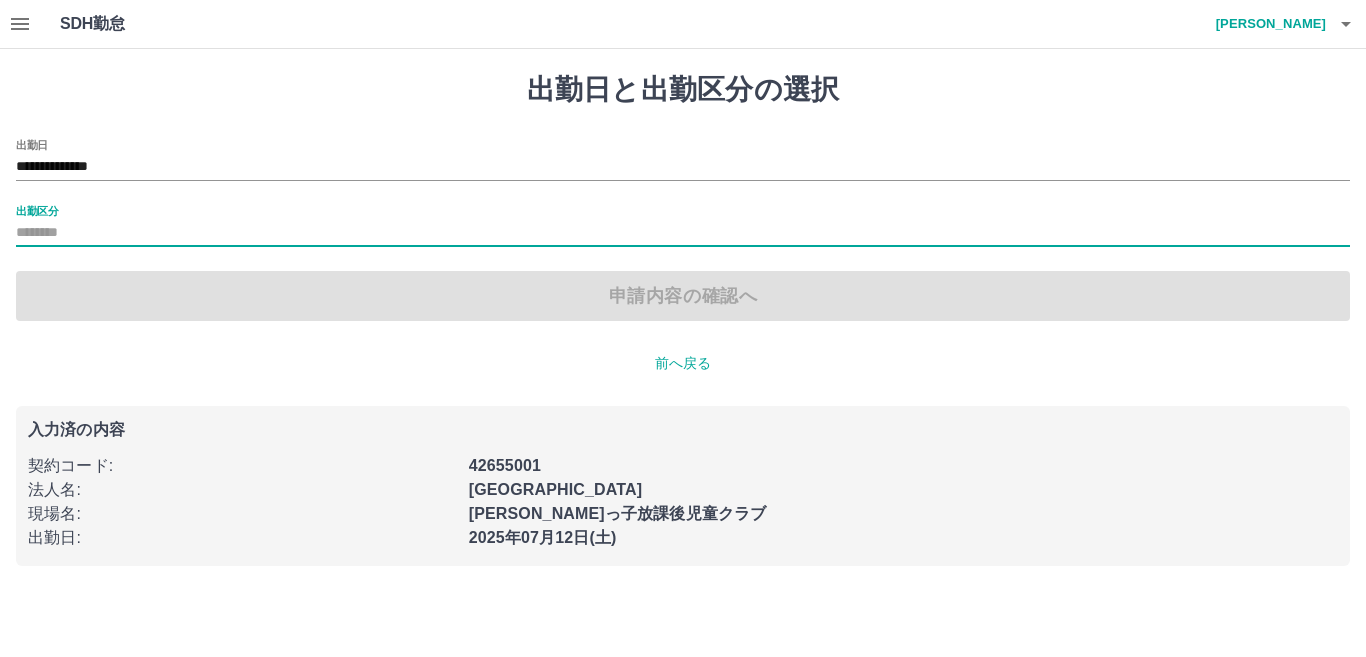 click on "出勤区分" at bounding box center [683, 233] 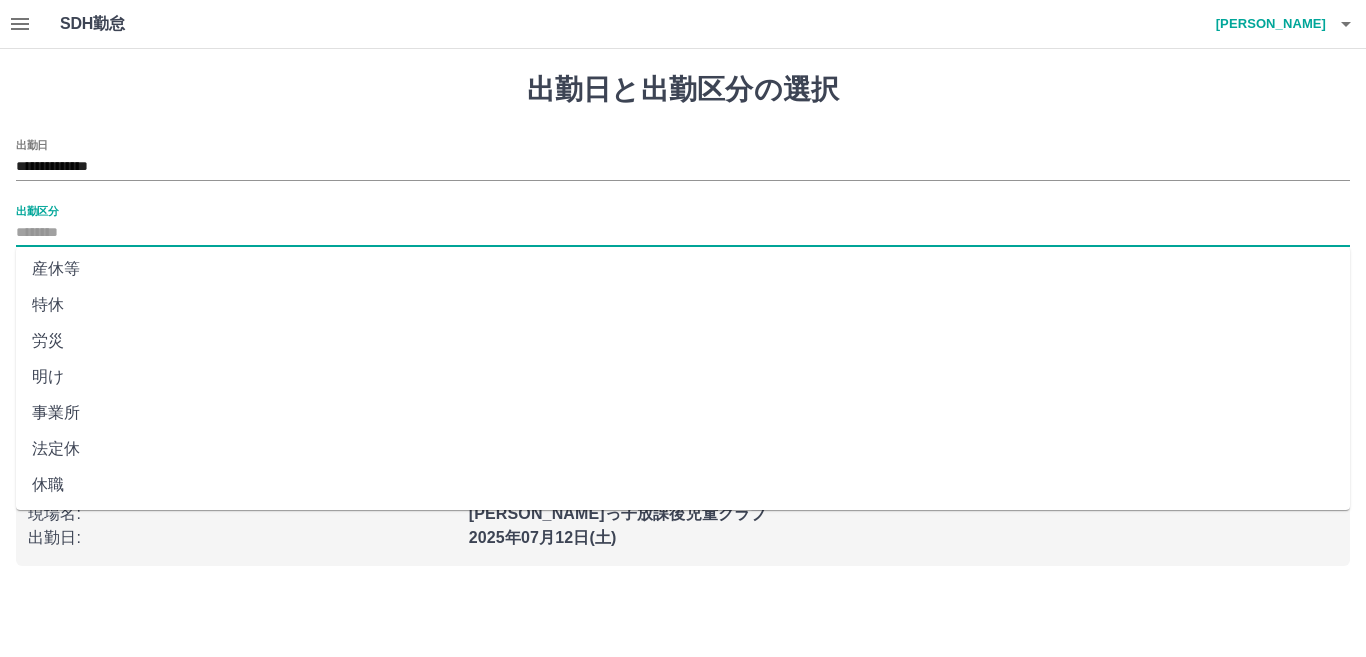 scroll, scrollTop: 401, scrollLeft: 0, axis: vertical 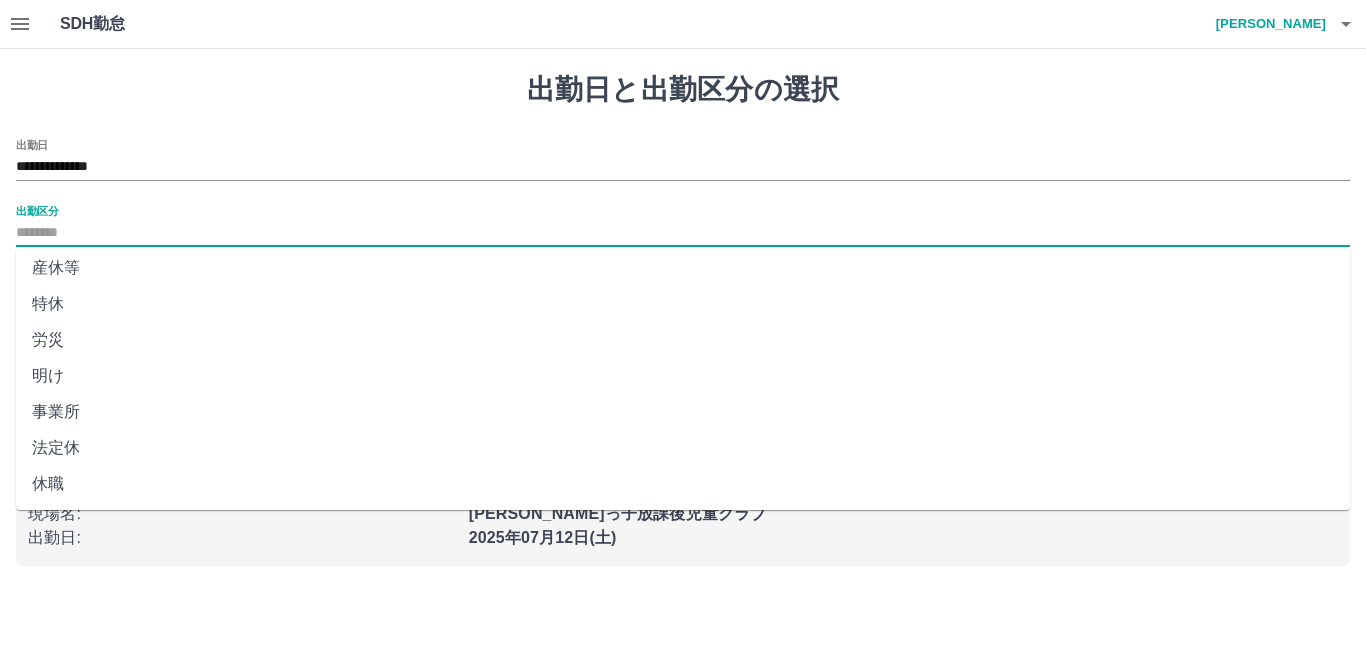 drag, startPoint x: 121, startPoint y: 437, endPoint x: 132, endPoint y: 160, distance: 277.21832 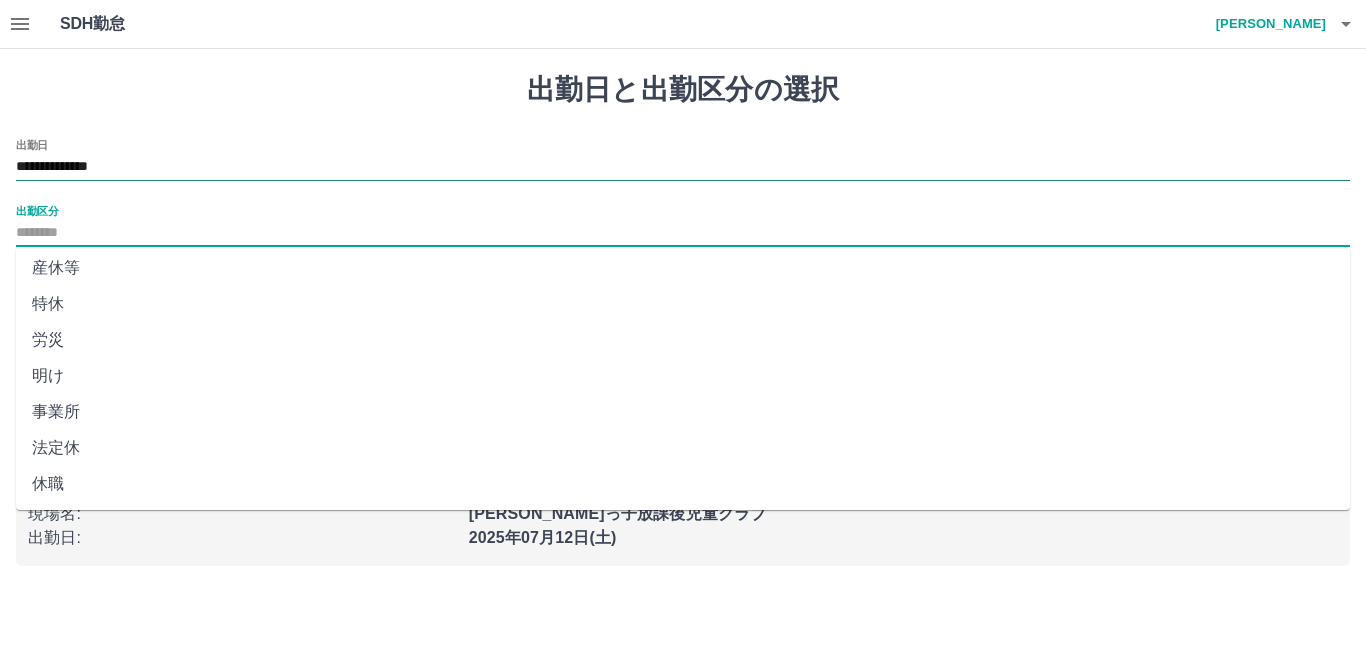 click on "法定休" at bounding box center (683, 448) 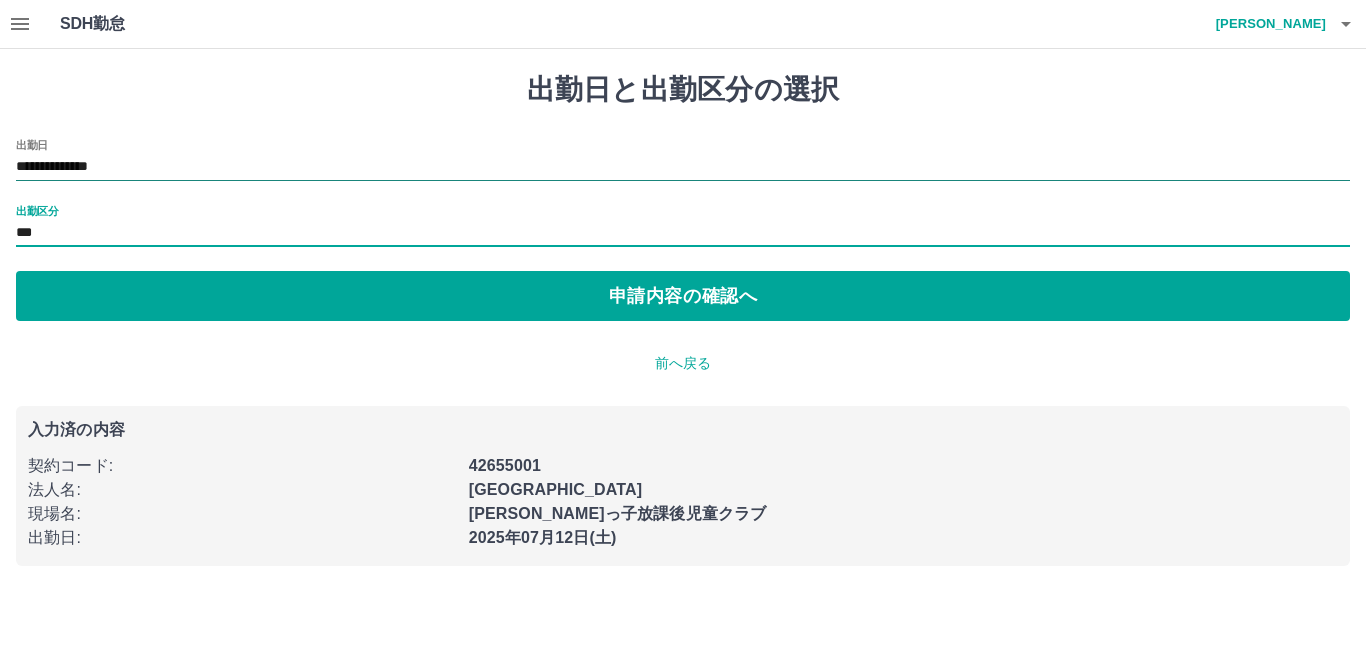 click on "**********" at bounding box center [683, 167] 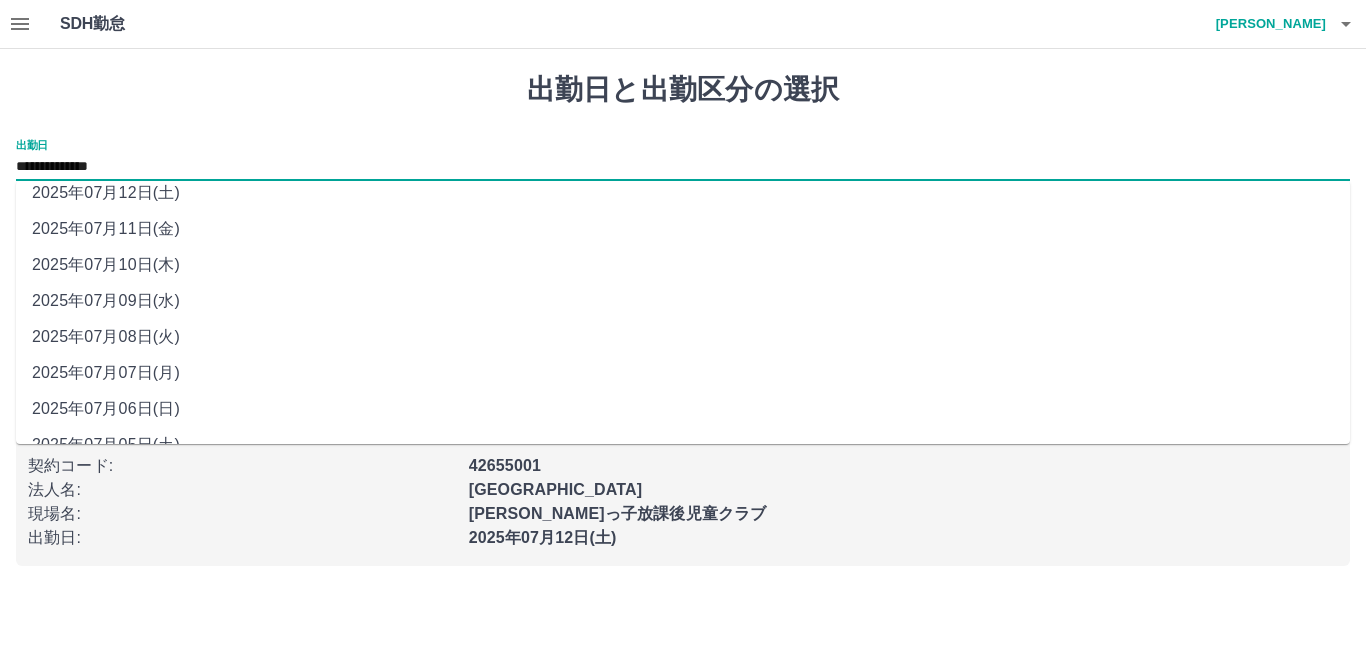 scroll, scrollTop: 77, scrollLeft: 0, axis: vertical 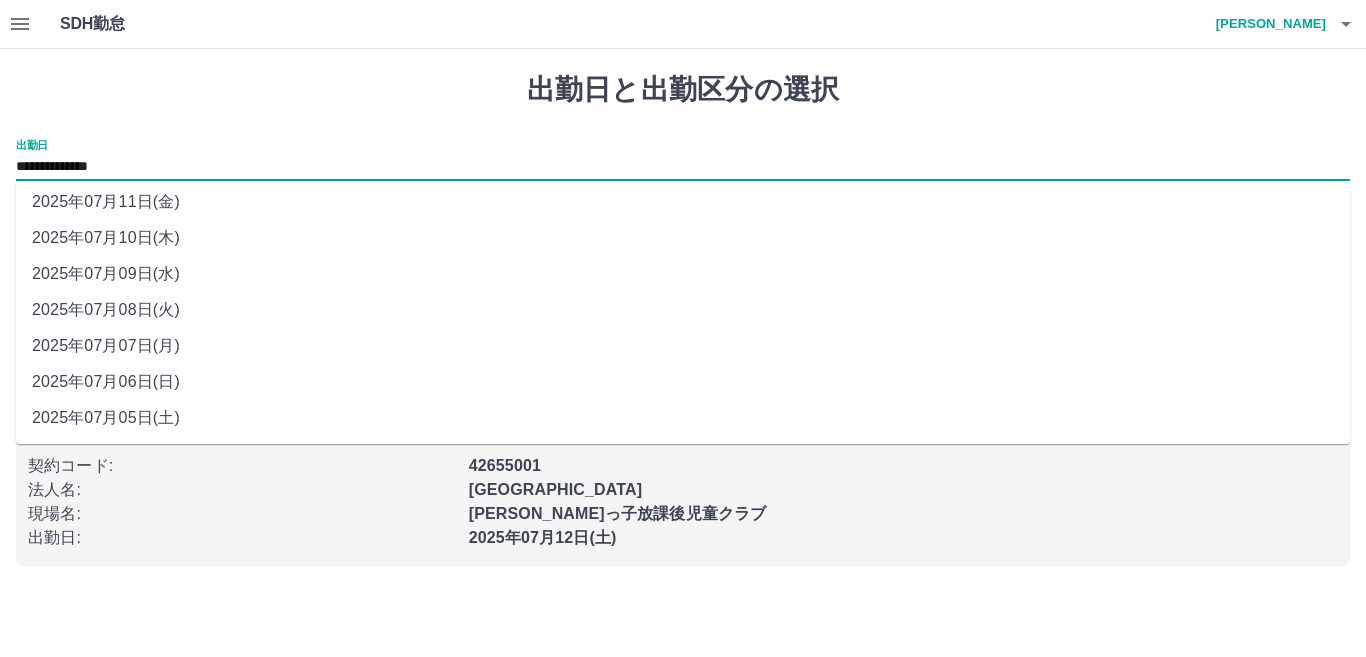 click on "2025年07月06日(日)" at bounding box center (683, 382) 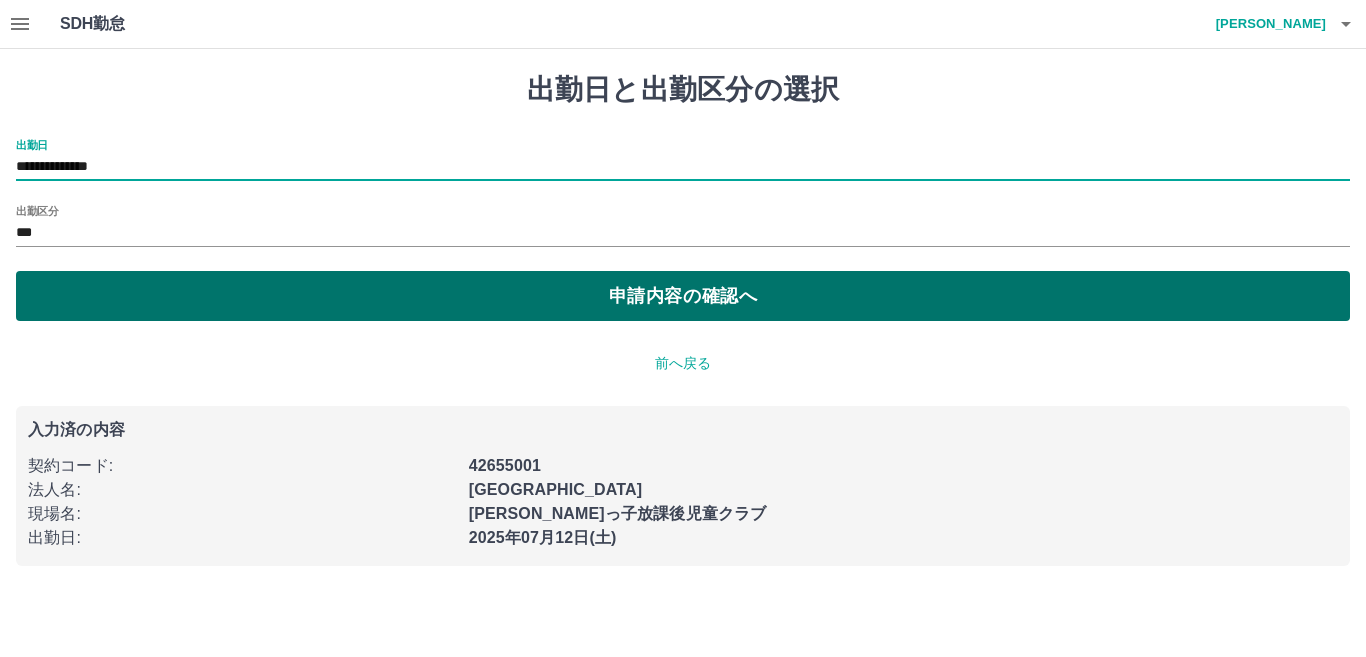 click on "申請内容の確認へ" at bounding box center (683, 296) 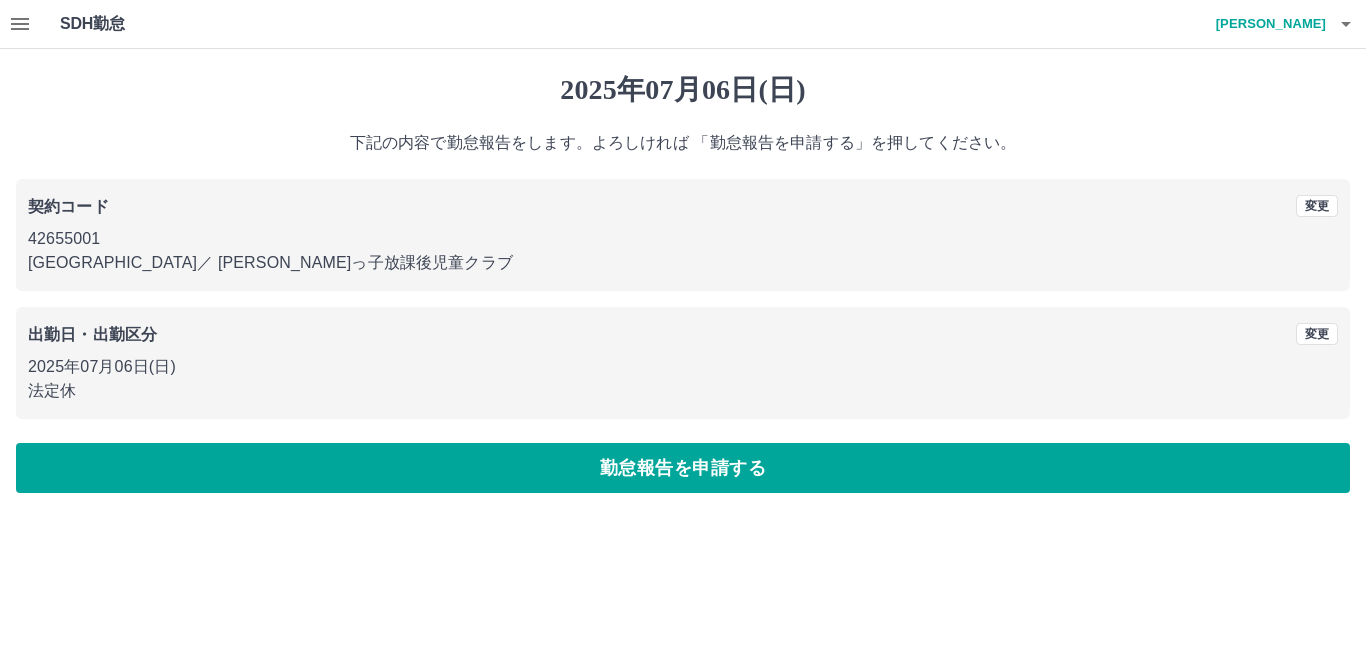 click on "勤怠報告を申請する" at bounding box center (683, 468) 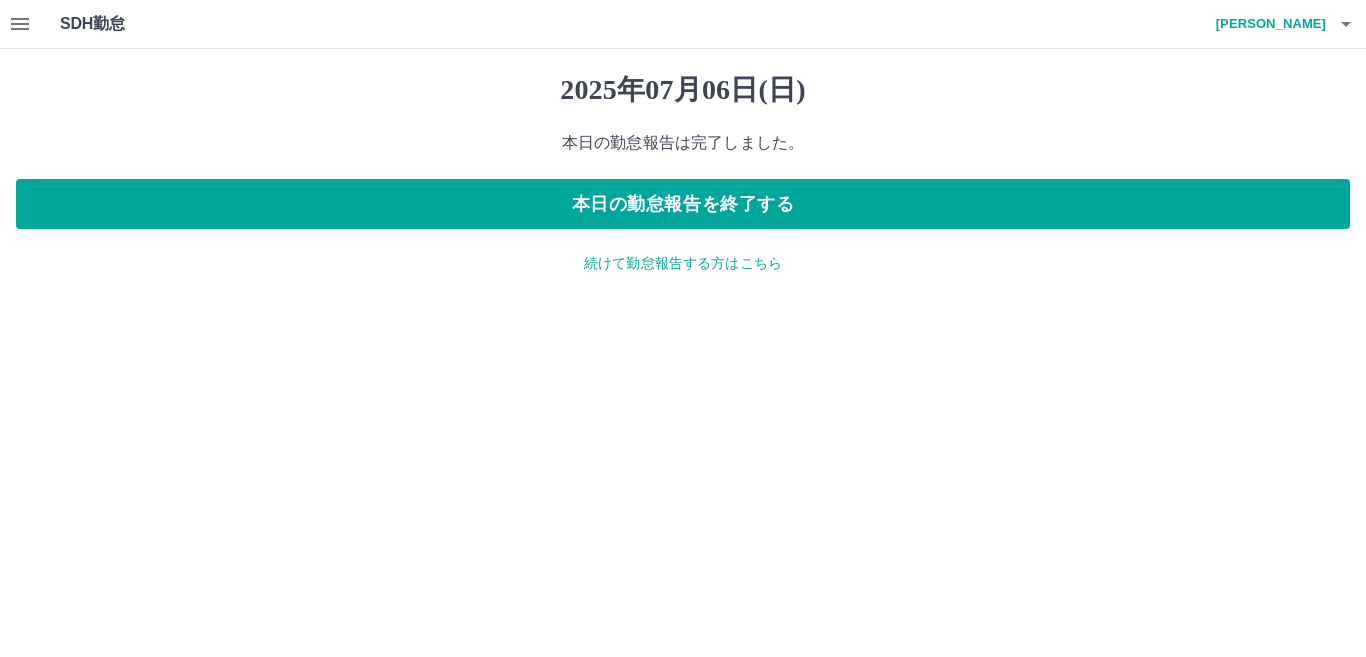 click on "続けて勤怠報告する方はこちら" at bounding box center (683, 263) 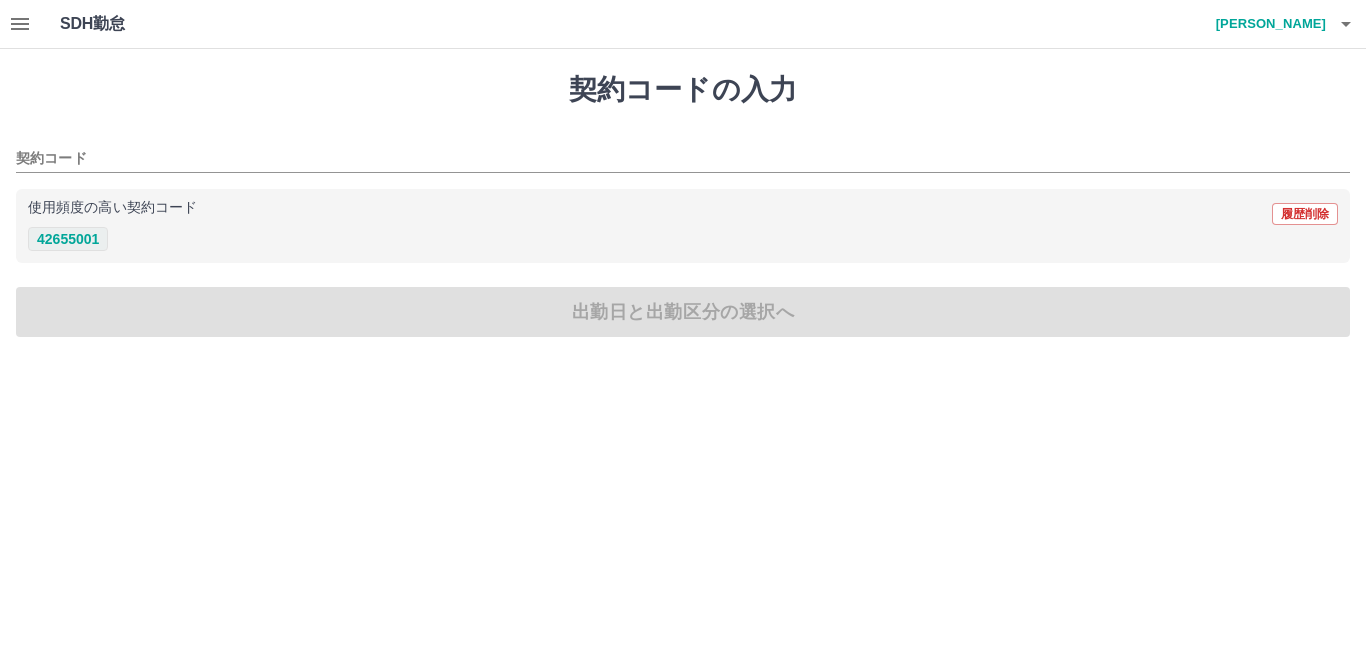 click on "42655001" at bounding box center [68, 239] 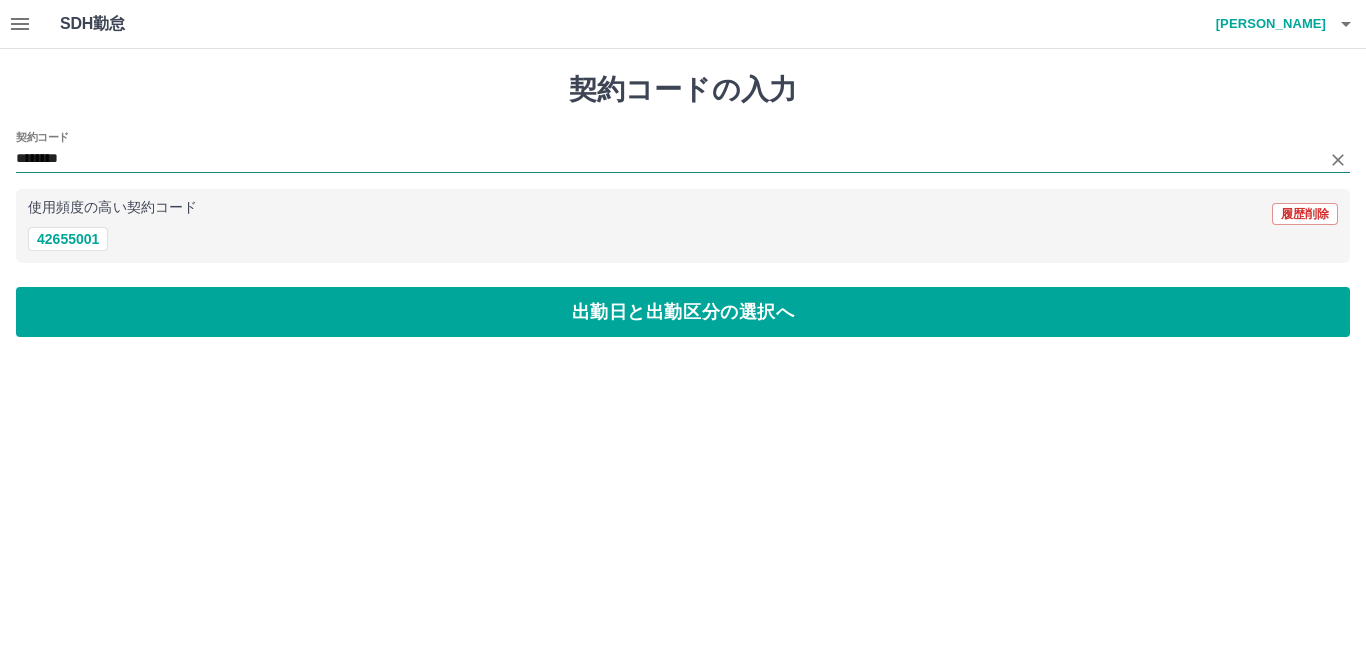 click on "********" at bounding box center (668, 159) 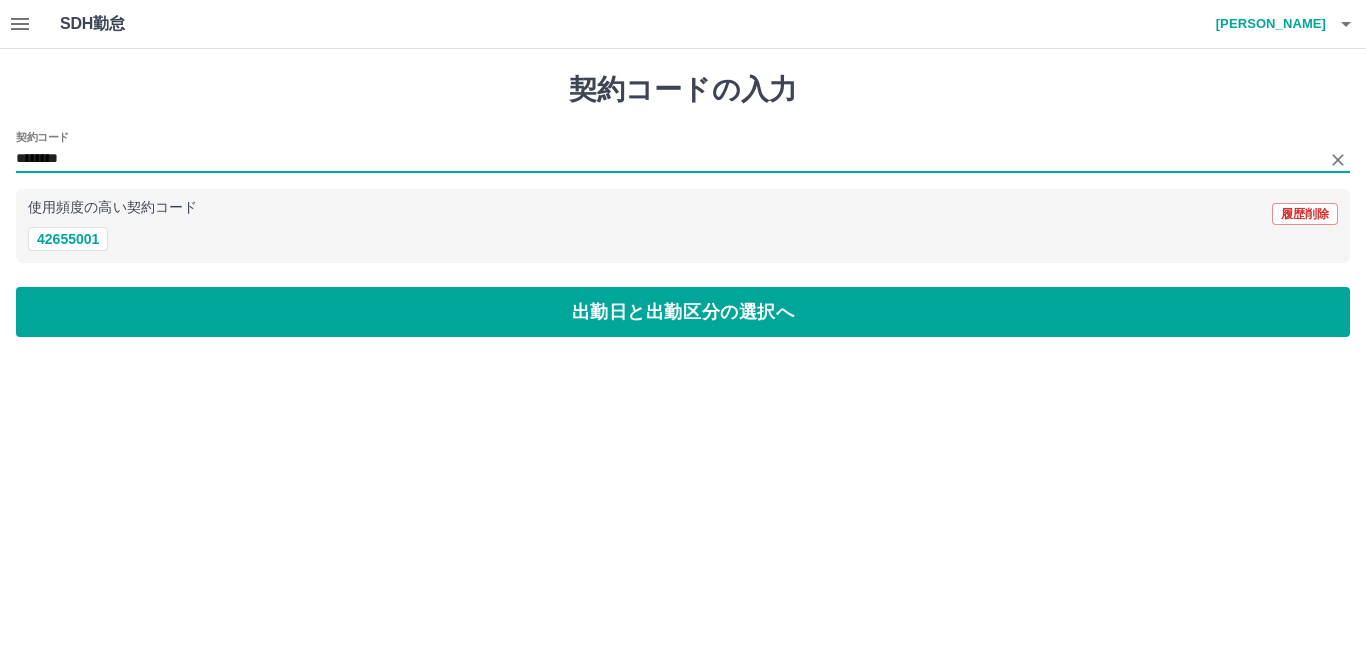 click on "契約コードの入力 契約コード ******** 使用頻度の高い契約コード 履歴削除 42655001 出勤日と出勤区分の選択へ" at bounding box center (683, 205) 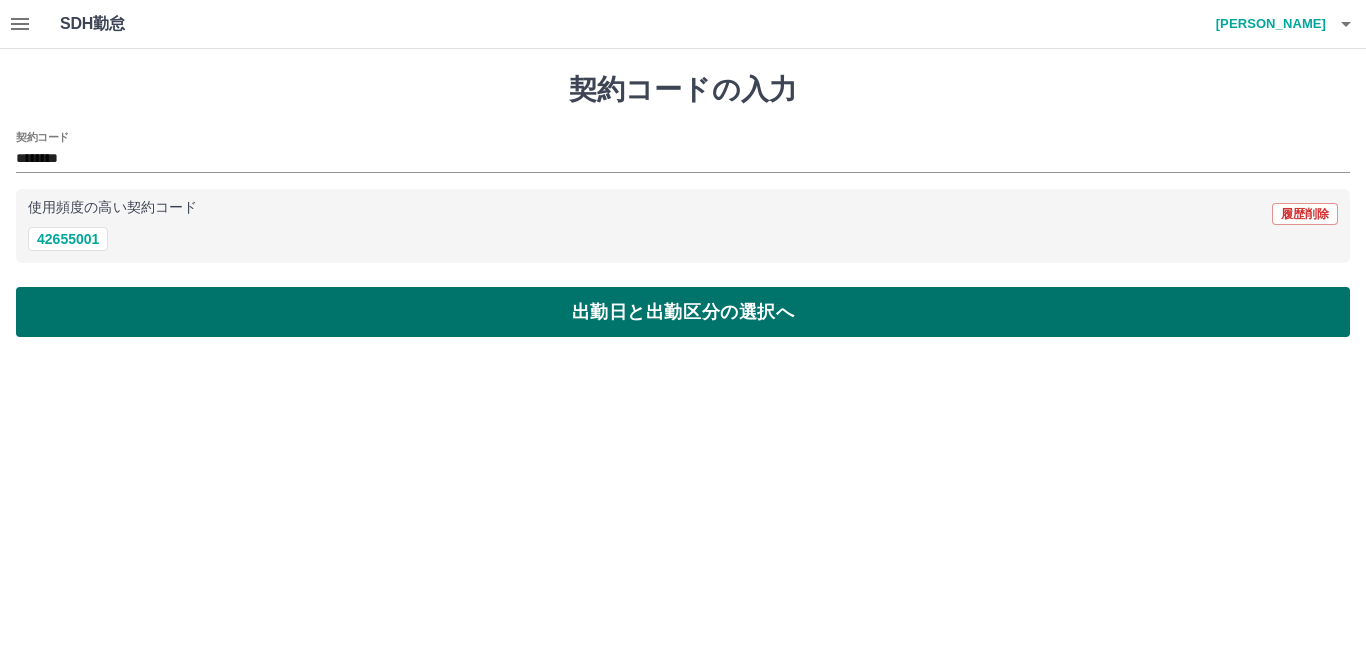 click on "出勤日と出勤区分の選択へ" at bounding box center [683, 312] 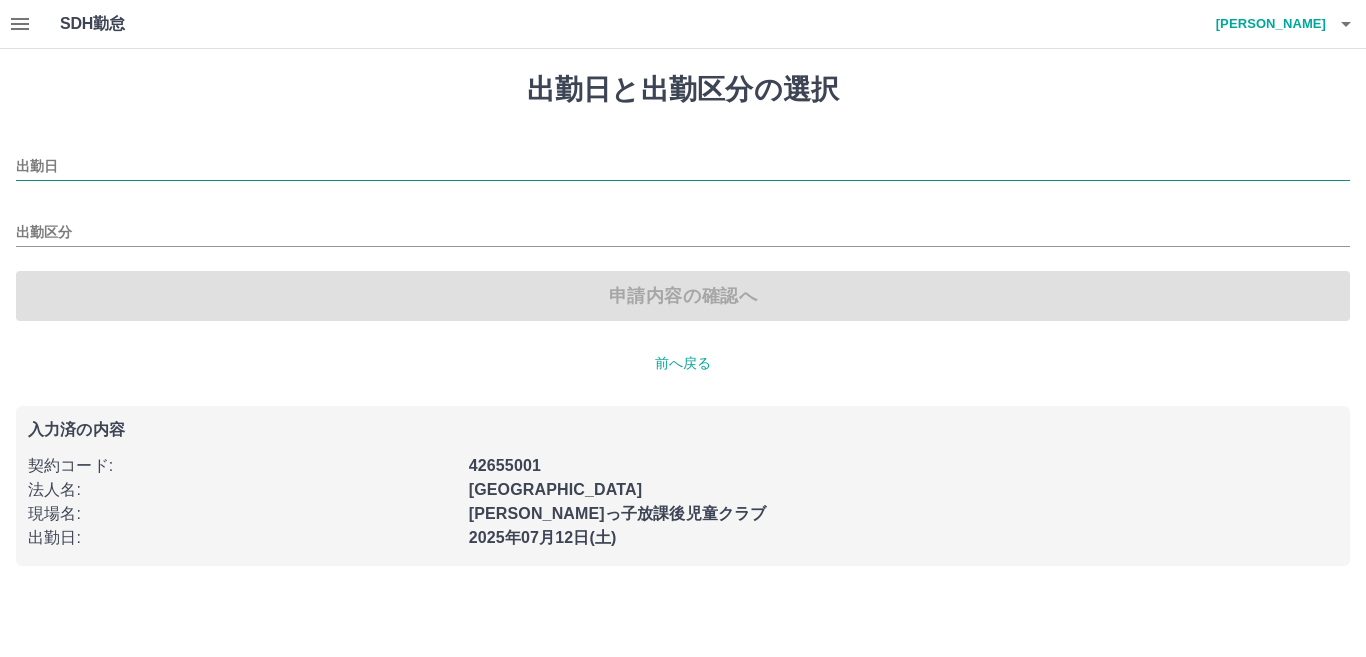 type on "**********" 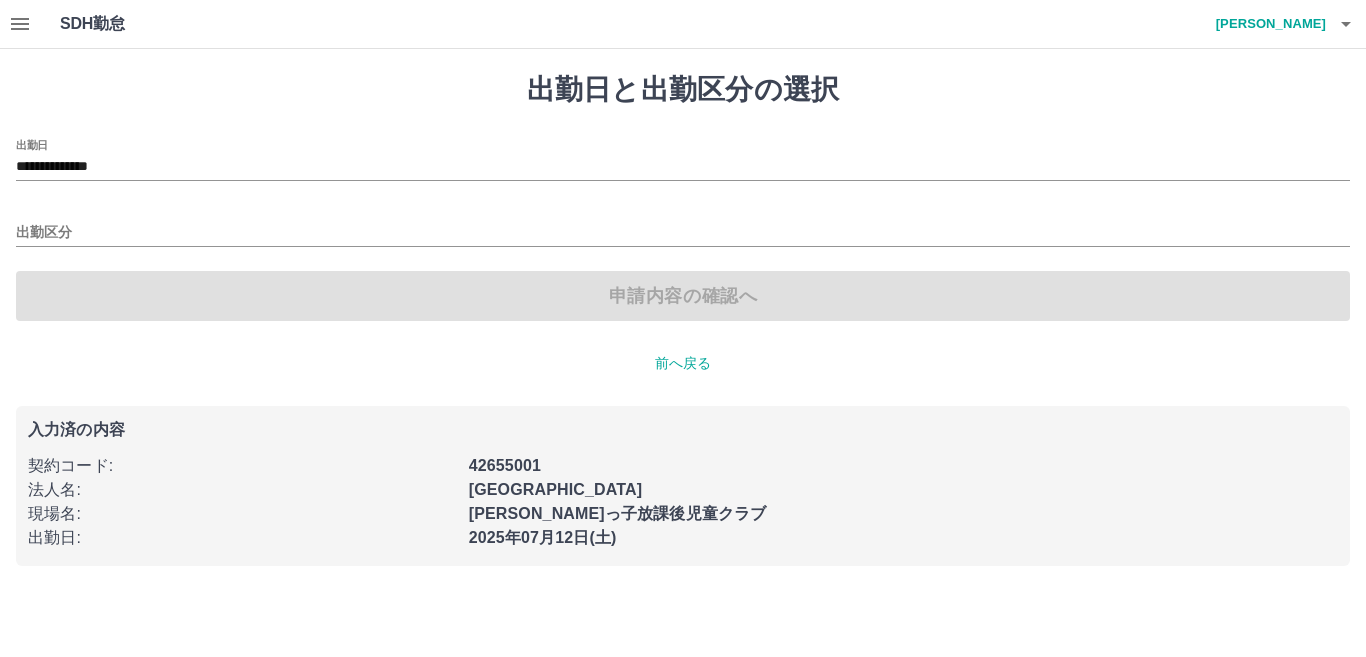 click on "出勤区分" at bounding box center (683, 226) 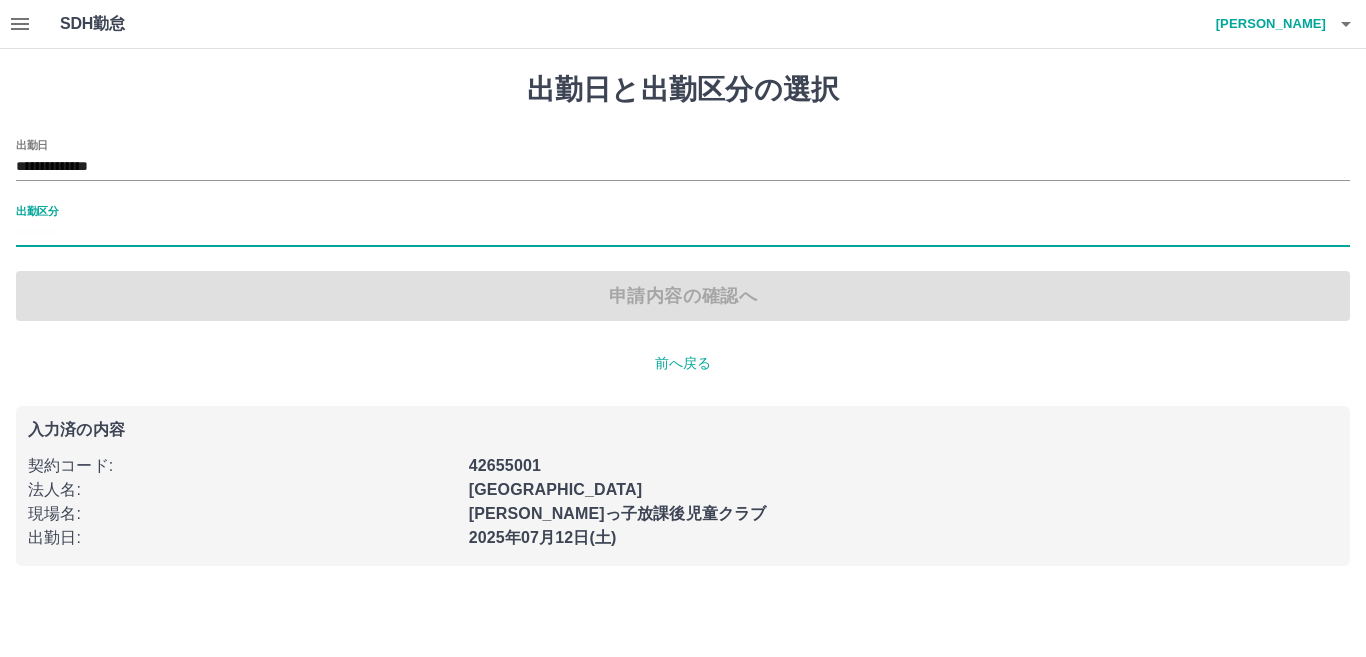 click on "出勤区分" at bounding box center [683, 233] 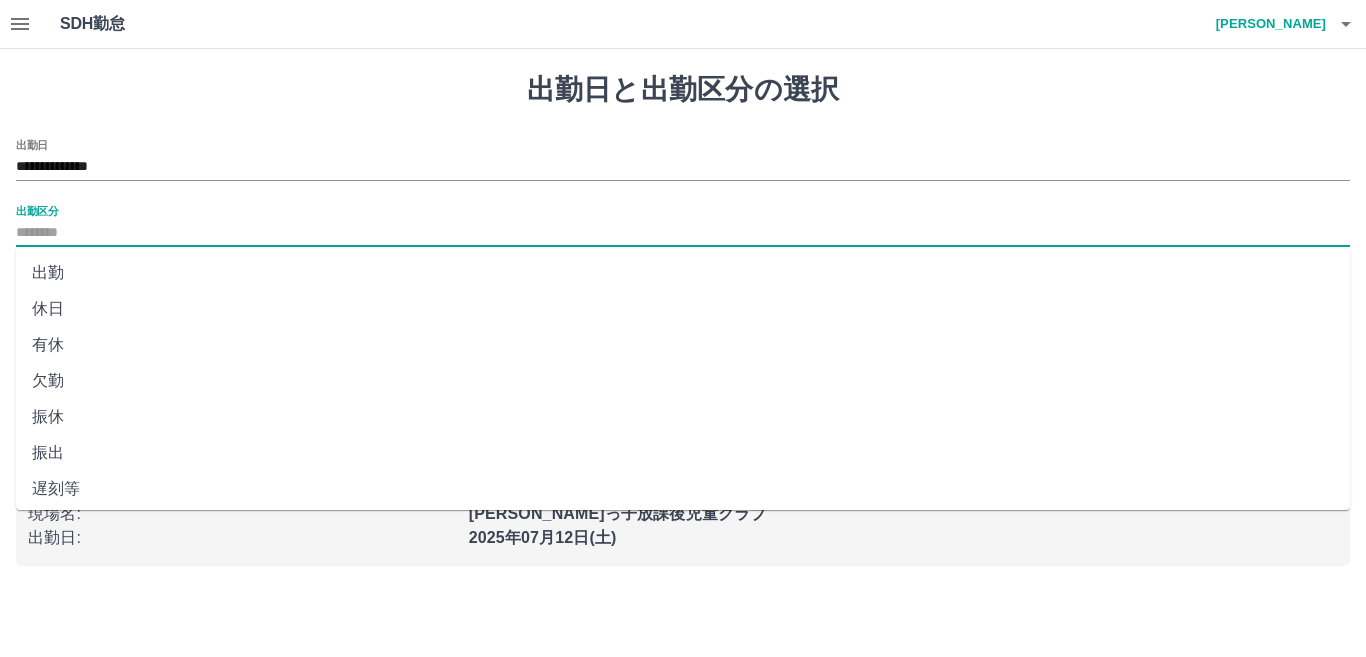 click on "休日" at bounding box center (683, 309) 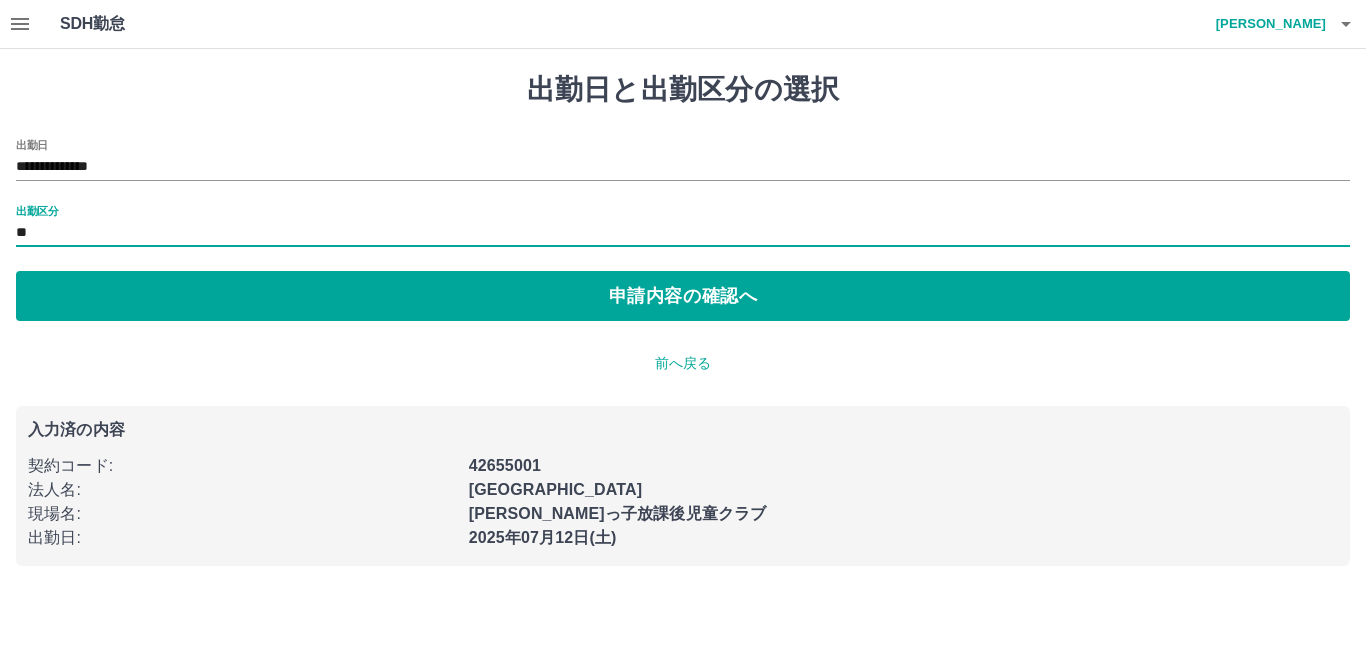 click on "**********" at bounding box center [683, 160] 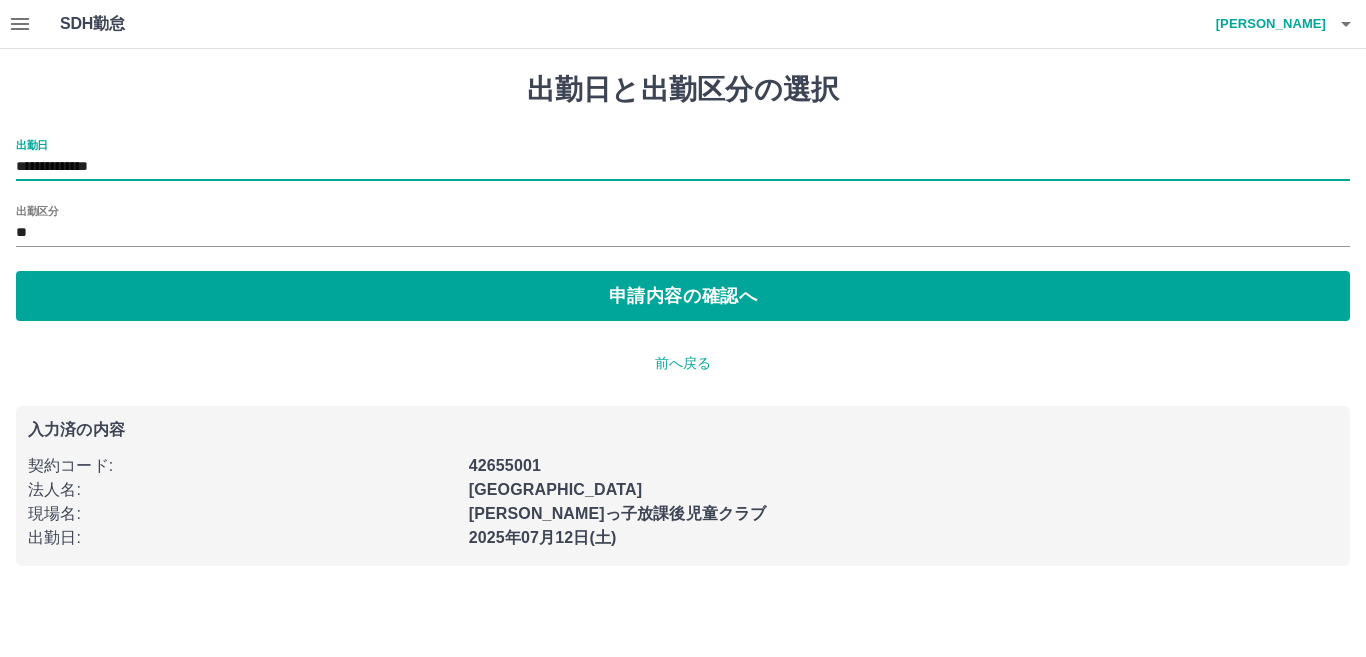 click on "**********" at bounding box center (683, 167) 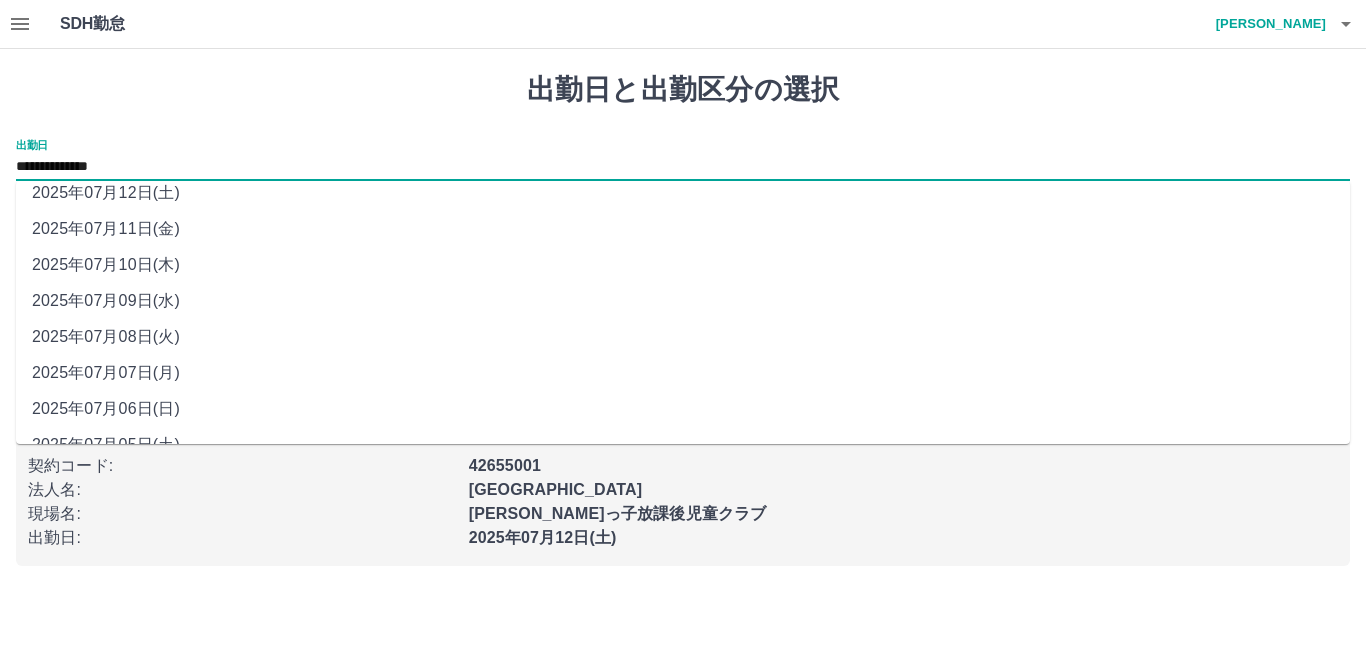 scroll, scrollTop: 77, scrollLeft: 0, axis: vertical 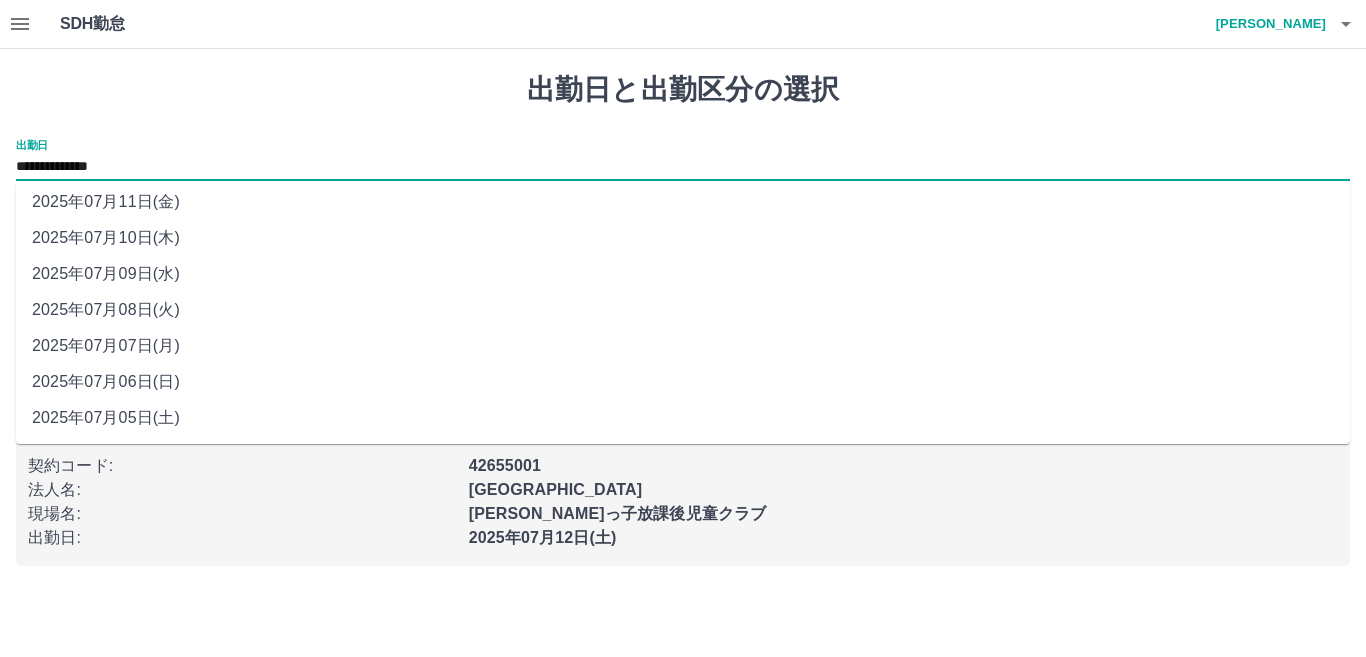 click on "2025年07月07日(月)" at bounding box center [683, 346] 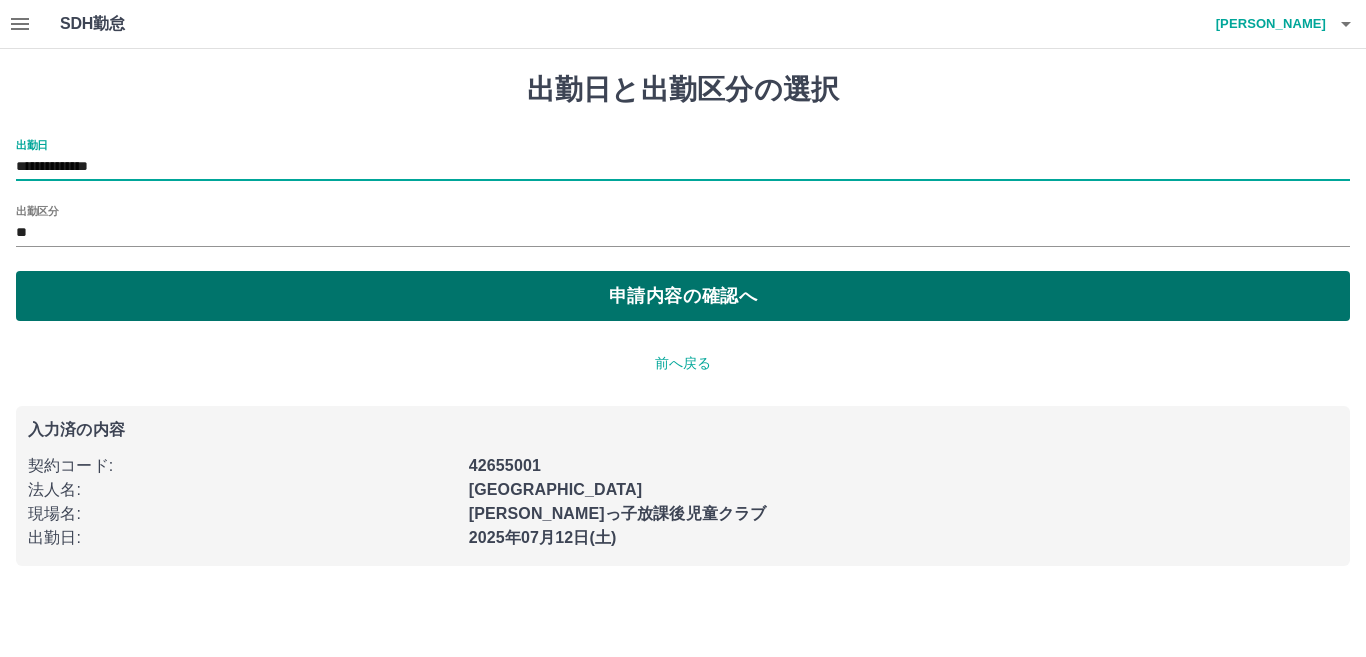 click on "申請内容の確認へ" at bounding box center [683, 296] 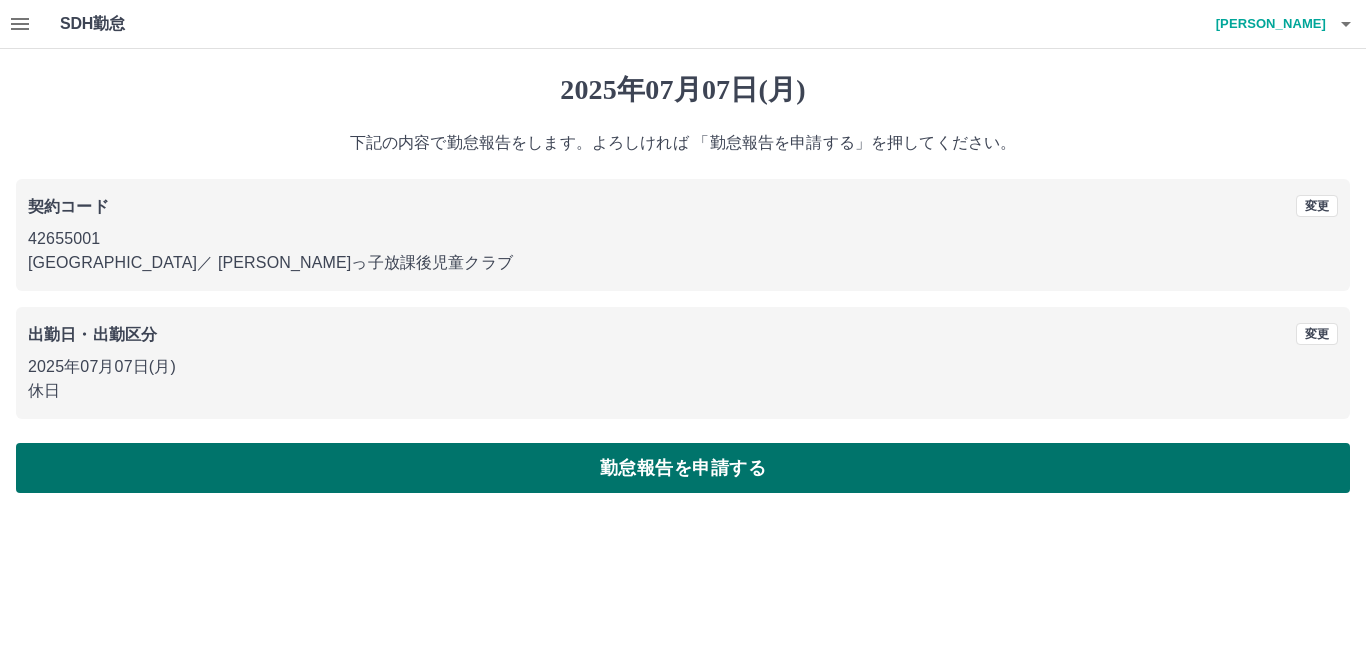 click on "勤怠報告を申請する" at bounding box center (683, 468) 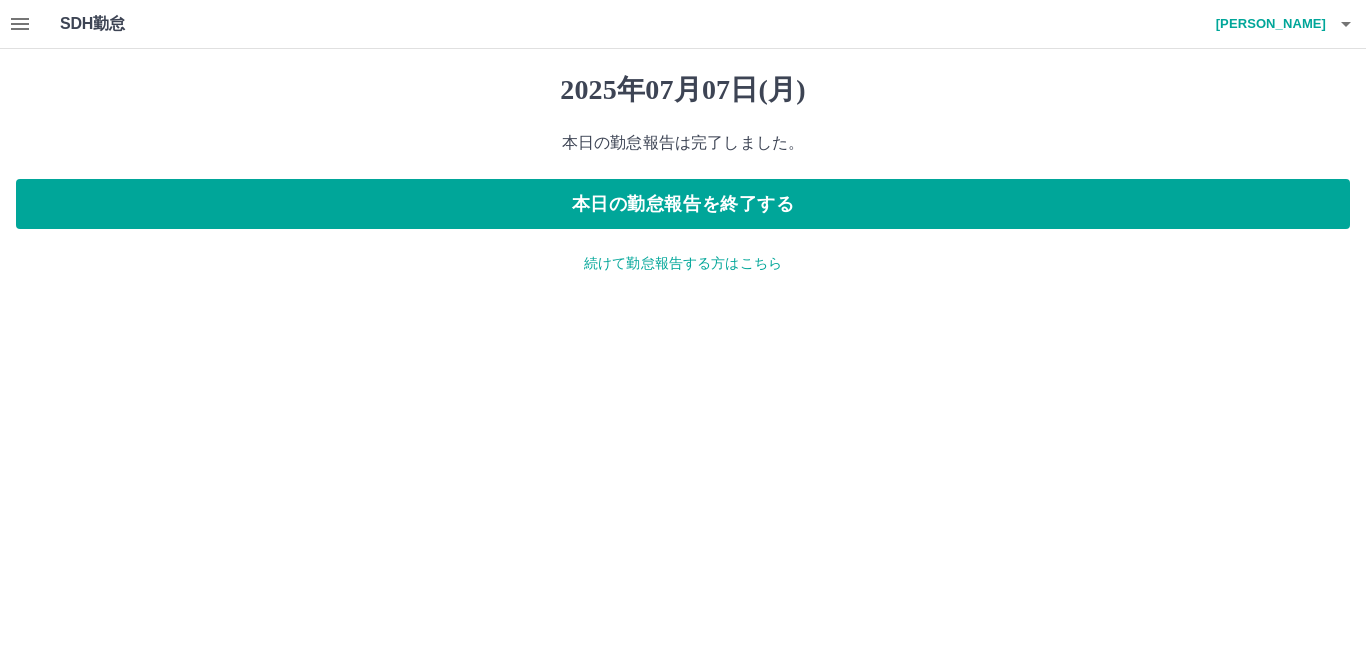 click 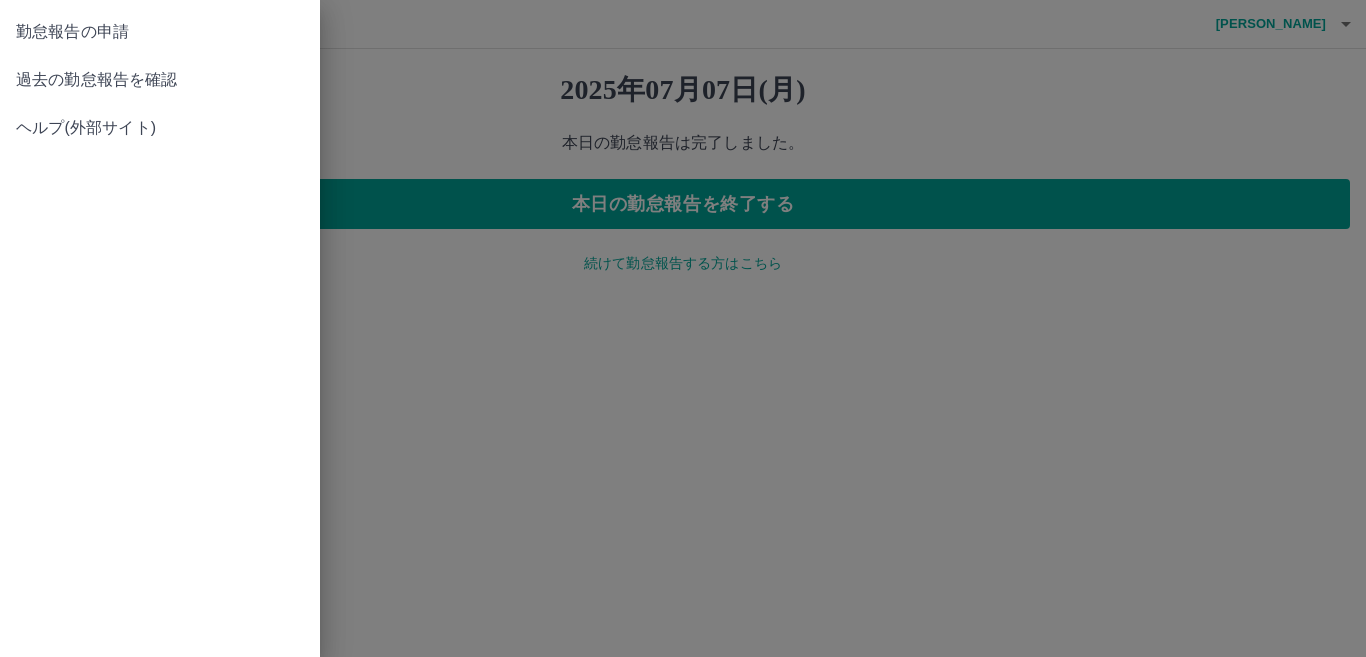 click at bounding box center (683, 328) 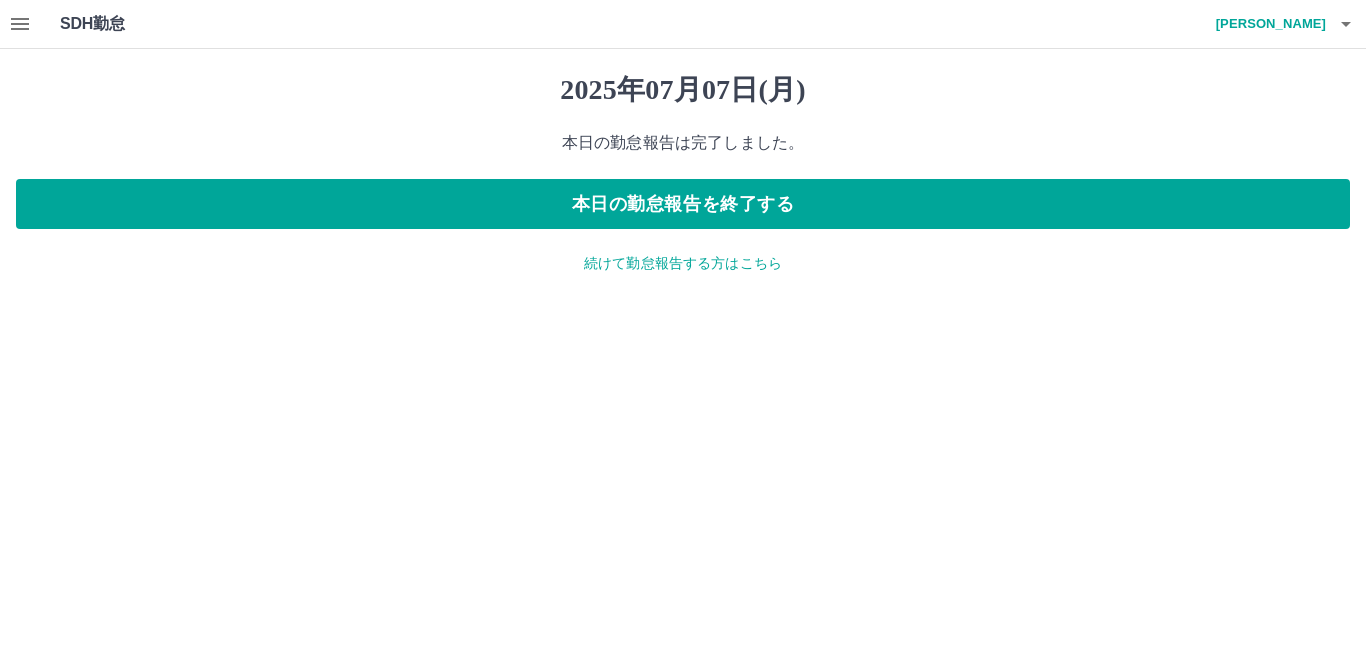 click on "2025年07月07日(月) 本日の勤怠報告は完了しました。 本日の勤怠報告を終了する 続けて勤怠報告する方はこちら" at bounding box center [683, 173] 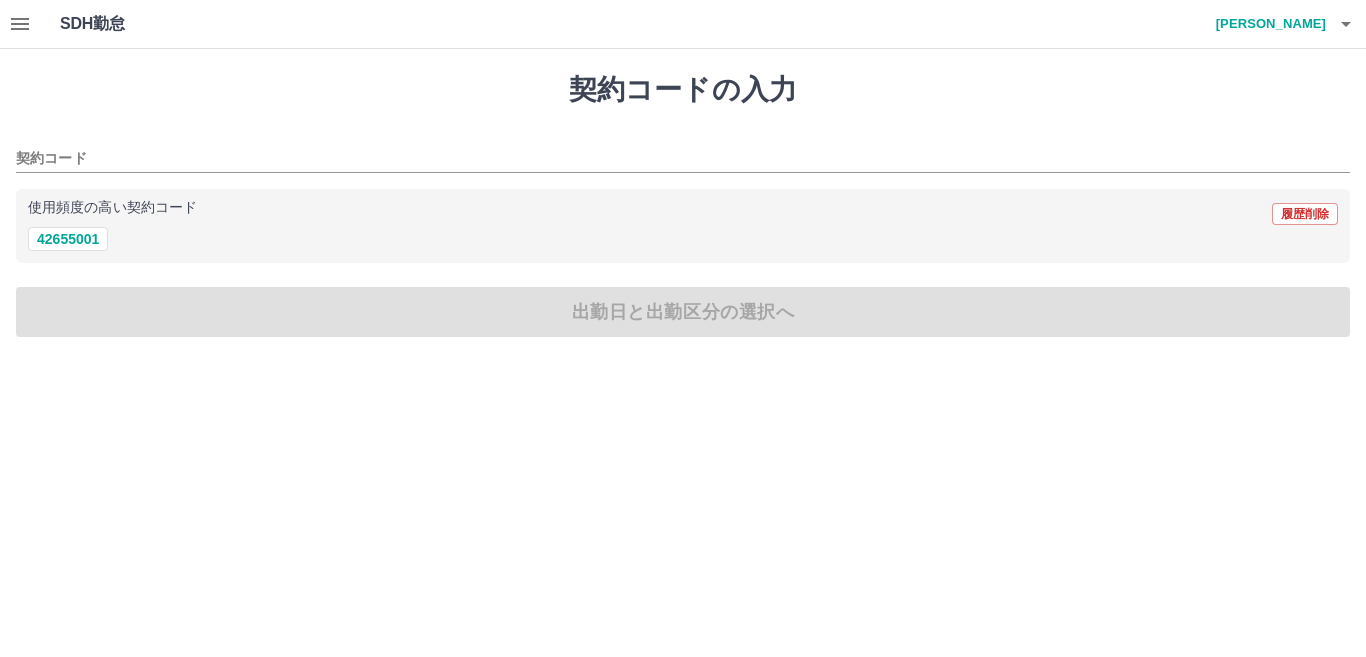 drag, startPoint x: 76, startPoint y: 250, endPoint x: 106, endPoint y: 263, distance: 32.695564 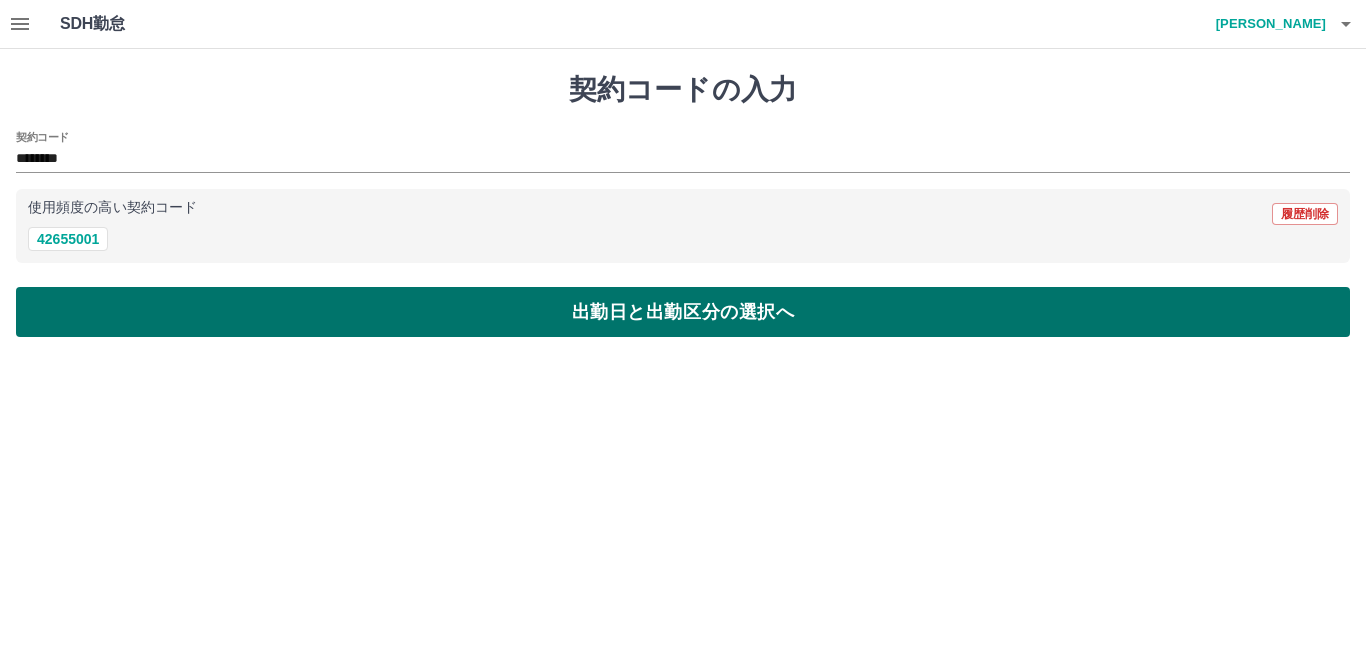 click on "出勤日と出勤区分の選択へ" at bounding box center (683, 312) 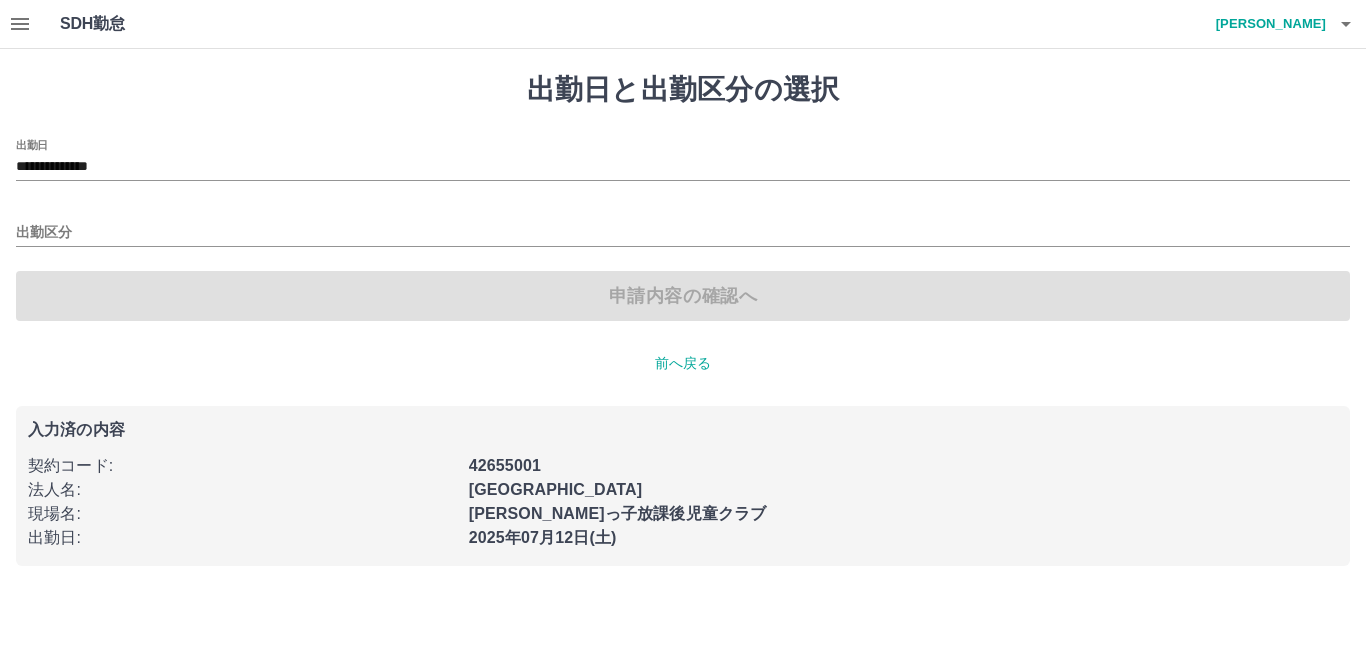 click on "**********" at bounding box center [683, 160] 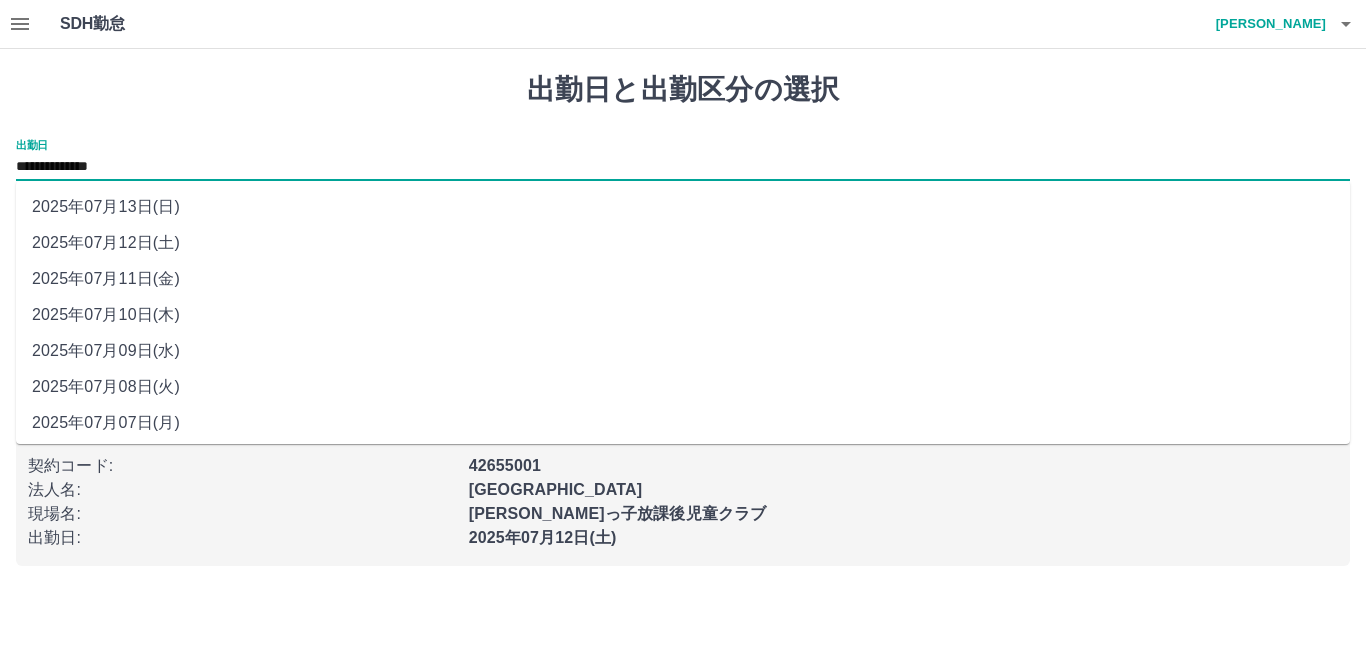 click on "**********" at bounding box center [683, 167] 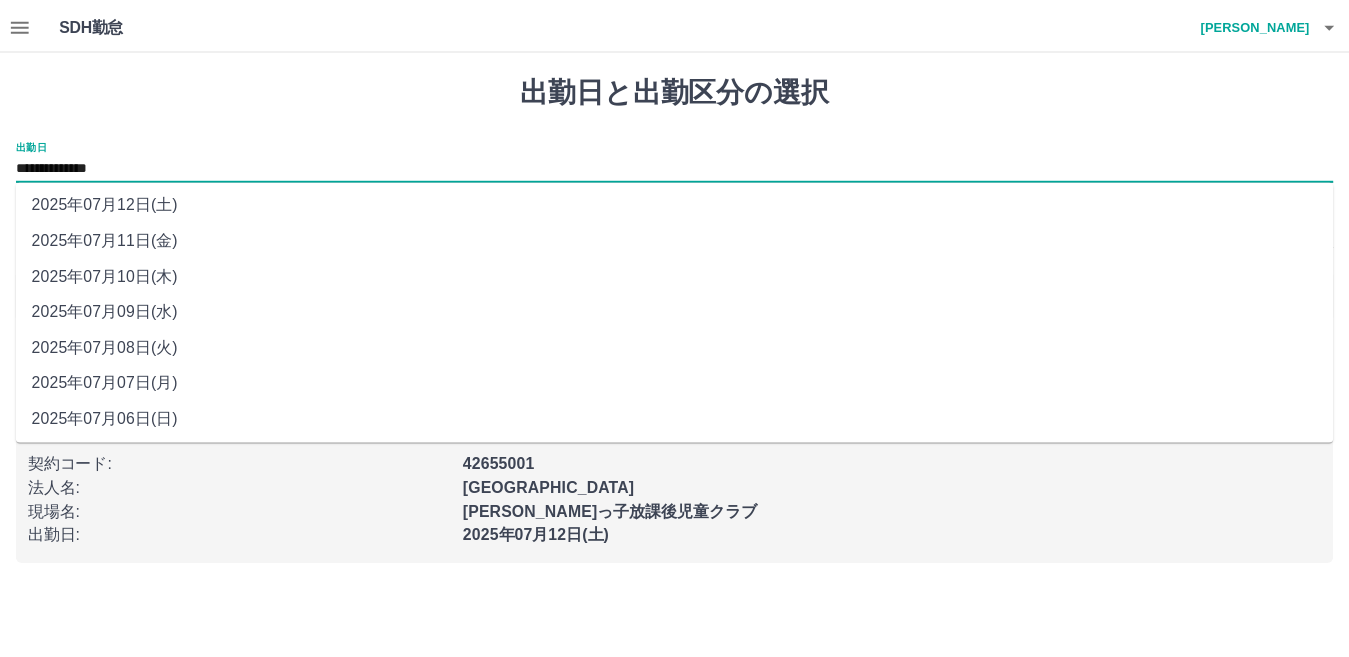 scroll, scrollTop: 77, scrollLeft: 0, axis: vertical 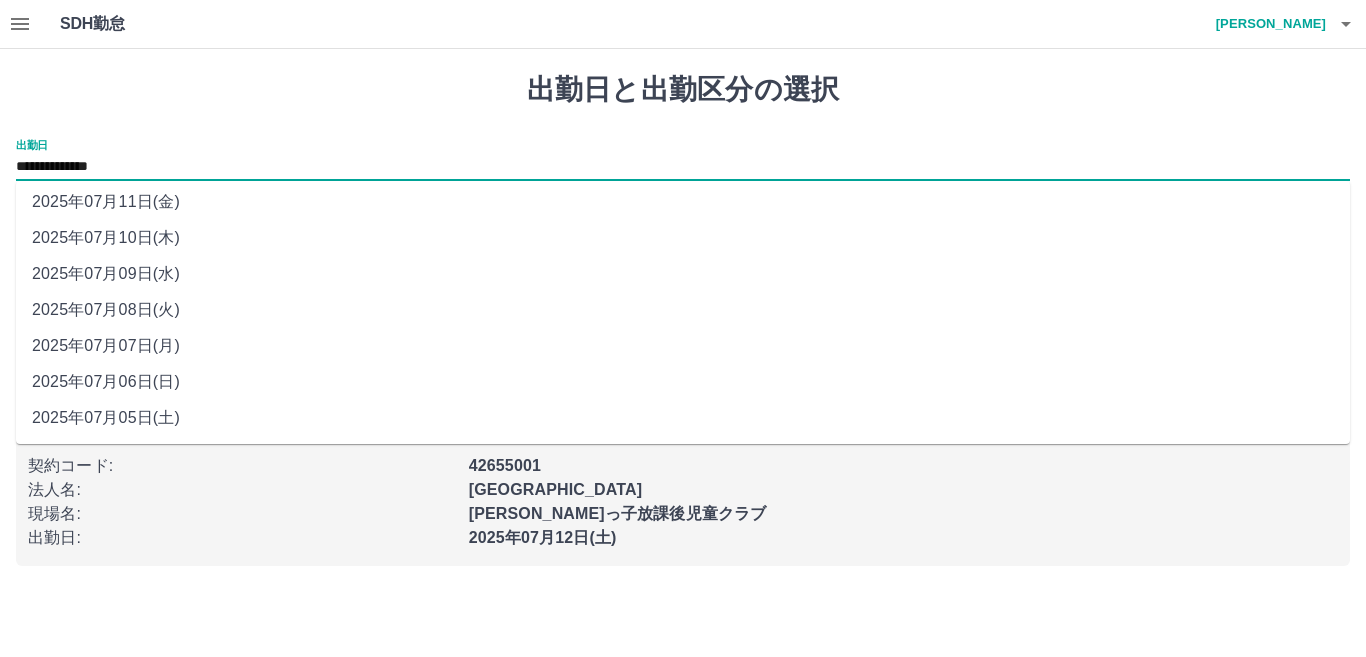click on "2025年07月08日(火)" at bounding box center [683, 310] 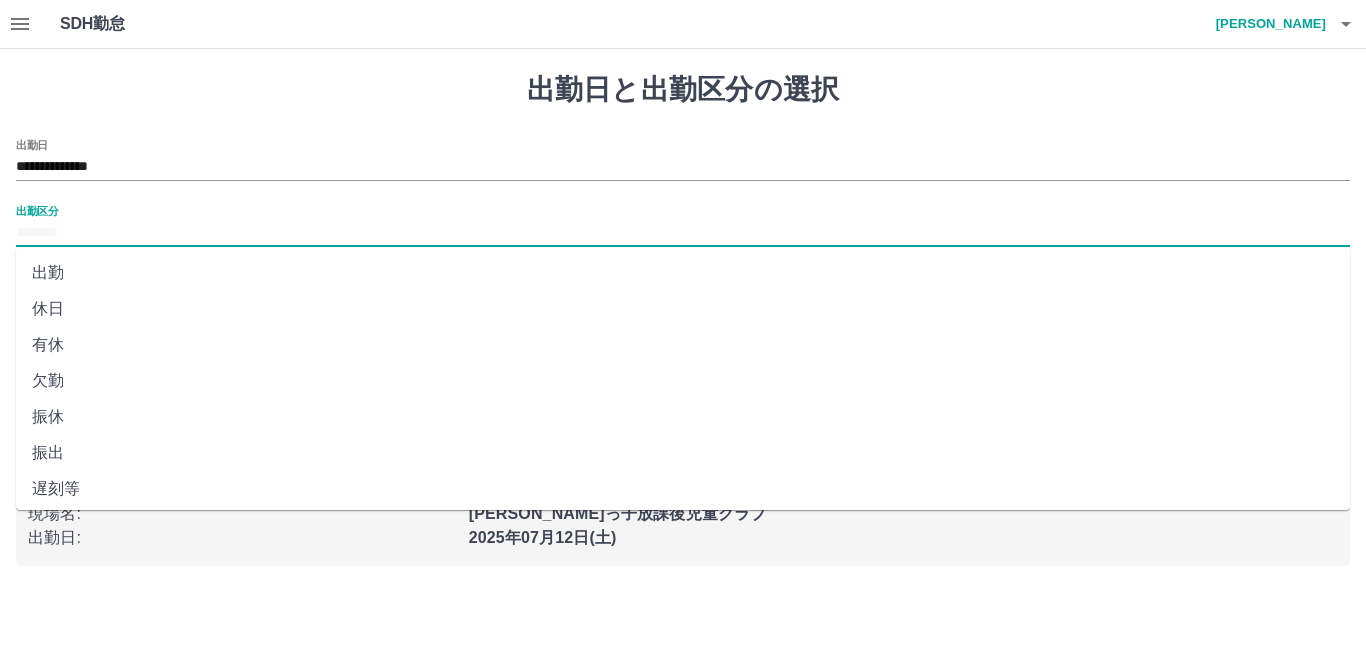 click on "出勤区分" at bounding box center (683, 233) 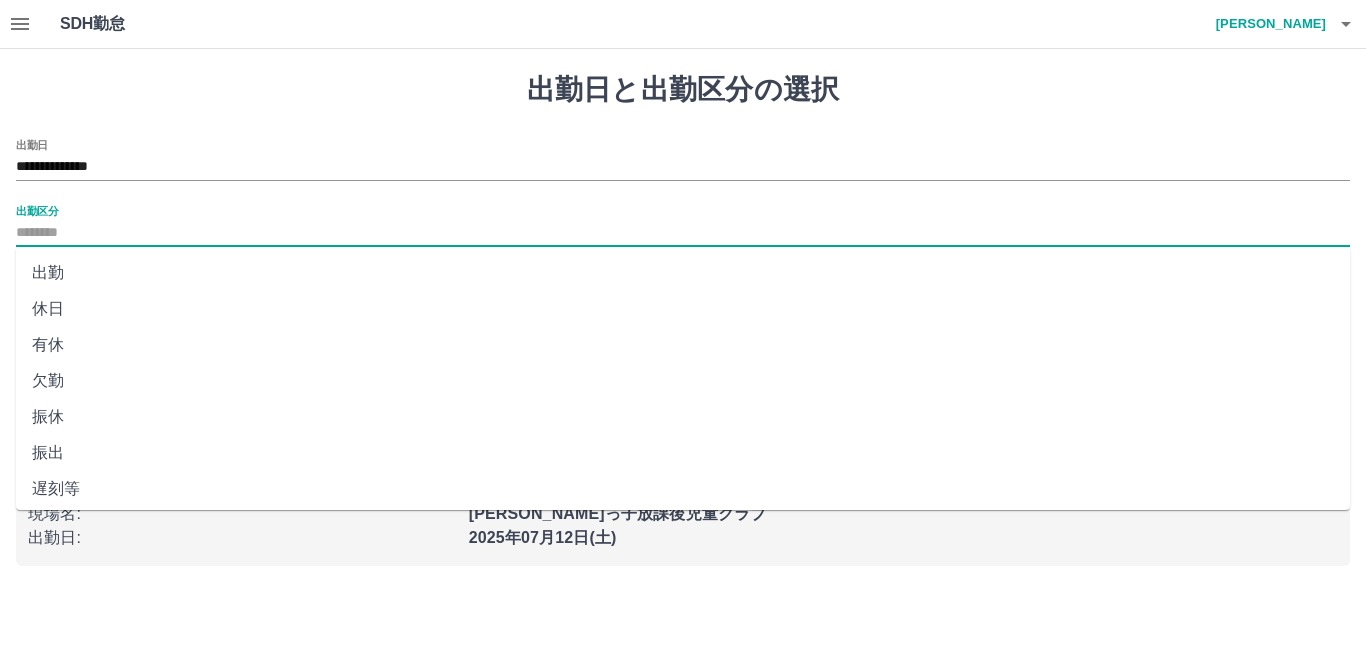 click on "出勤" at bounding box center (683, 273) 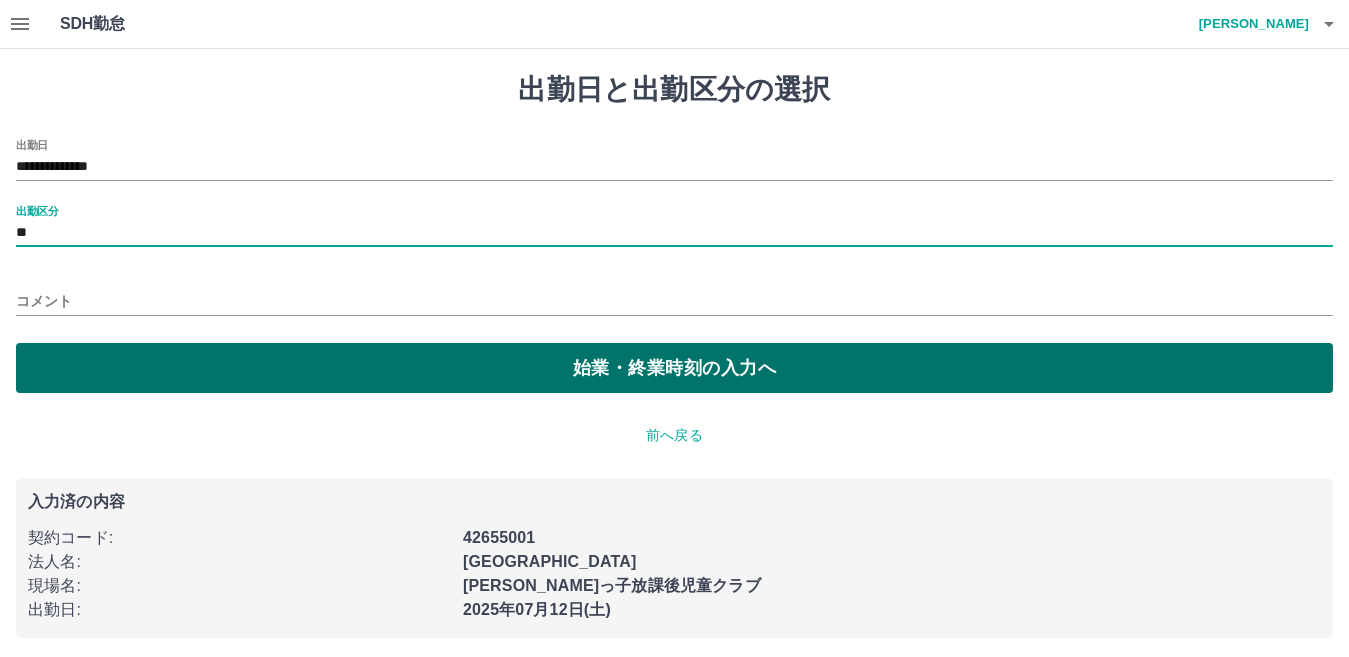 click on "始業・終業時刻の入力へ" at bounding box center (674, 368) 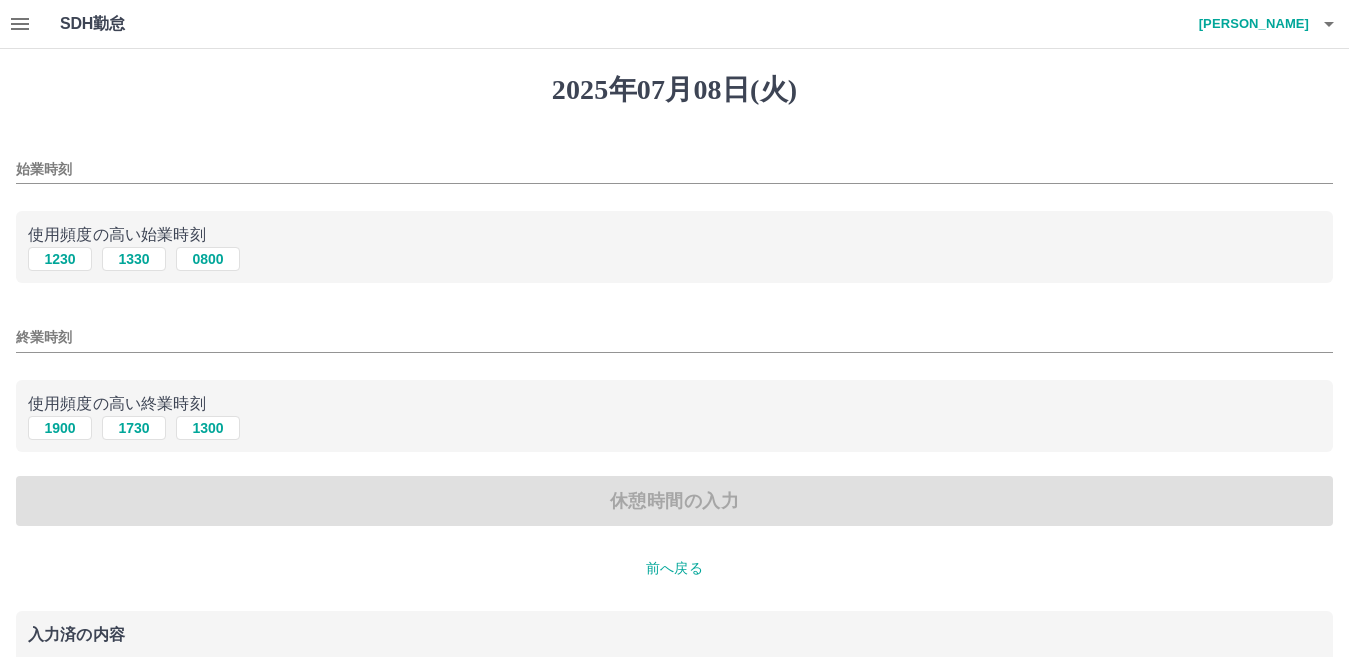 drag, startPoint x: 127, startPoint y: 261, endPoint x: 153, endPoint y: 374, distance: 115.952576 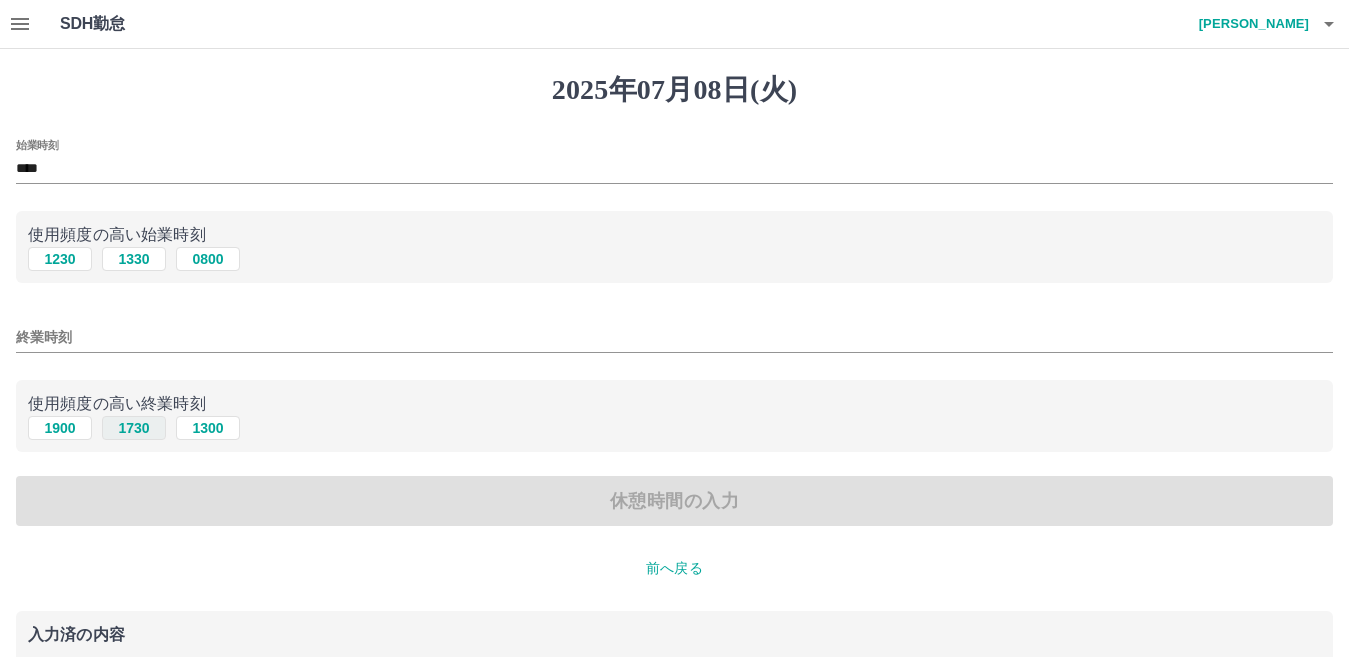 click on "1730" at bounding box center [134, 428] 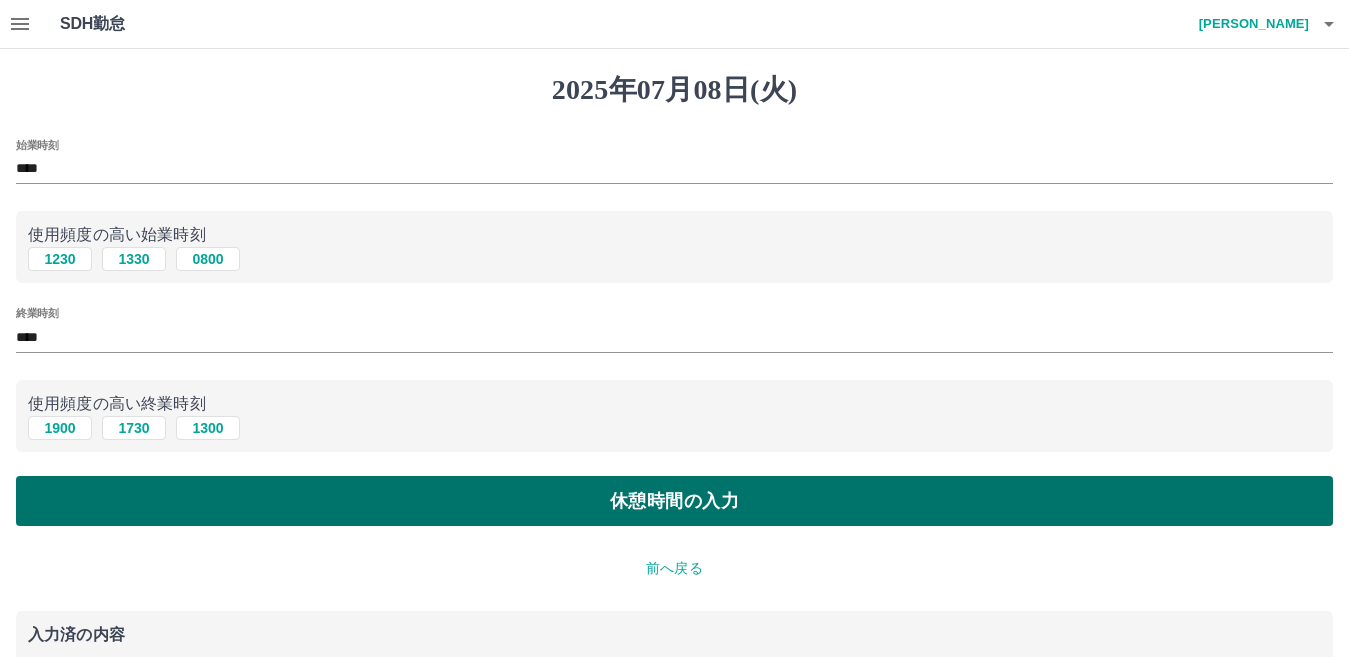 click on "休憩時間の入力" at bounding box center [674, 501] 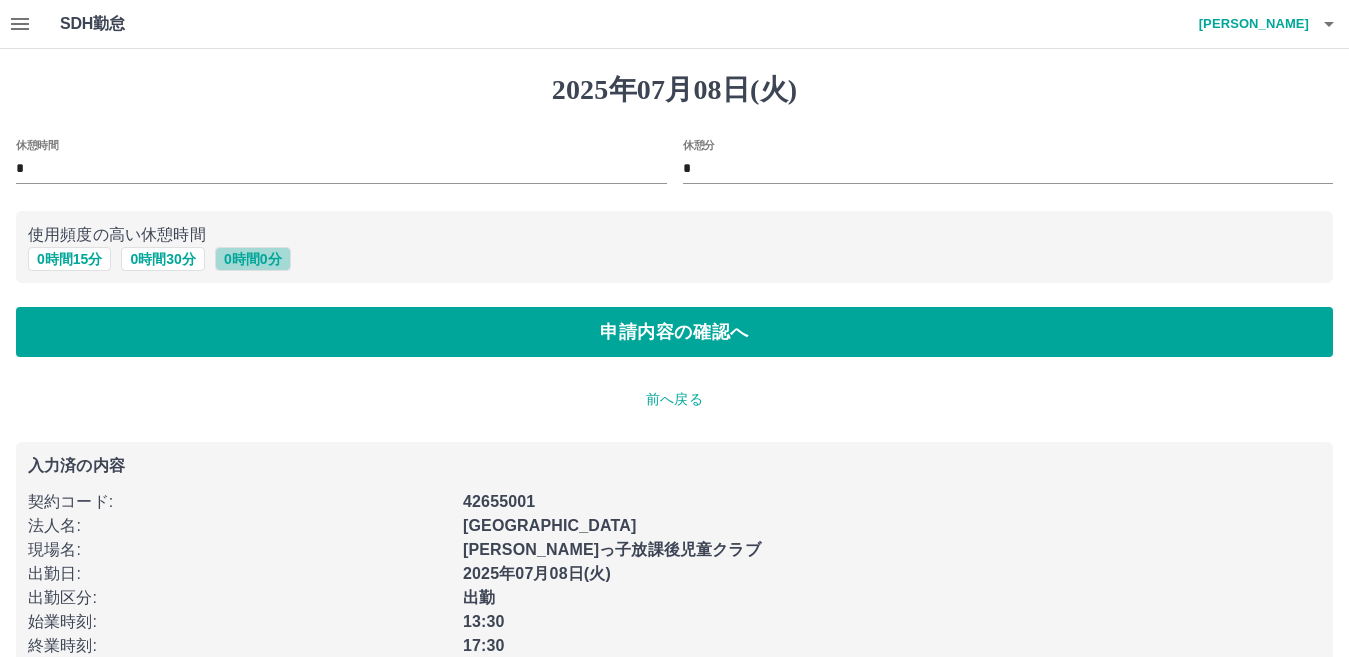 click on "0 時間 0 分" at bounding box center [253, 259] 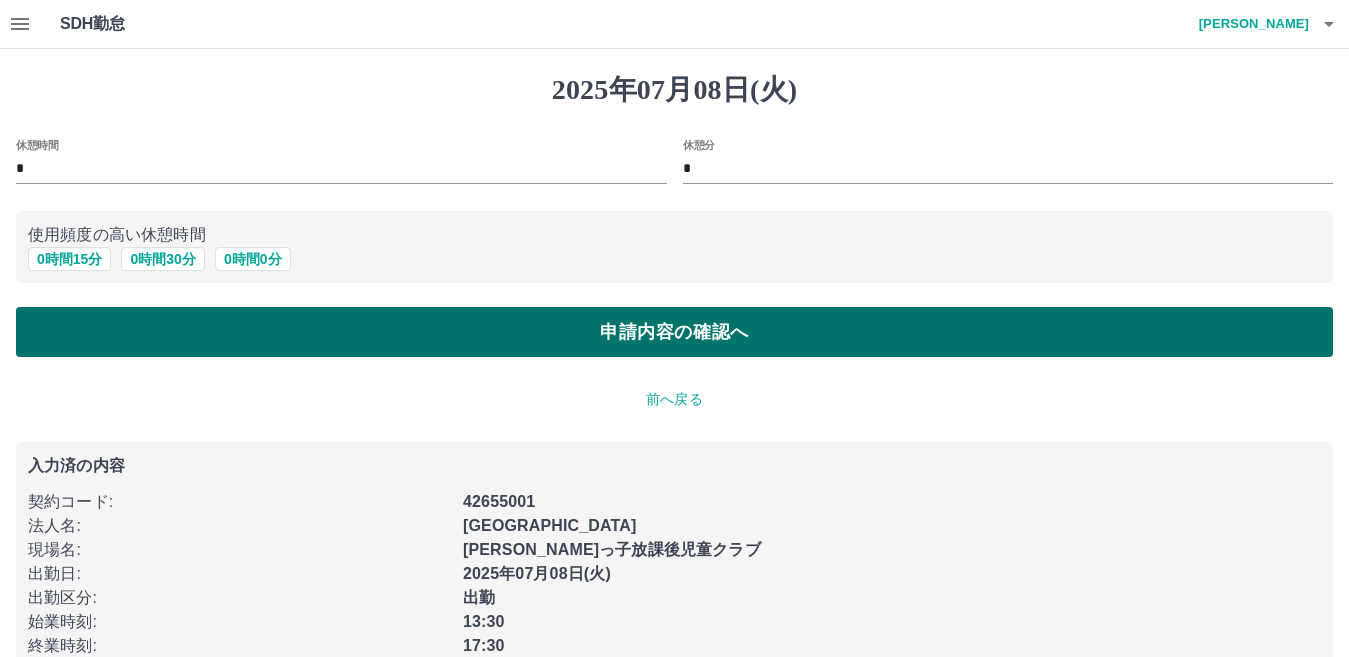 click on "申請内容の確認へ" at bounding box center (674, 332) 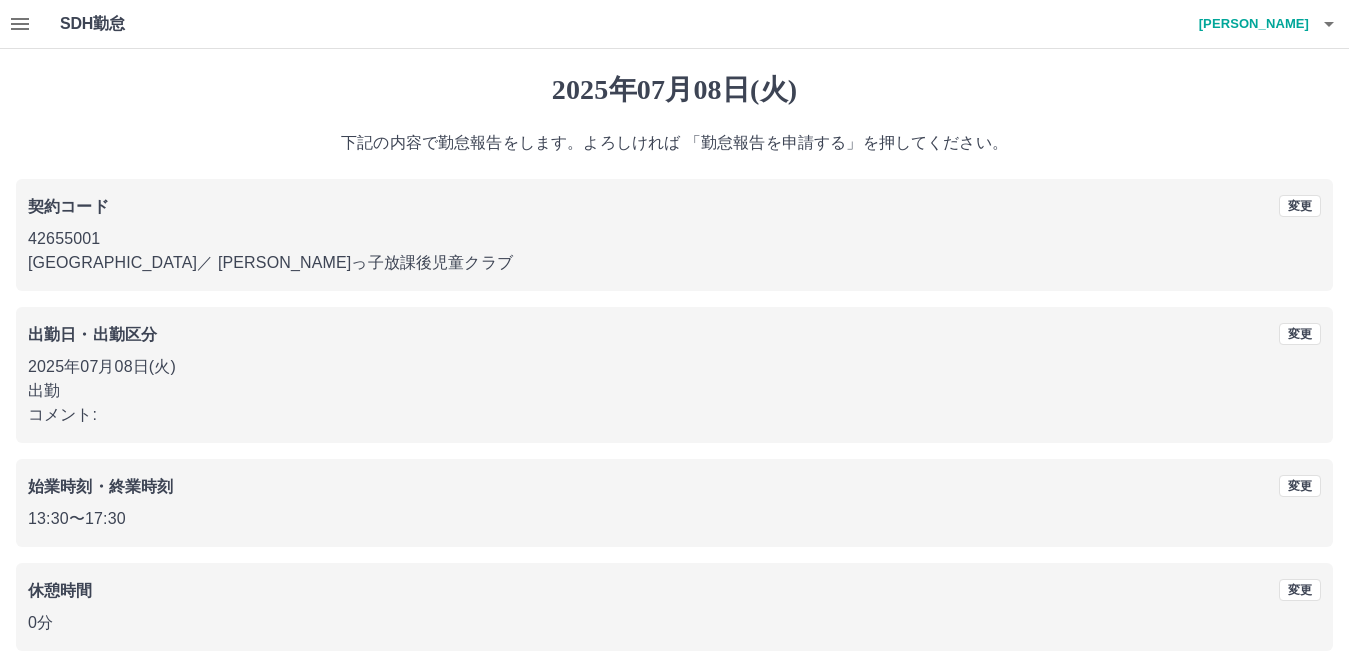scroll, scrollTop: 92, scrollLeft: 0, axis: vertical 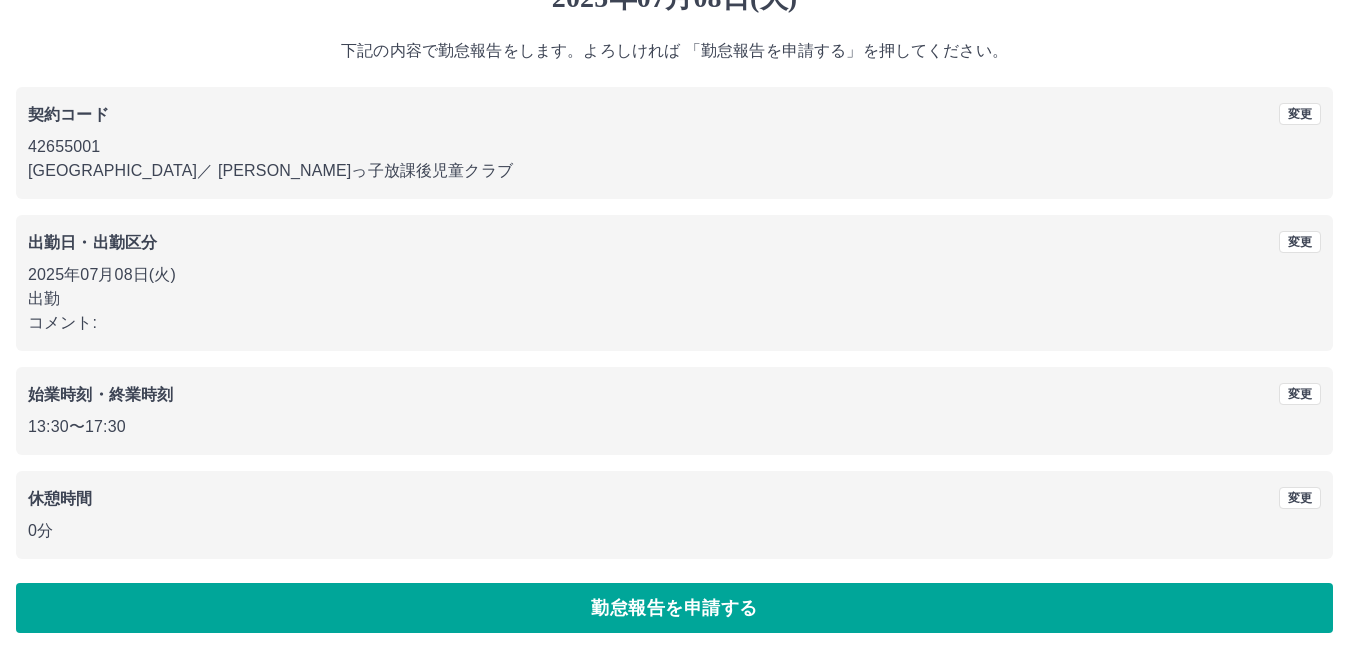 click on "勤怠報告を申請する" at bounding box center [674, 608] 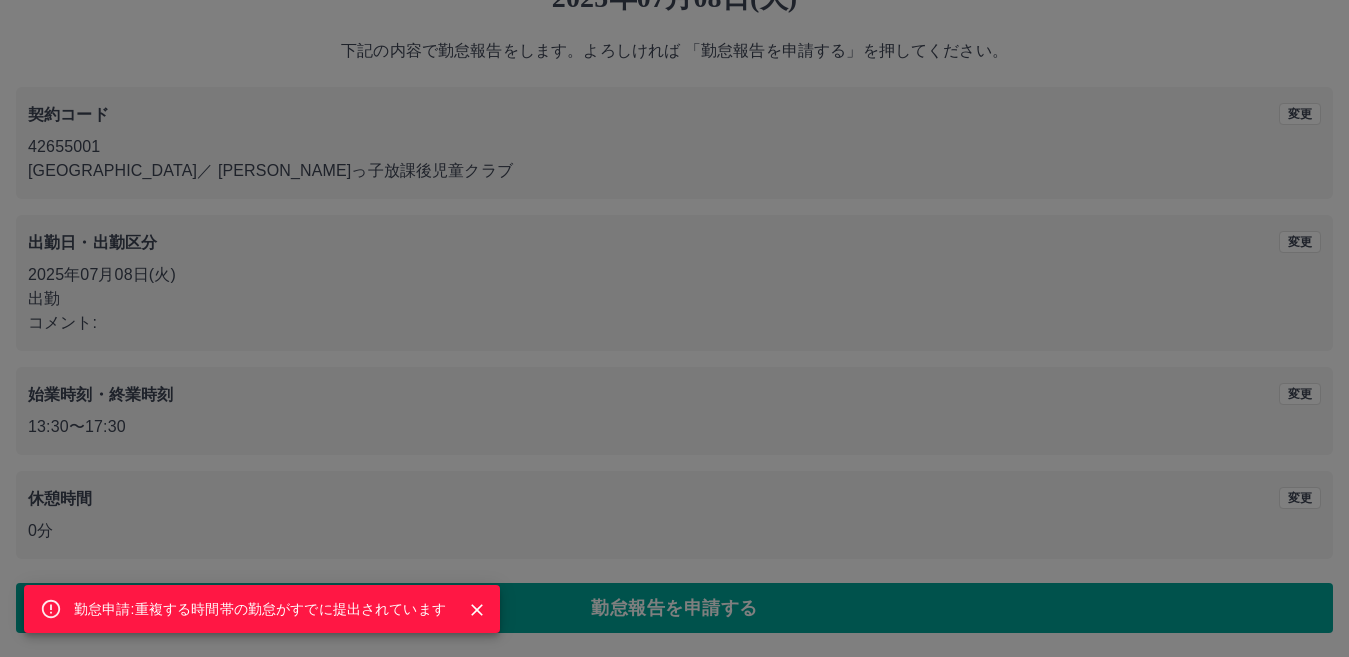 click on "勤怠申請:重複する時間帯の勤怠がすでに提出されています" at bounding box center (674, 328) 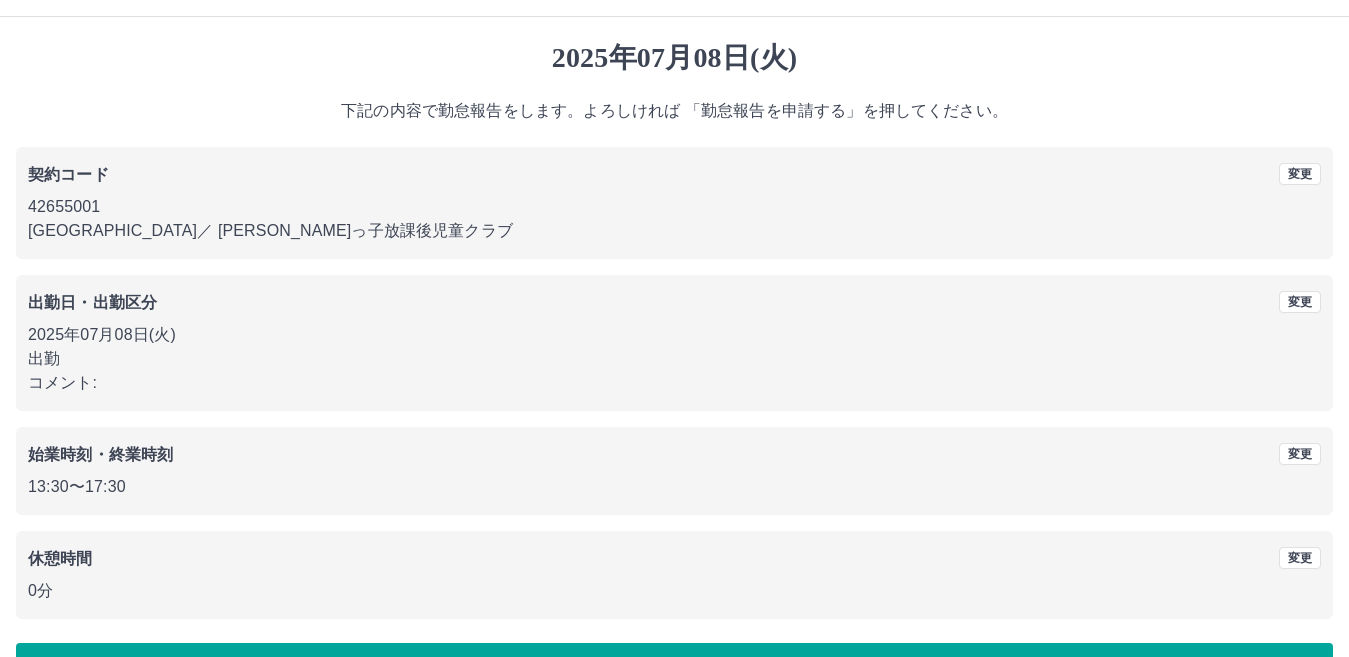 scroll, scrollTop: 0, scrollLeft: 0, axis: both 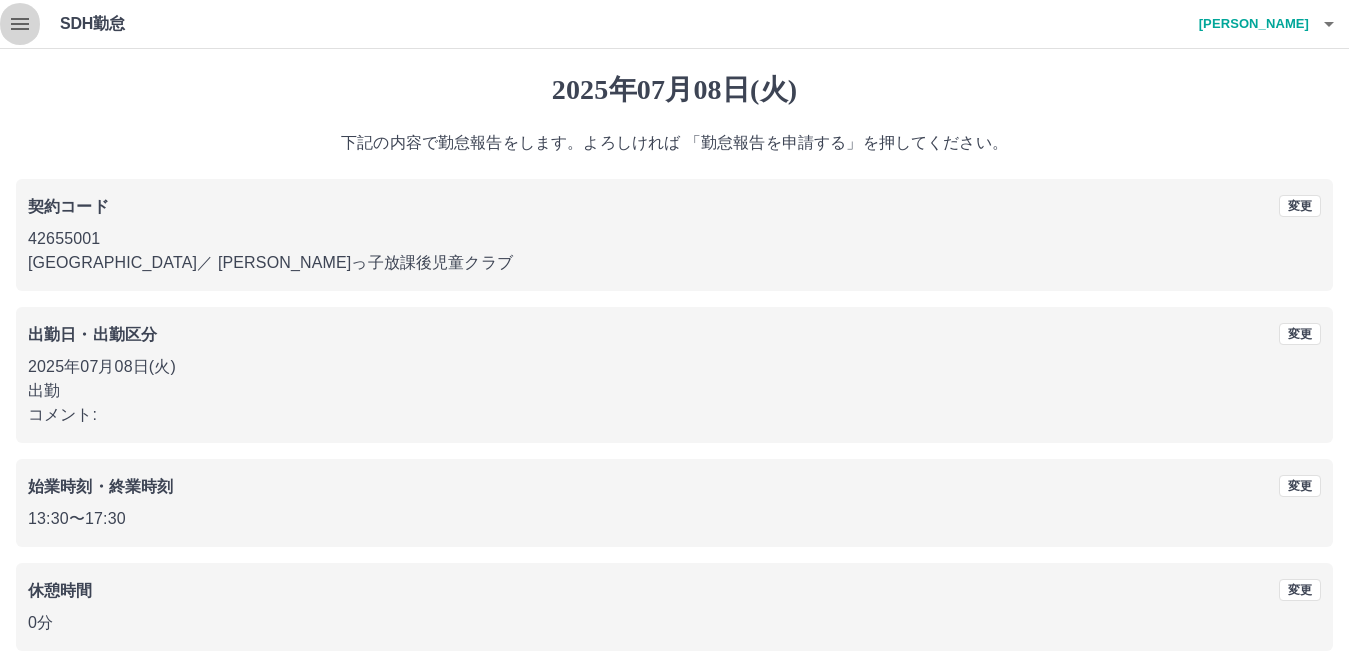 click 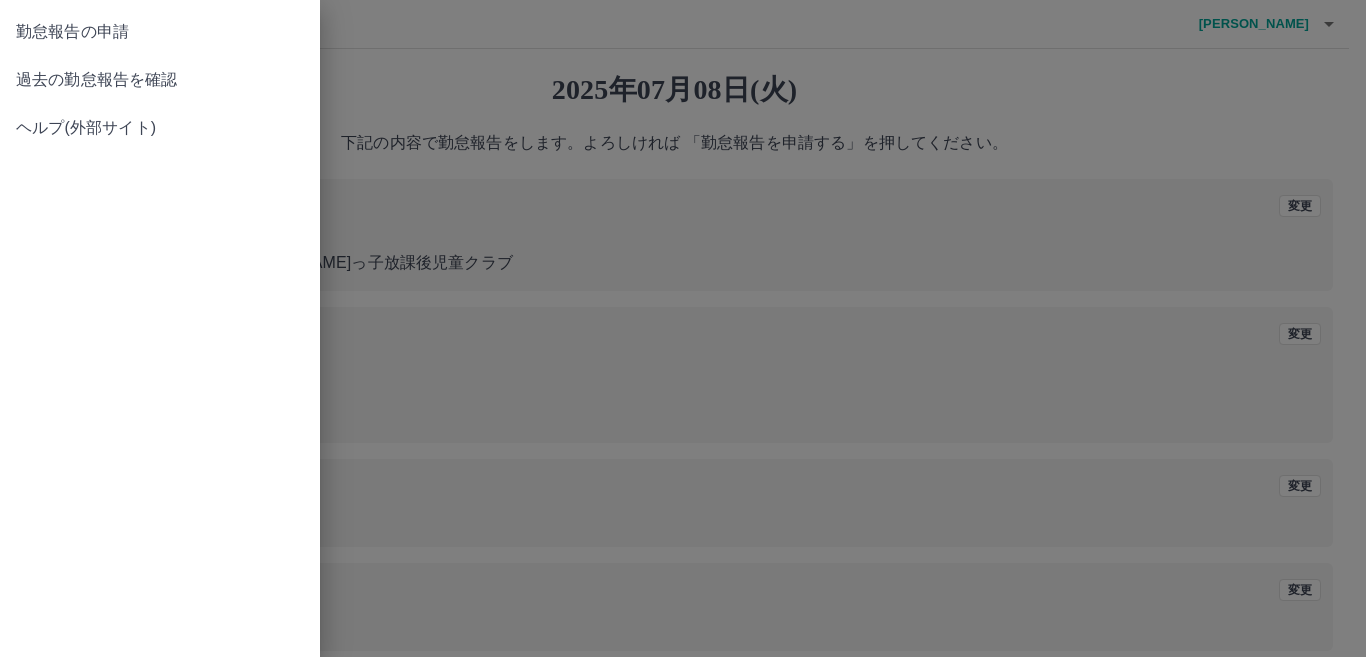 click on "過去の勤怠報告を確認" at bounding box center [160, 80] 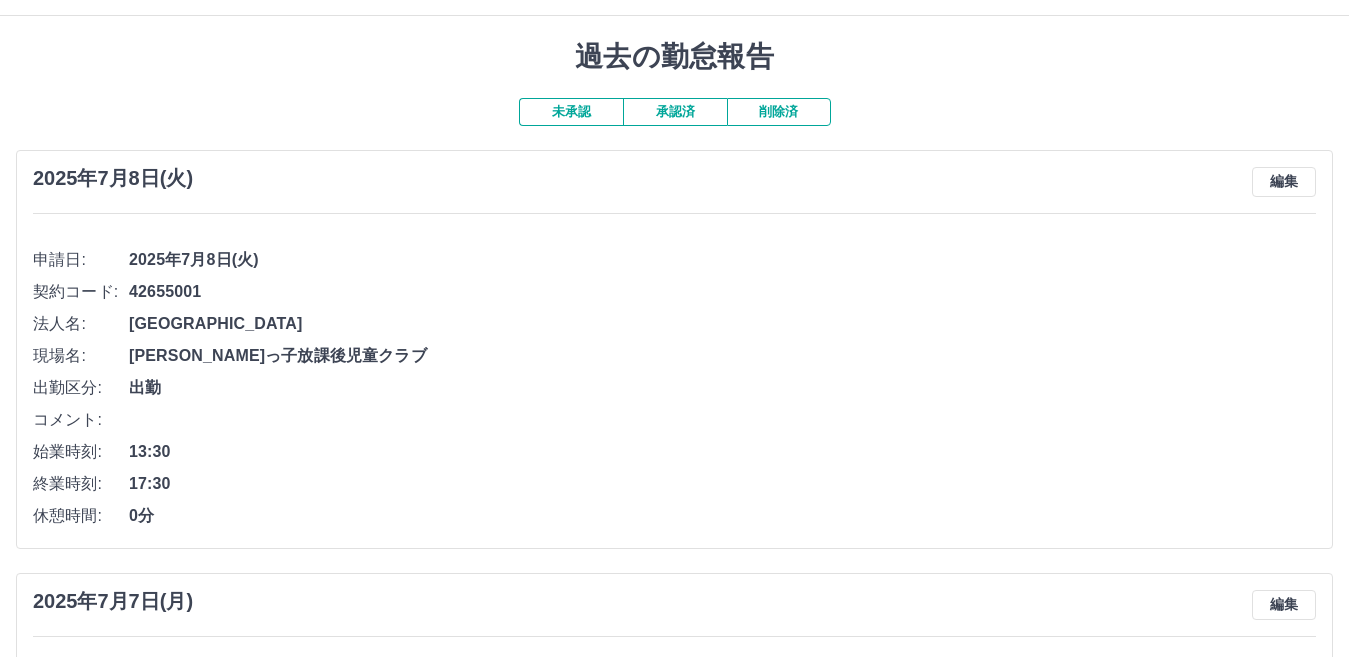 scroll, scrollTop: 0, scrollLeft: 0, axis: both 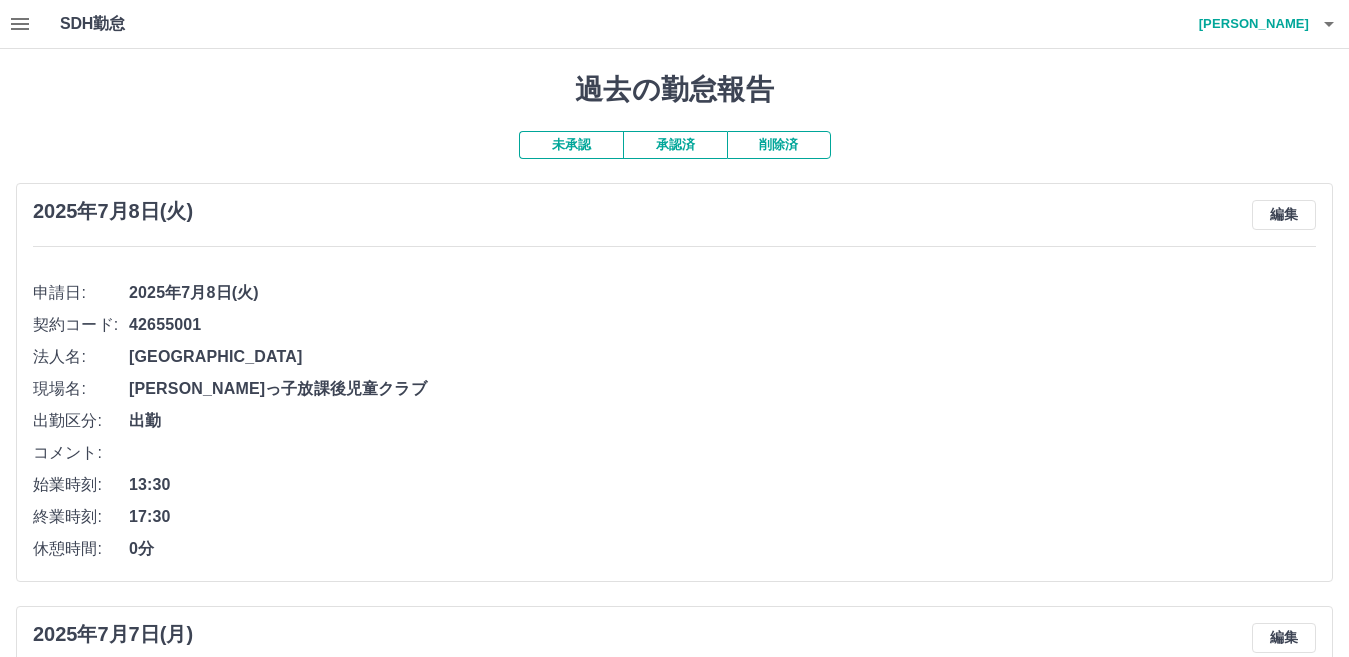 click at bounding box center (20, 24) 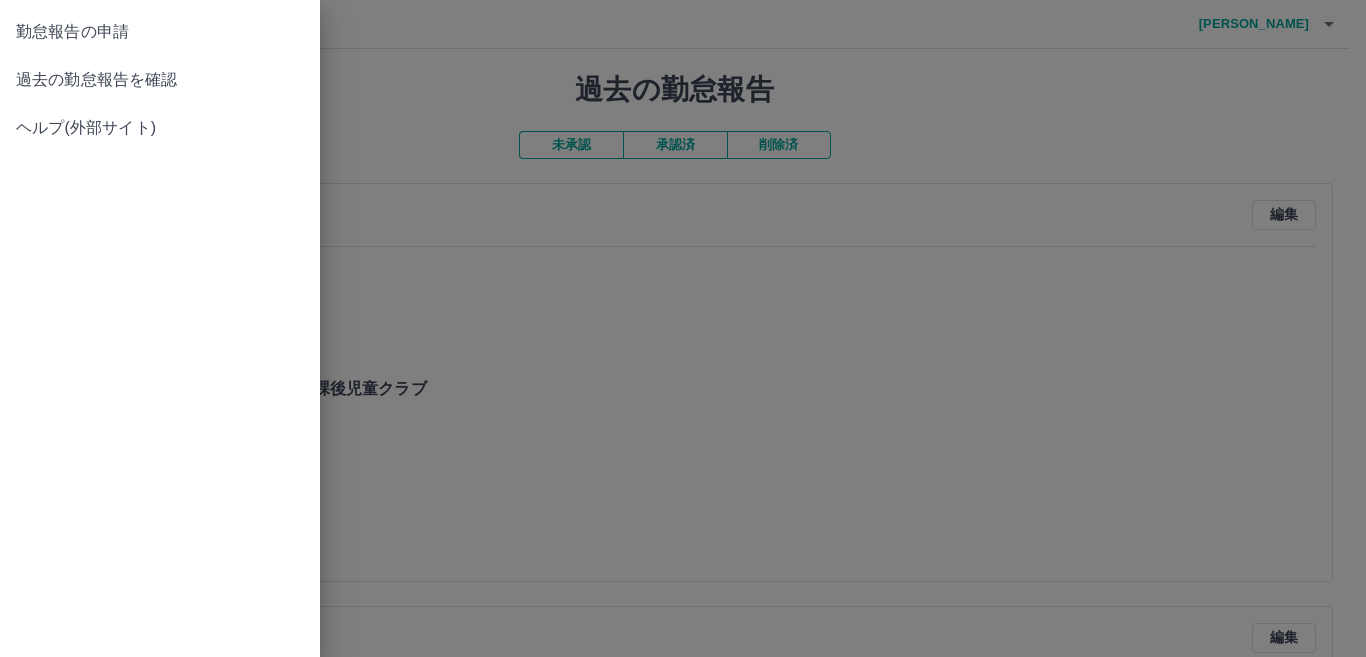 click at bounding box center [683, 328] 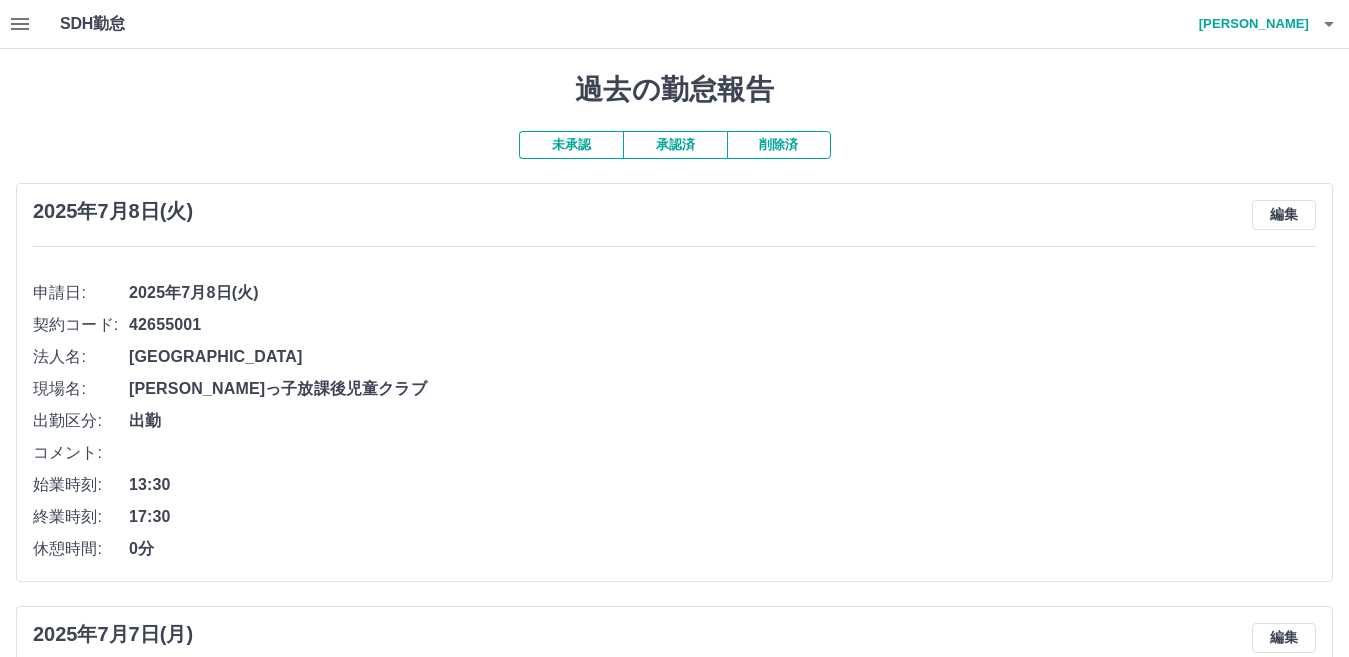 click 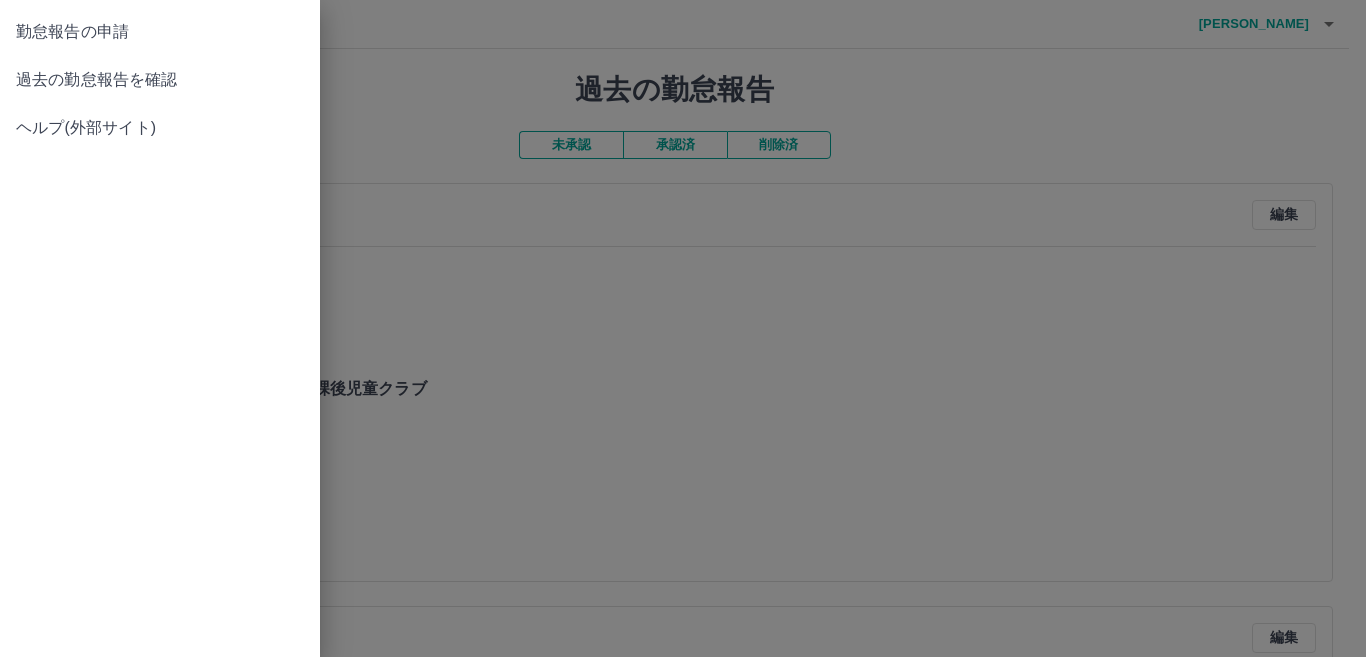 click on "勤怠報告の申請" at bounding box center [160, 32] 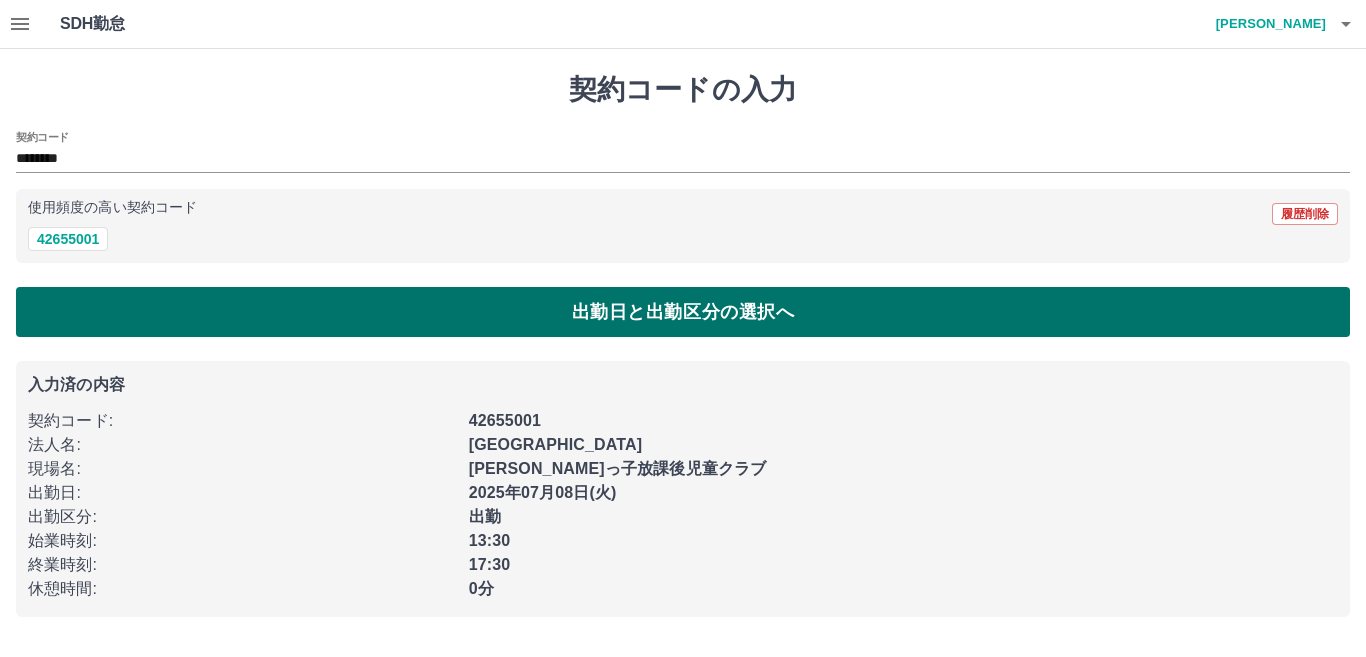 click on "出勤日と出勤区分の選択へ" at bounding box center [683, 312] 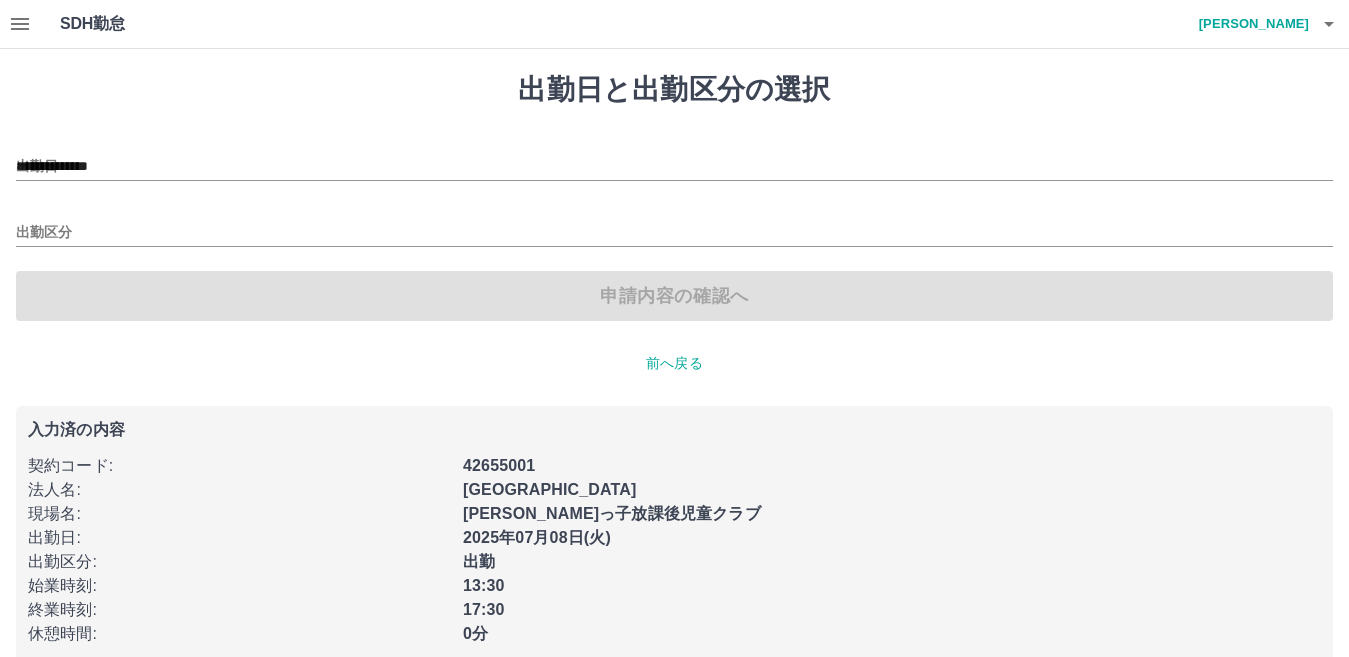 type on "**********" 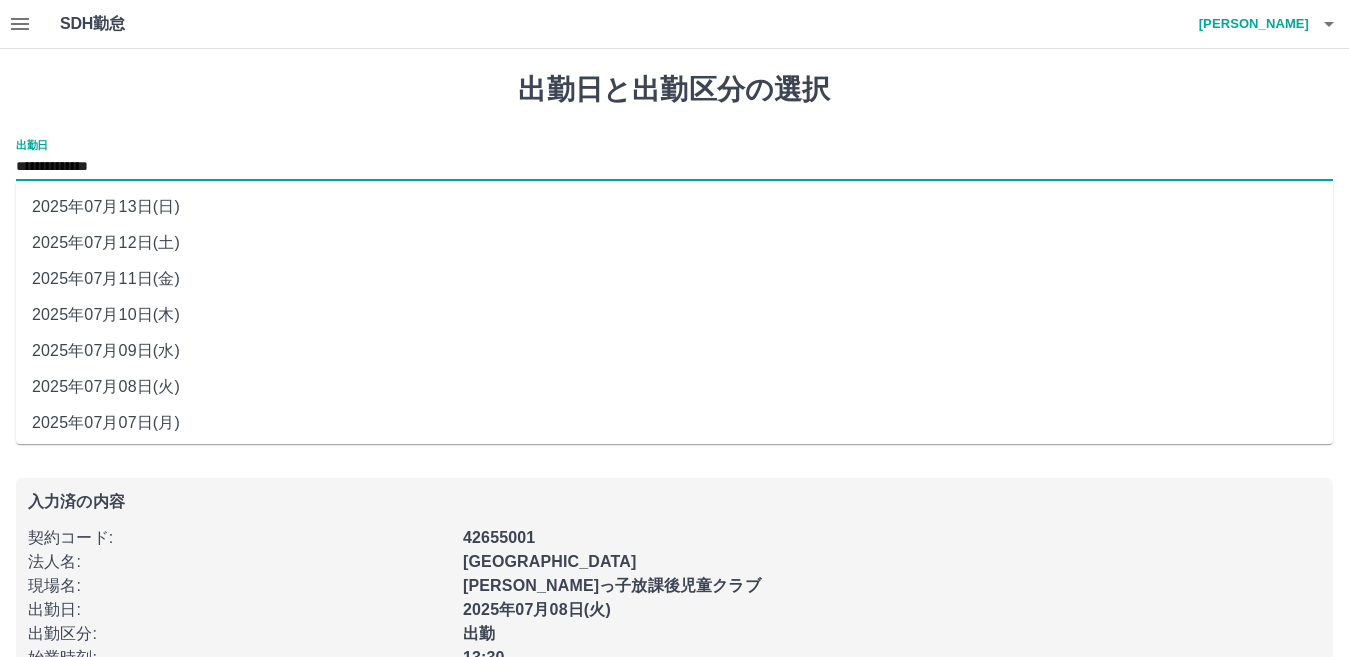 click on "**********" at bounding box center (674, 167) 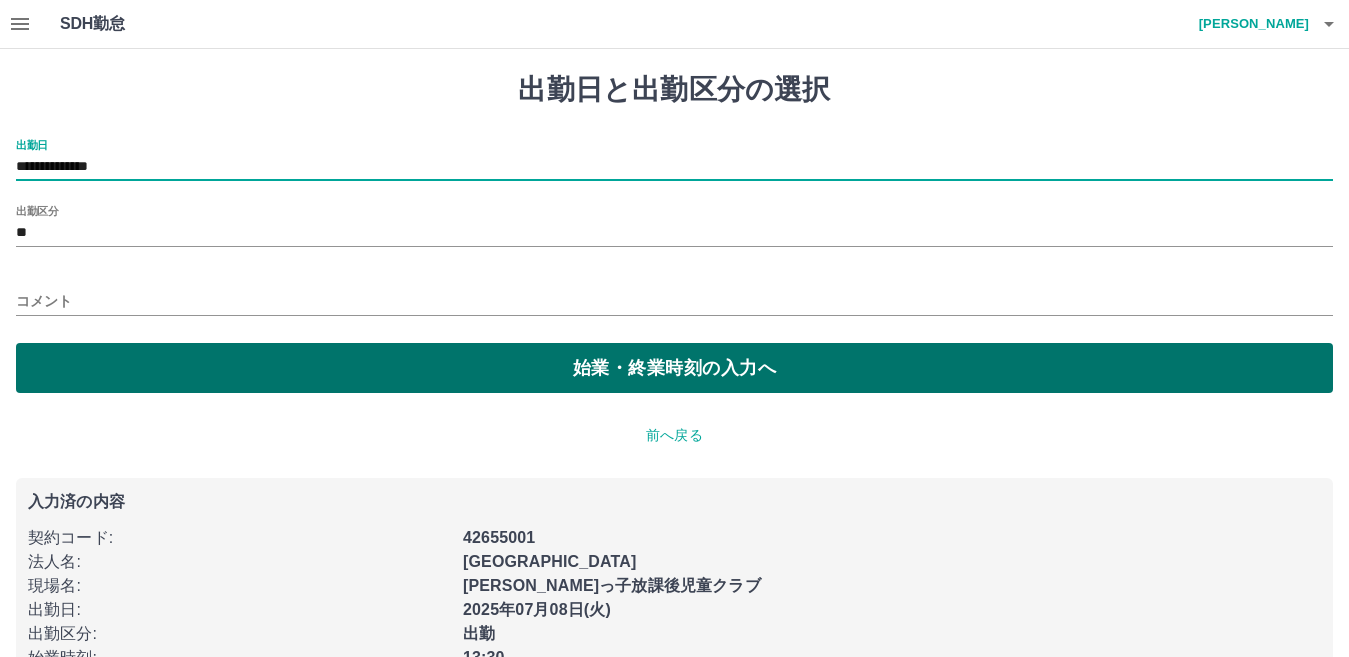 click on "始業・終業時刻の入力へ" at bounding box center (674, 368) 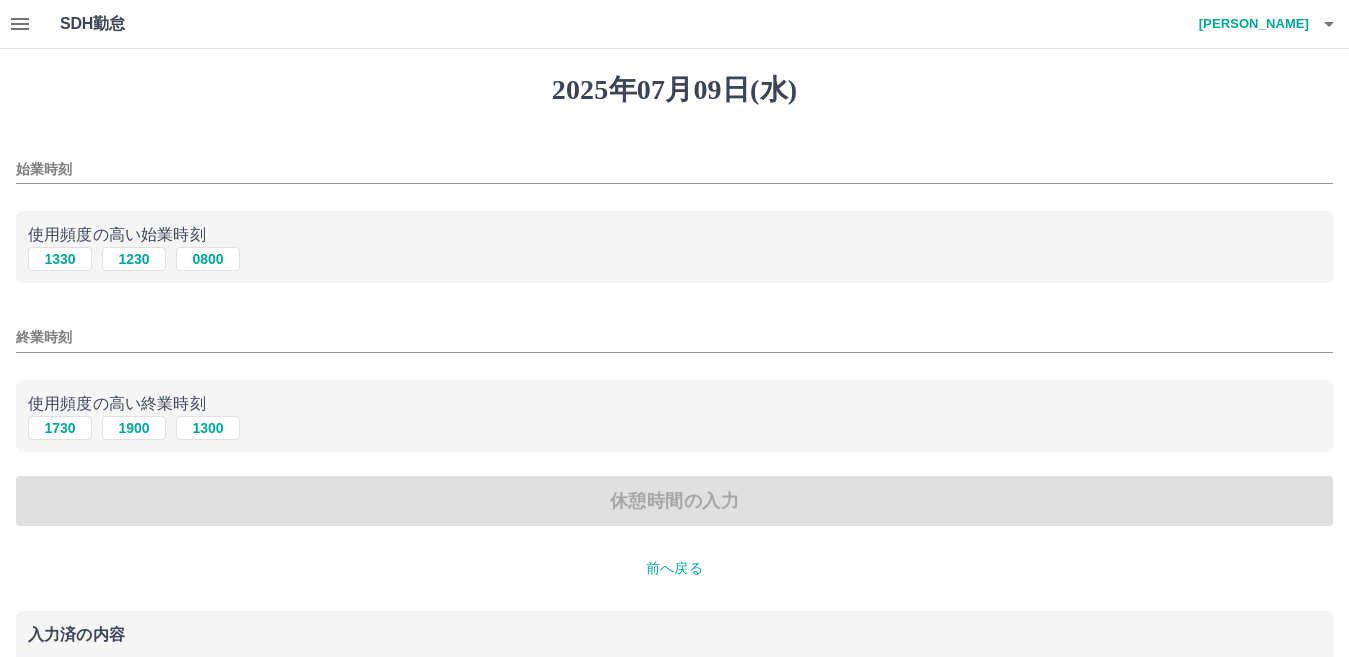 click on "始業時刻" at bounding box center [674, 169] 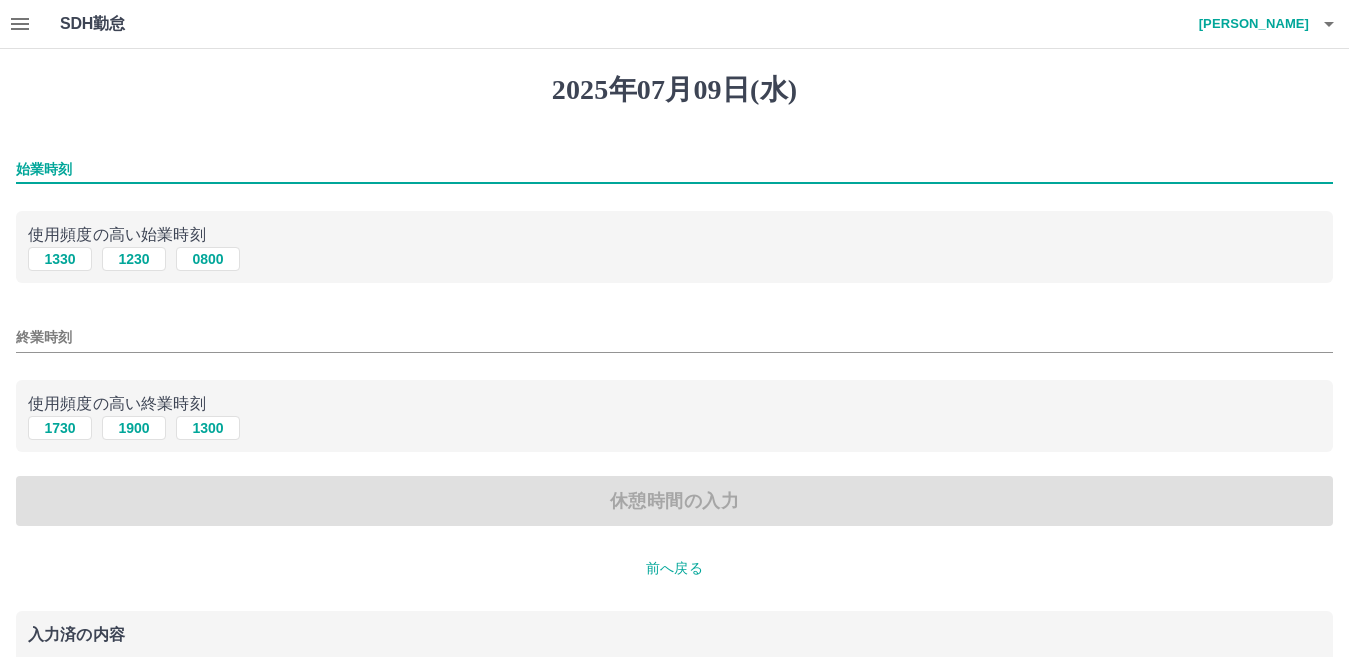 type on "****" 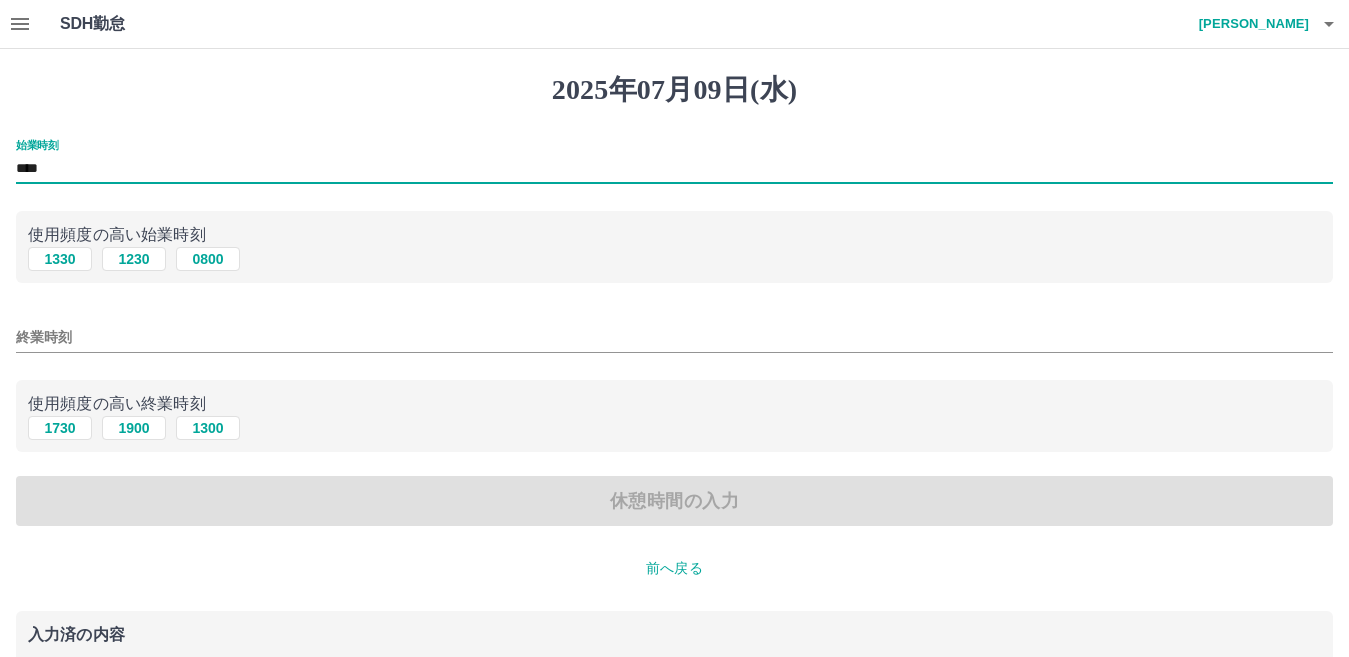 drag, startPoint x: 338, startPoint y: 377, endPoint x: 333, endPoint y: 359, distance: 18.681541 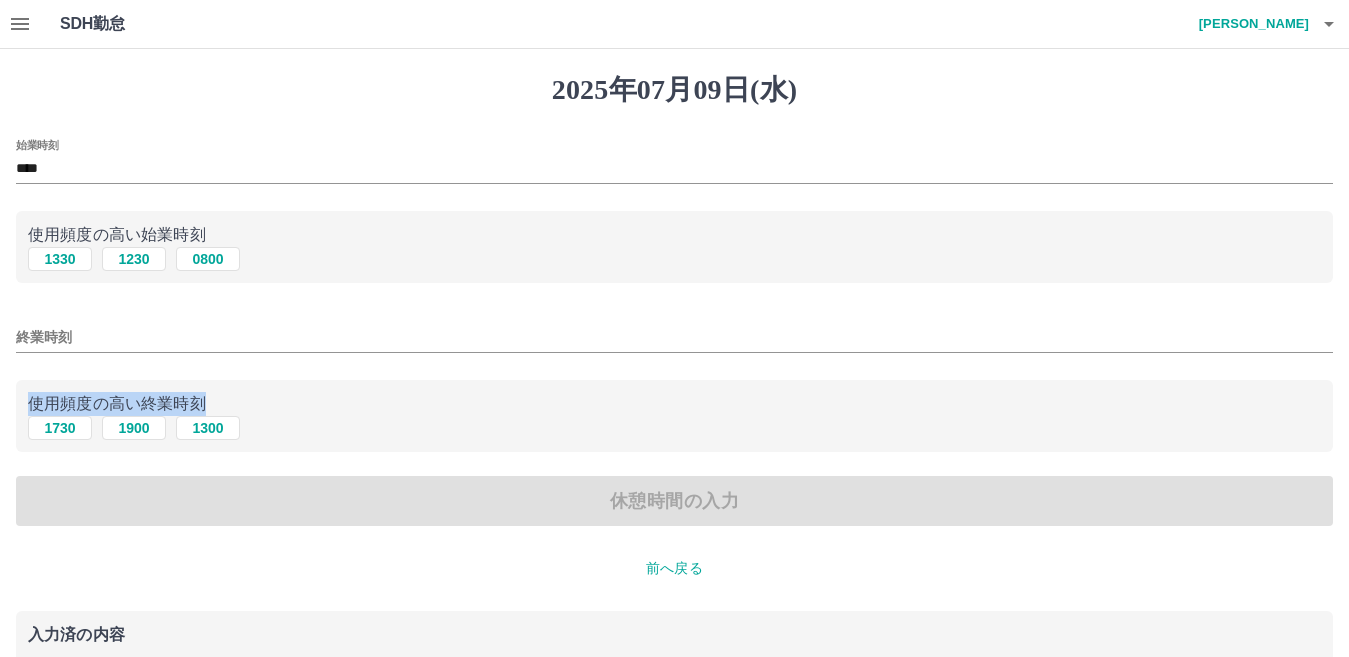 click on "始業時刻 **** 使用頻度の高い始業時刻 1330 1230 0800 終業時刻 使用頻度の高い終業時刻 1730 1900 1300 休憩時間の入力" at bounding box center (674, 333) 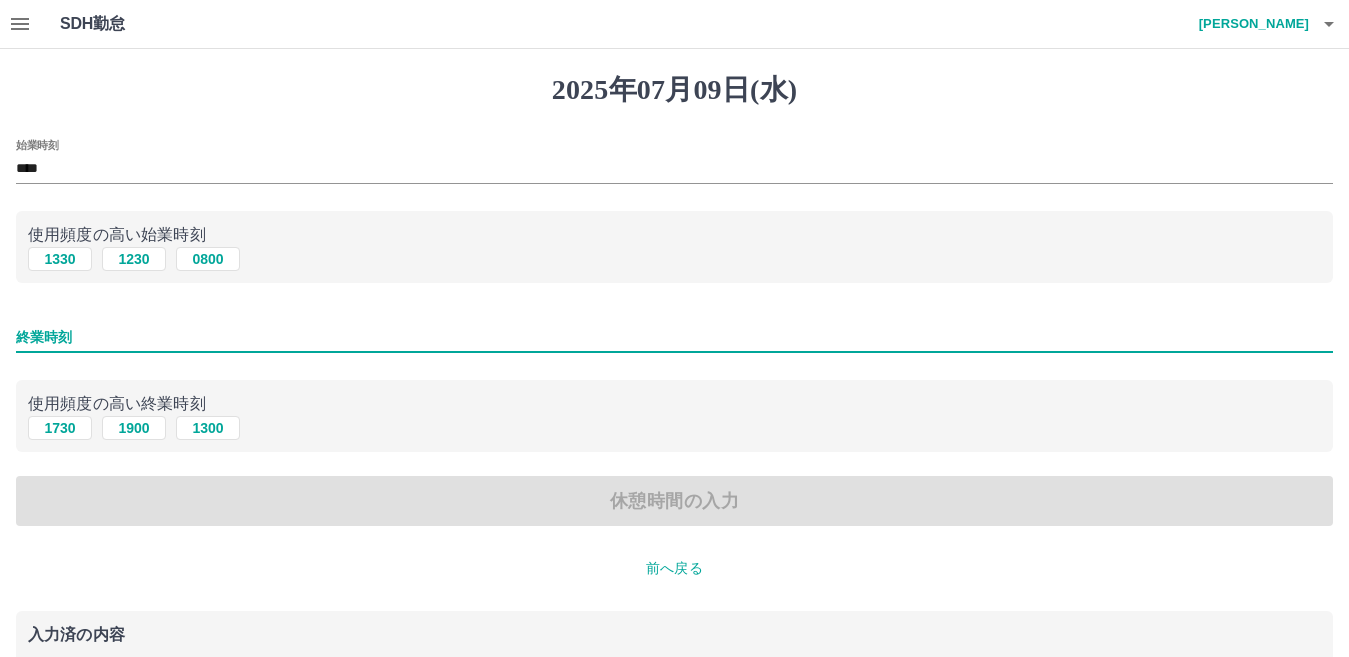 click on "終業時刻" at bounding box center [674, 337] 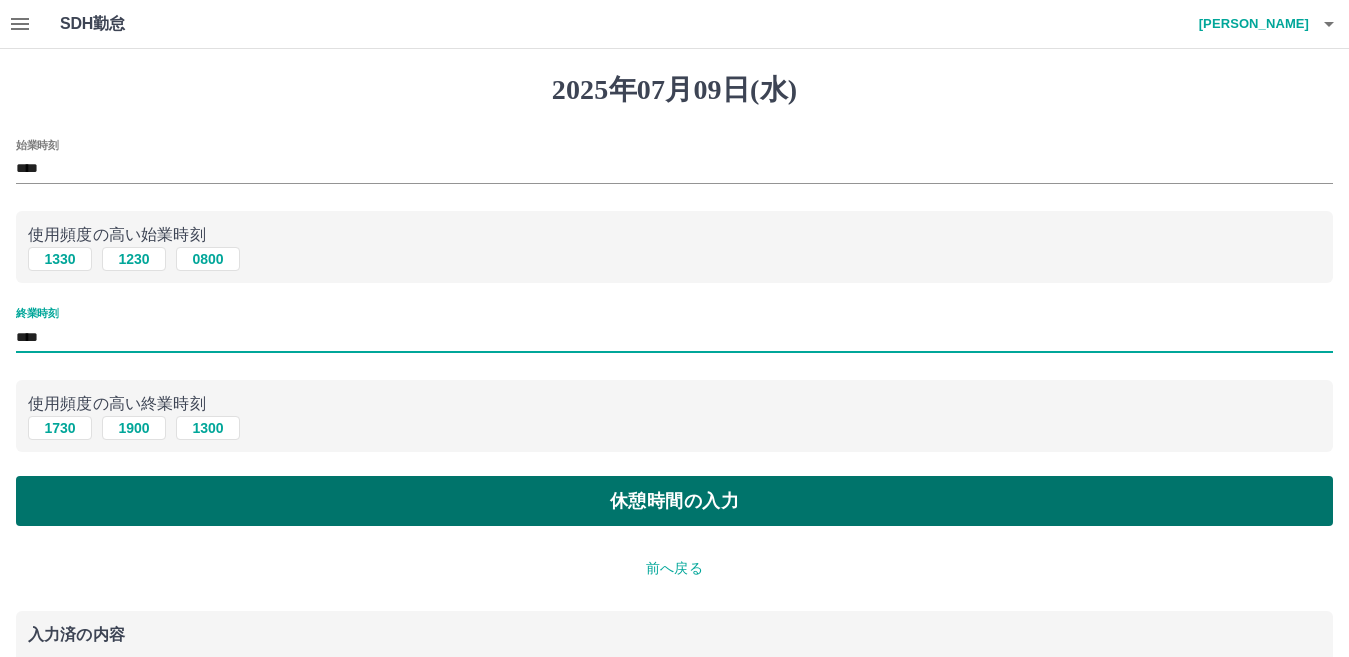type on "****" 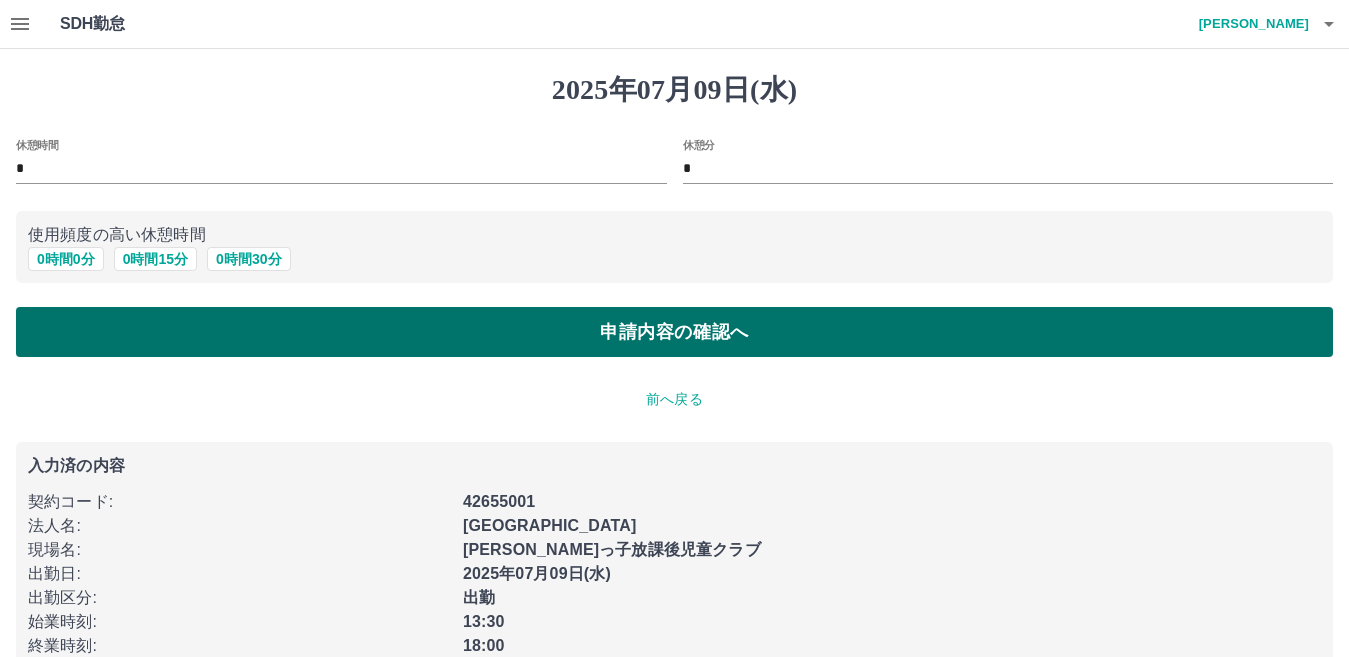 drag, startPoint x: 610, startPoint y: 363, endPoint x: 603, endPoint y: 354, distance: 11.401754 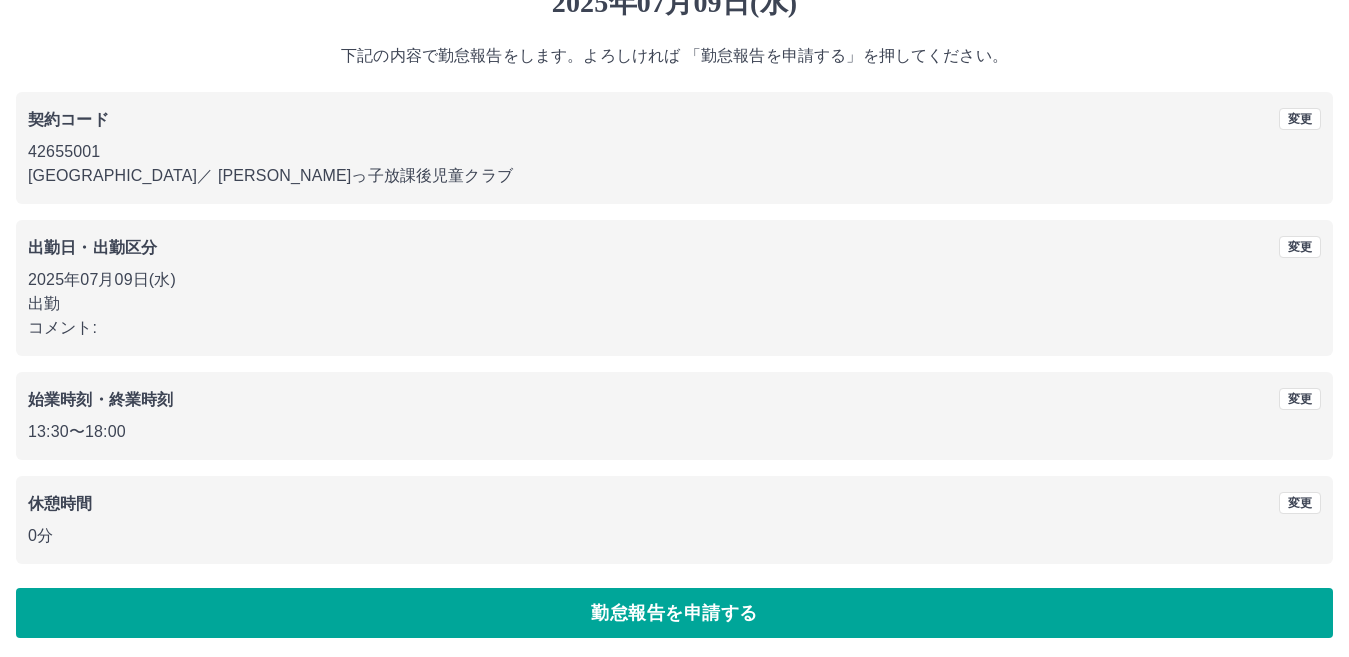 scroll, scrollTop: 92, scrollLeft: 0, axis: vertical 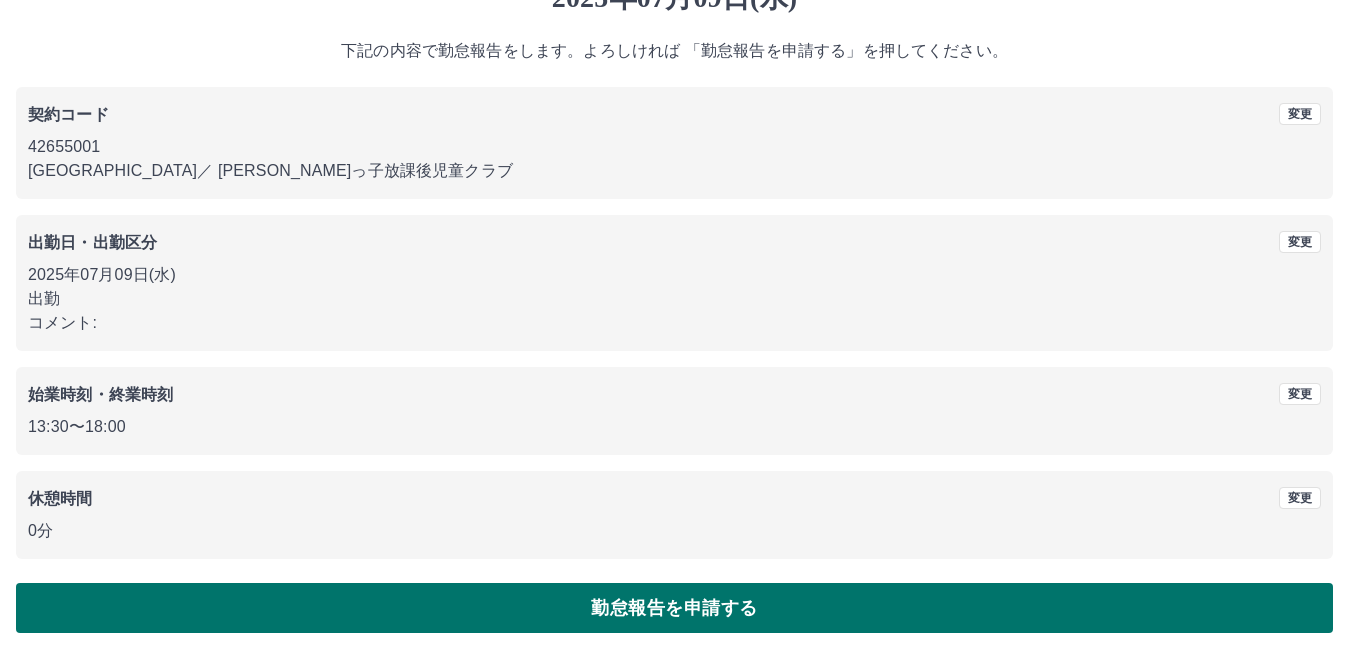 click on "勤怠報告を申請する" at bounding box center [674, 608] 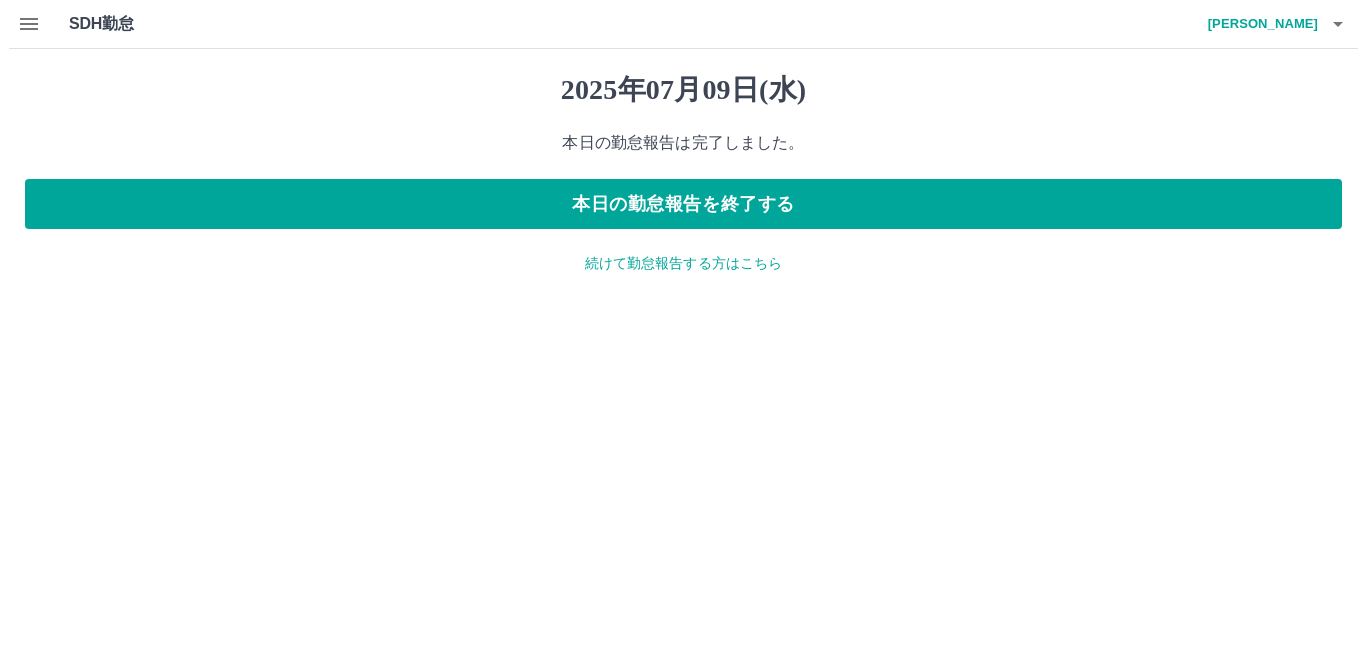 scroll, scrollTop: 0, scrollLeft: 0, axis: both 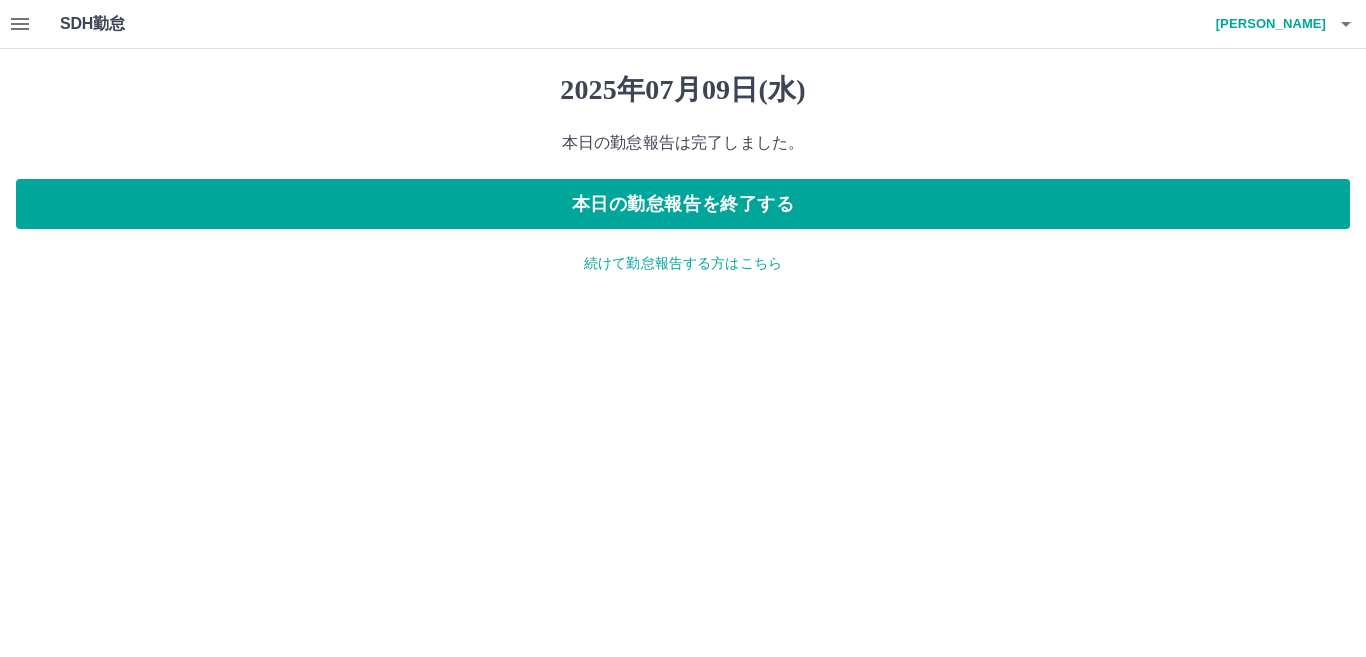 click on "続けて勤怠報告する方はこちら" at bounding box center (683, 263) 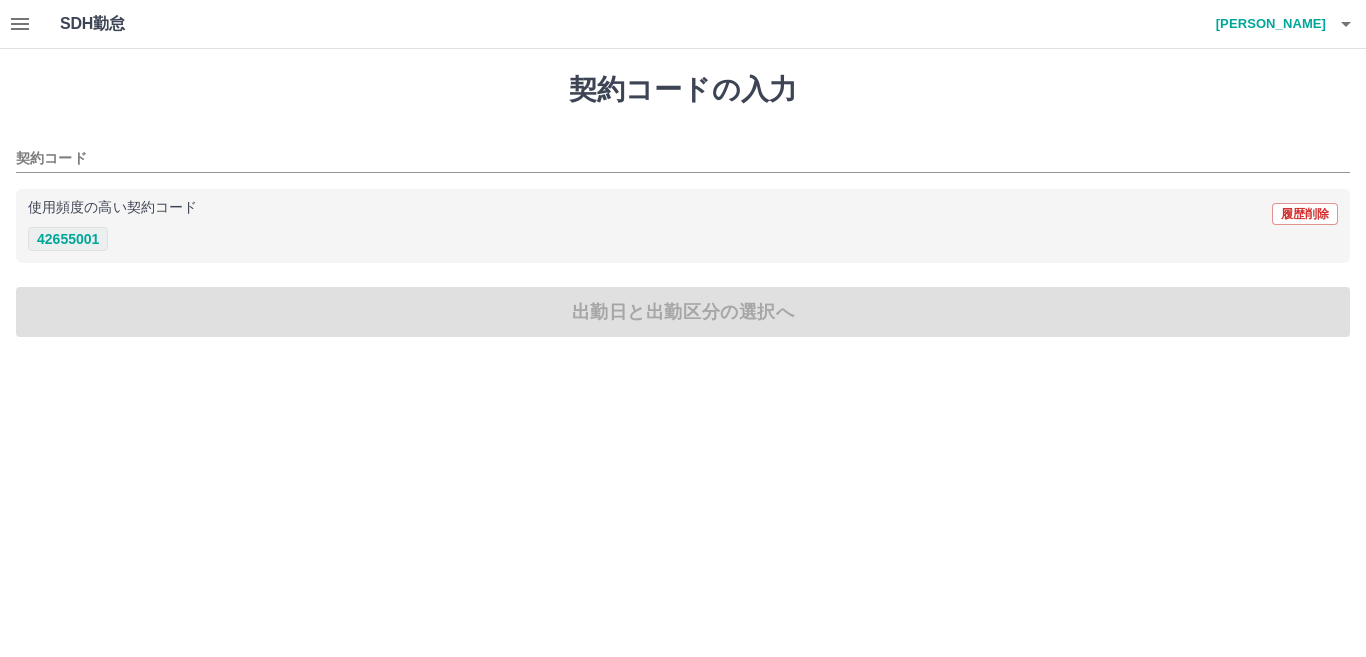 click on "42655001" at bounding box center [68, 239] 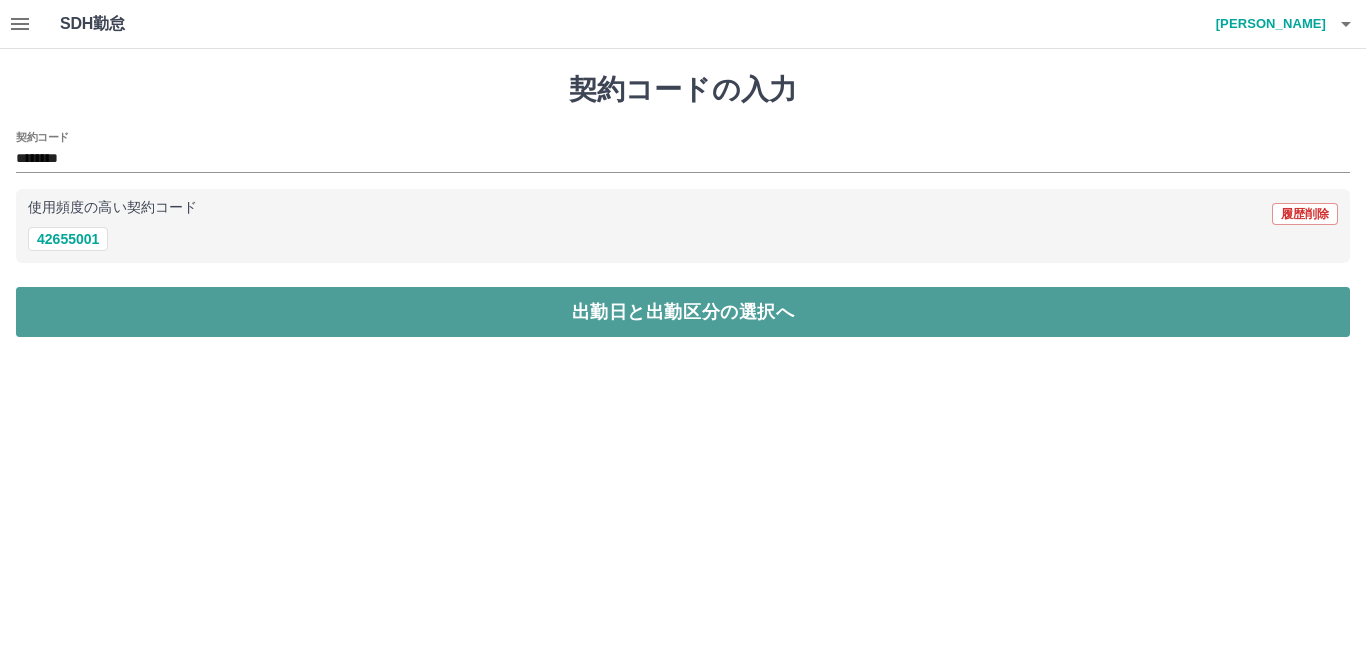 click on "出勤日と出勤区分の選択へ" at bounding box center [683, 312] 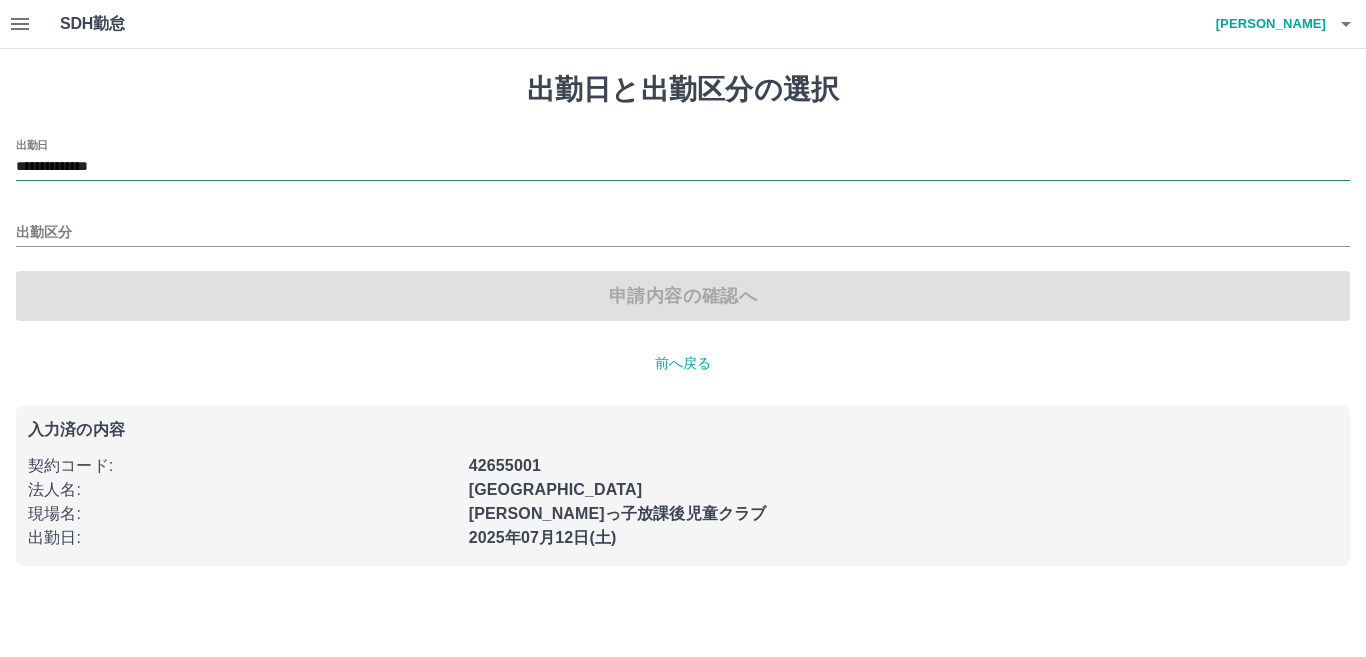 click on "**********" at bounding box center [683, 167] 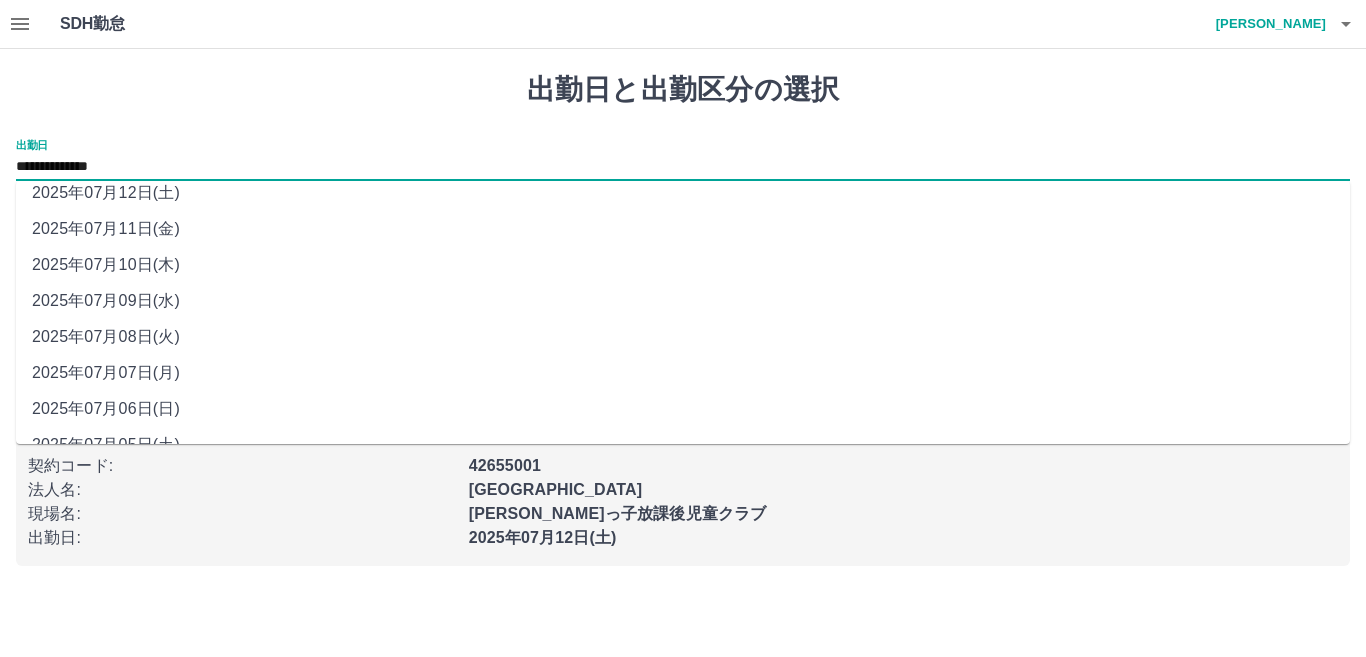 scroll, scrollTop: 77, scrollLeft: 0, axis: vertical 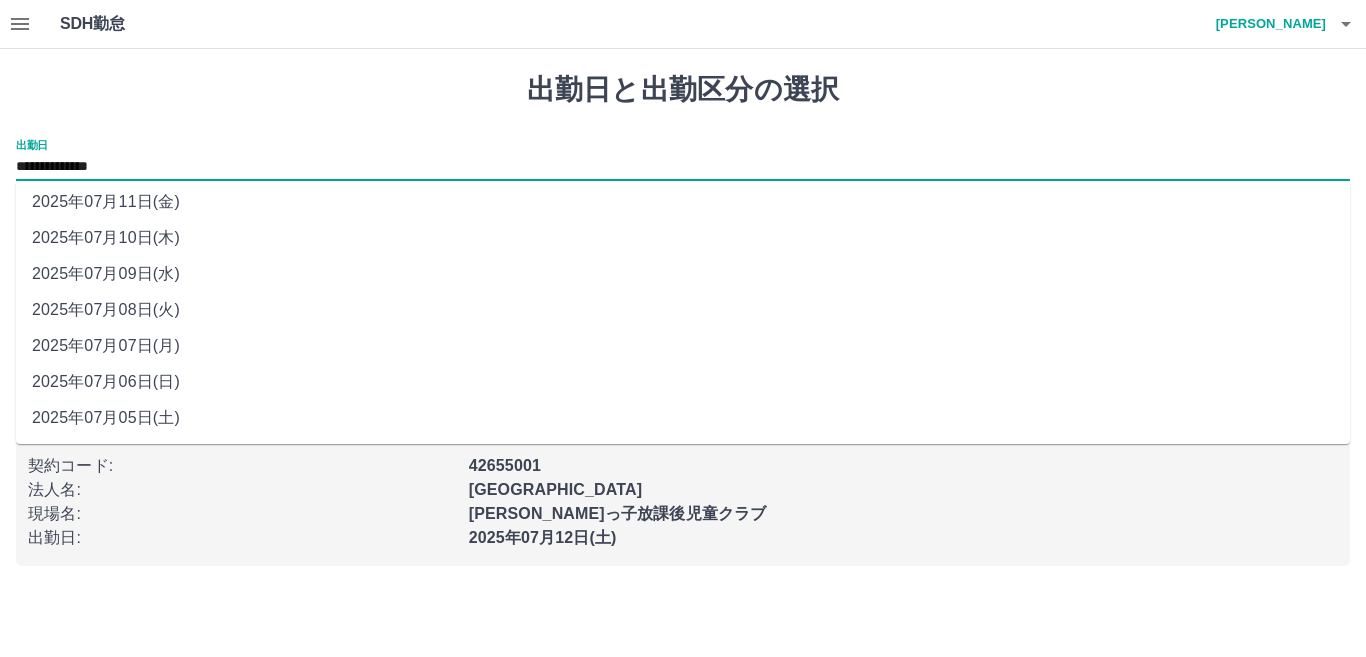 click on "2025年07月10日(木)" at bounding box center [683, 238] 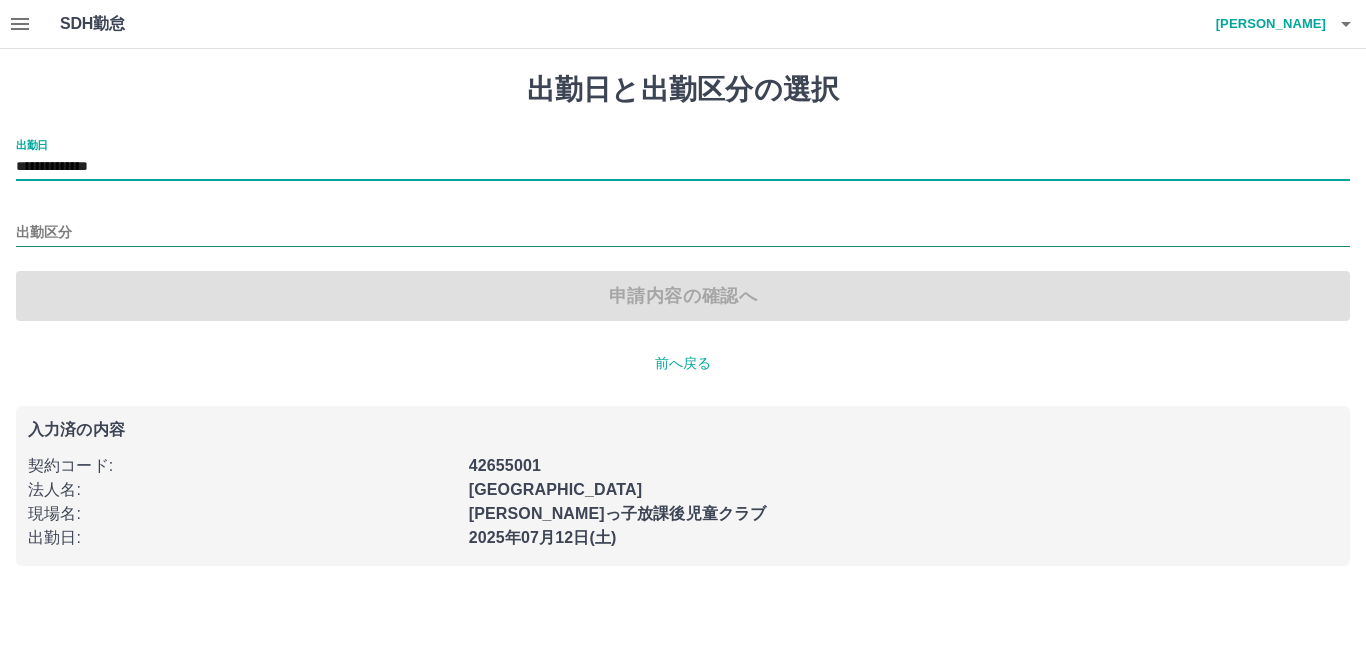 click on "出勤区分" at bounding box center [683, 233] 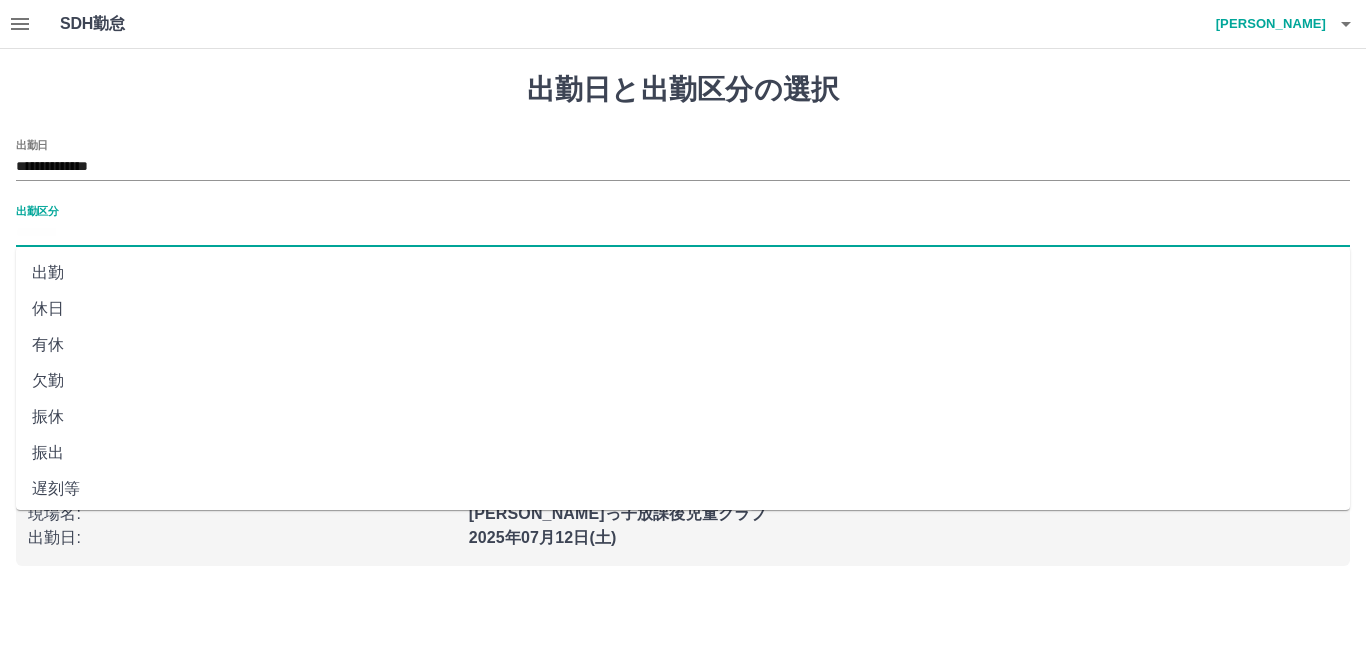 click on "出勤" at bounding box center (683, 273) 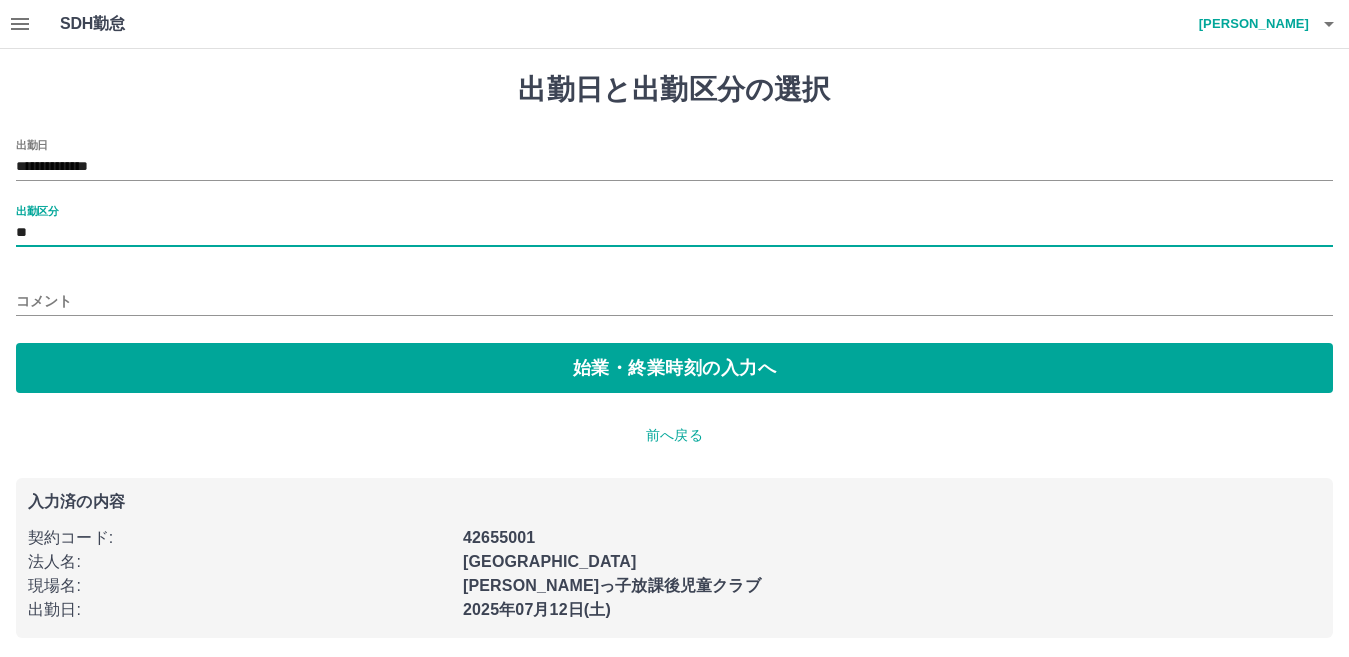 click on "**********" at bounding box center (674, 266) 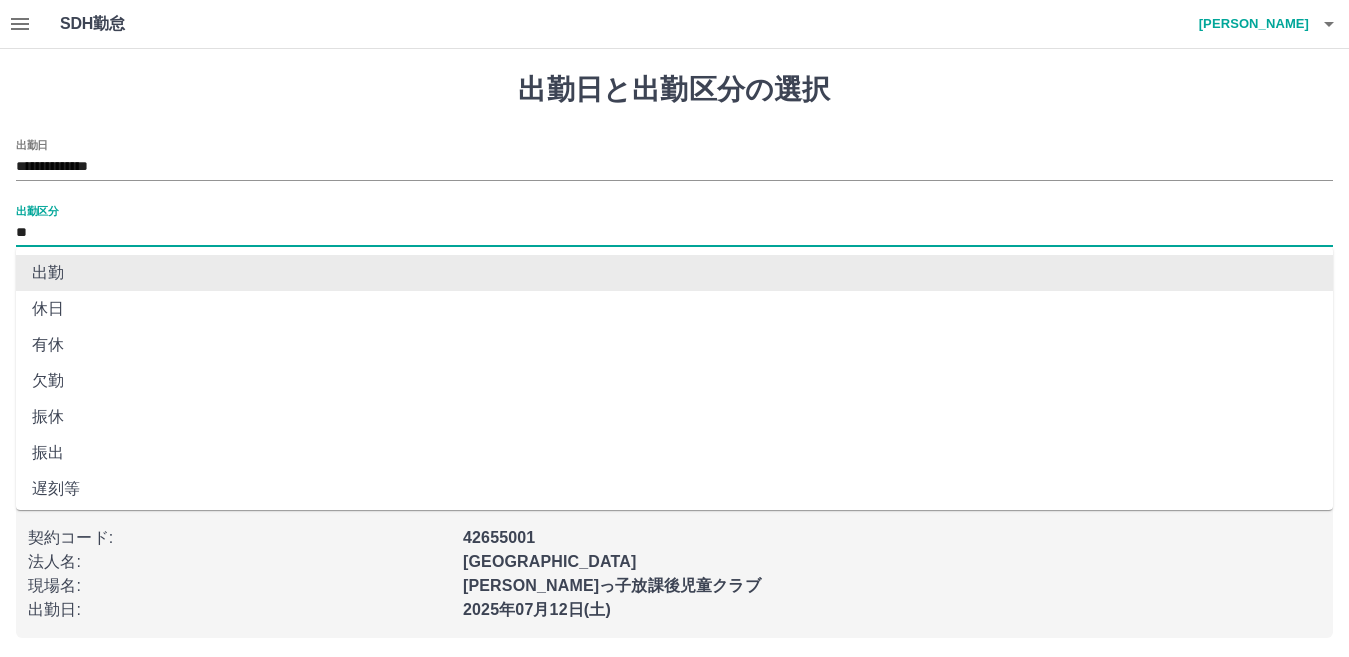 click on "**" at bounding box center [674, 233] 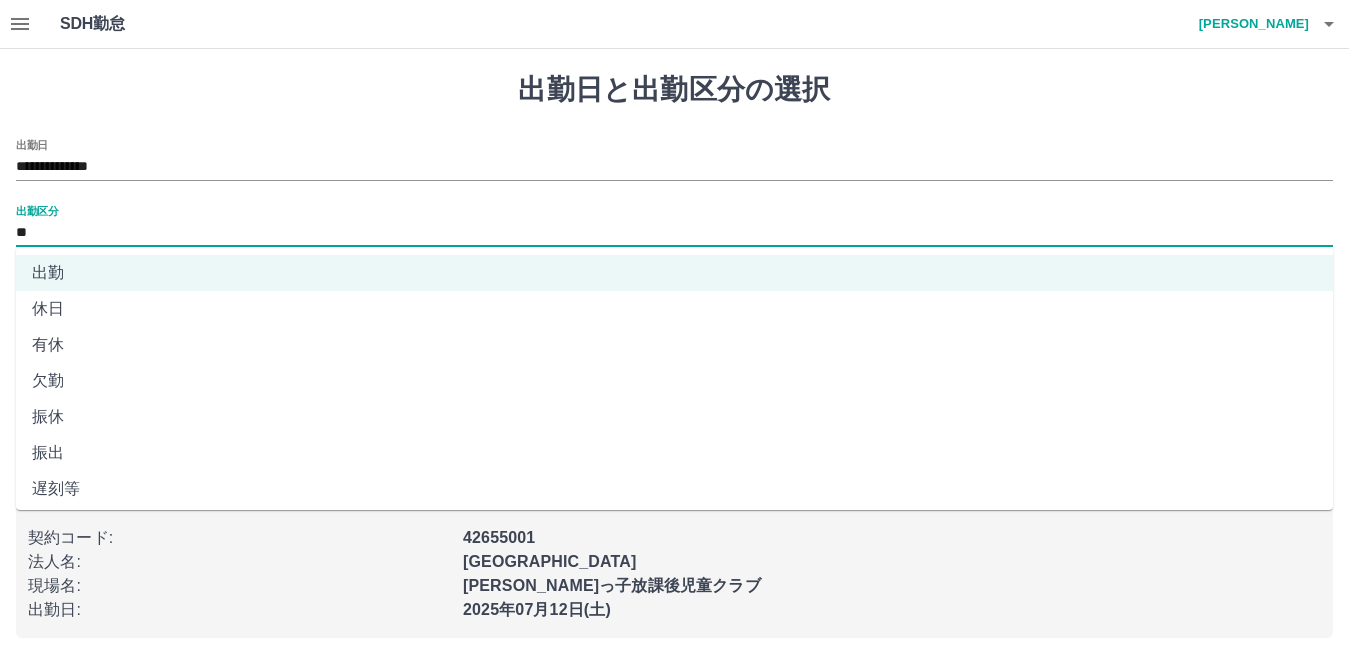 click on "休日" at bounding box center [674, 309] 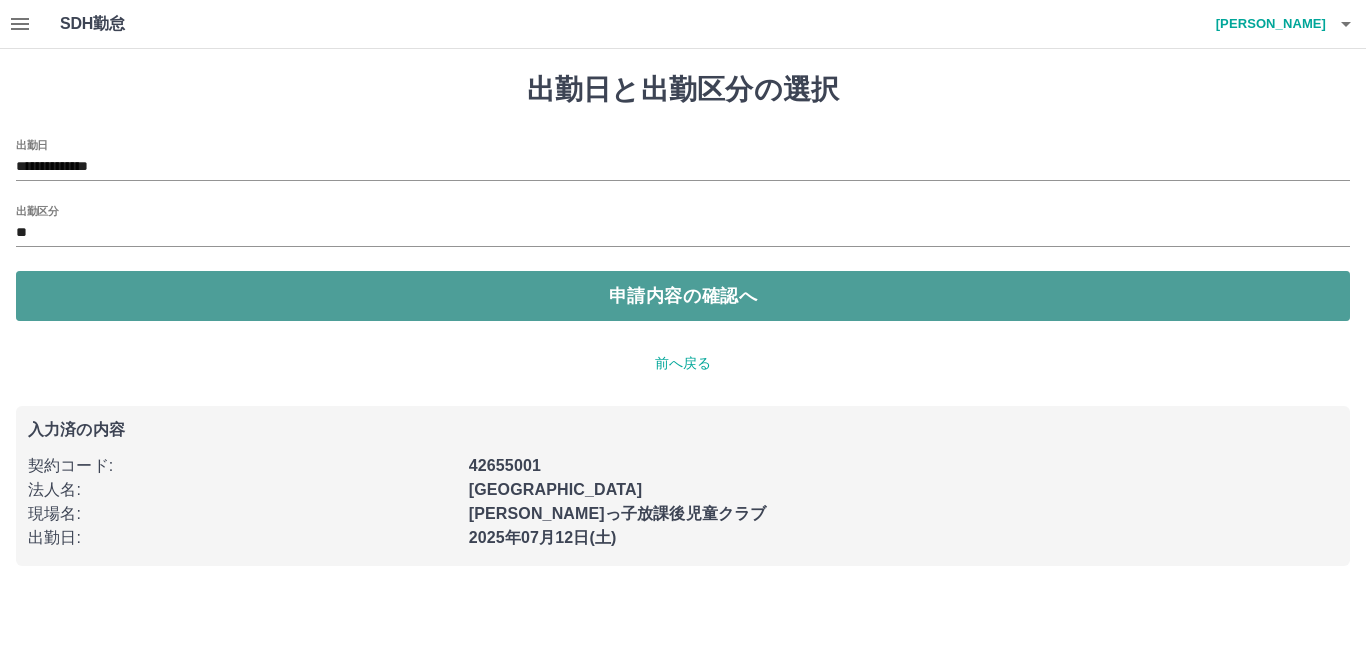 click on "申請内容の確認へ" at bounding box center [683, 296] 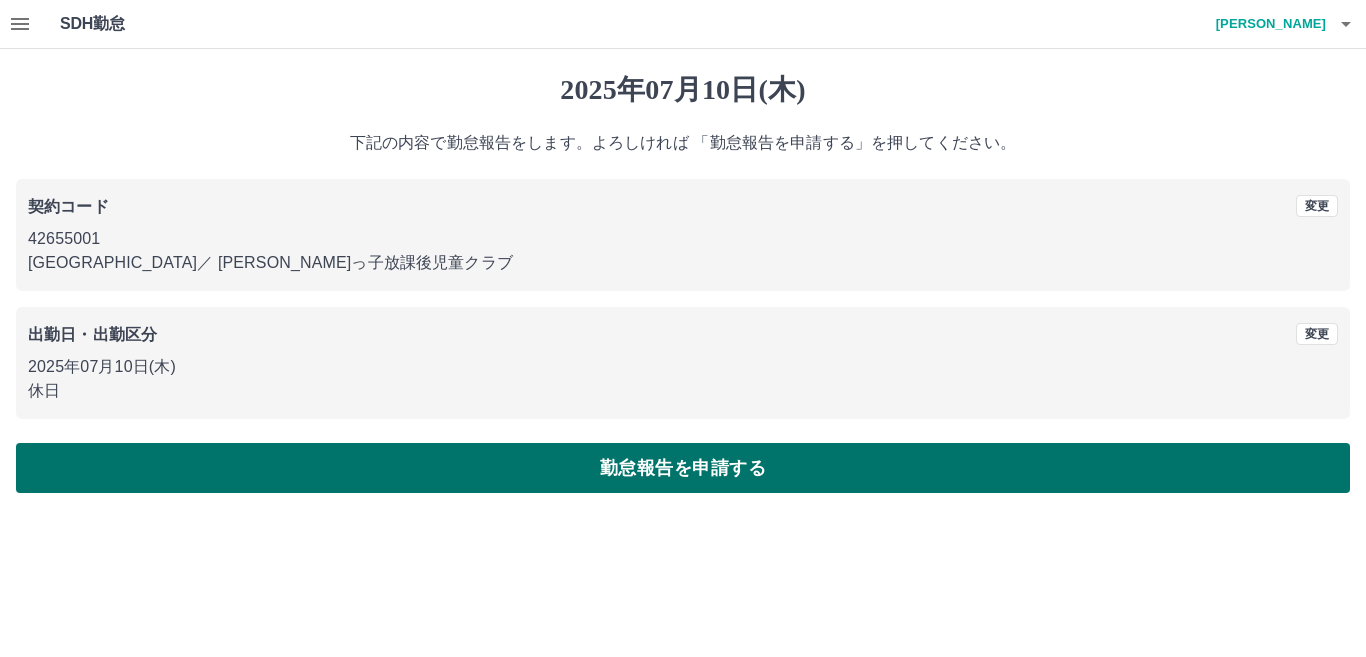 click on "勤怠報告を申請する" at bounding box center [683, 468] 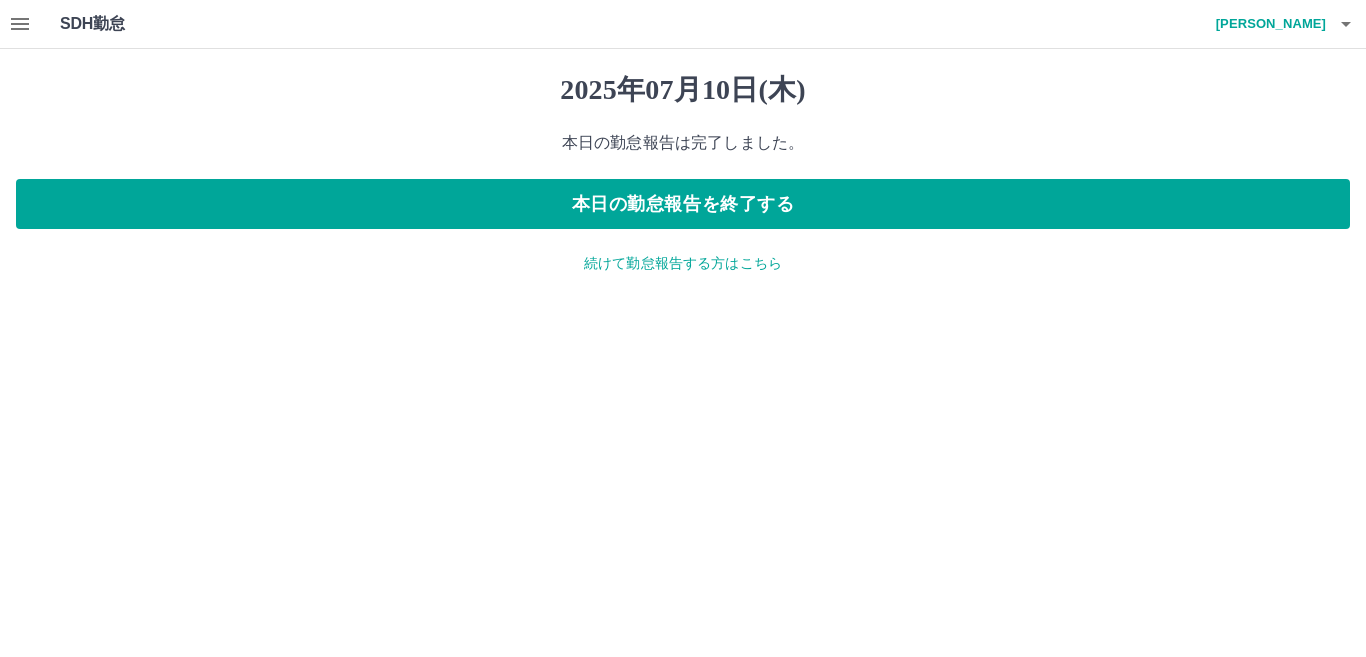 click on "続けて勤怠報告する方はこちら" at bounding box center (683, 263) 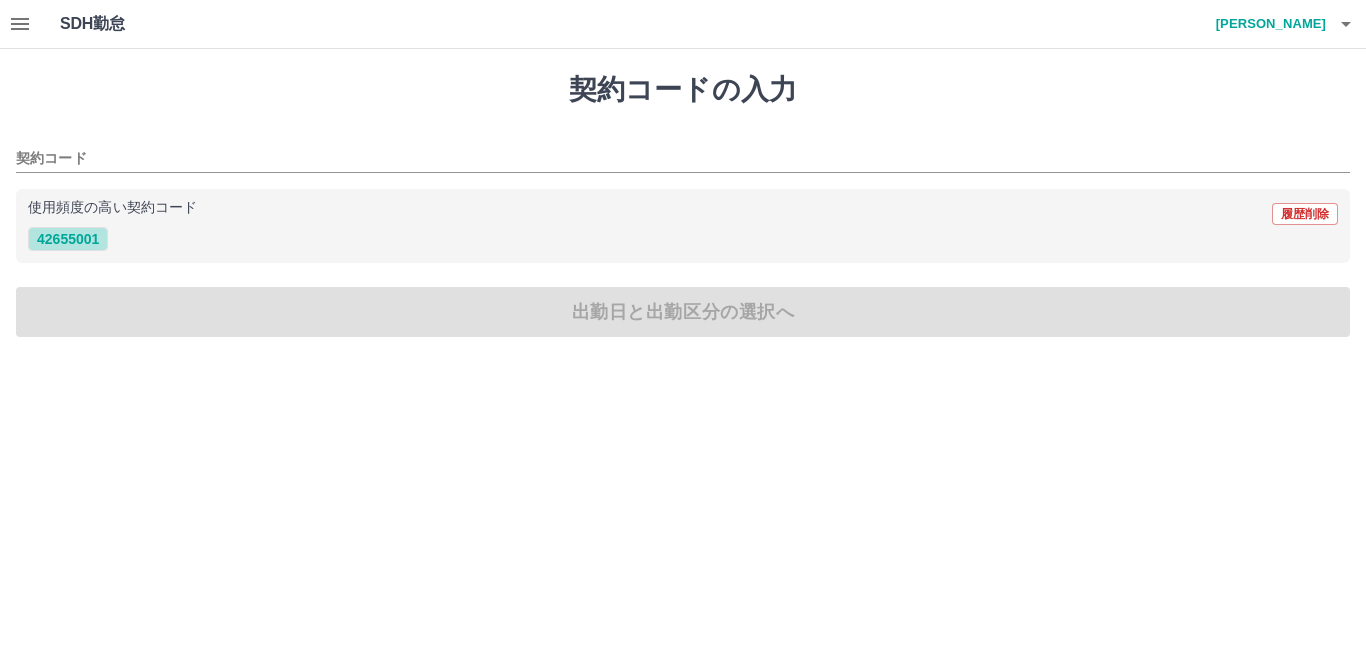 drag, startPoint x: 39, startPoint y: 244, endPoint x: 121, endPoint y: 251, distance: 82.29824 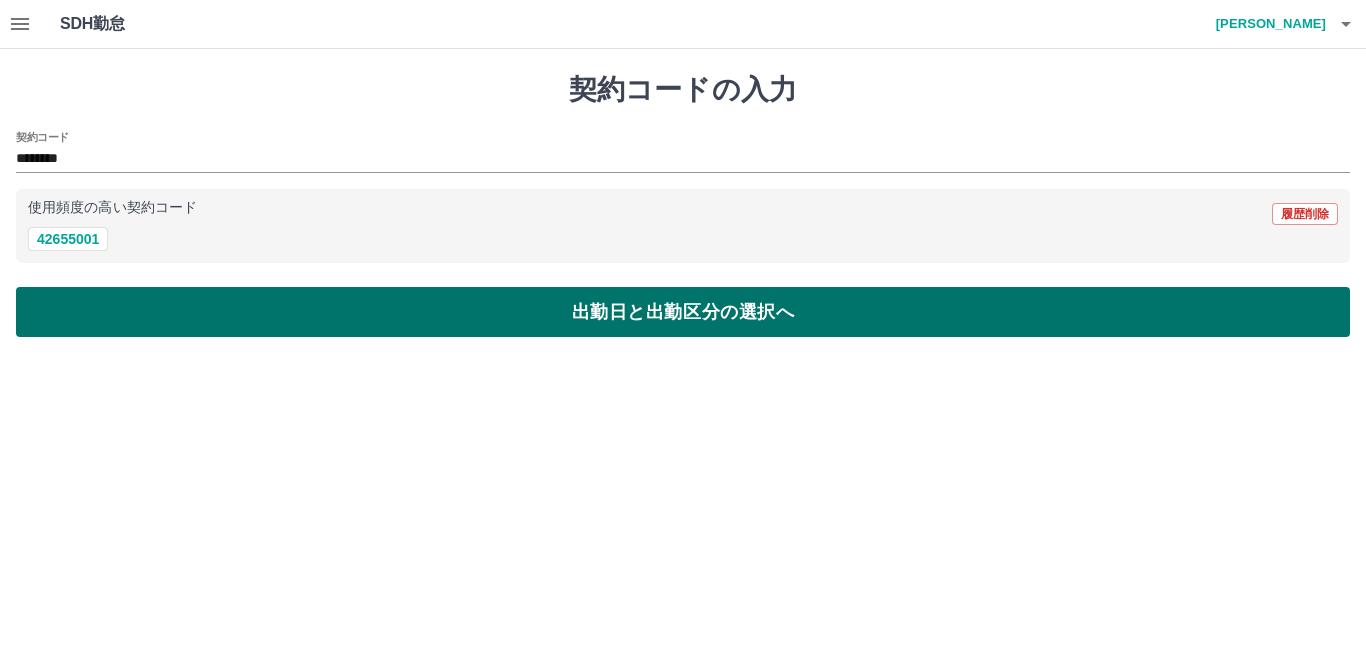 click on "出勤日と出勤区分の選択へ" at bounding box center [683, 312] 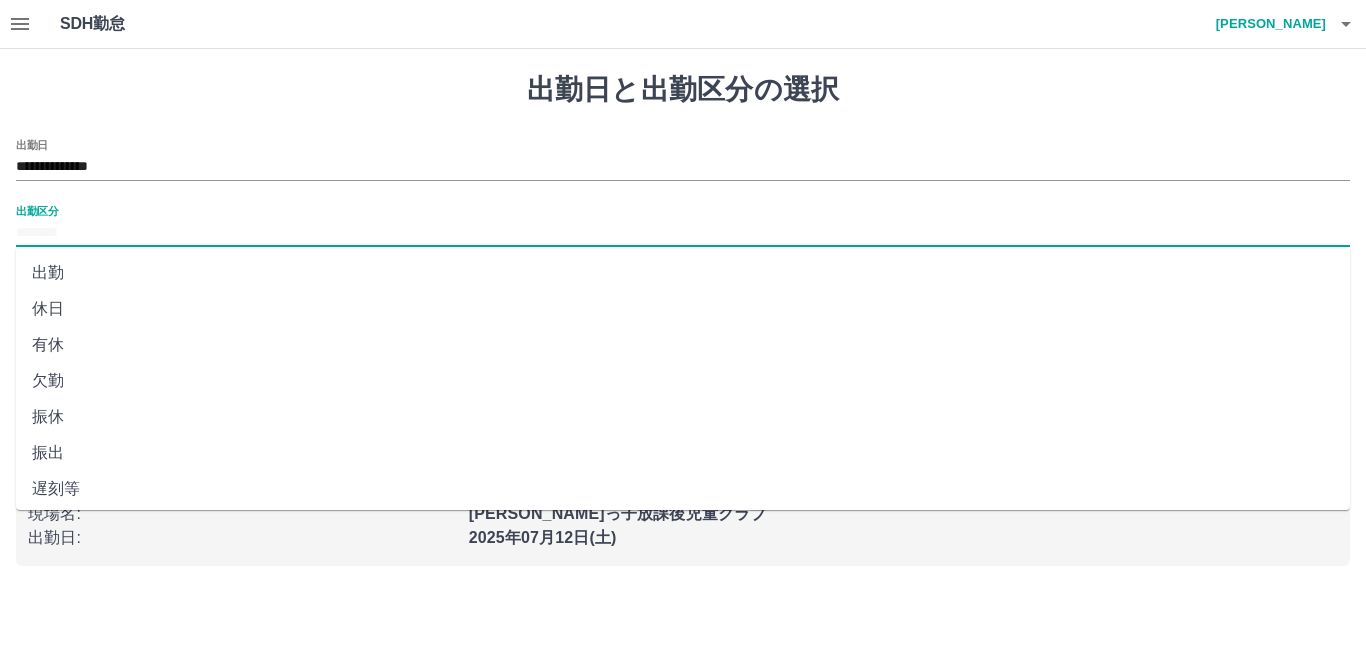 click on "出勤区分" at bounding box center [683, 233] 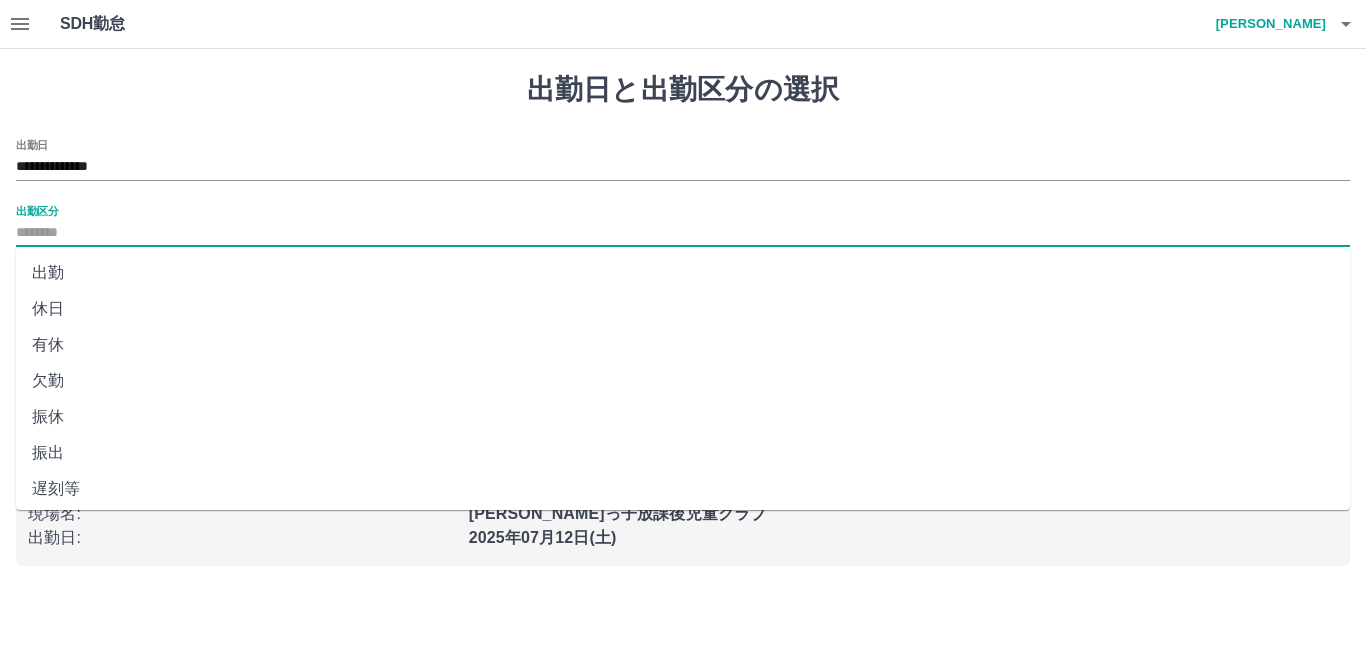 click on "休日" at bounding box center [683, 309] 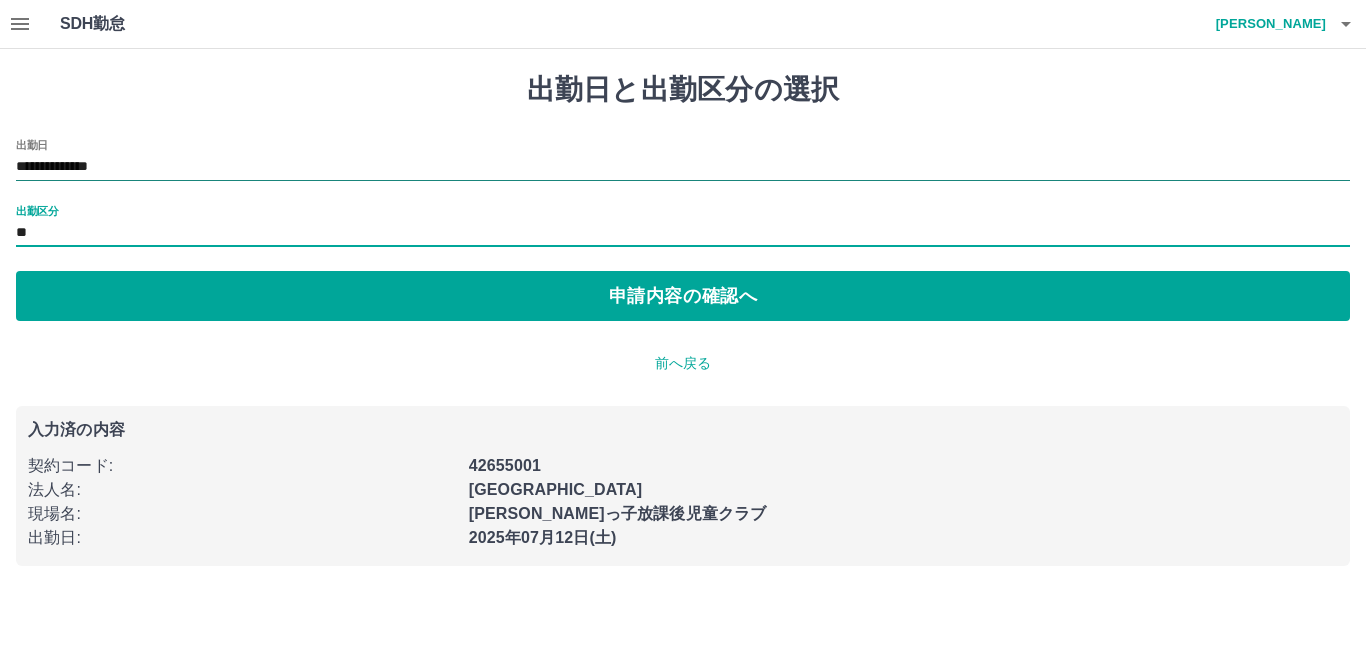 click on "**********" at bounding box center (683, 167) 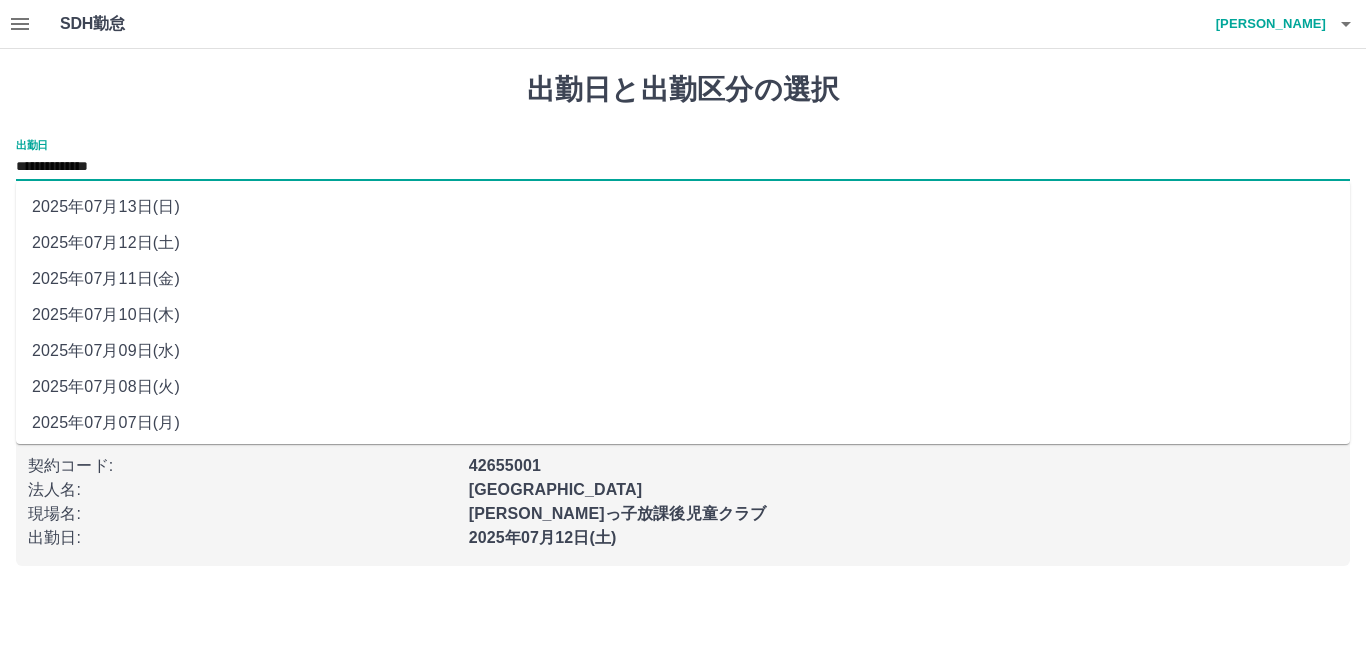click on "2025年07月11日(金)" at bounding box center [683, 279] 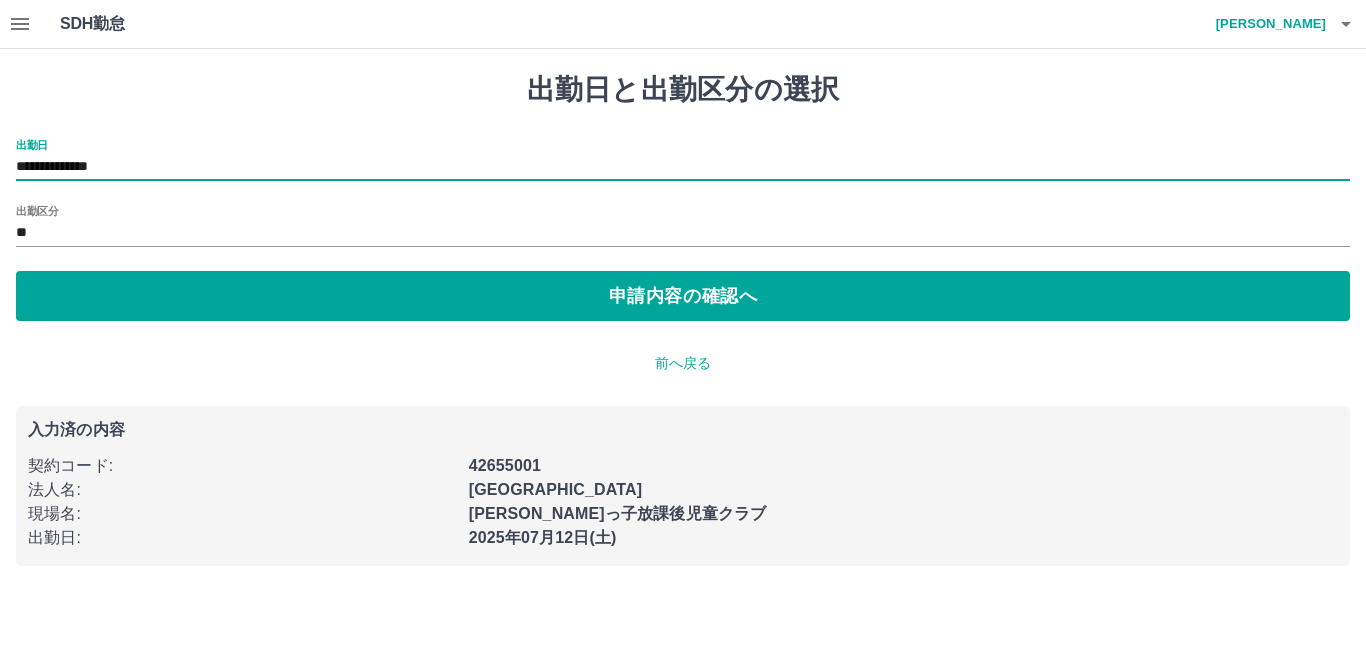 type on "**********" 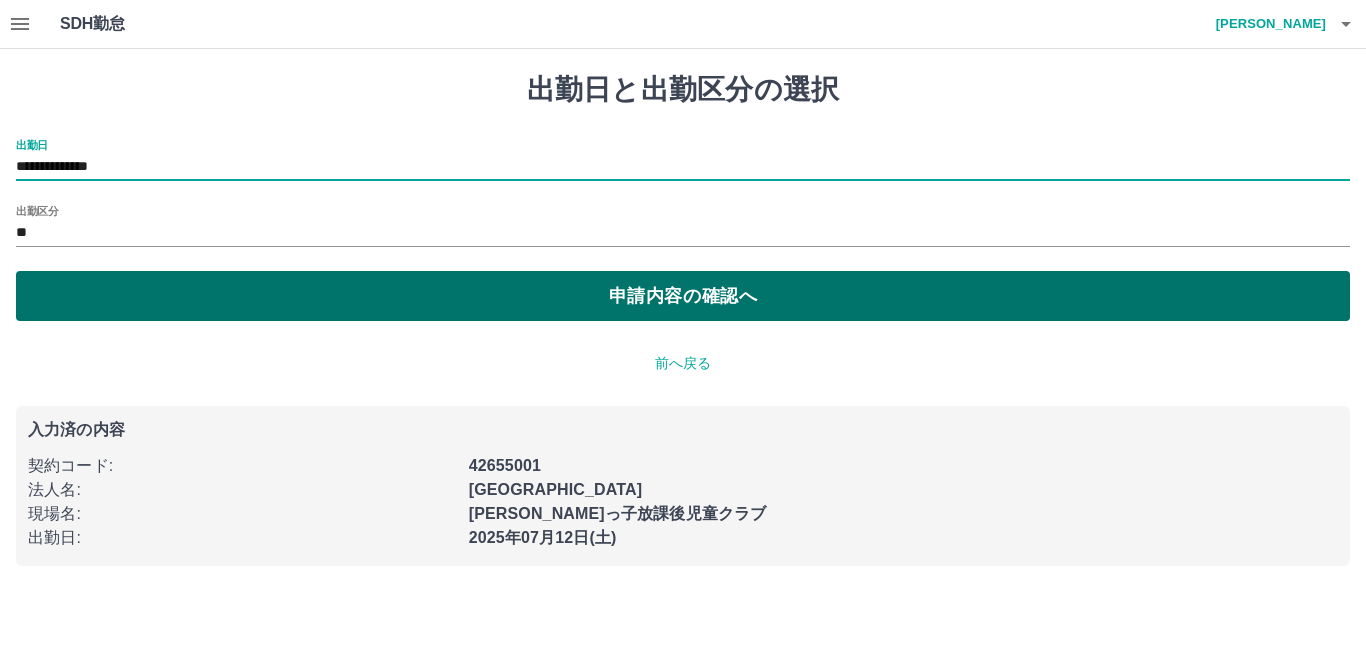 click on "申請内容の確認へ" at bounding box center [683, 296] 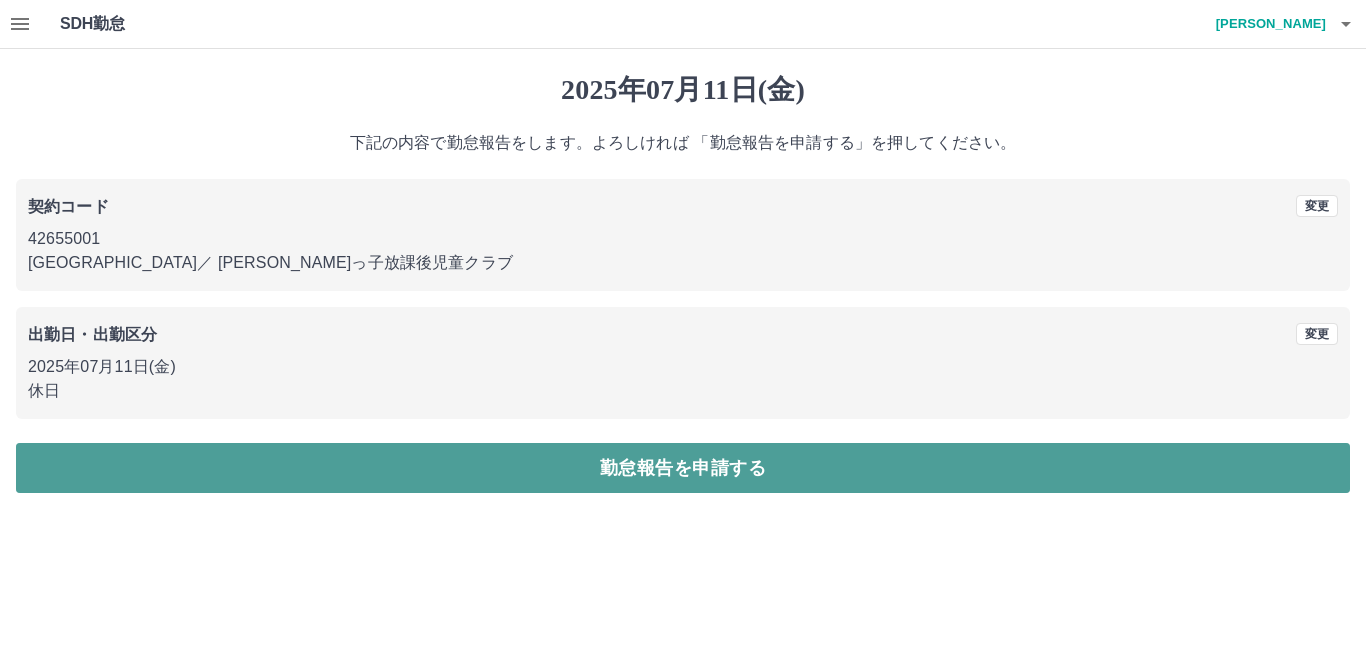 click on "勤怠報告を申請する" at bounding box center (683, 468) 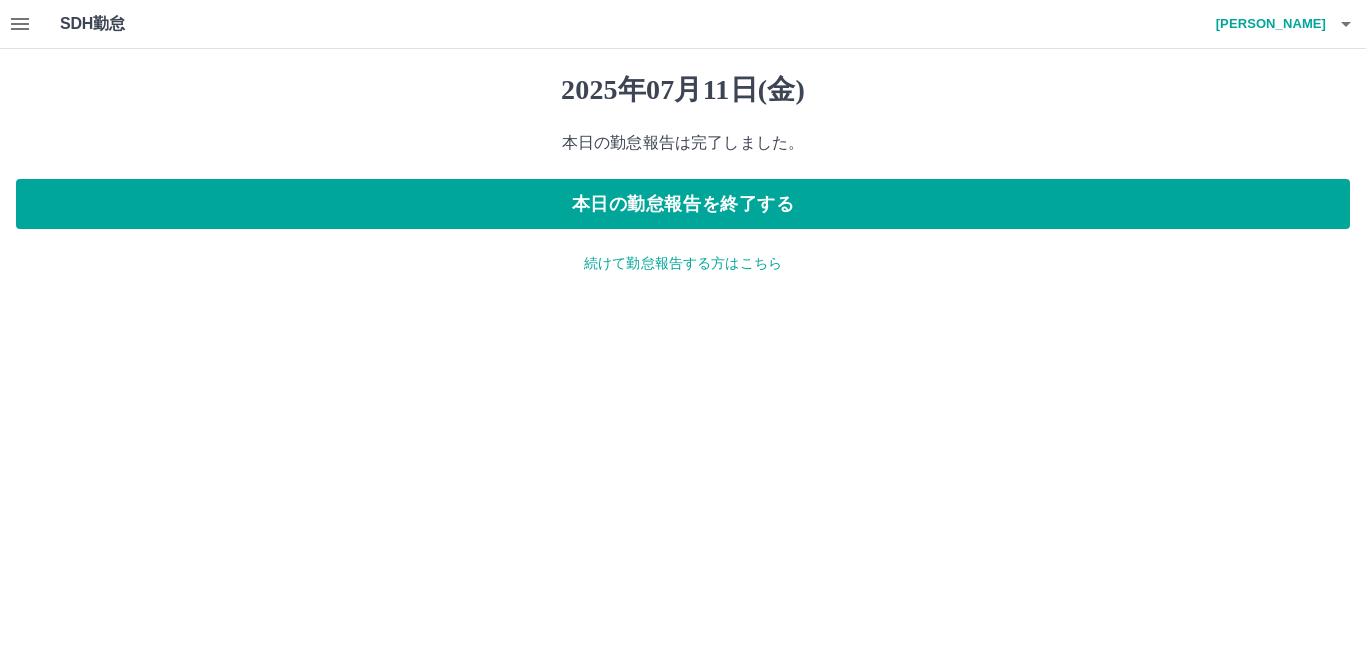 click on "続けて勤怠報告する方はこちら" at bounding box center [683, 263] 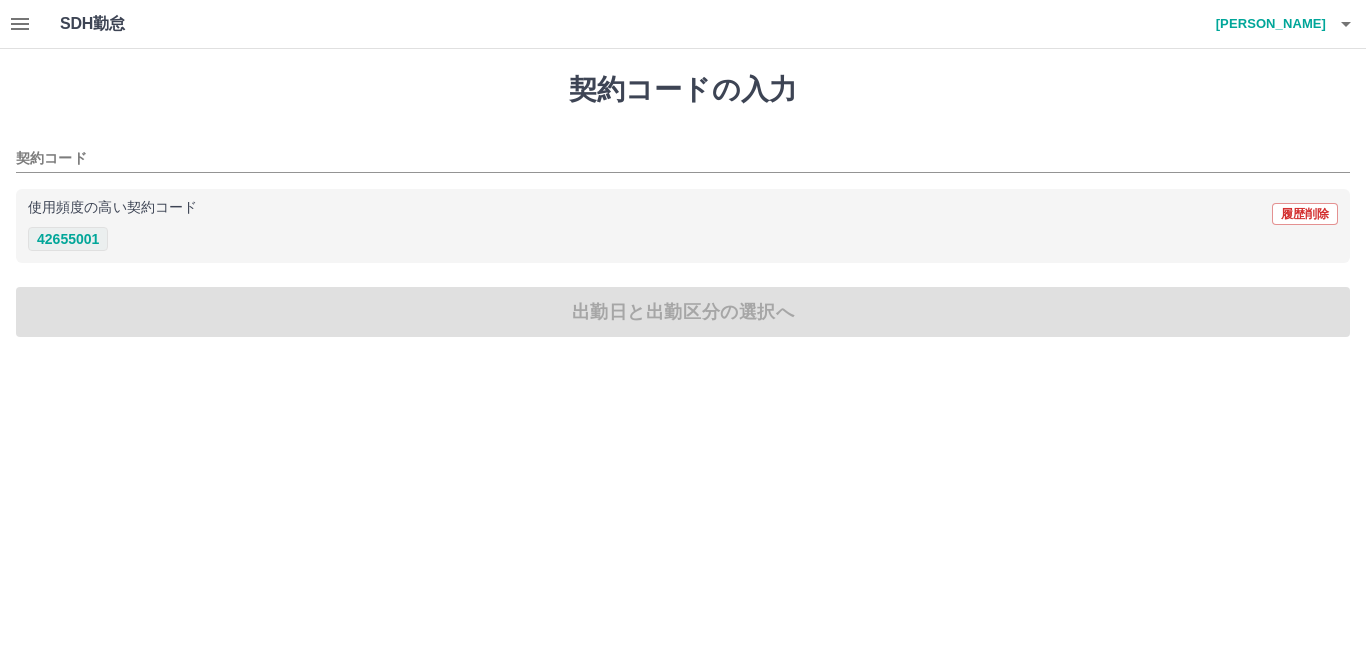 click on "42655001" at bounding box center [68, 239] 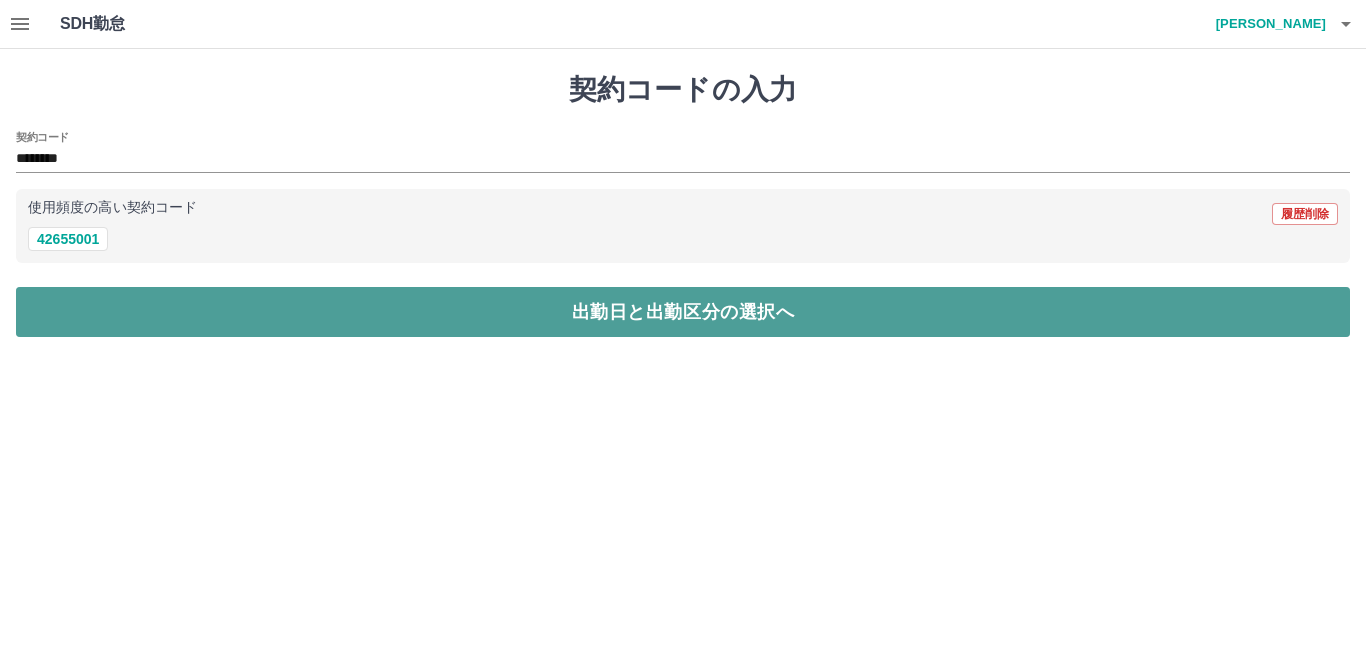 click on "出勤日と出勤区分の選択へ" at bounding box center [683, 312] 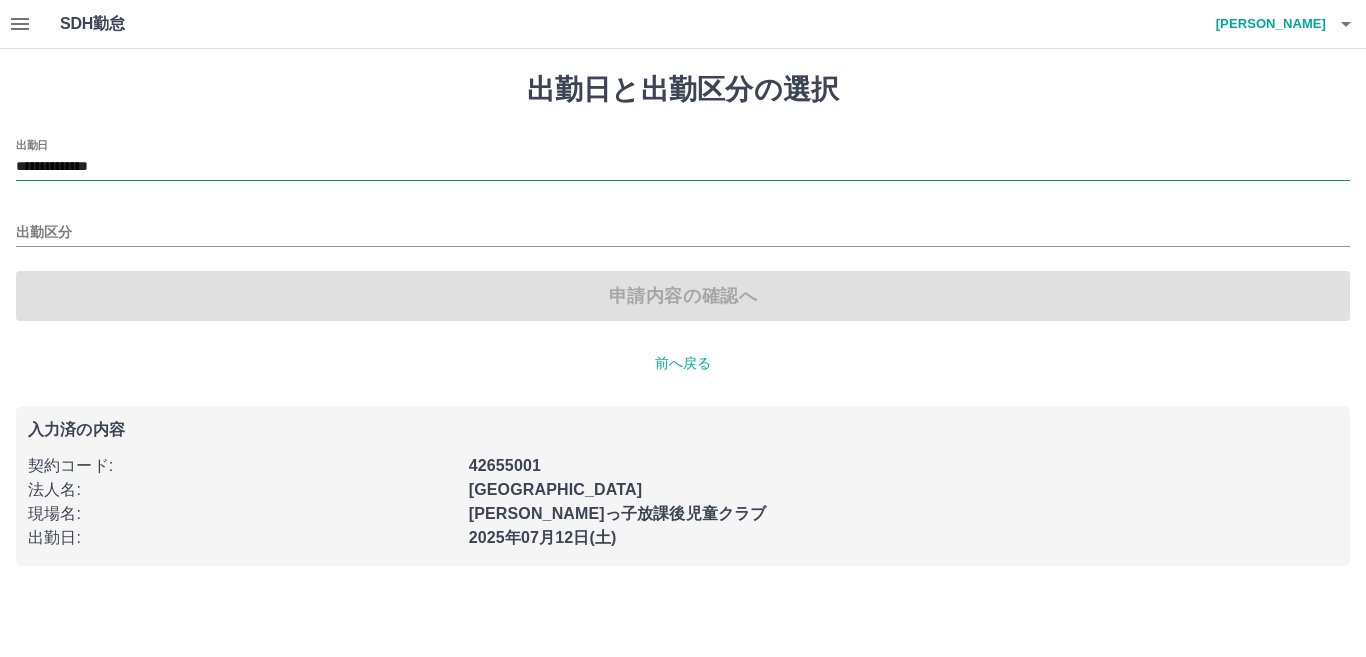 click on "**********" at bounding box center [683, 167] 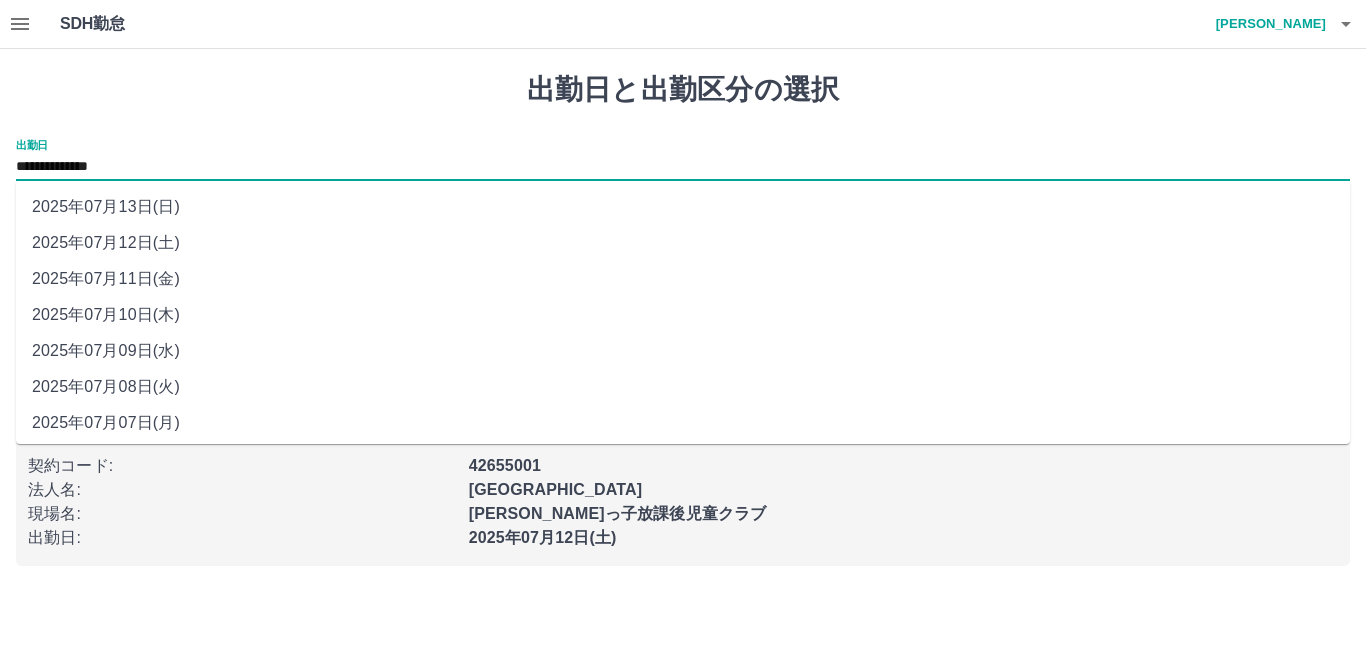 click on "**********" at bounding box center [683, 167] 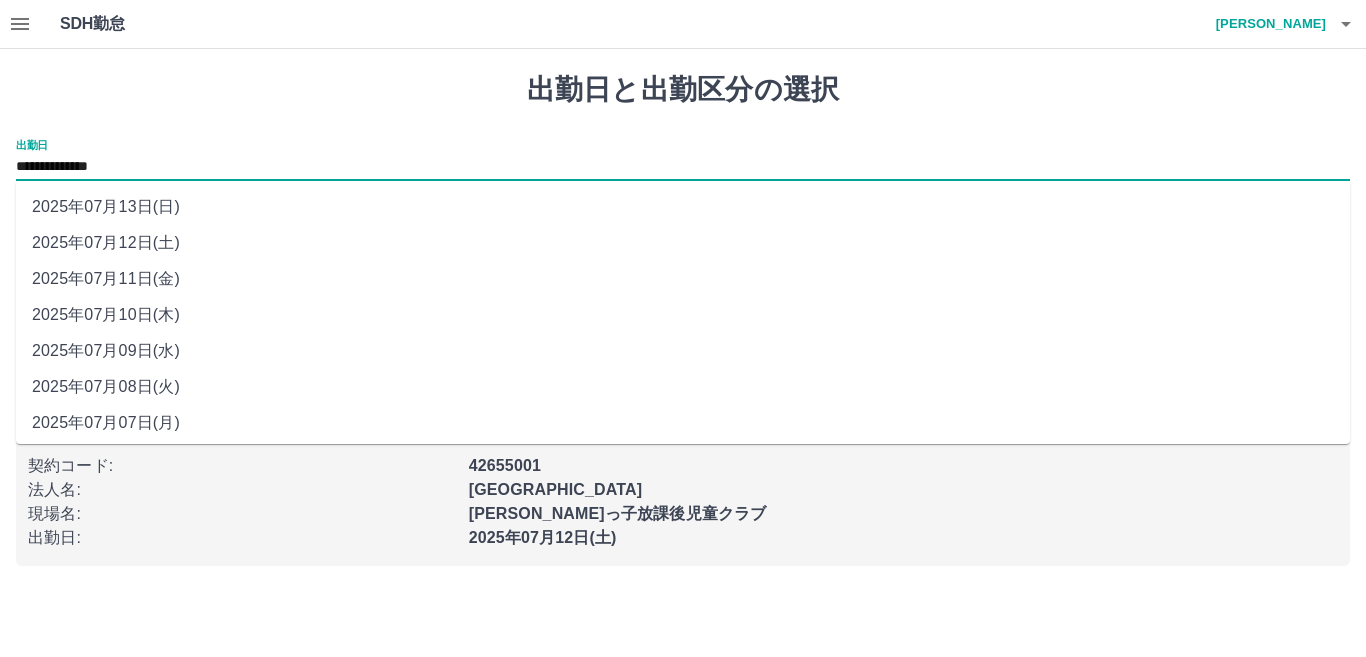 click on "出勤日と出勤区分の選択" at bounding box center (683, 90) 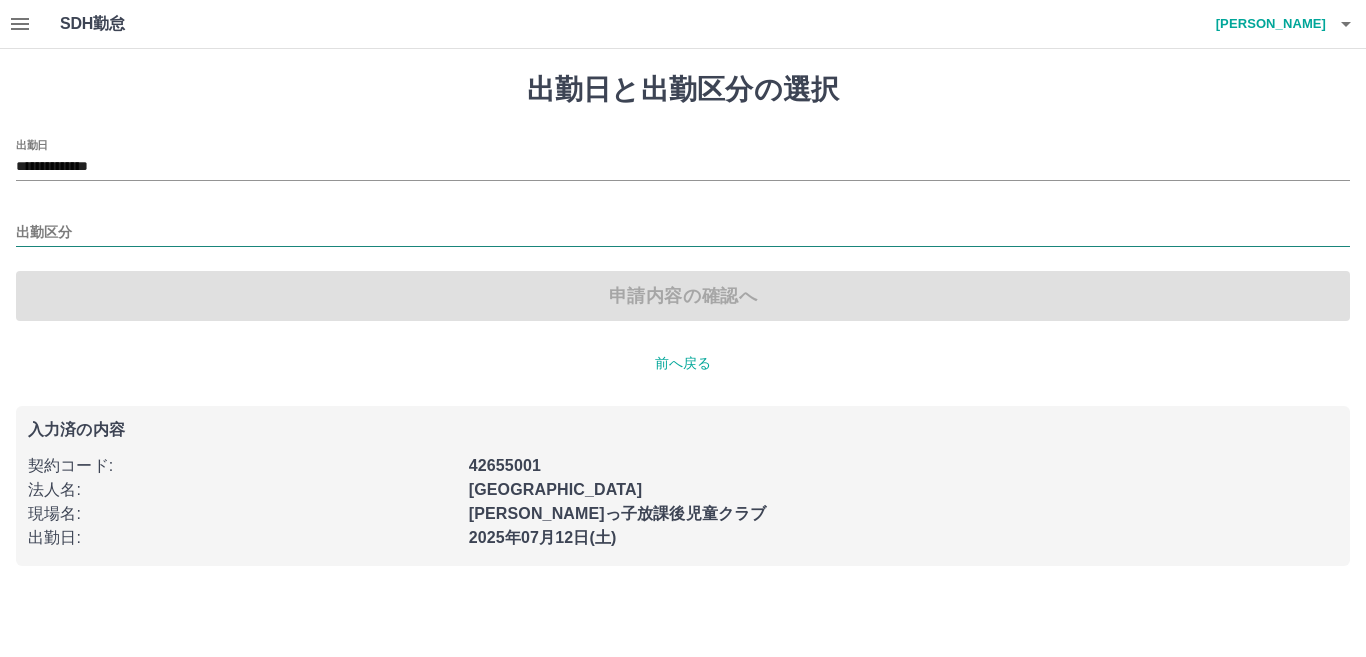 click on "出勤区分" at bounding box center [683, 233] 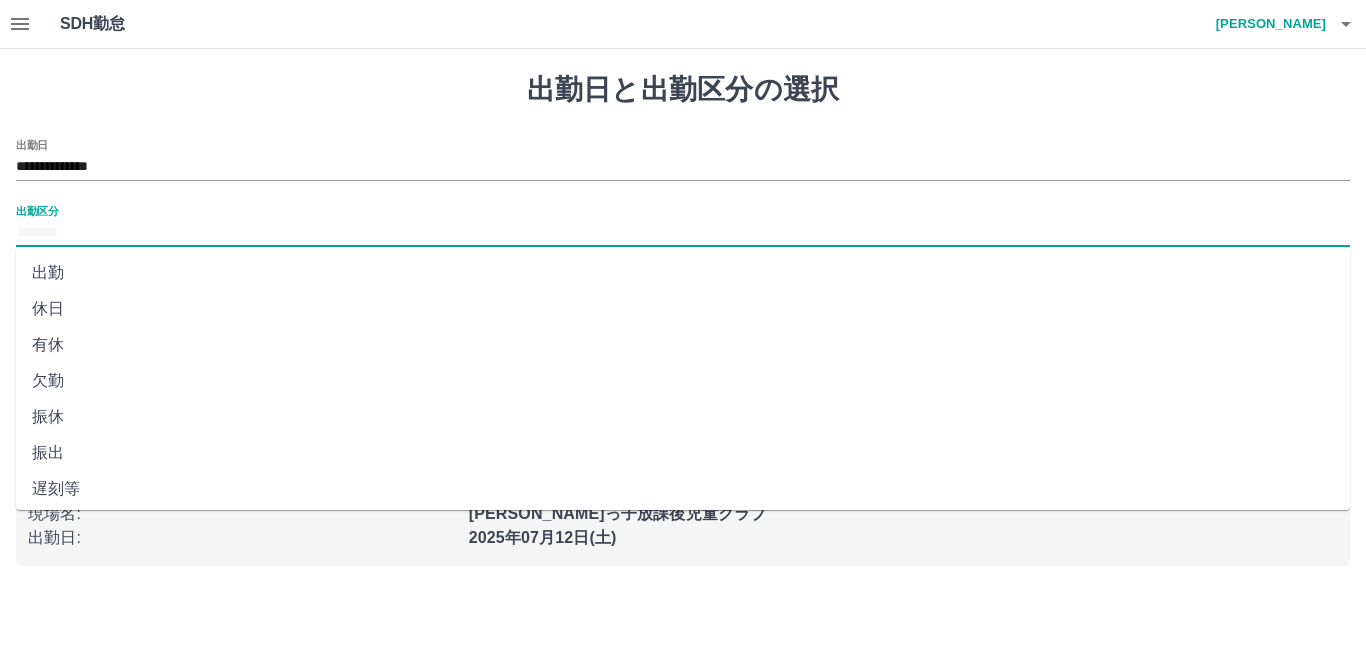 click on "休日" at bounding box center (683, 309) 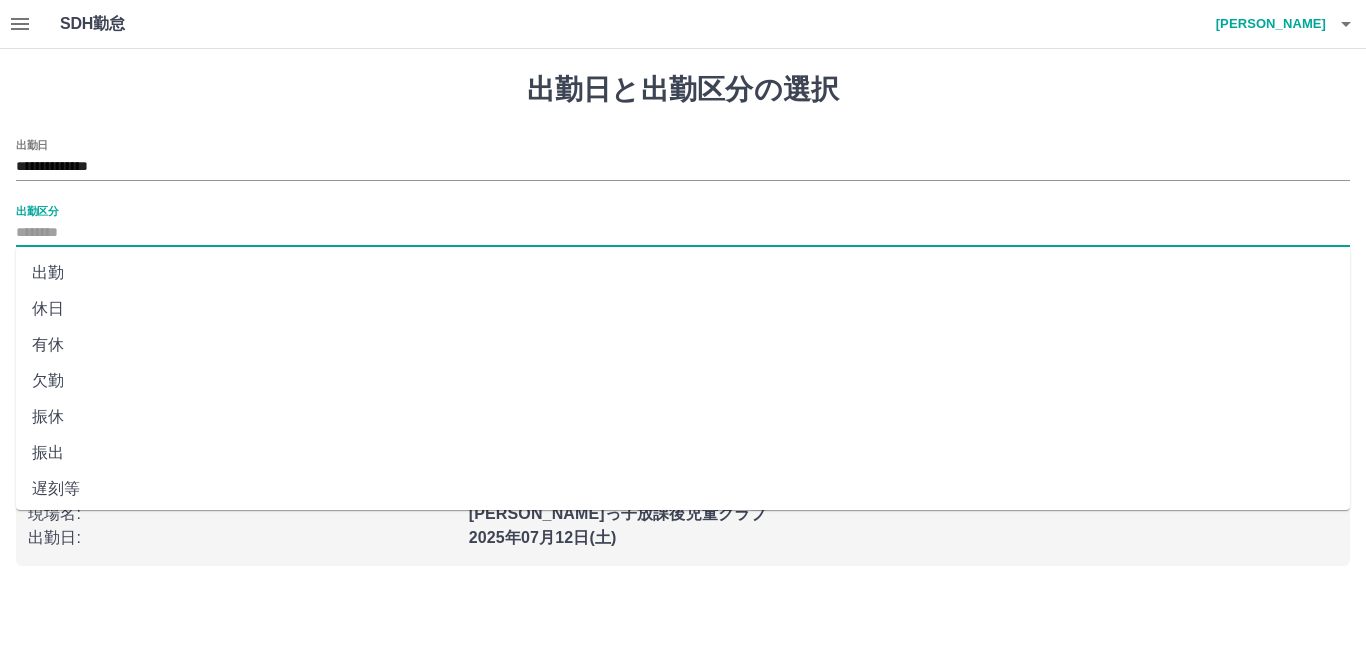 type on "**" 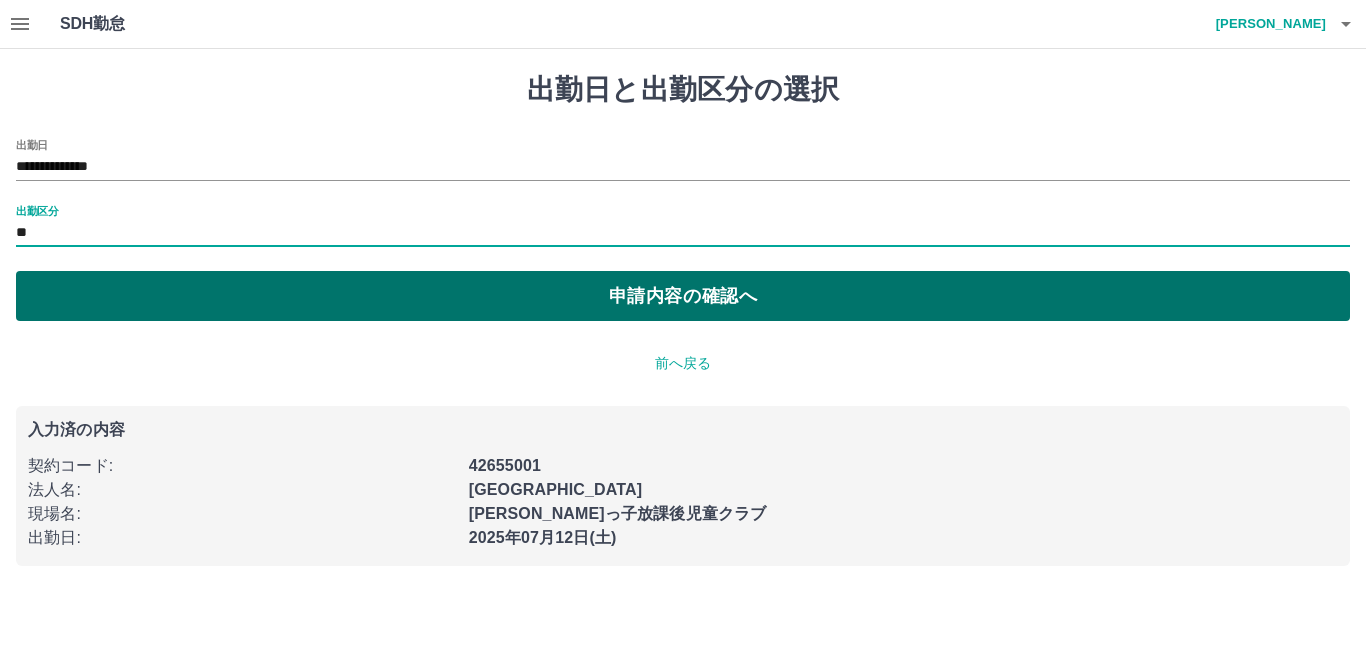 click on "申請内容の確認へ" at bounding box center [683, 296] 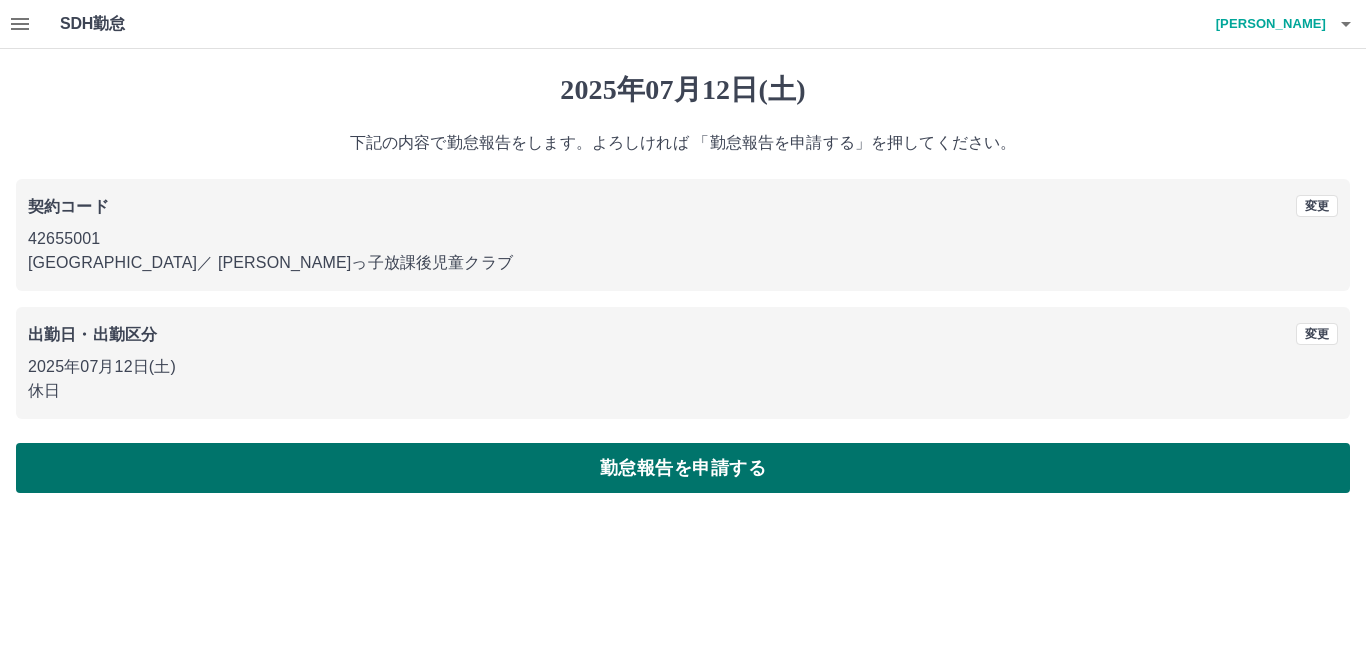 drag, startPoint x: 651, startPoint y: 495, endPoint x: 645, endPoint y: 458, distance: 37.48333 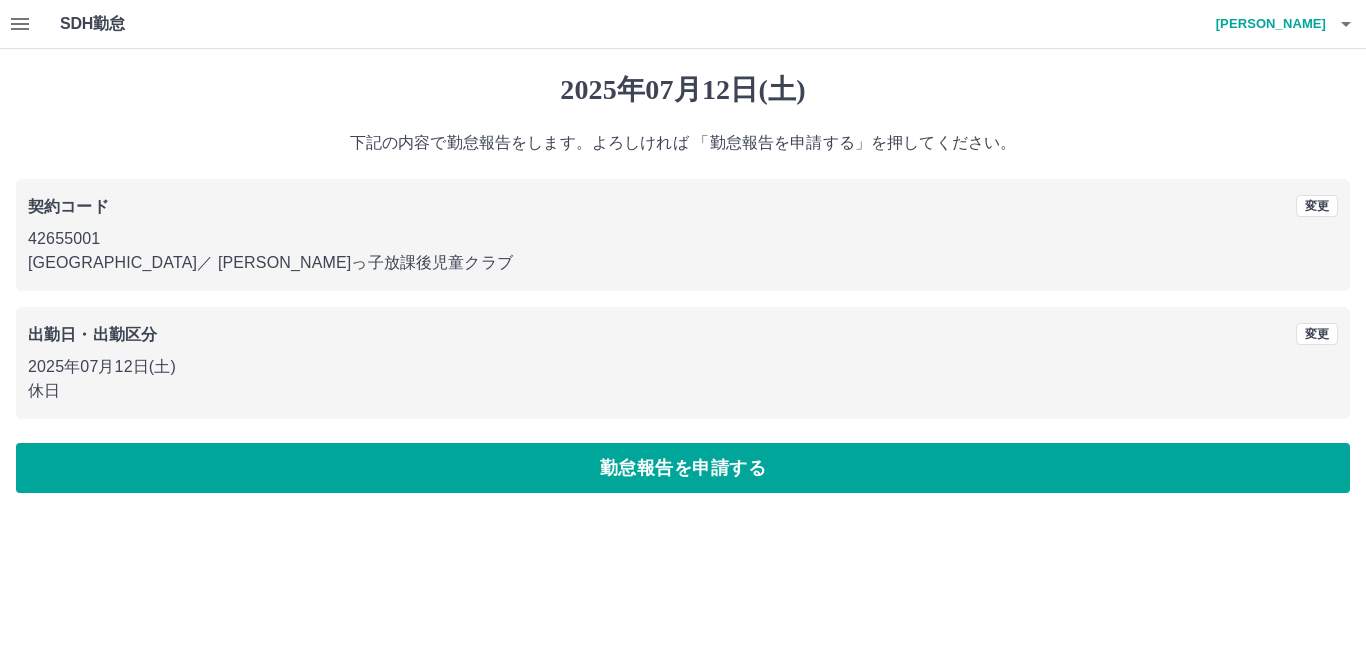 click on "勤怠報告を申請する" at bounding box center (683, 468) 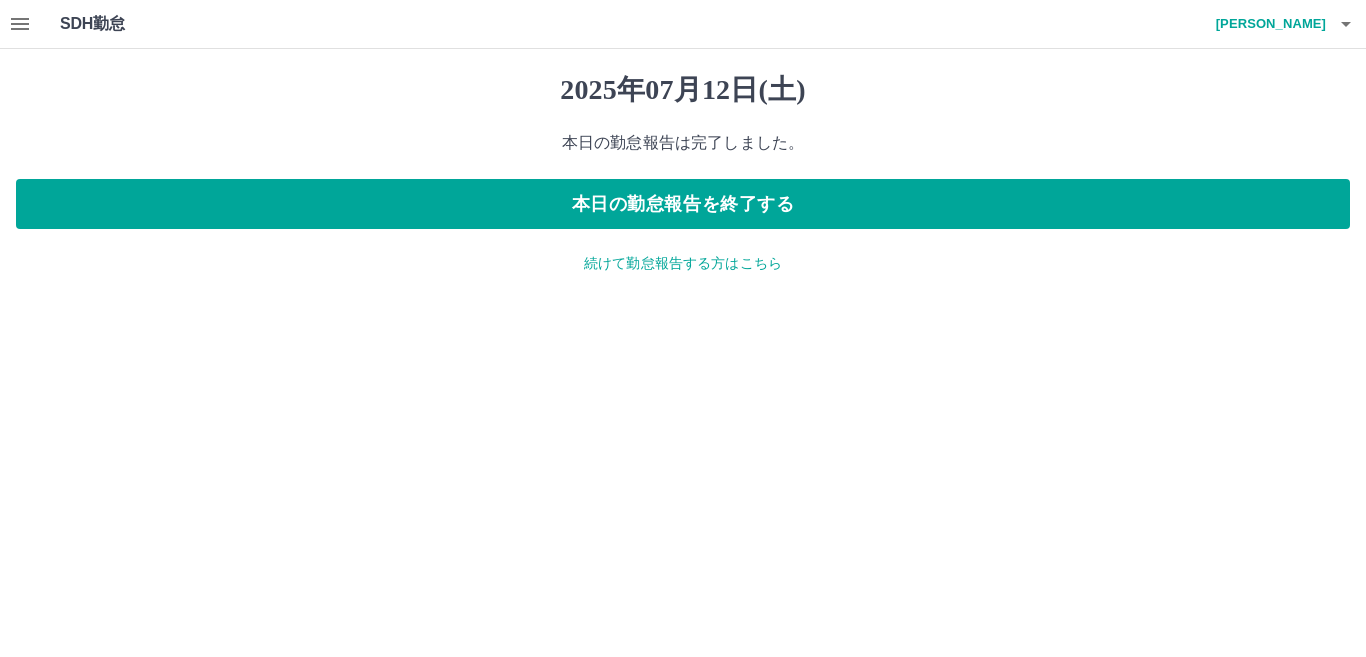 click on "続けて勤怠報告する方はこちら" at bounding box center (683, 263) 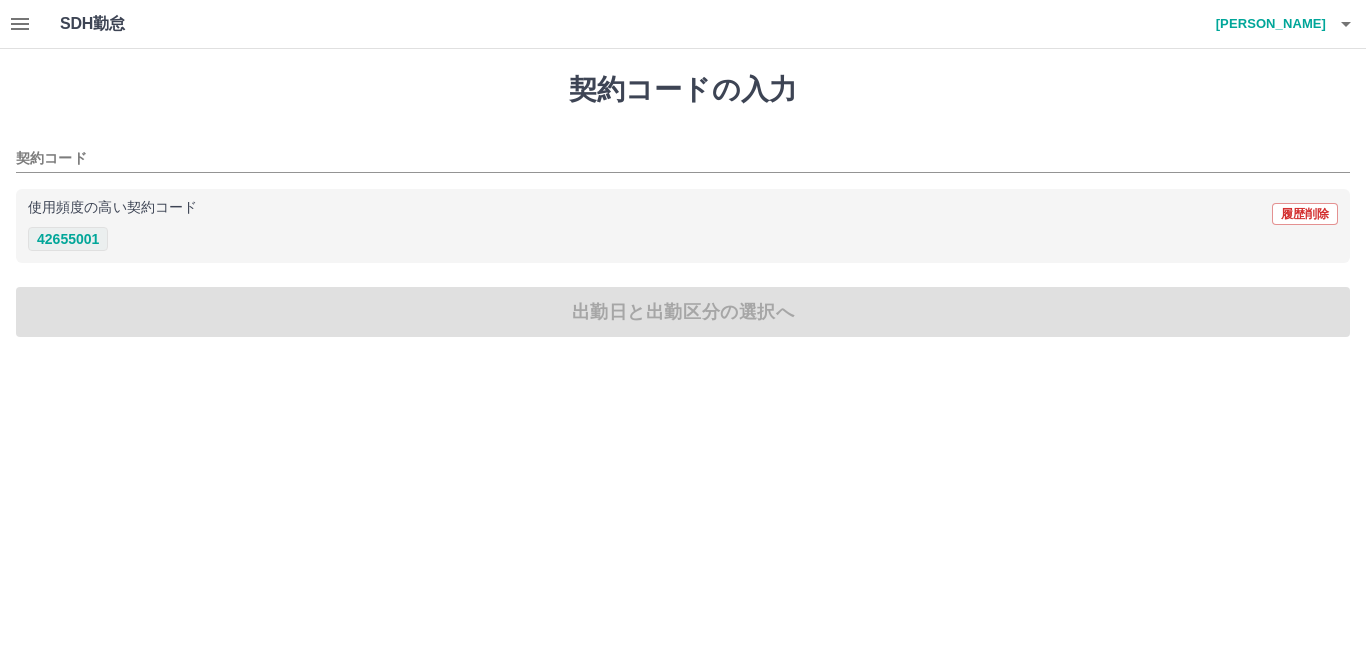 click on "42655001" at bounding box center (68, 239) 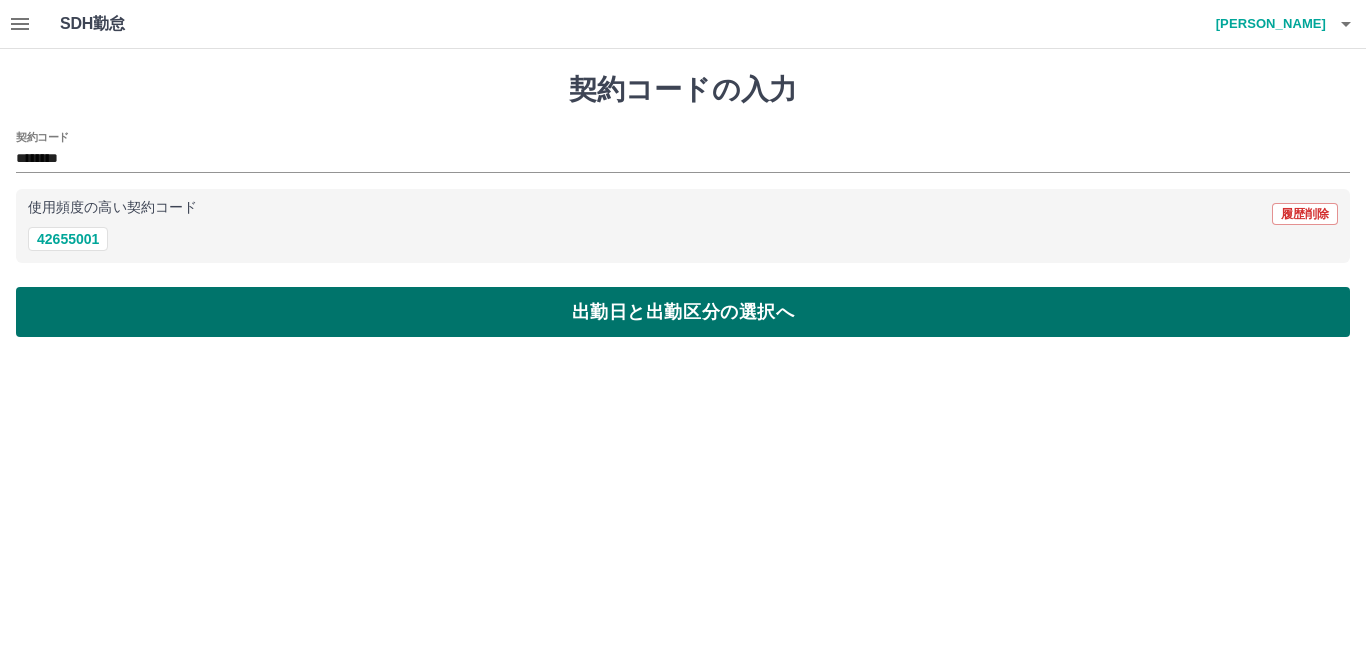 click on "出勤日と出勤区分の選択へ" at bounding box center (683, 312) 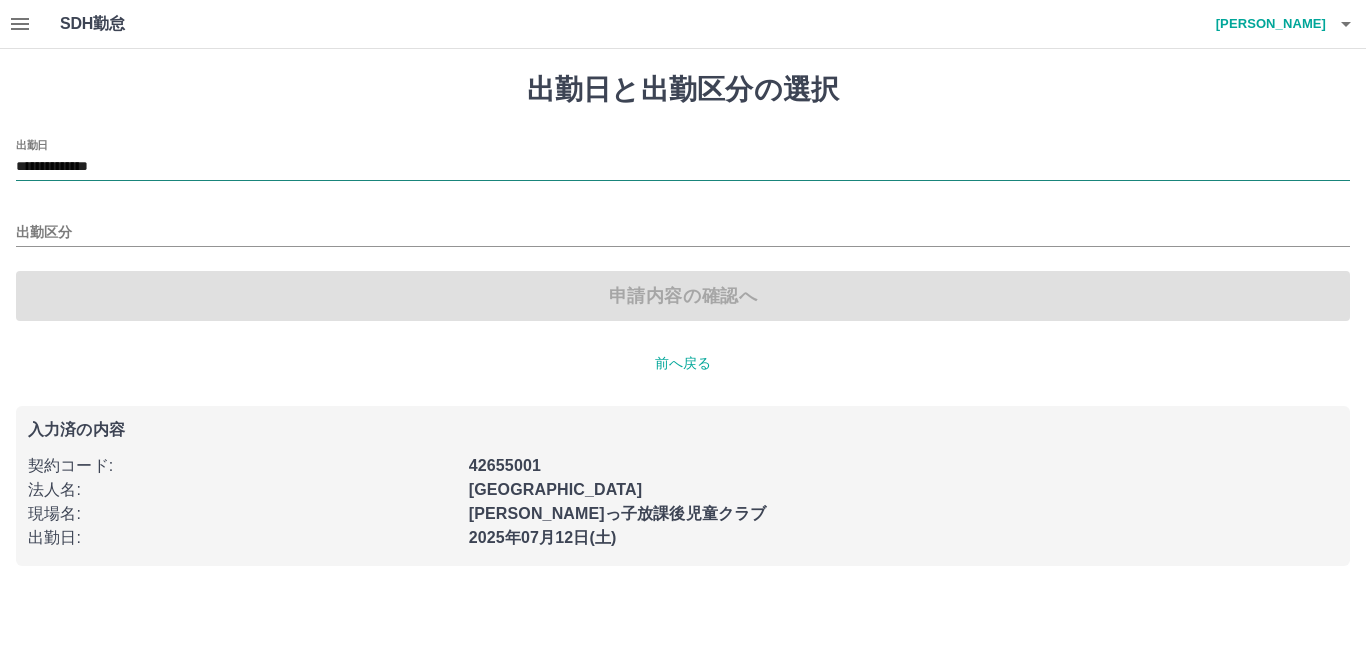 click on "**********" at bounding box center (683, 167) 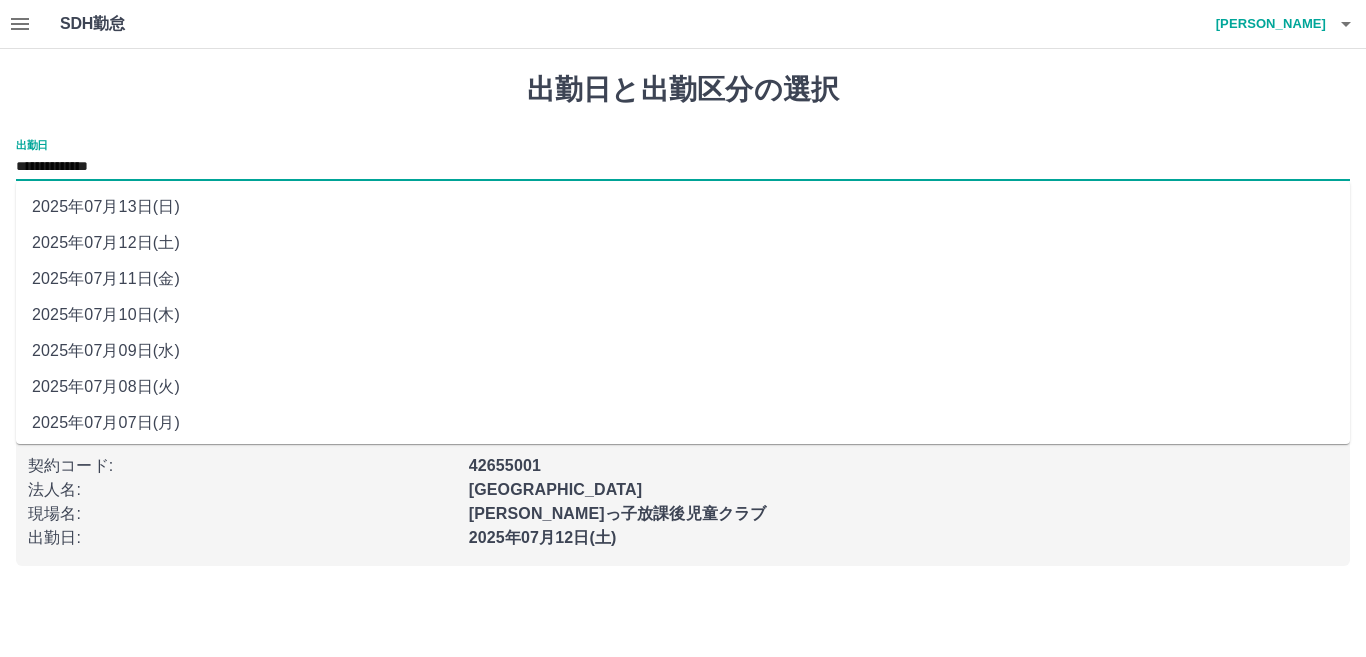 click on "2025年07月13日(日)" at bounding box center [683, 207] 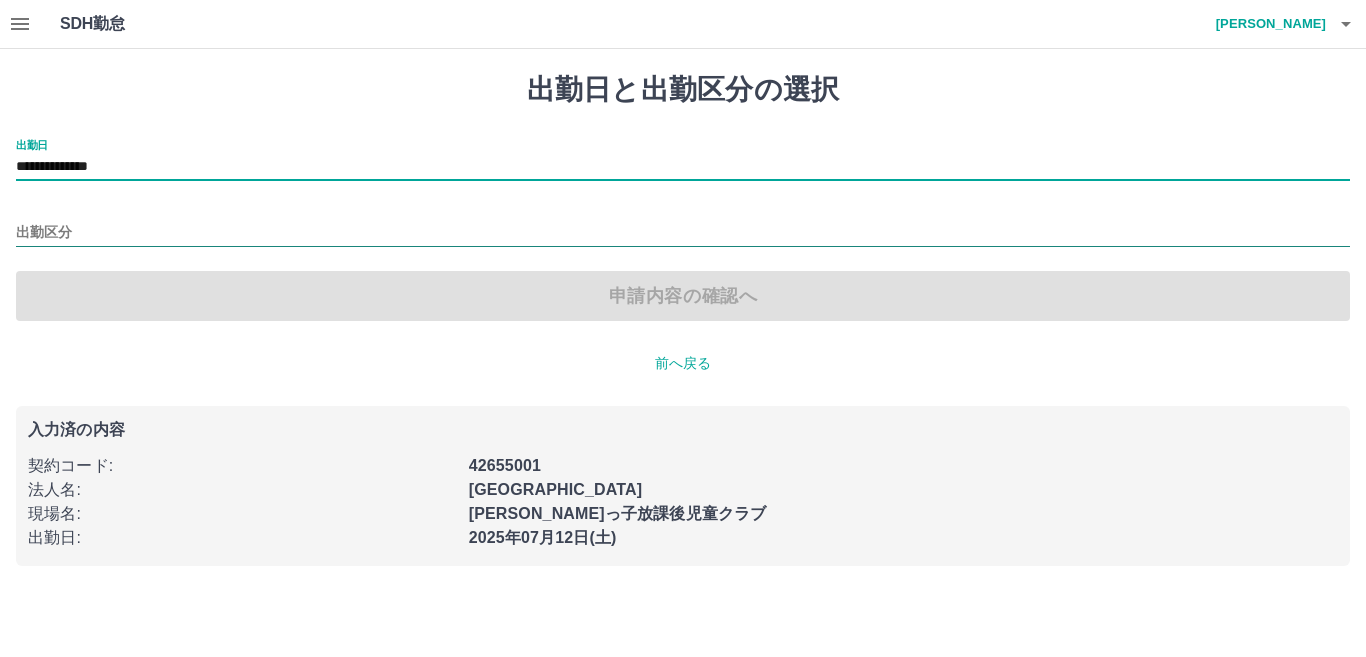 click on "出勤区分" at bounding box center [683, 233] 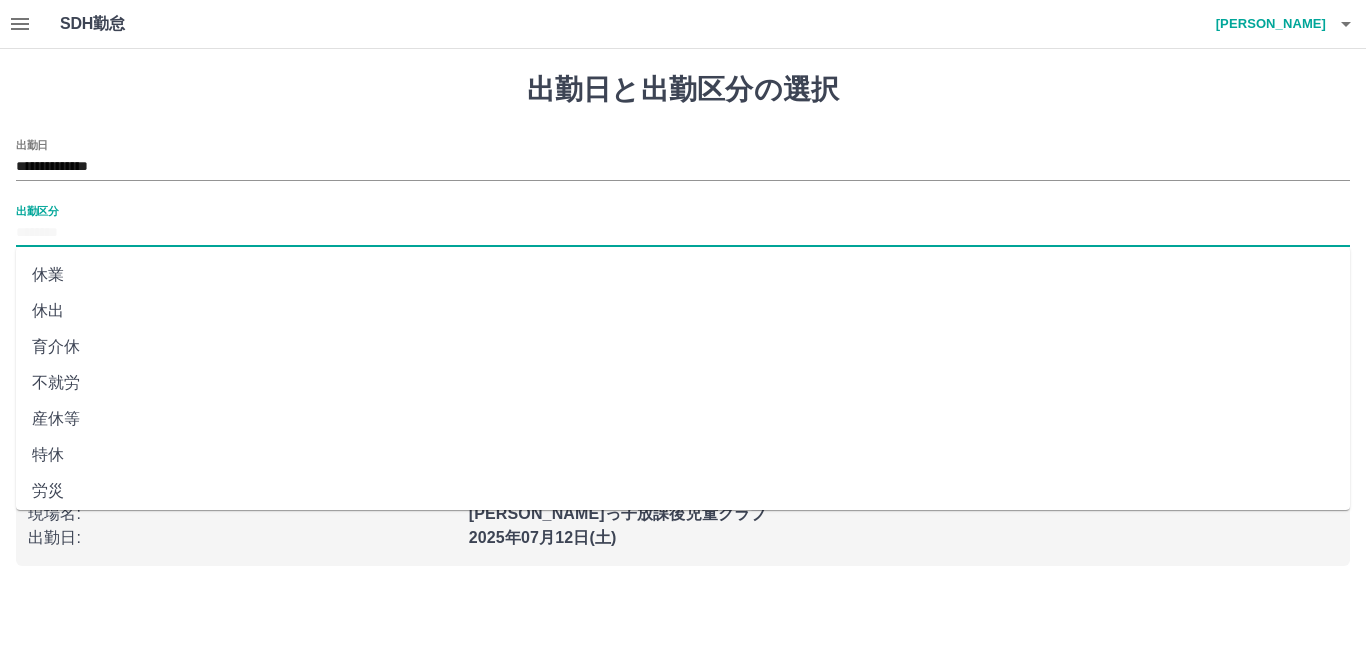 scroll, scrollTop: 401, scrollLeft: 0, axis: vertical 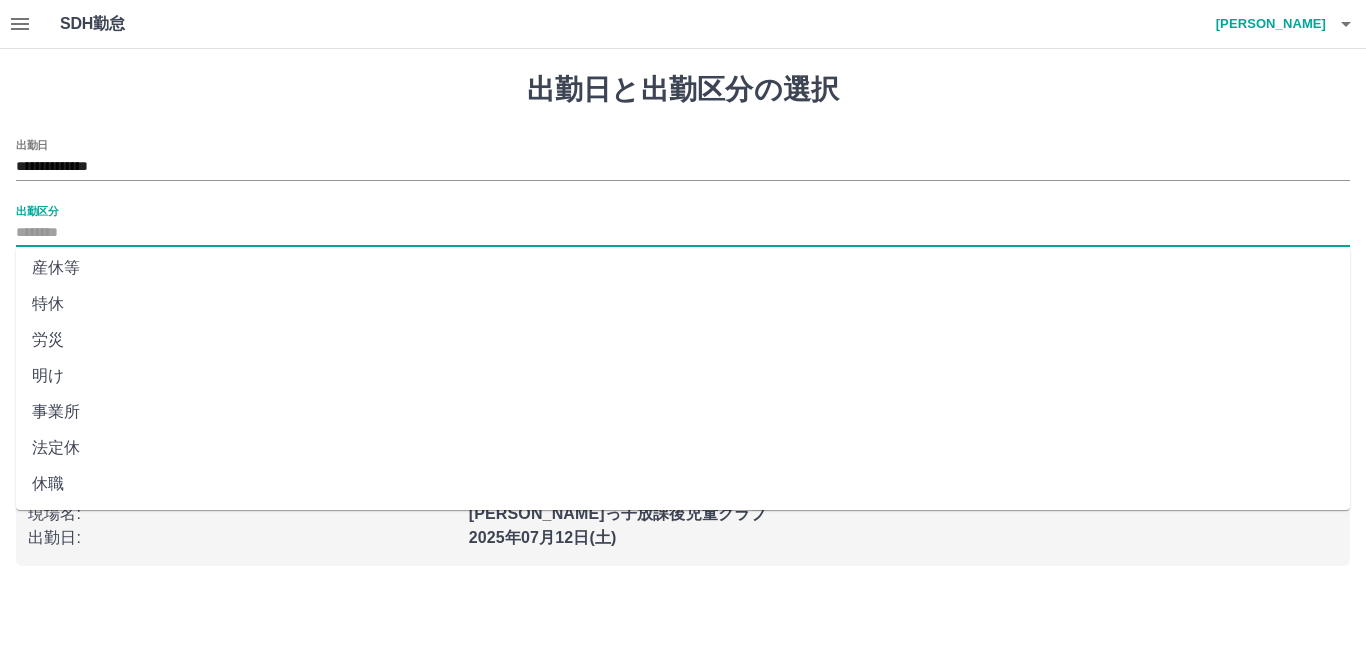 drag, startPoint x: 132, startPoint y: 441, endPoint x: 197, endPoint y: 401, distance: 76.321686 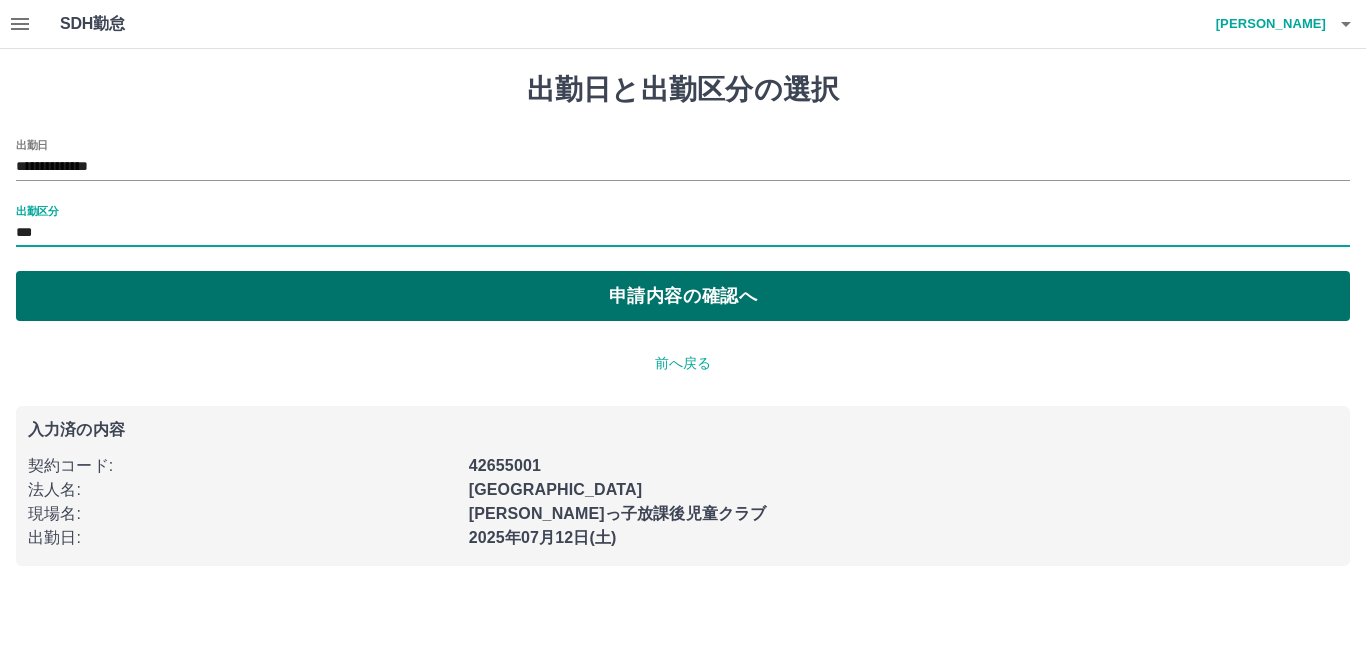 click on "申請内容の確認へ" at bounding box center (683, 296) 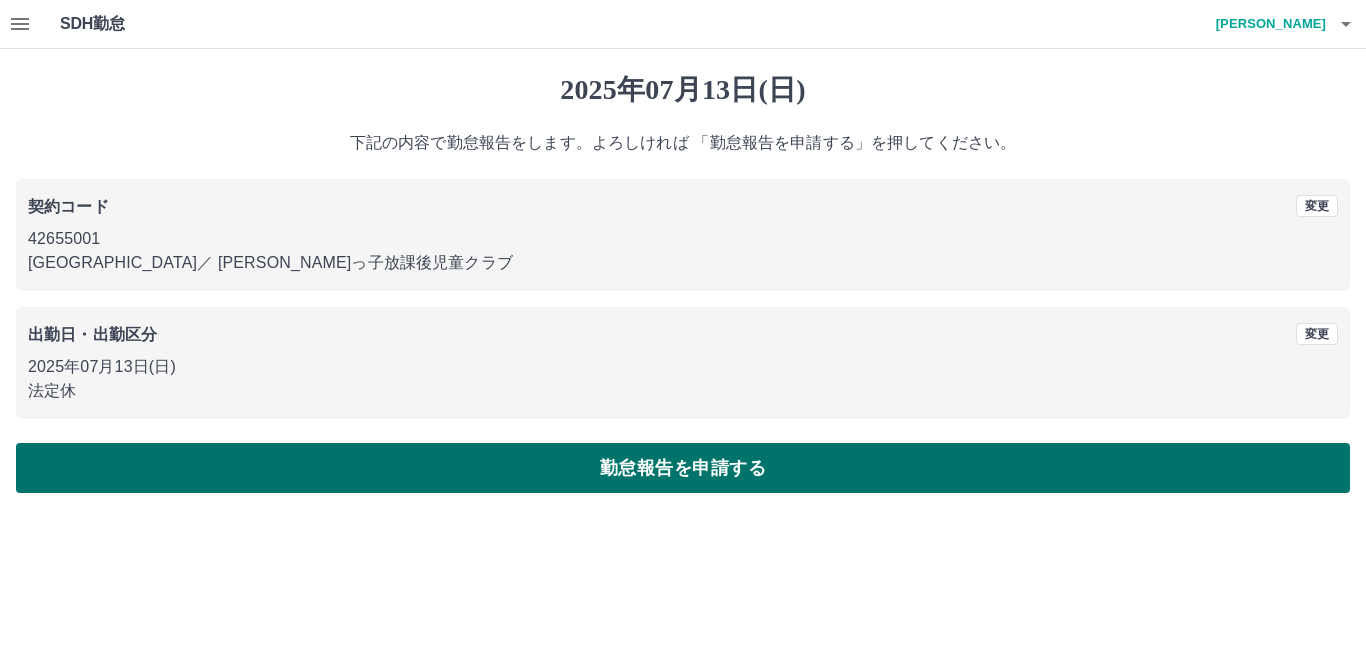 click on "勤怠報告を申請する" at bounding box center (683, 468) 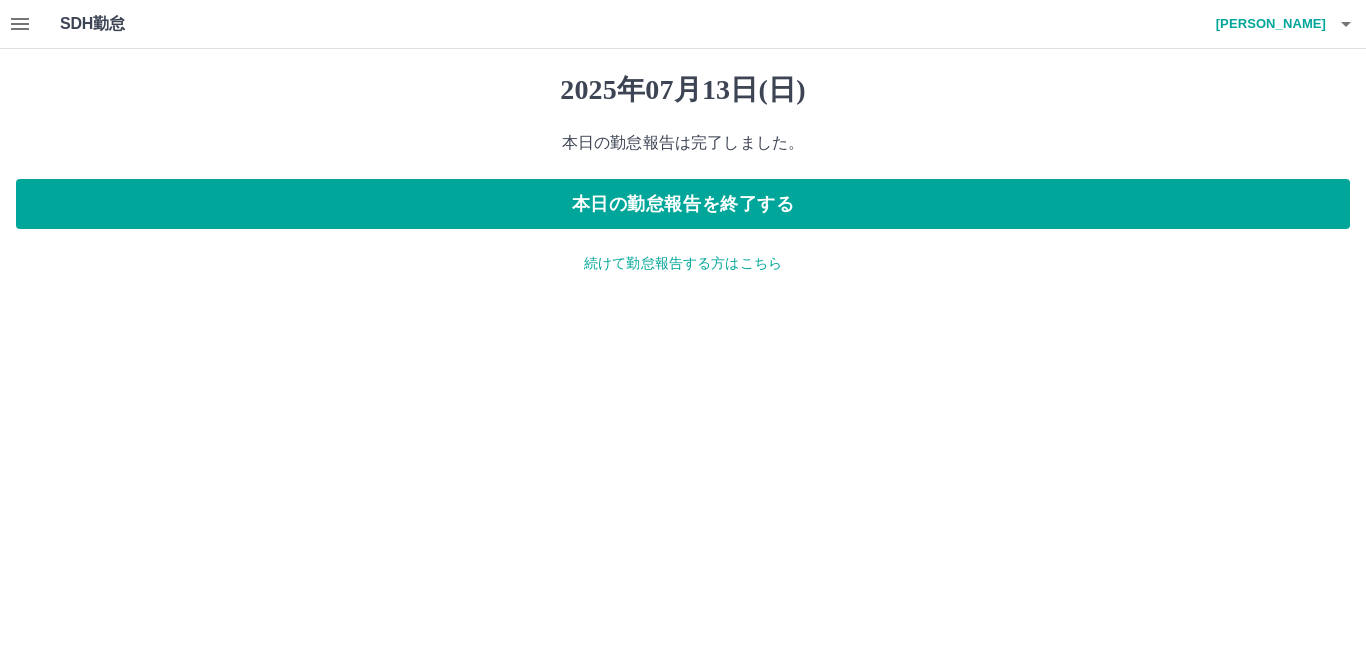 click on "続けて勤怠報告する方はこちら" at bounding box center (683, 263) 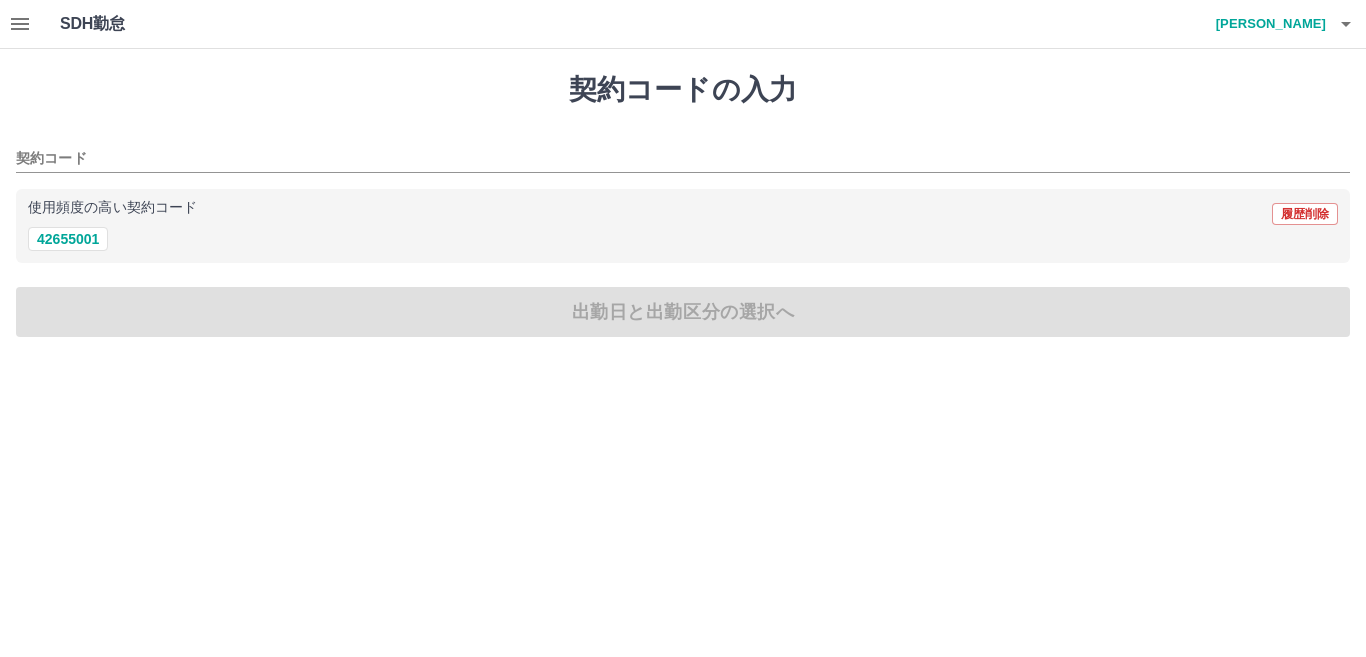 click at bounding box center (1346, 24) 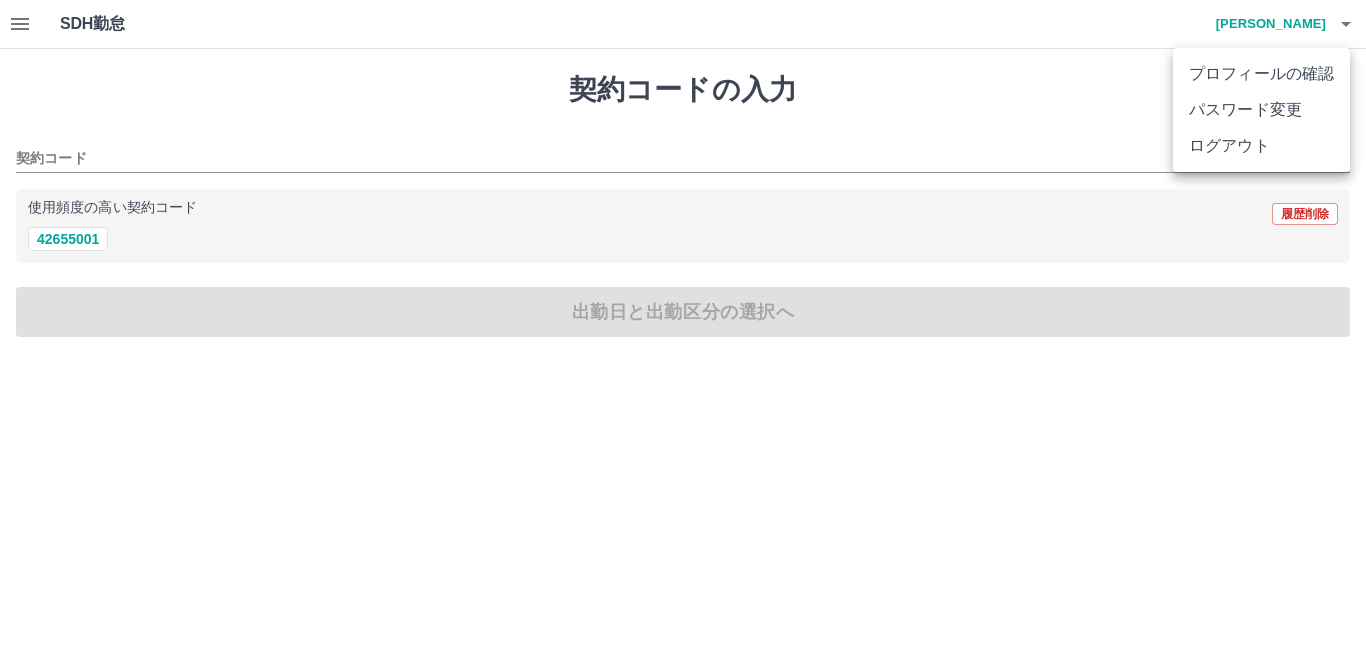 click on "ログアウト" at bounding box center (1261, 146) 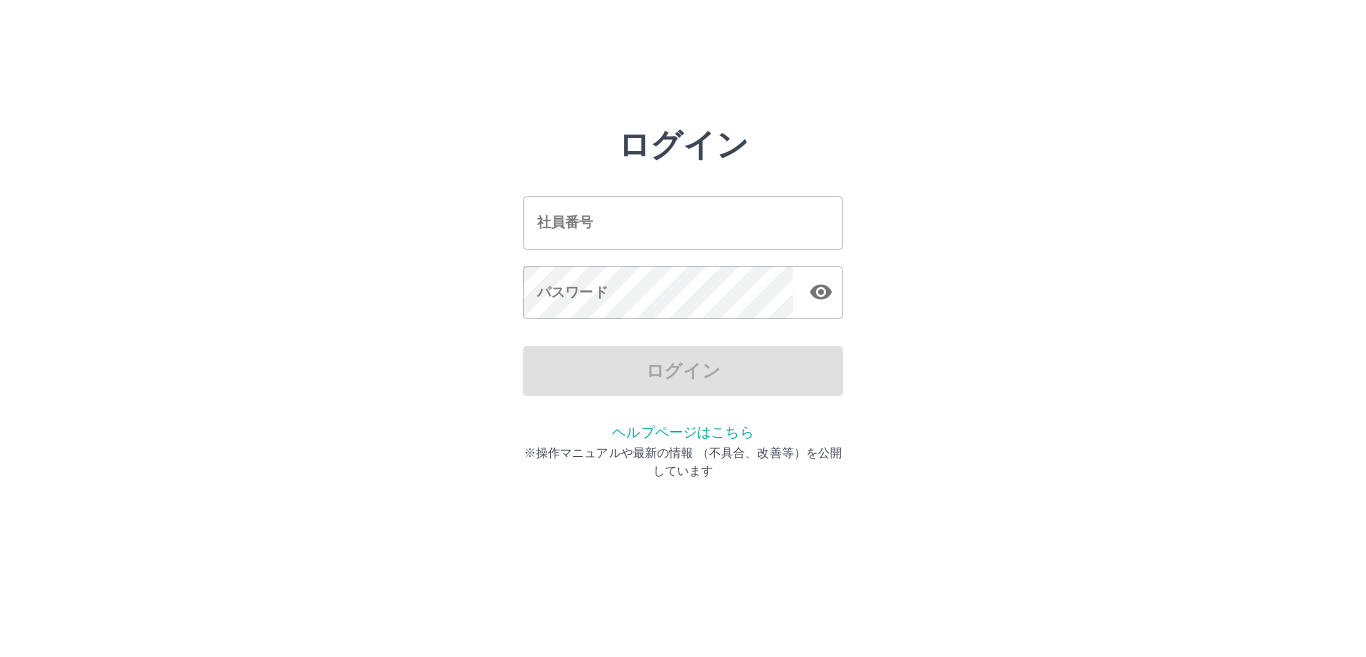 scroll, scrollTop: 0, scrollLeft: 0, axis: both 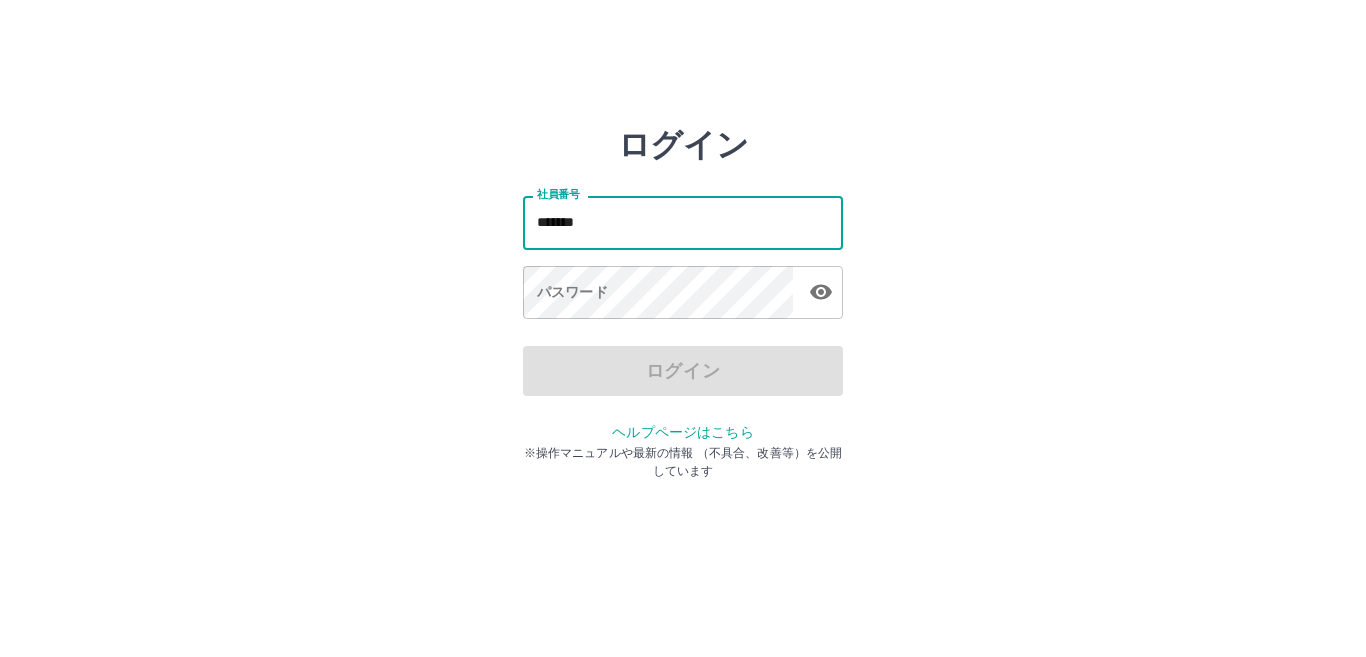type on "*******" 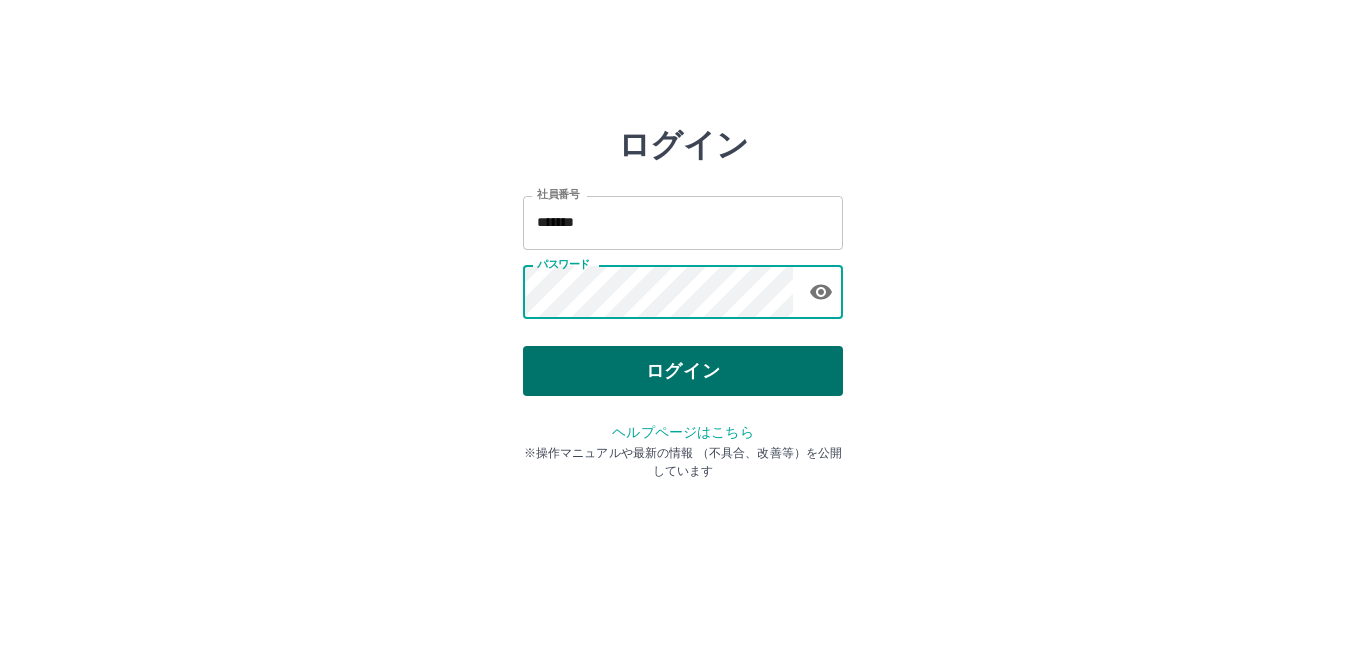 click on "ログイン" at bounding box center (683, 371) 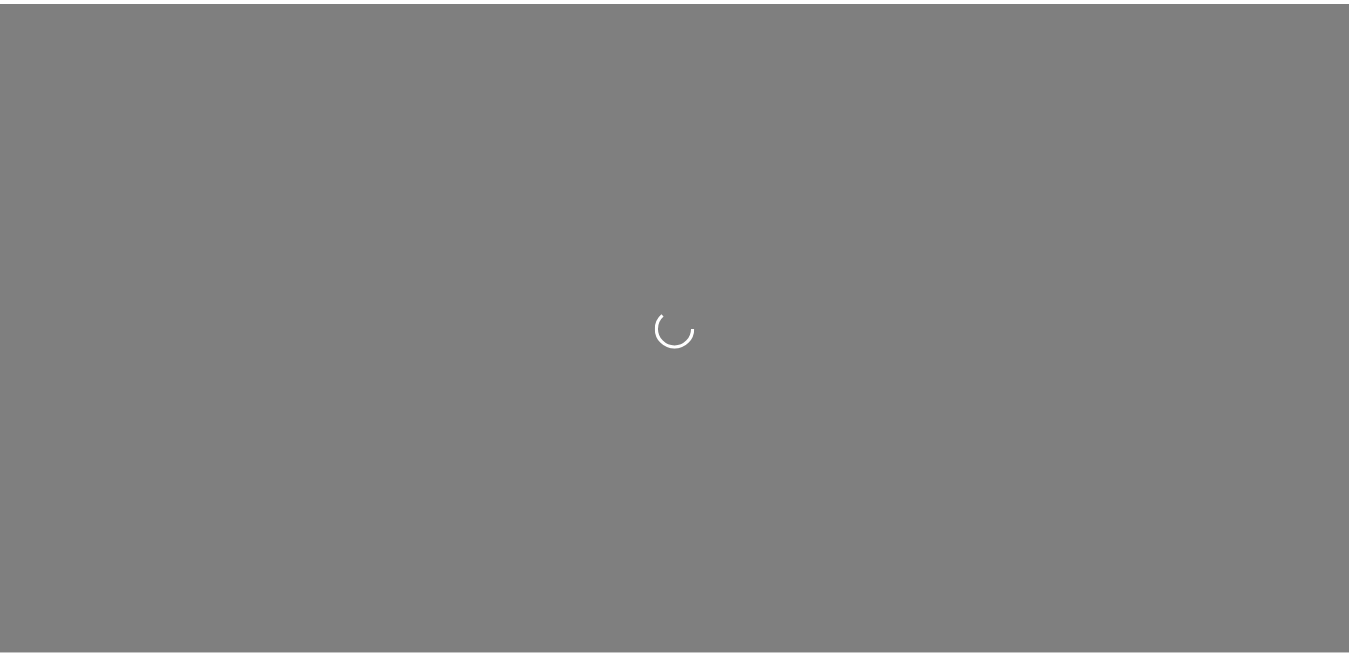 scroll, scrollTop: 0, scrollLeft: 0, axis: both 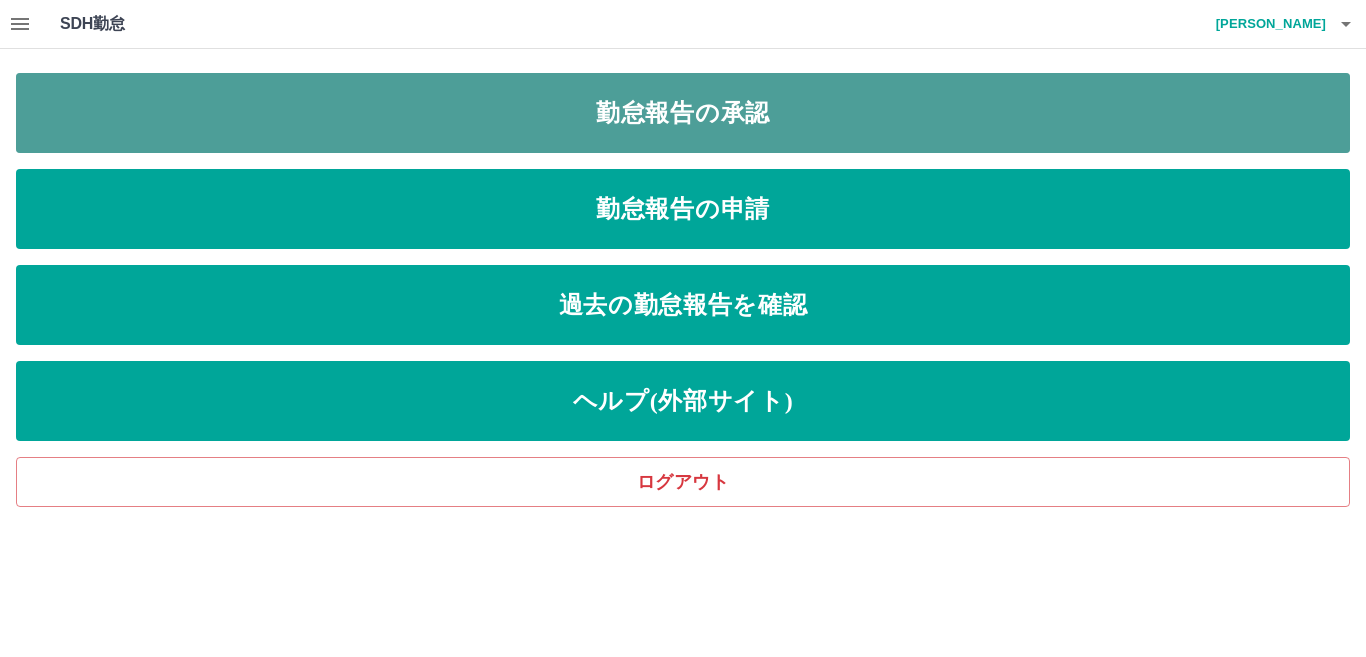 click on "勤怠報告の承認" at bounding box center (683, 113) 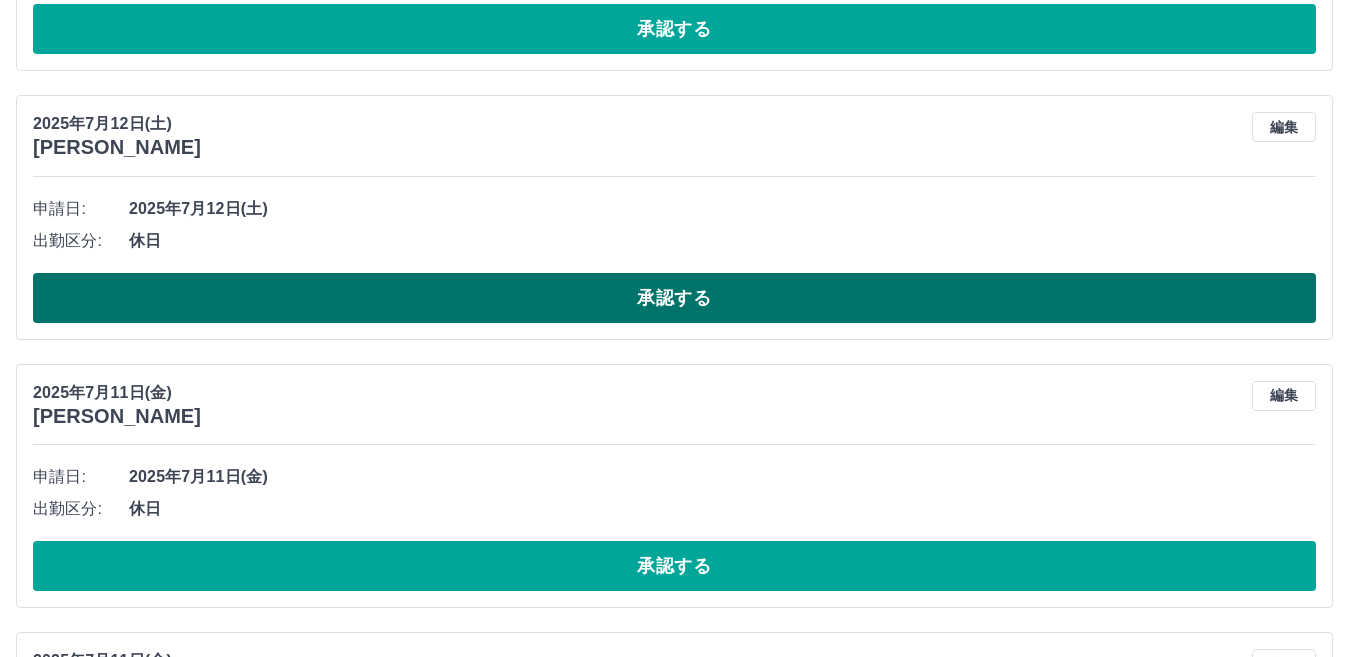 scroll, scrollTop: 700, scrollLeft: 0, axis: vertical 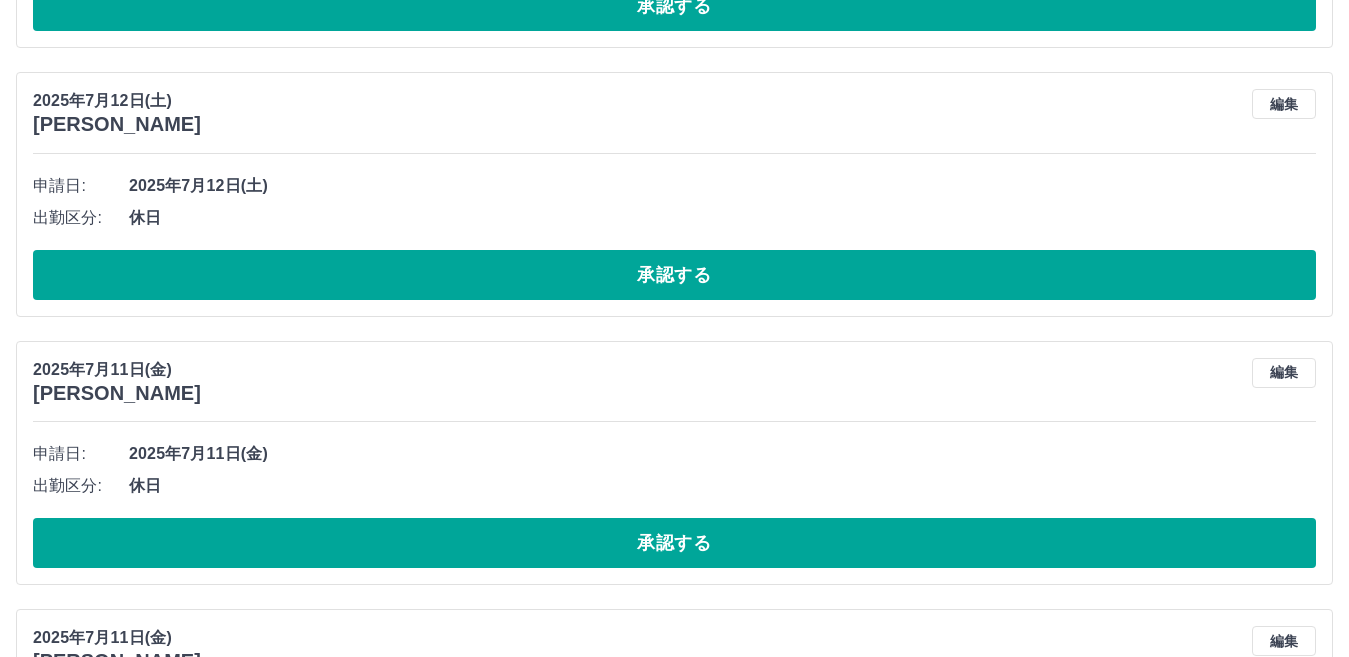 drag, startPoint x: 410, startPoint y: 273, endPoint x: 411, endPoint y: 329, distance: 56.008926 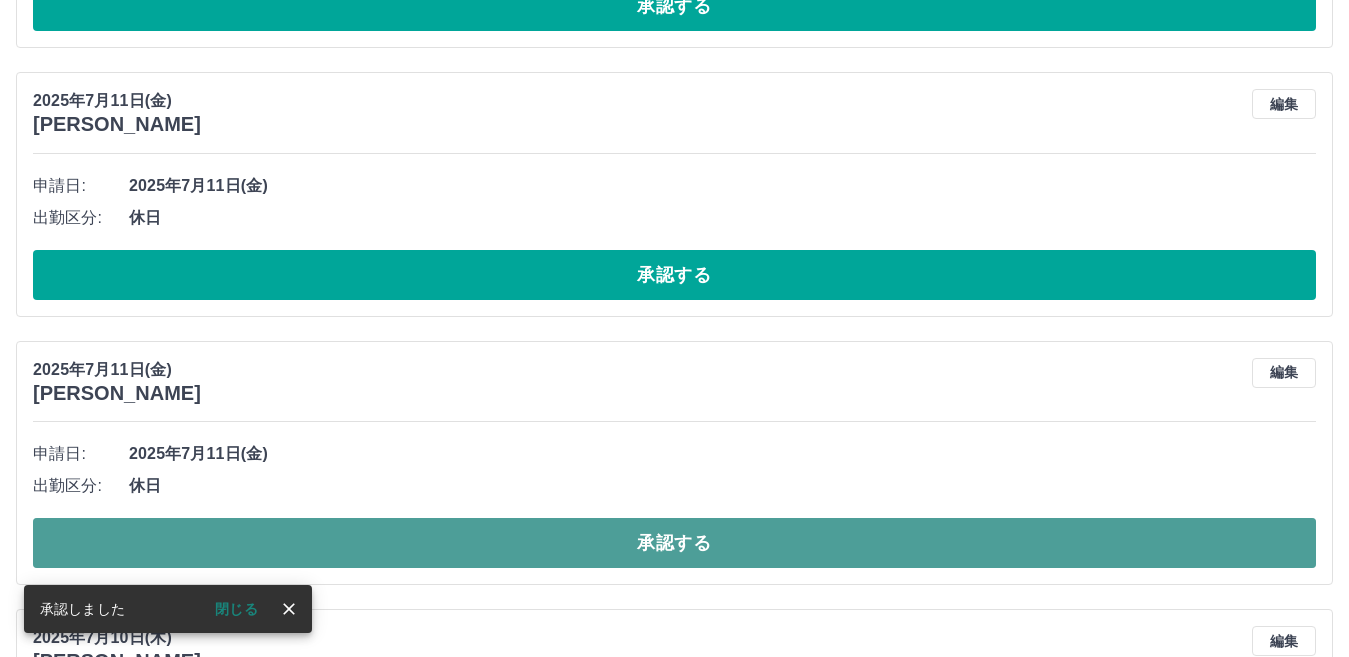 click on "承認する" at bounding box center (674, 543) 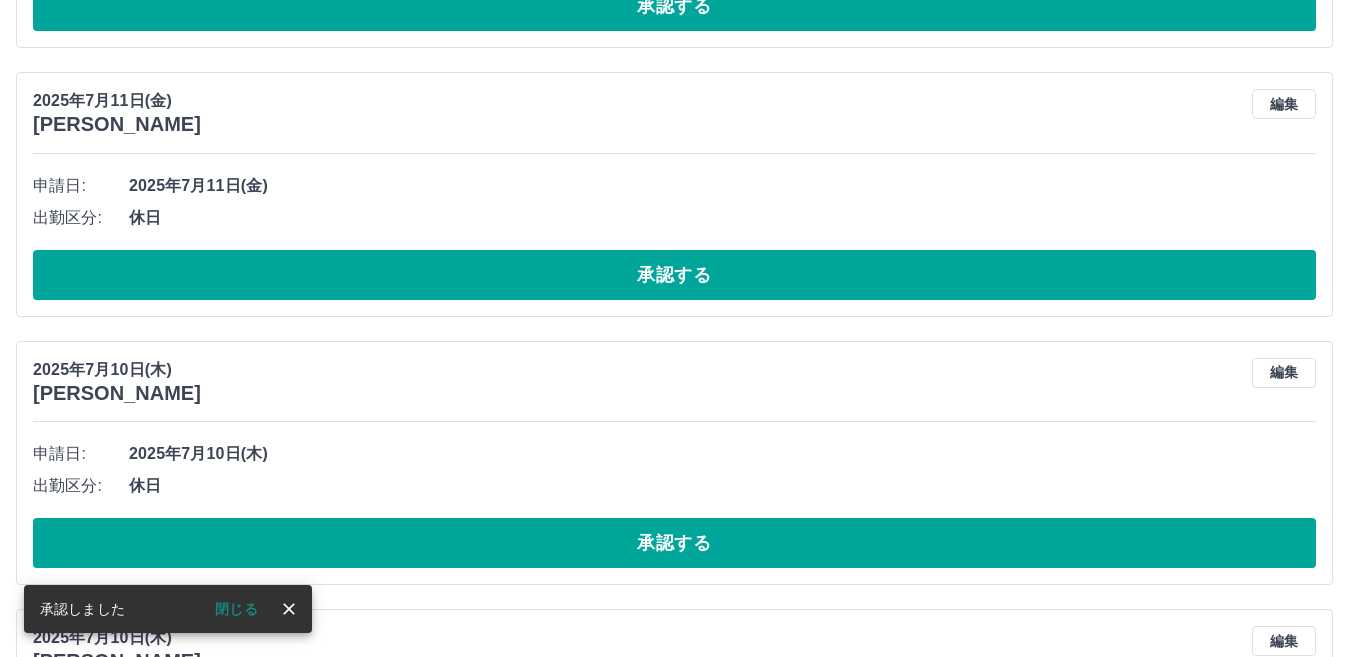 click on "承認する" at bounding box center [674, 275] 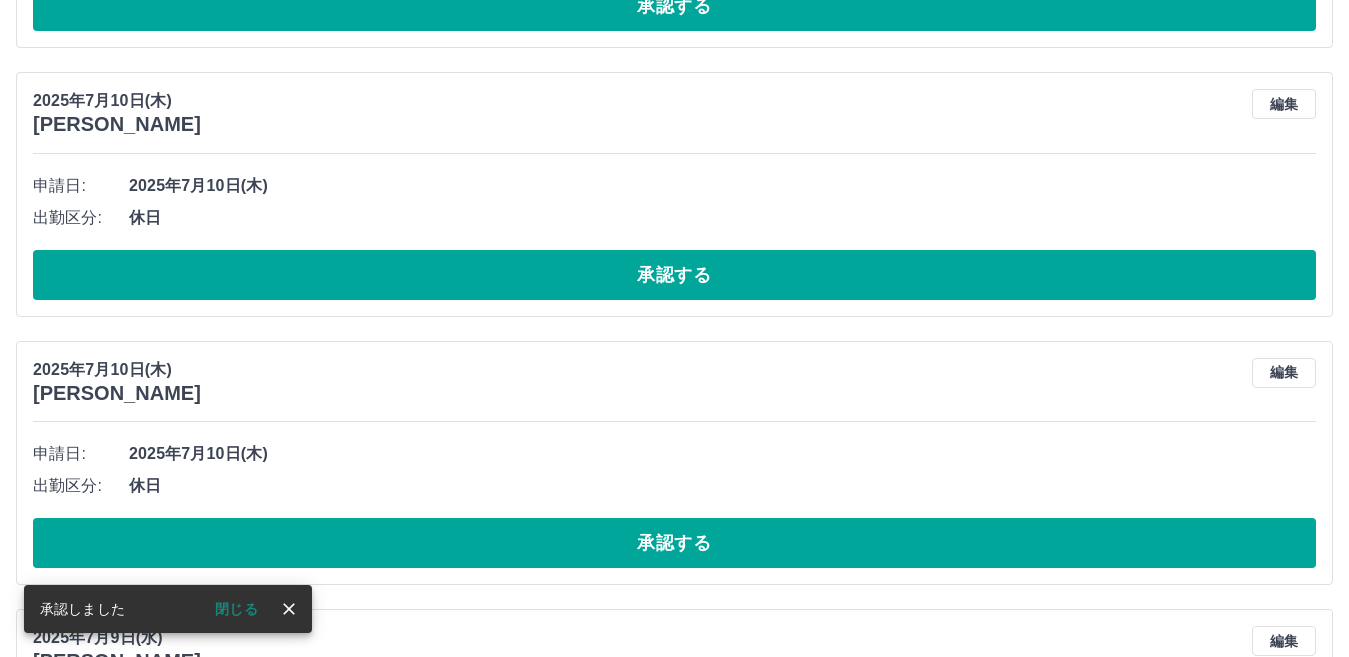 click on "申請日: [DATE] 出勤区分: 休日 承認する" at bounding box center (674, 235) 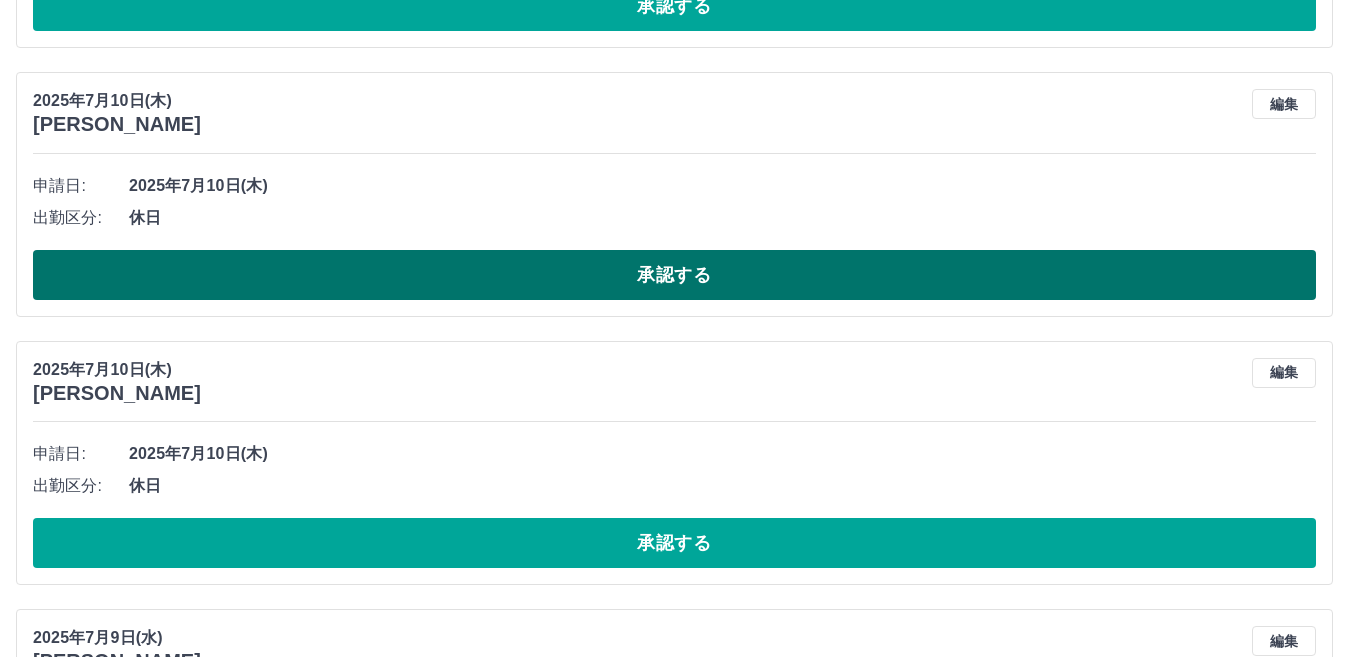 click on "承認する" at bounding box center [674, 275] 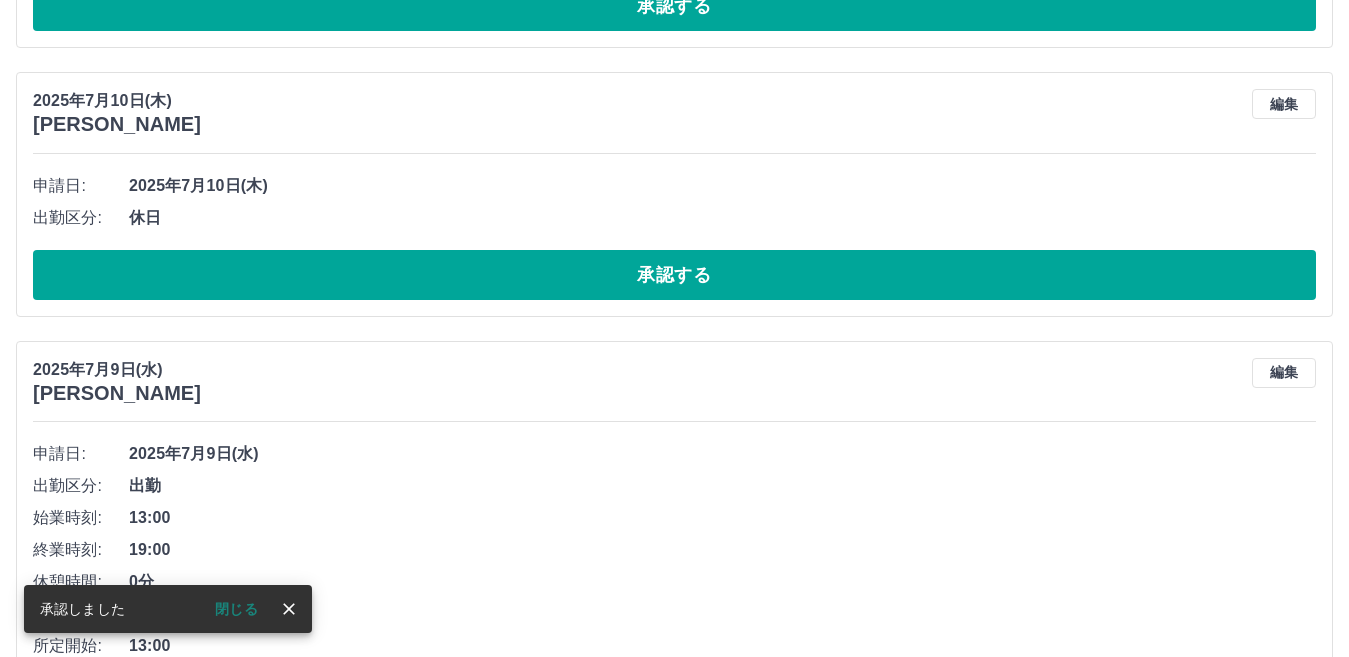 click on "承認する" at bounding box center (674, 275) 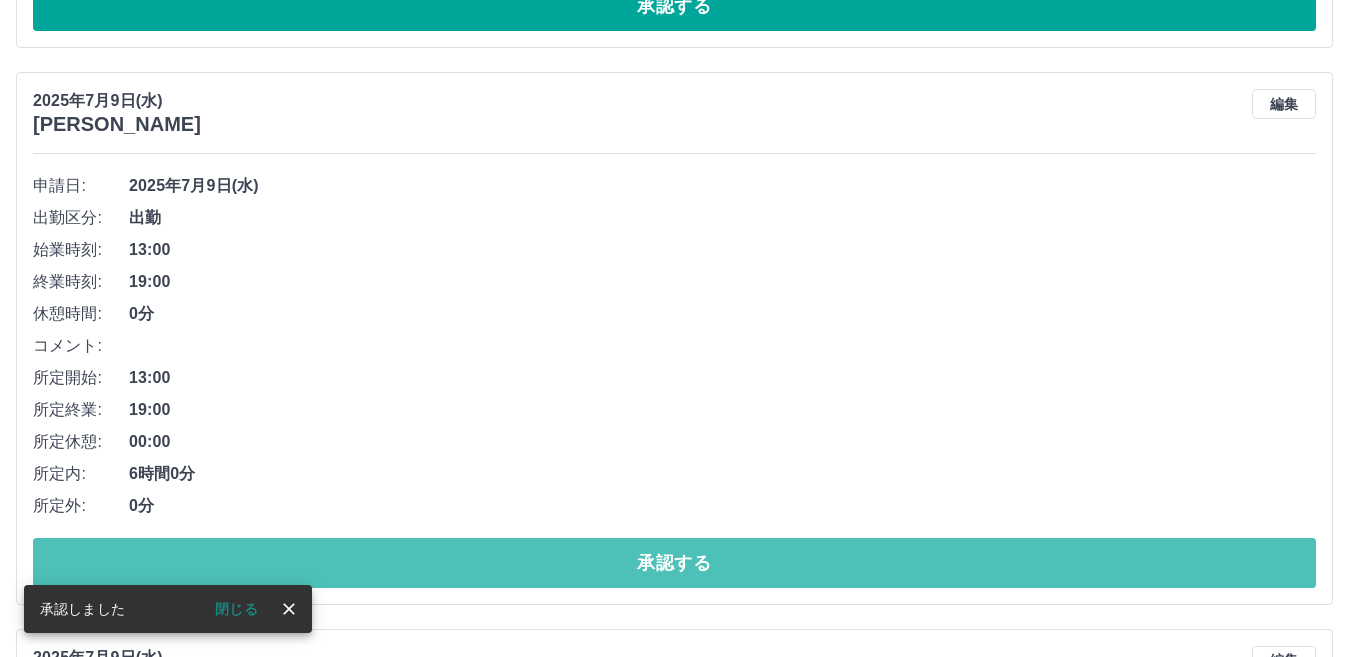 drag, startPoint x: 601, startPoint y: 571, endPoint x: 589, endPoint y: 495, distance: 76.941536 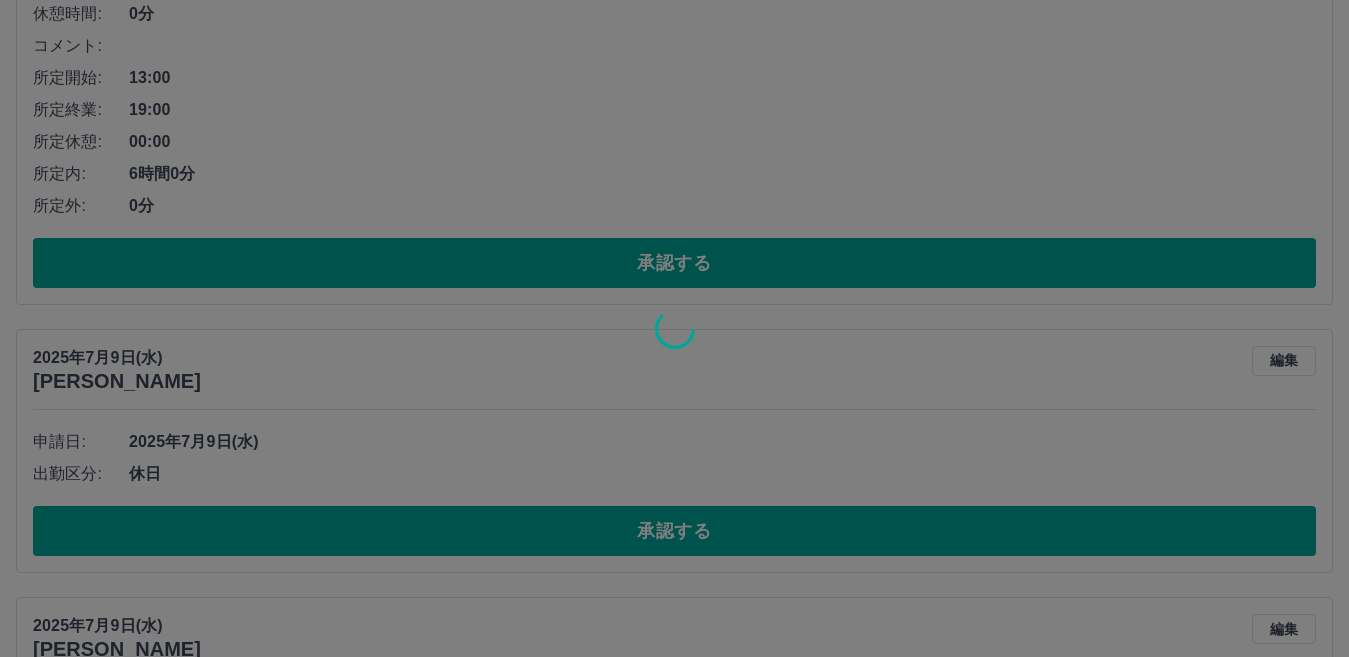 scroll, scrollTop: 443, scrollLeft: 0, axis: vertical 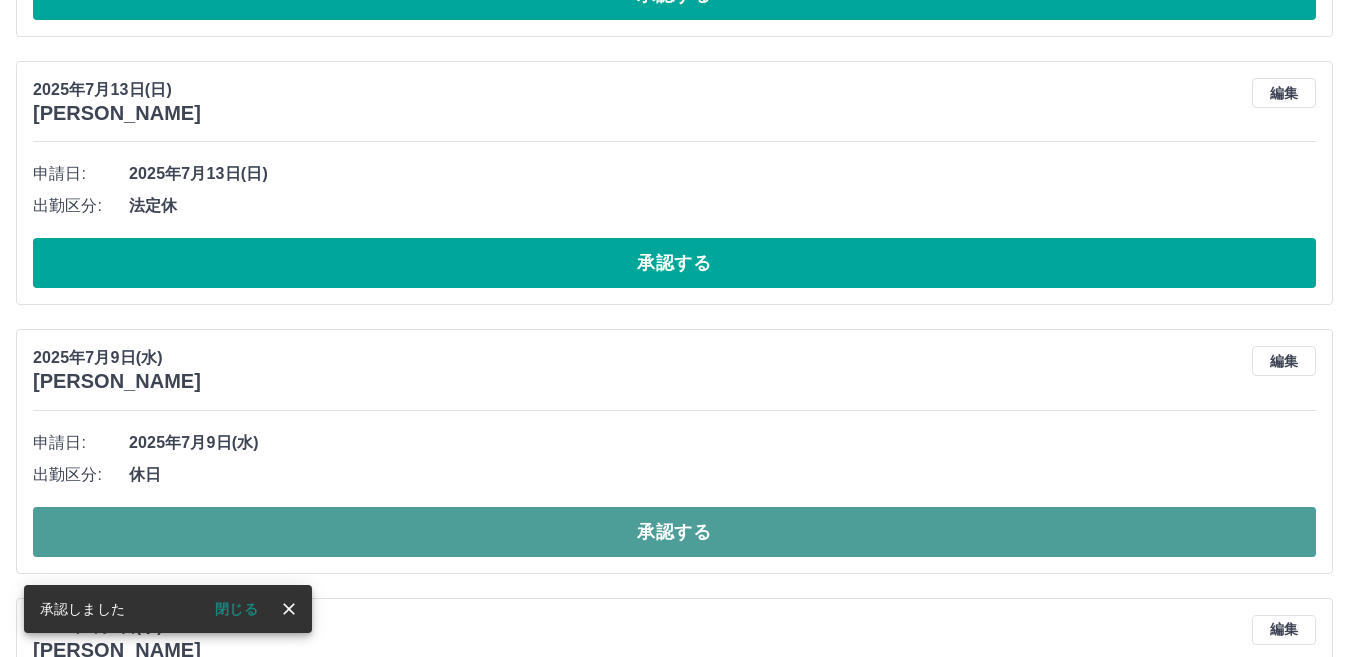 click on "承認する" at bounding box center [674, 532] 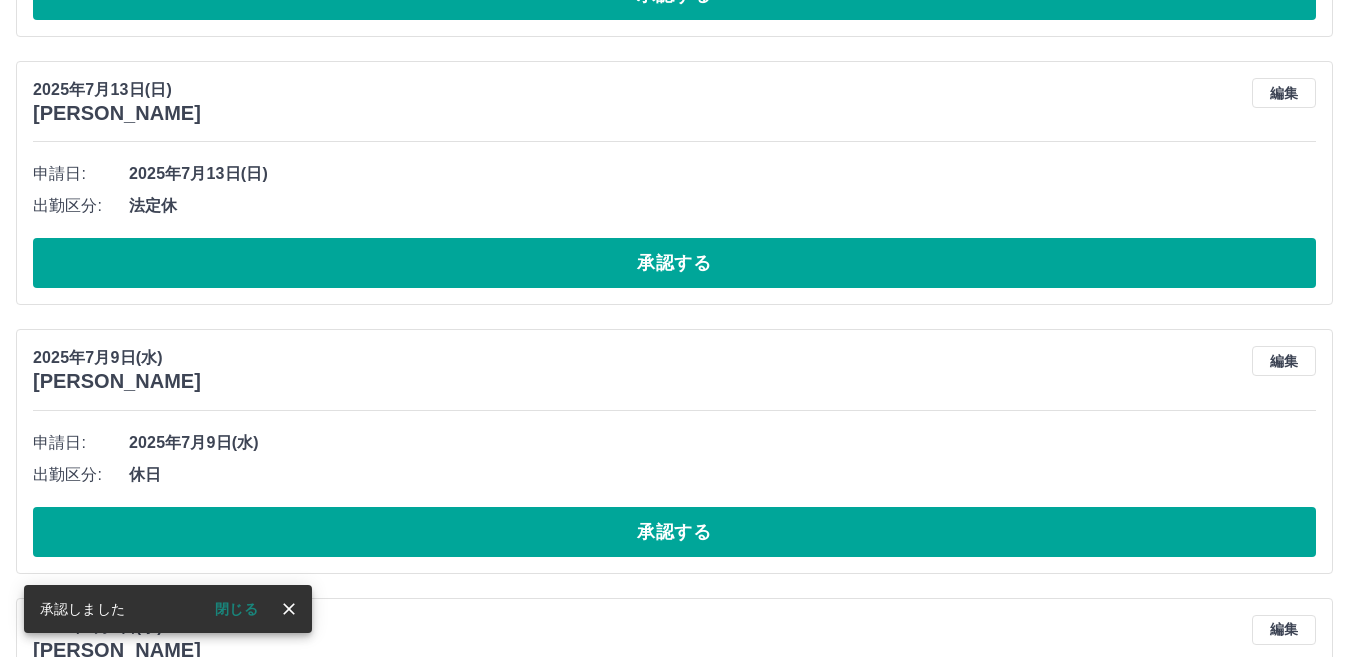scroll, scrollTop: 543, scrollLeft: 0, axis: vertical 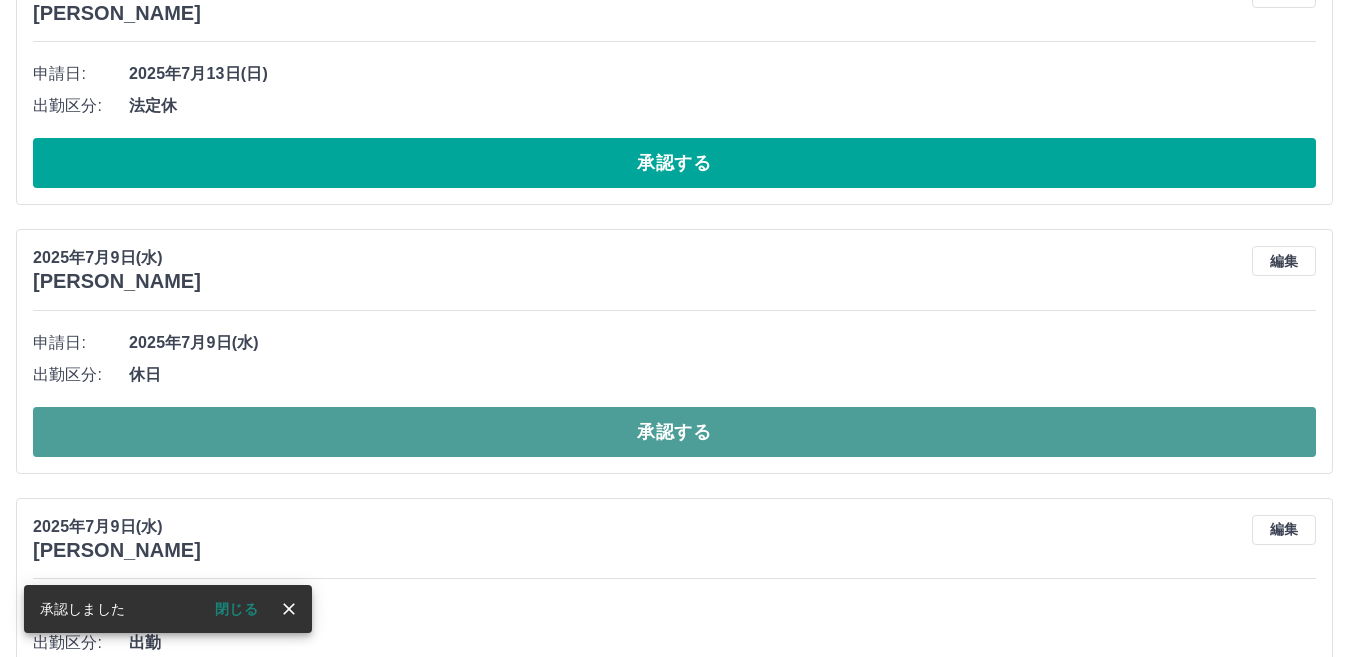 click on "承認する" at bounding box center (674, 432) 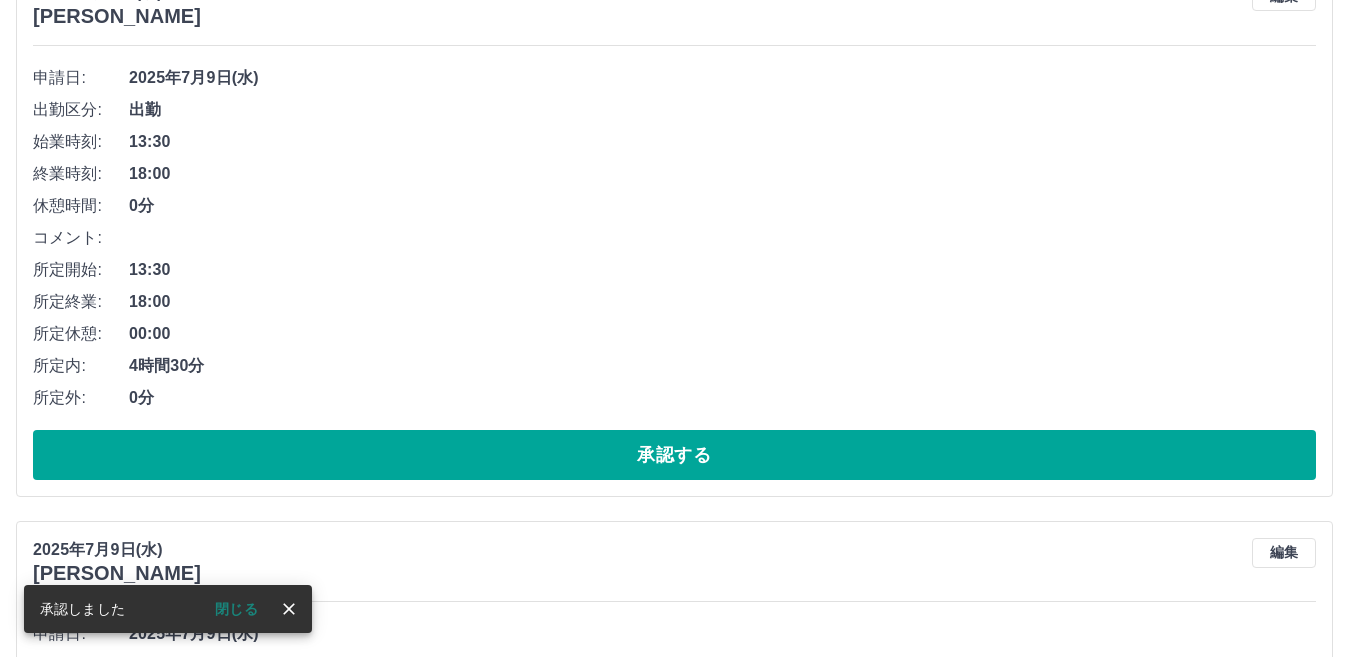 scroll, scrollTop: 843, scrollLeft: 0, axis: vertical 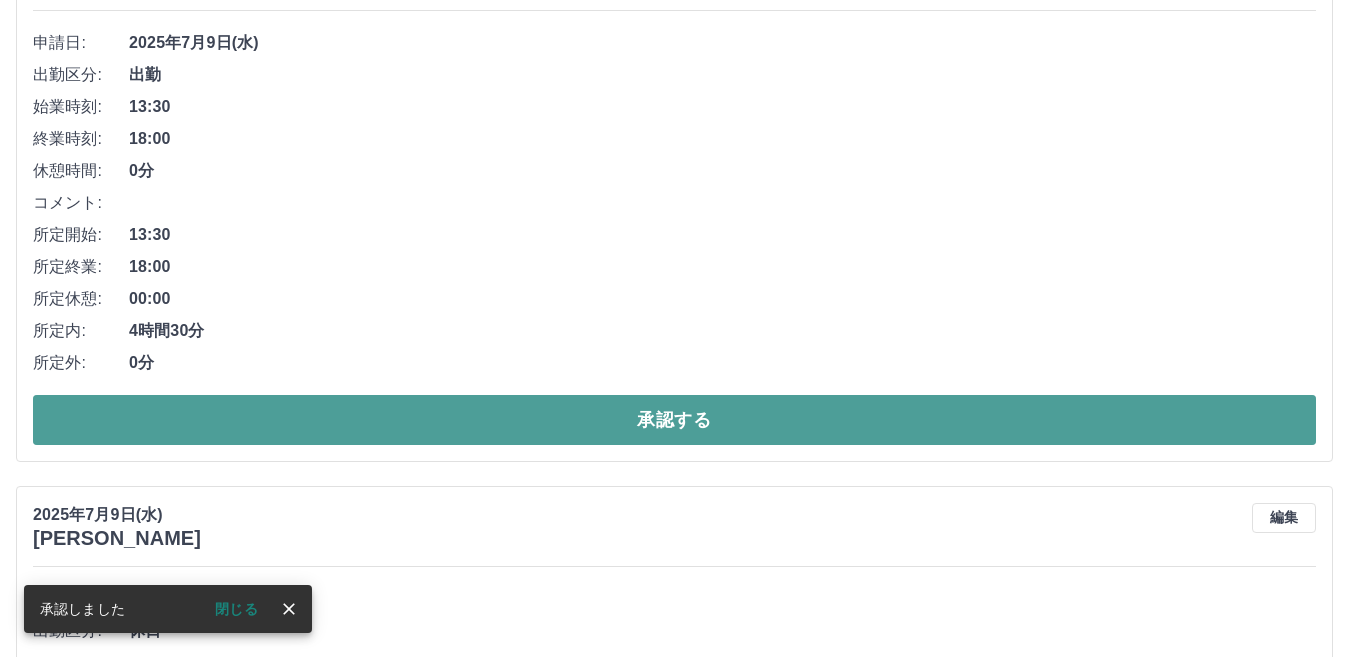 click on "承認する" at bounding box center (674, 420) 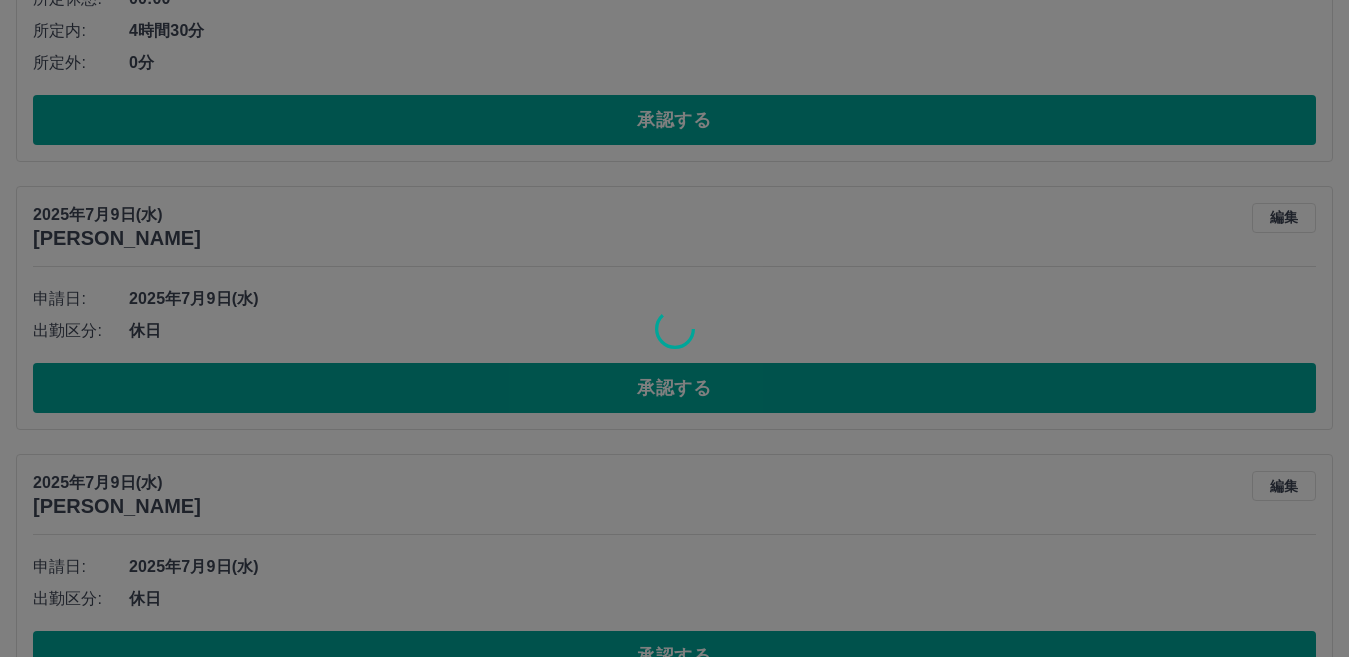 scroll, scrollTop: 586, scrollLeft: 0, axis: vertical 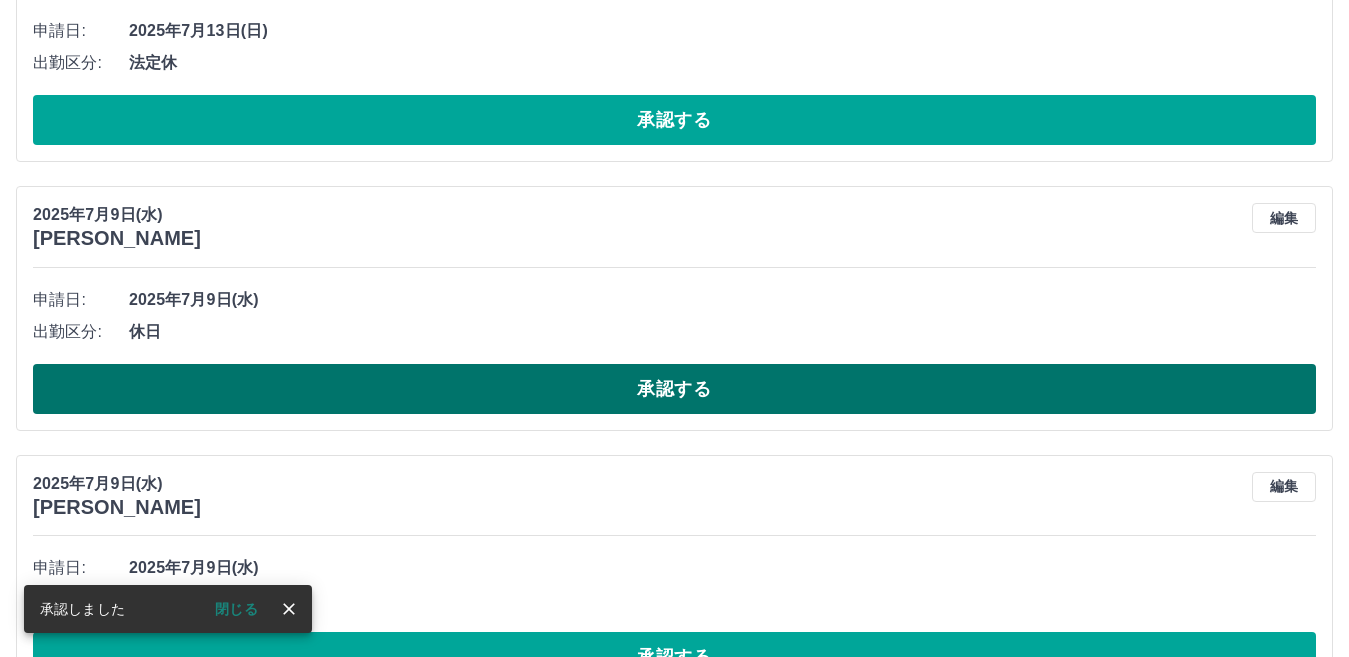 drag, startPoint x: 377, startPoint y: 401, endPoint x: 371, endPoint y: 373, distance: 28.635643 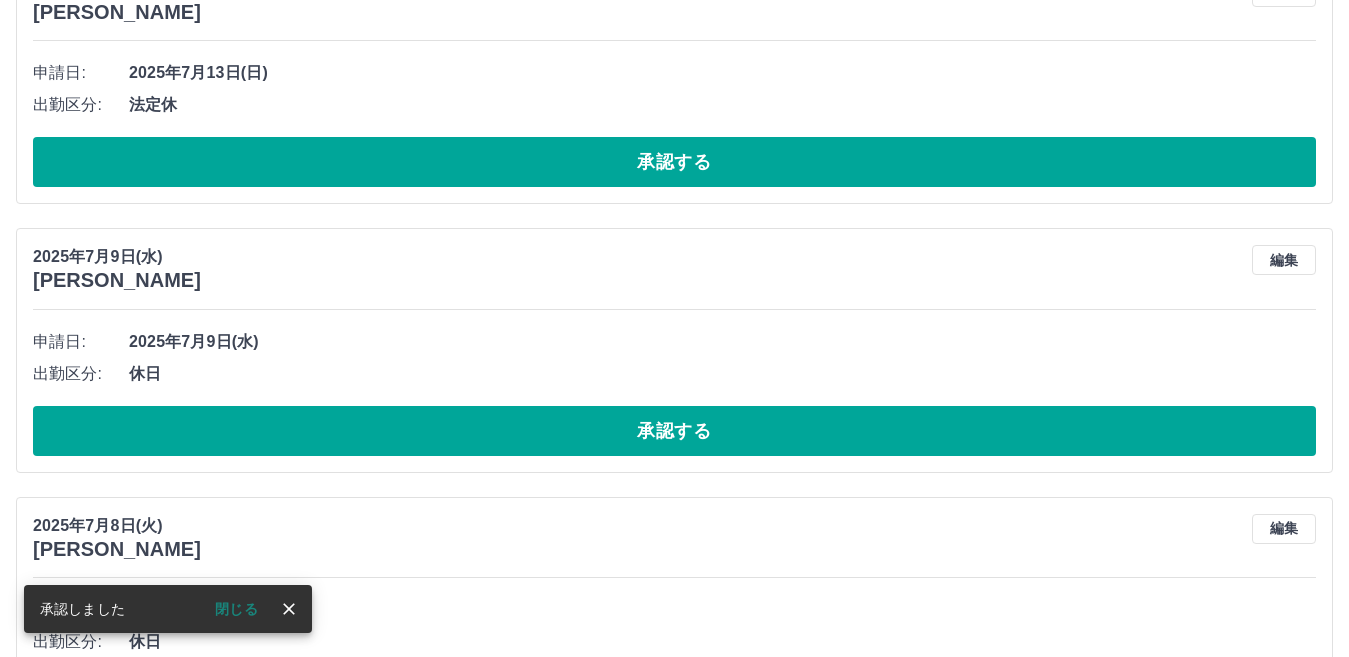 scroll, scrollTop: 586, scrollLeft: 0, axis: vertical 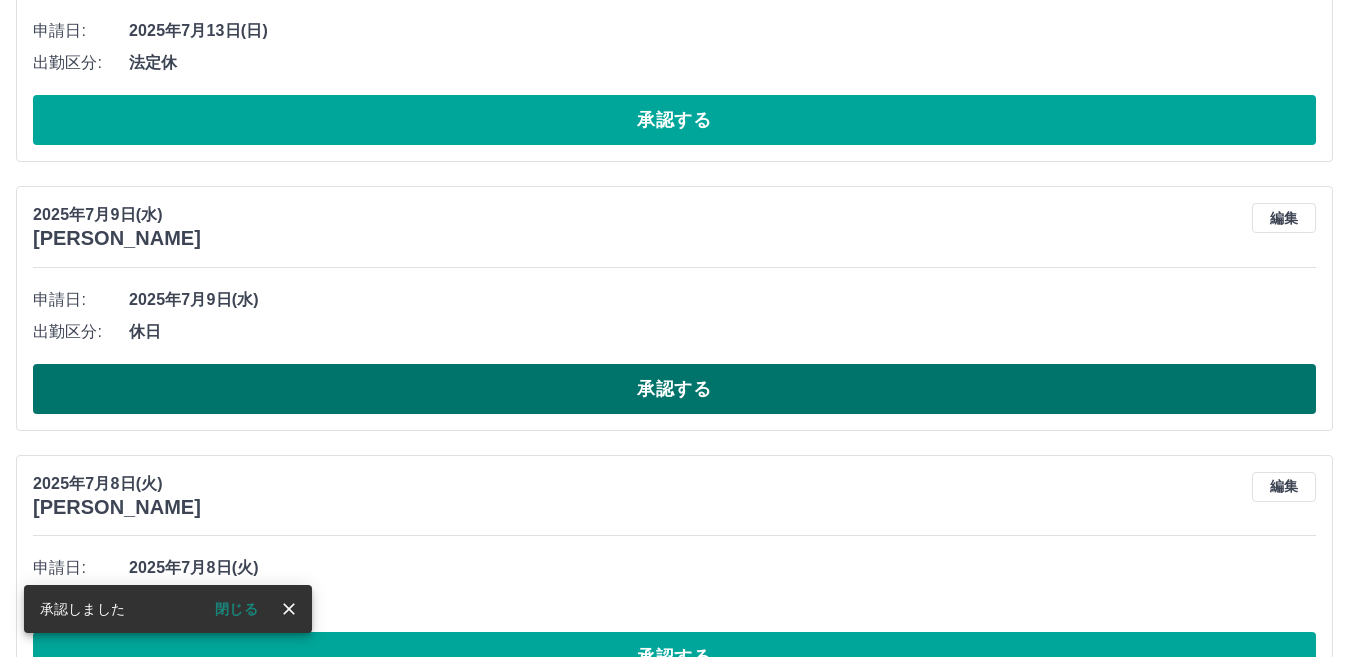 click on "承認する" at bounding box center (674, 389) 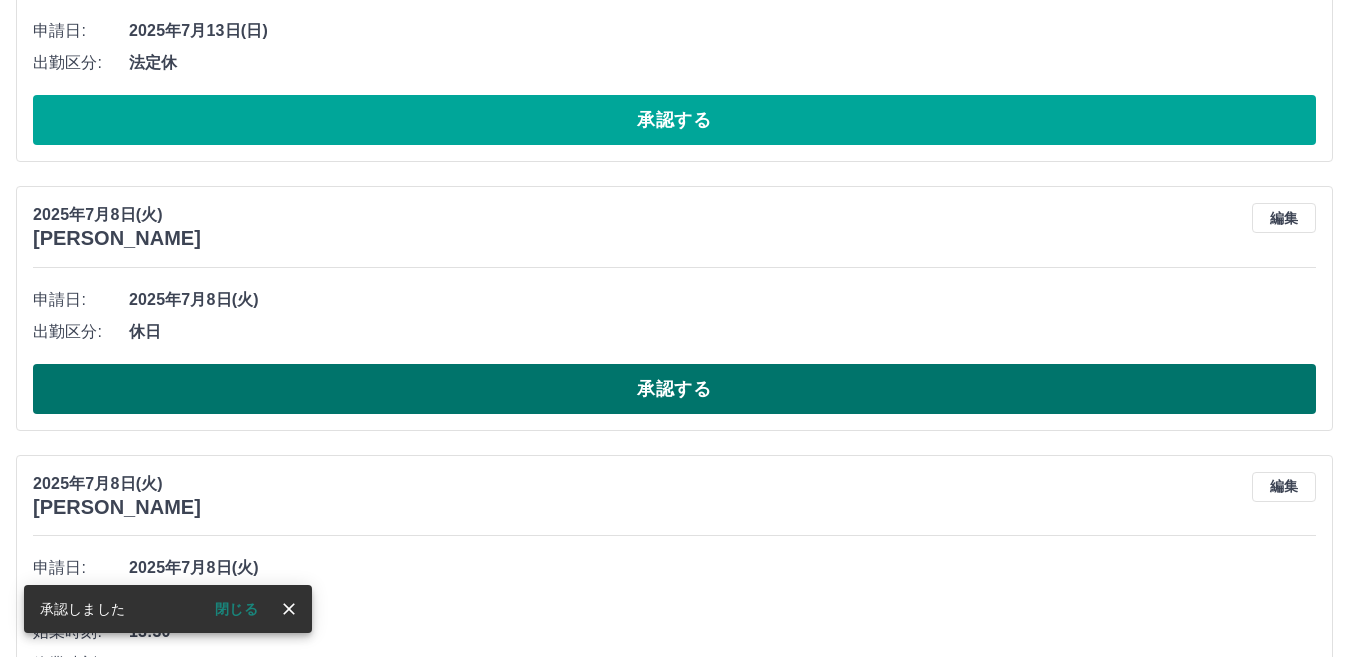 click on "承認する" at bounding box center (674, 389) 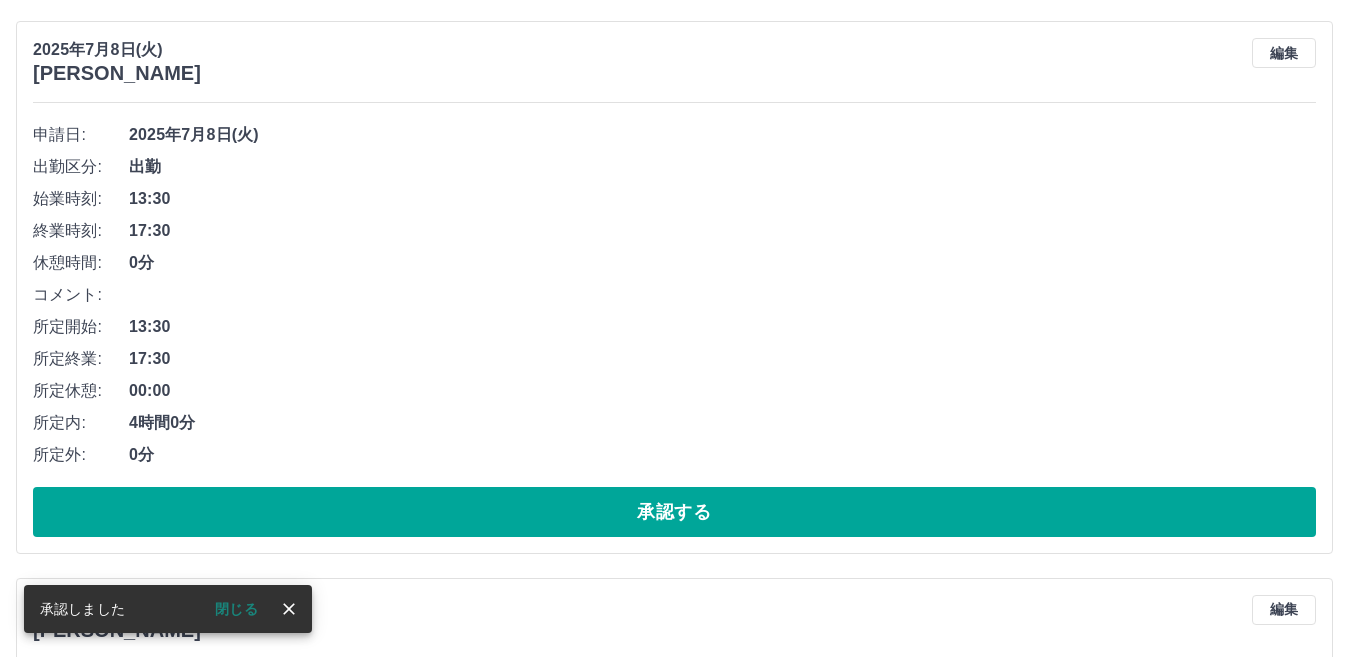 scroll, scrollTop: 786, scrollLeft: 0, axis: vertical 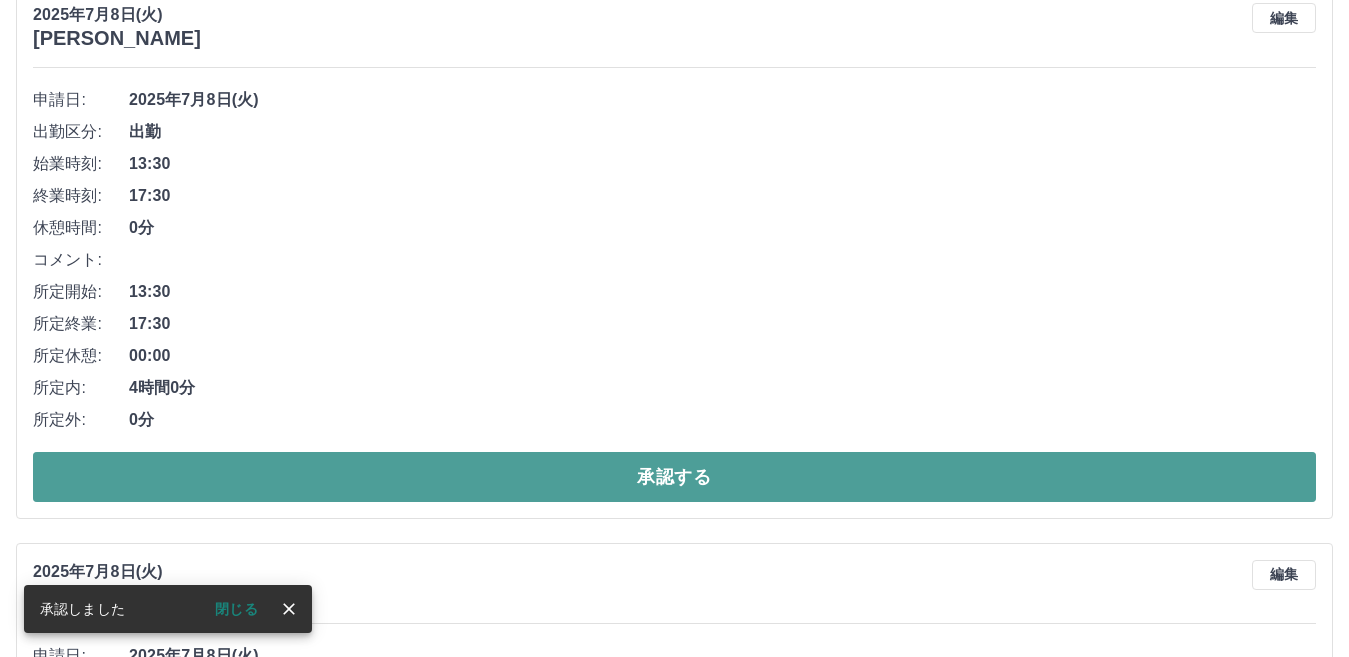 click on "承認する" at bounding box center (674, 477) 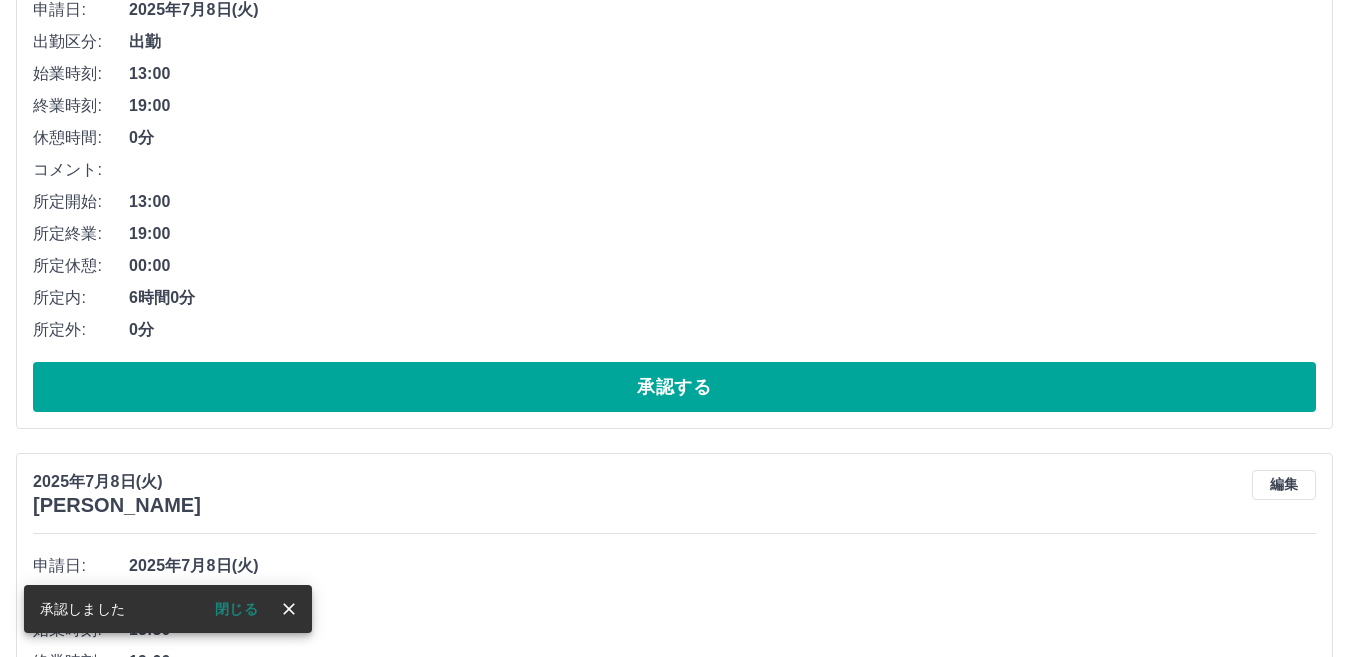 scroll, scrollTop: 929, scrollLeft: 0, axis: vertical 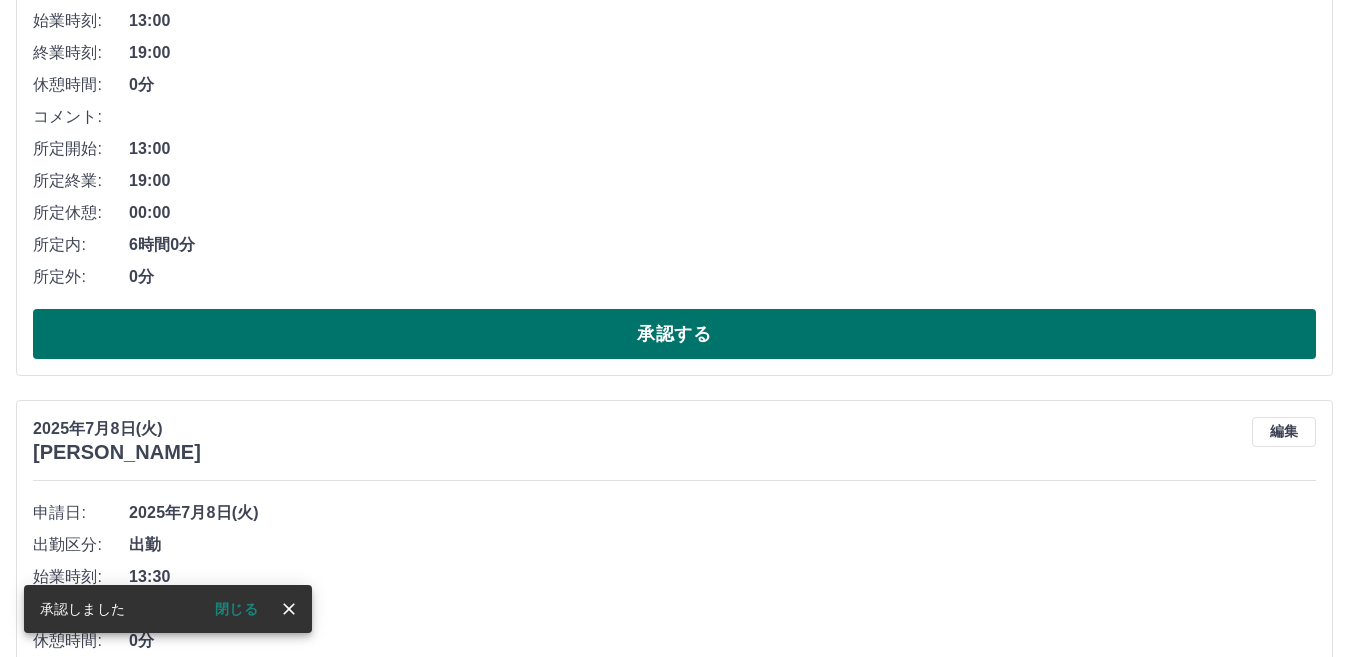 click on "承認する" at bounding box center (674, 334) 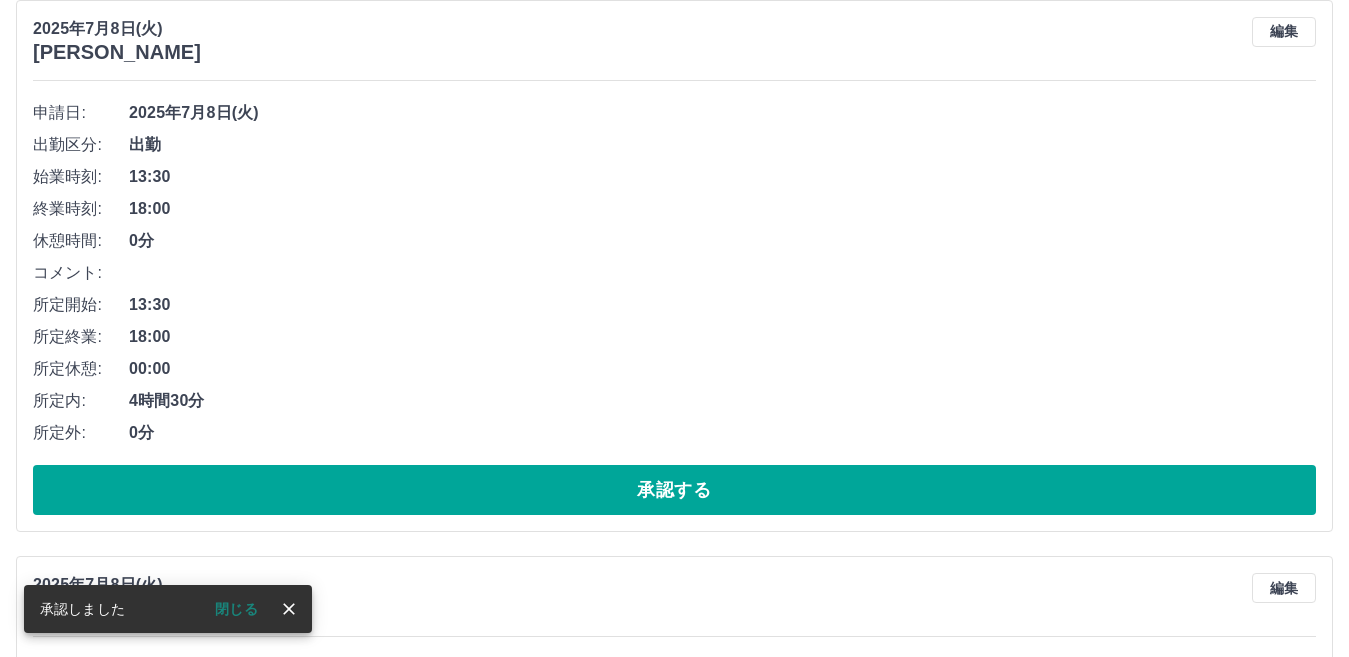 scroll, scrollTop: 772, scrollLeft: 0, axis: vertical 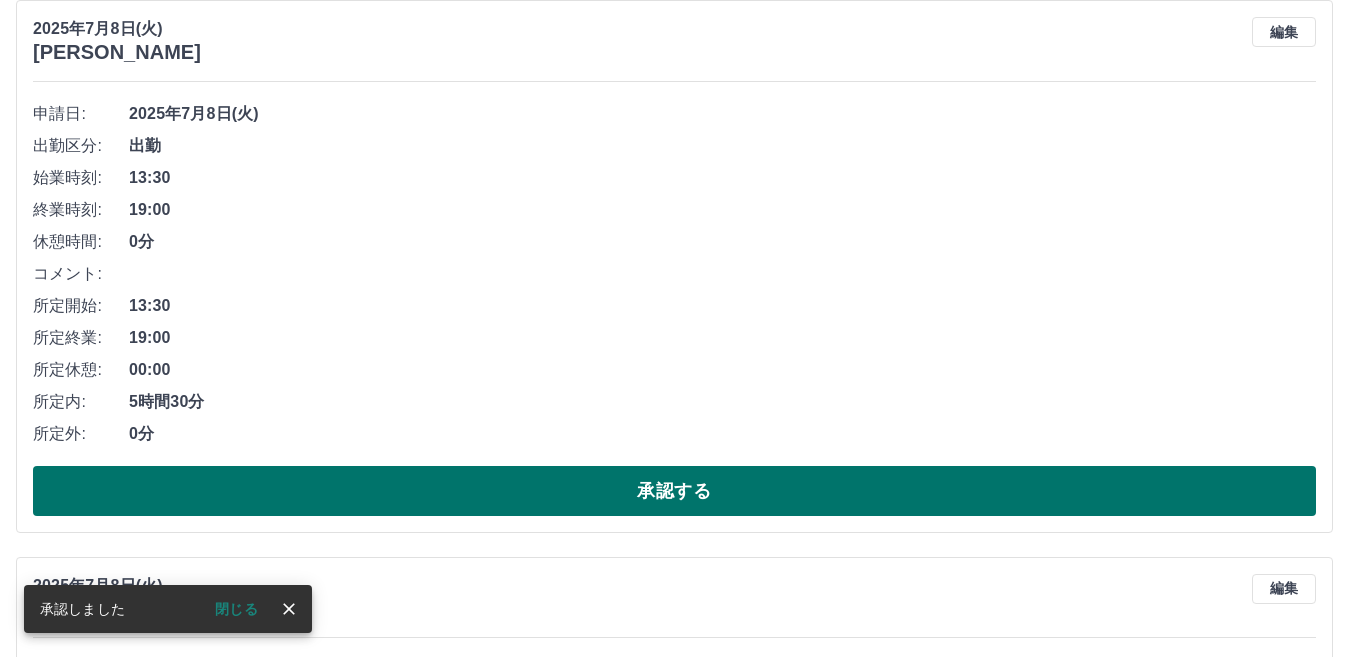 click on "承認する" at bounding box center [674, 491] 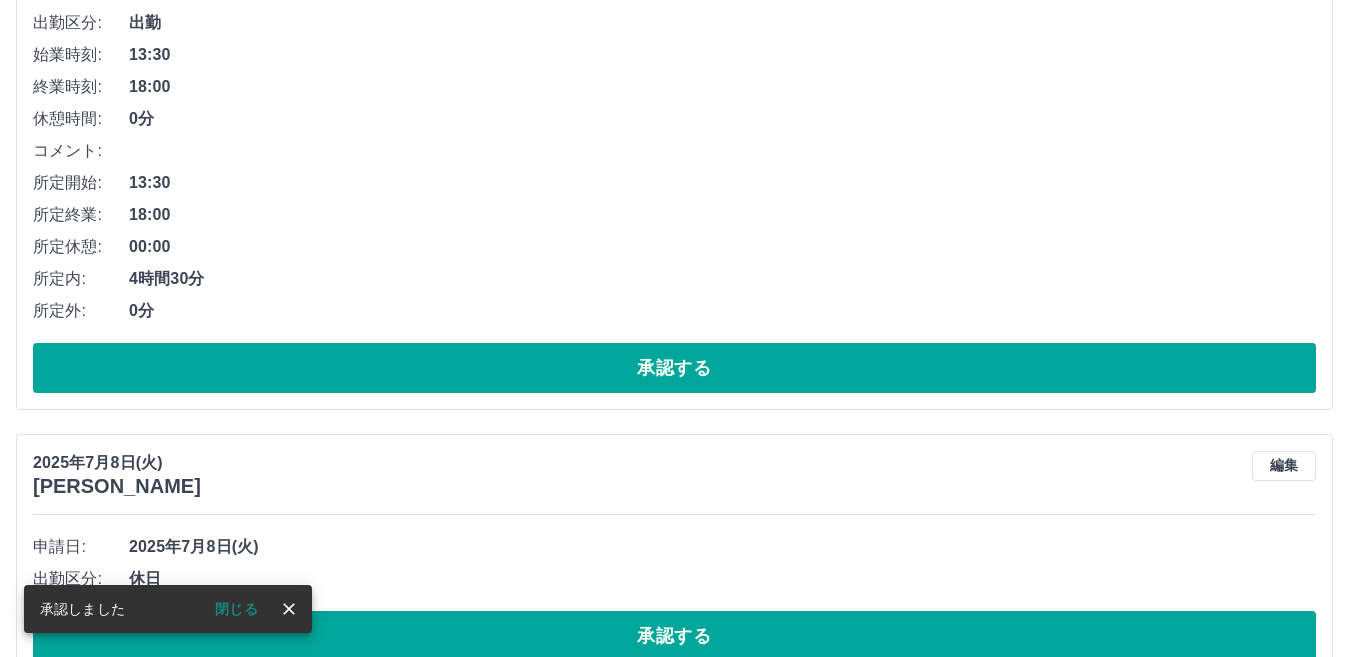 scroll, scrollTop: 1015, scrollLeft: 0, axis: vertical 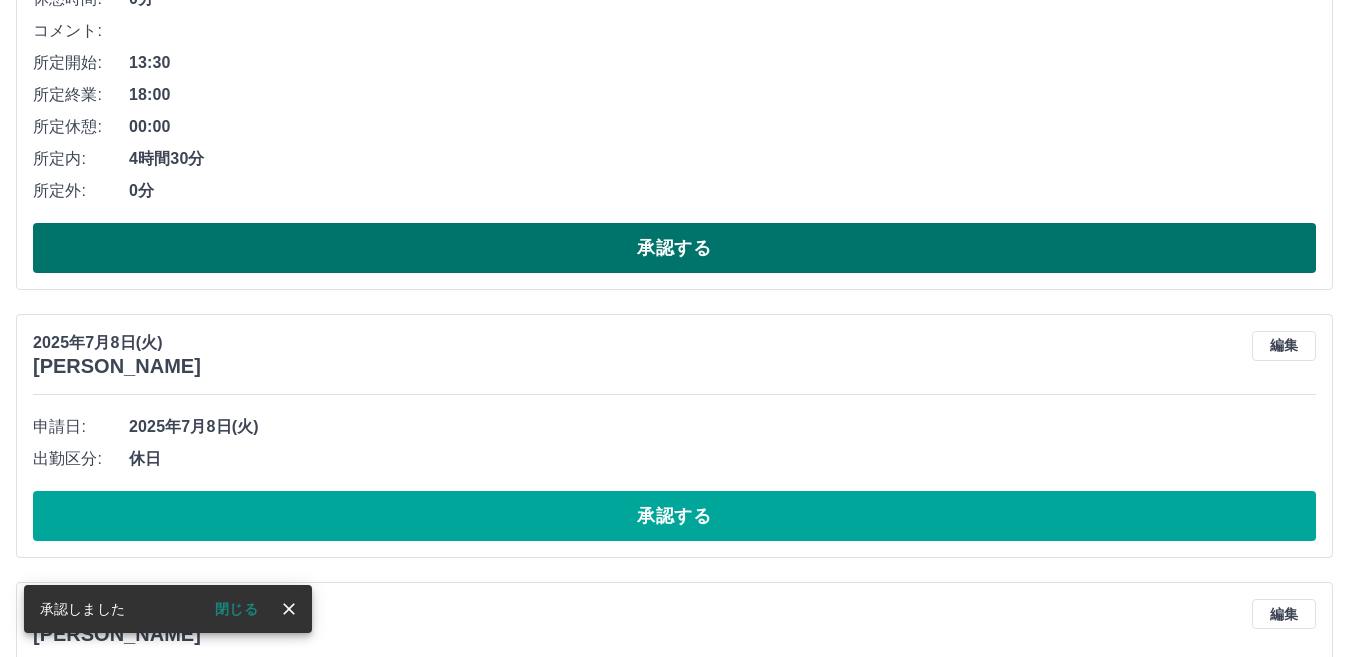 click on "承認する" at bounding box center [674, 248] 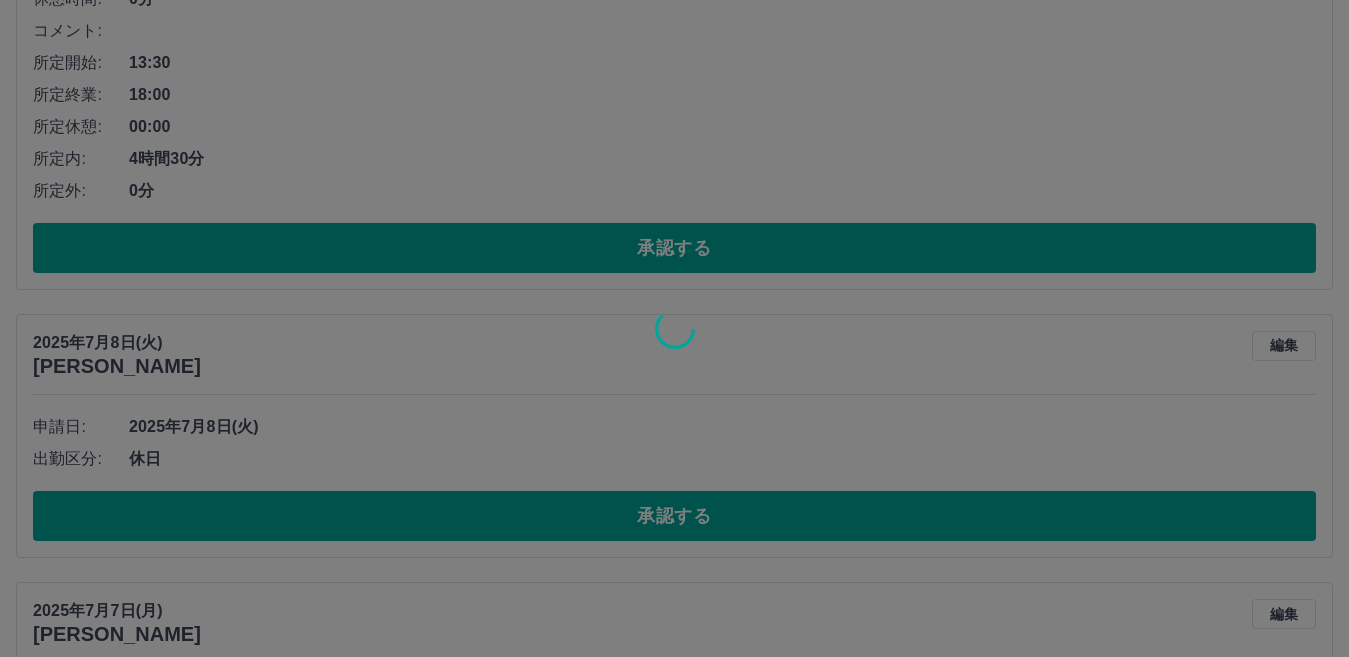 scroll, scrollTop: 458, scrollLeft: 0, axis: vertical 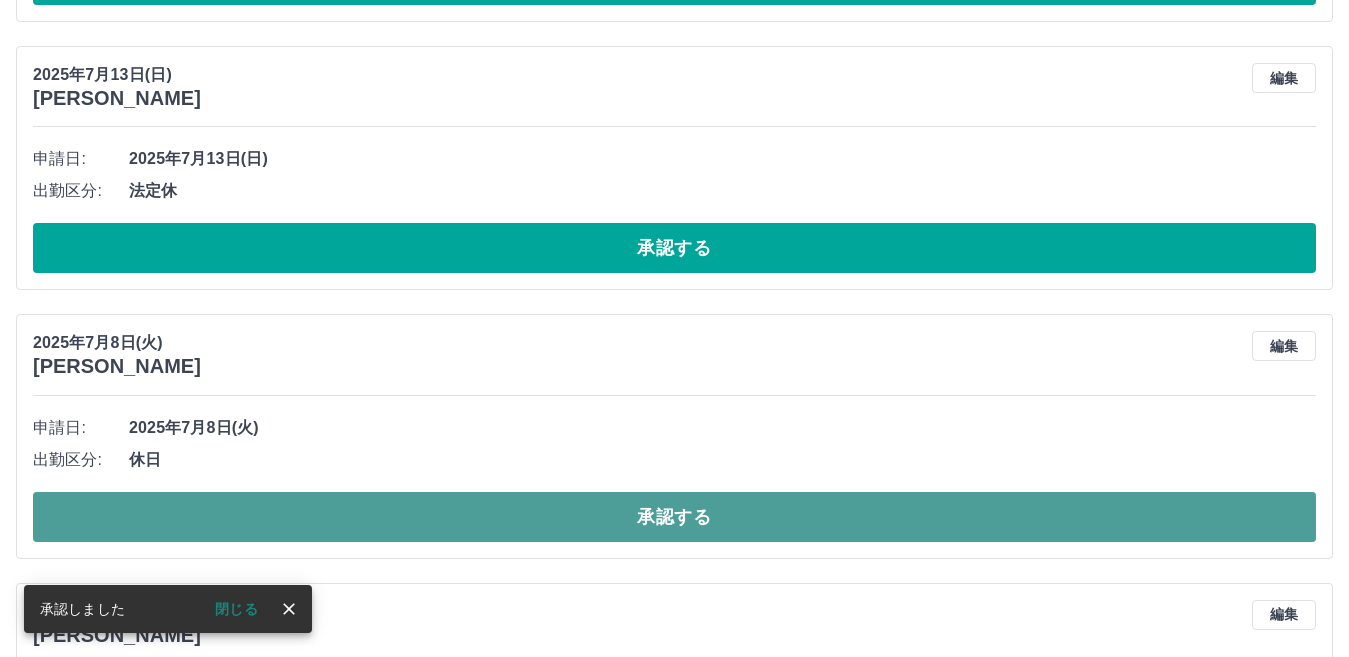 click on "承認する" at bounding box center [674, 517] 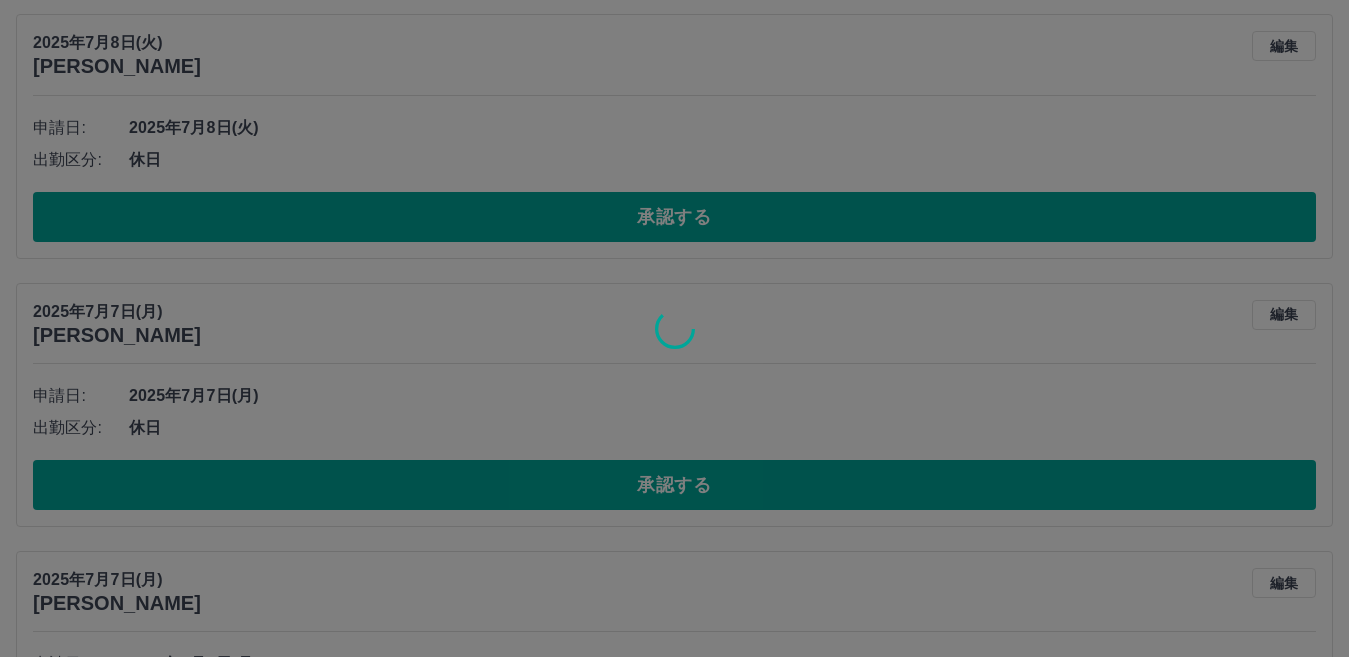scroll, scrollTop: 489, scrollLeft: 0, axis: vertical 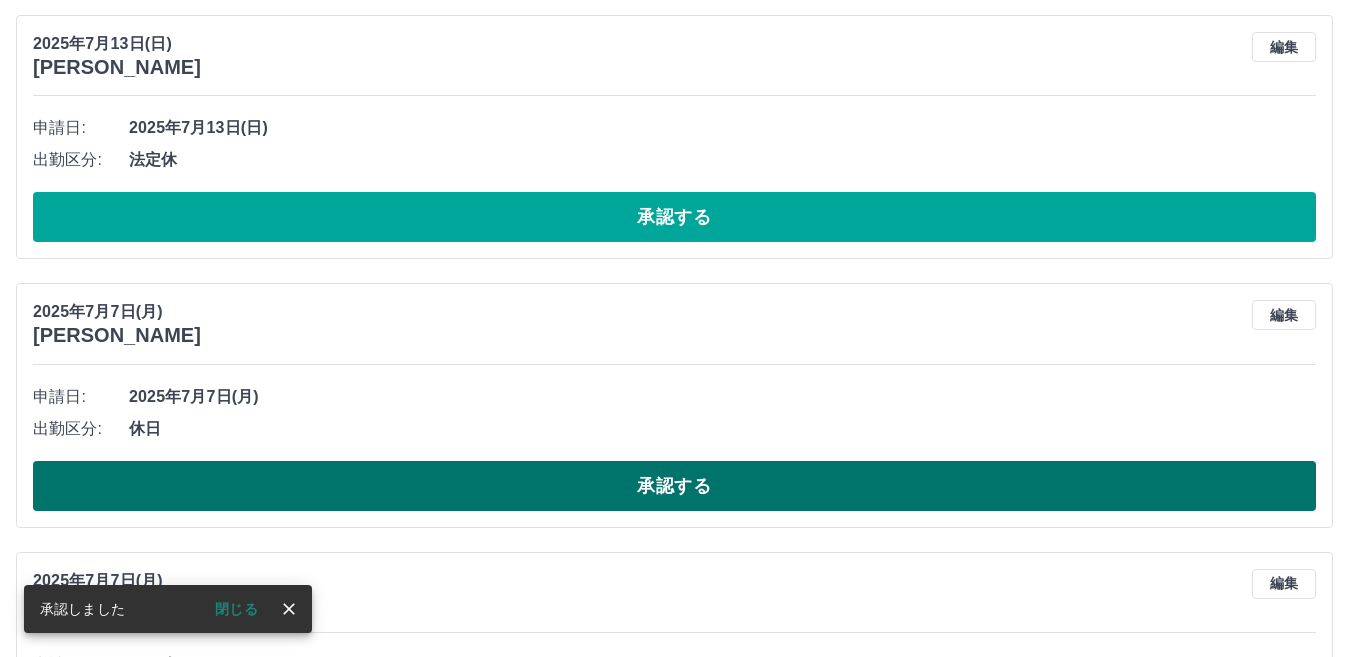 click on "承認する" at bounding box center [674, 486] 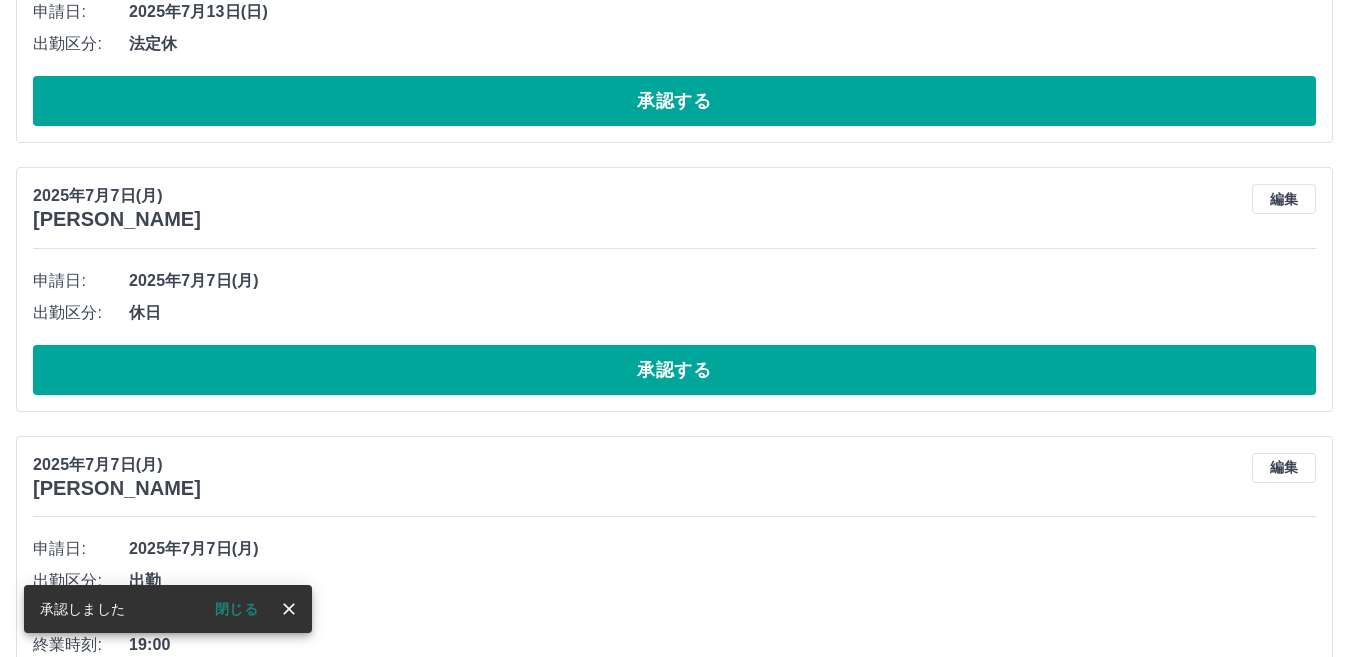 scroll, scrollTop: 720, scrollLeft: 0, axis: vertical 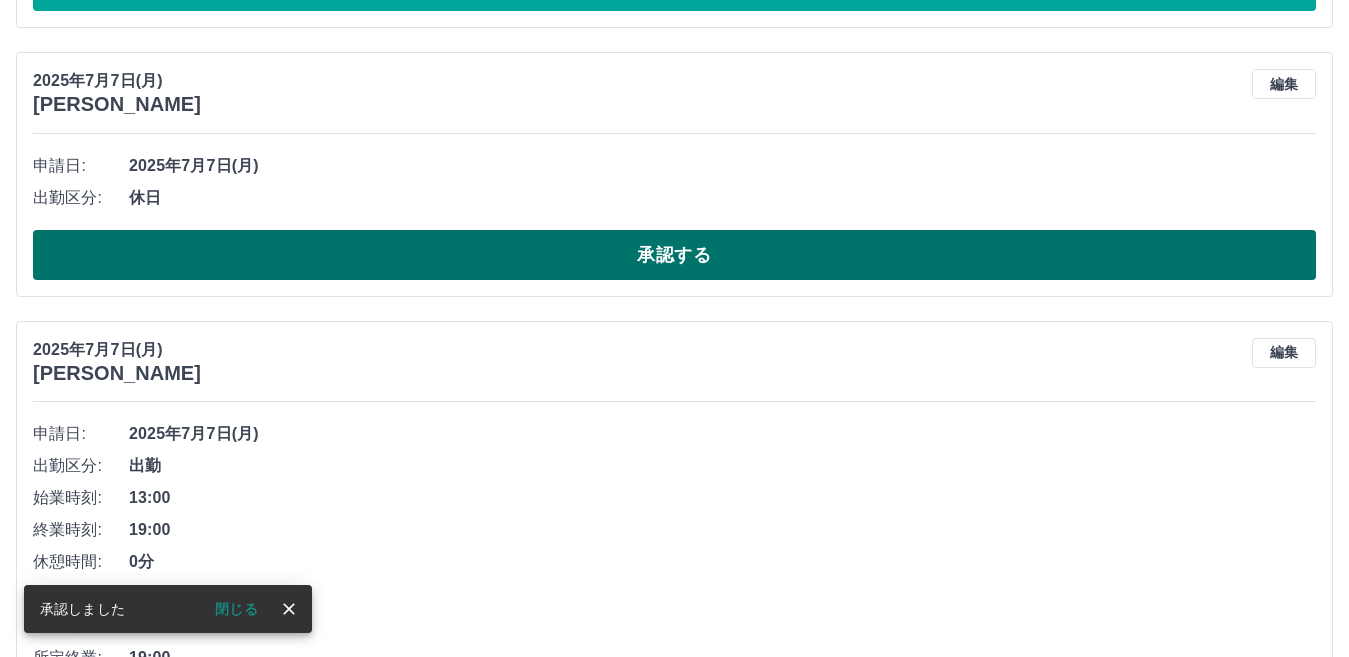 click on "承認する" at bounding box center [674, 255] 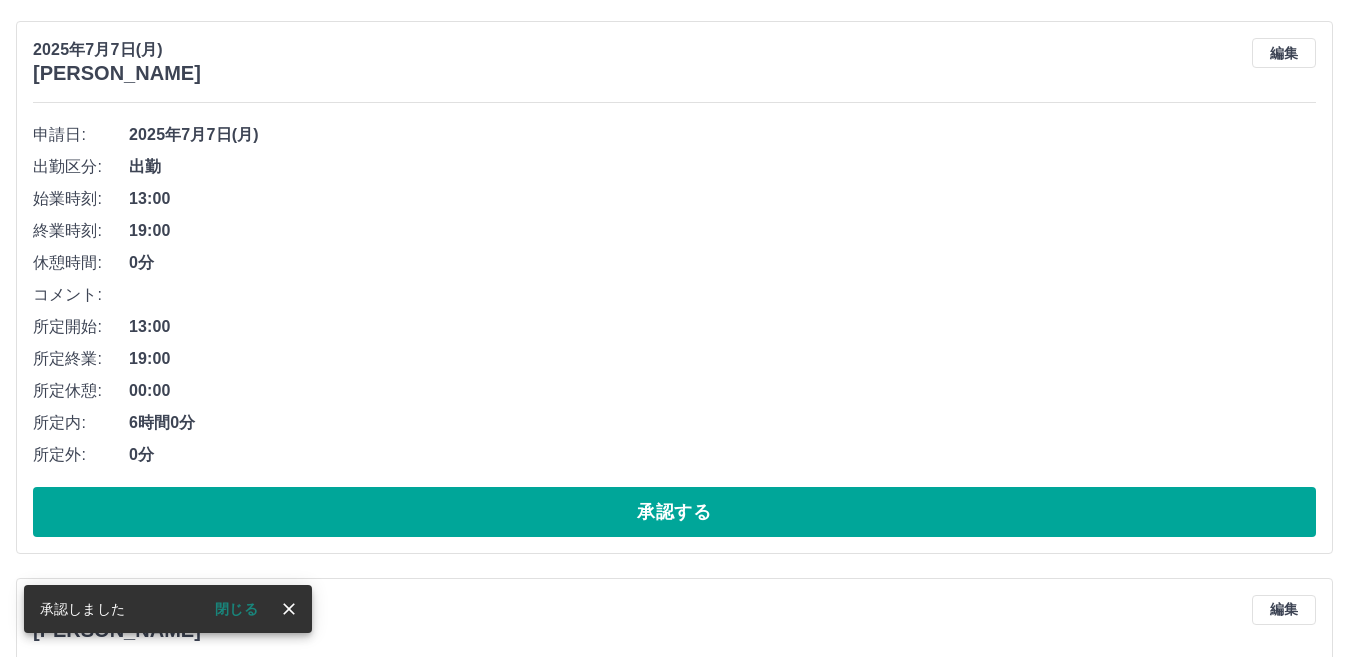 scroll, scrollTop: 851, scrollLeft: 0, axis: vertical 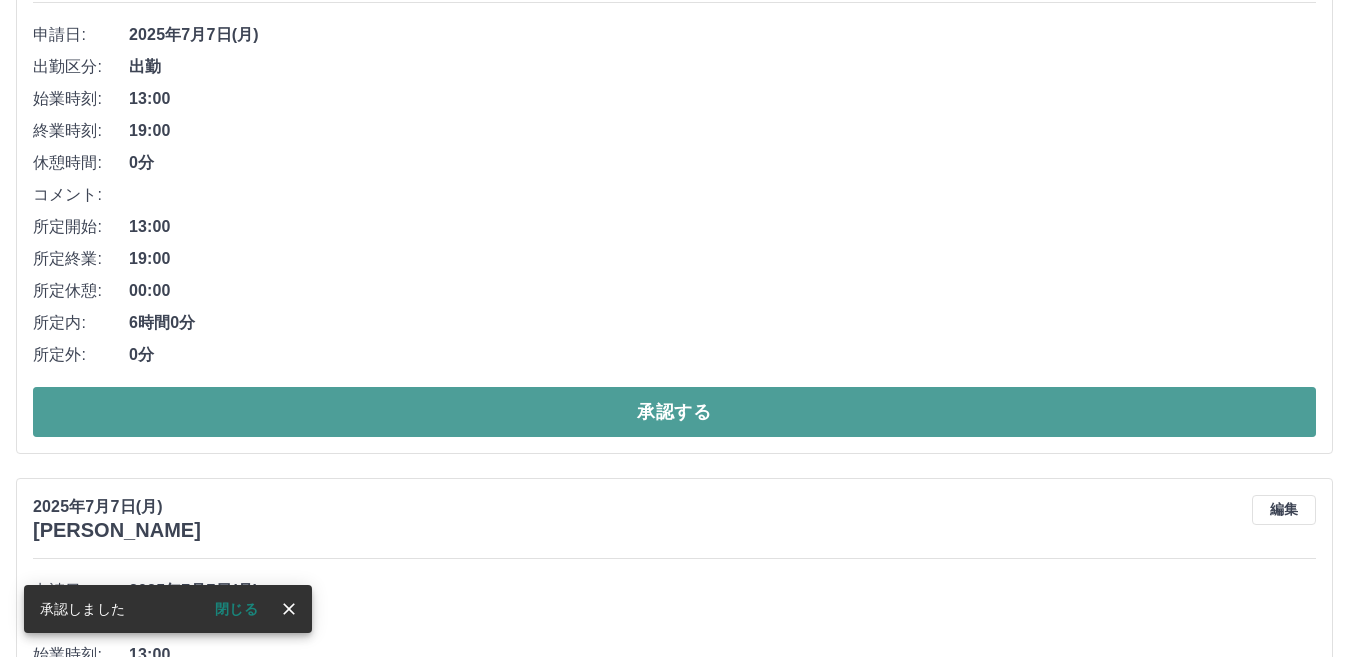 click on "承認する" at bounding box center (674, 412) 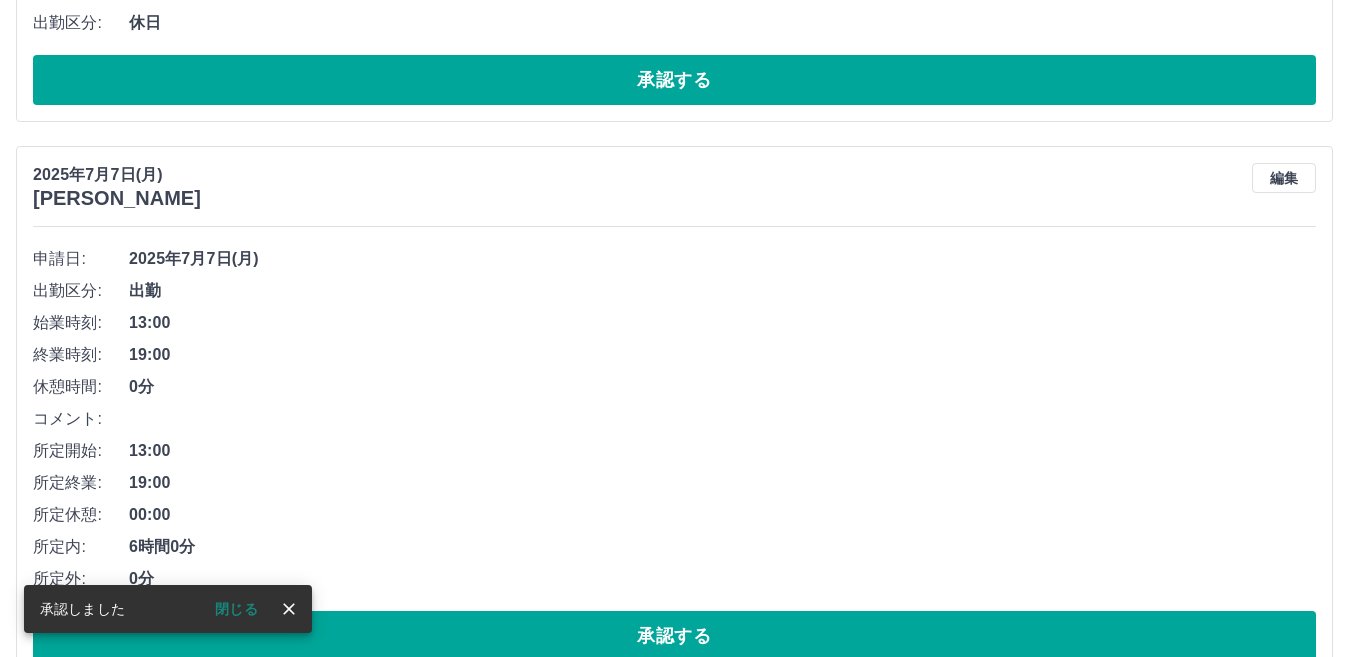 scroll, scrollTop: 895, scrollLeft: 0, axis: vertical 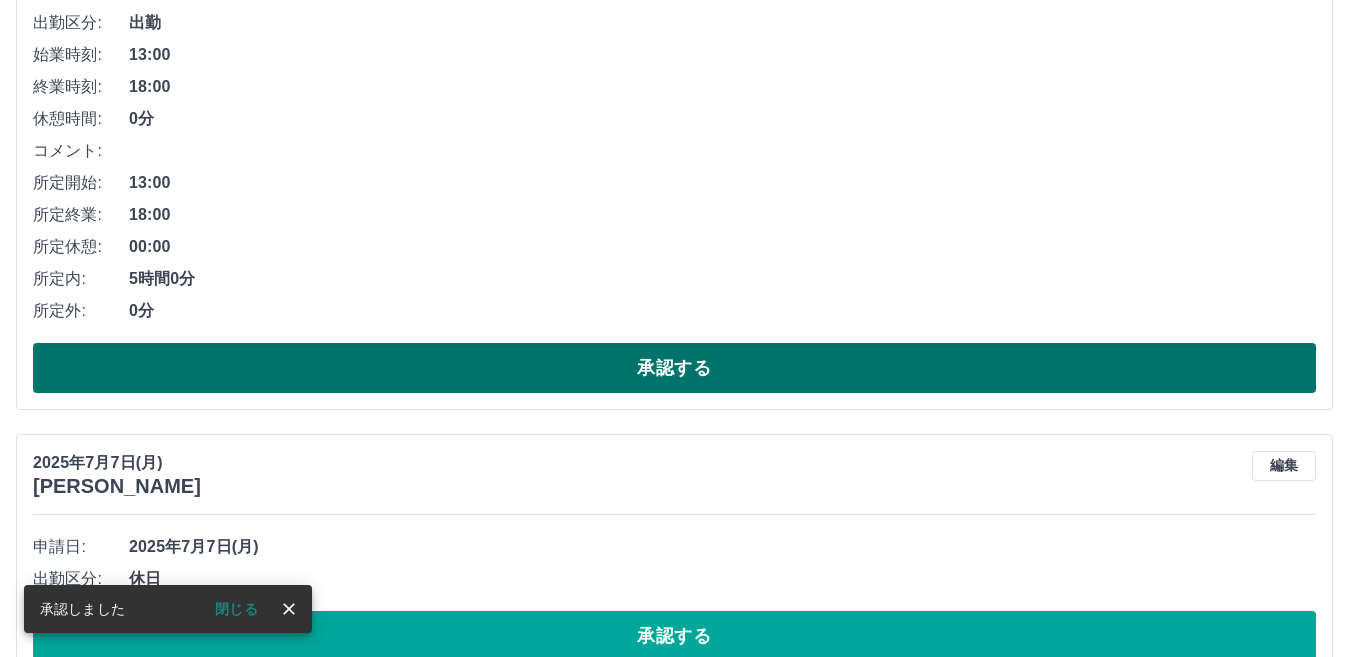 click on "承認する" at bounding box center (674, 368) 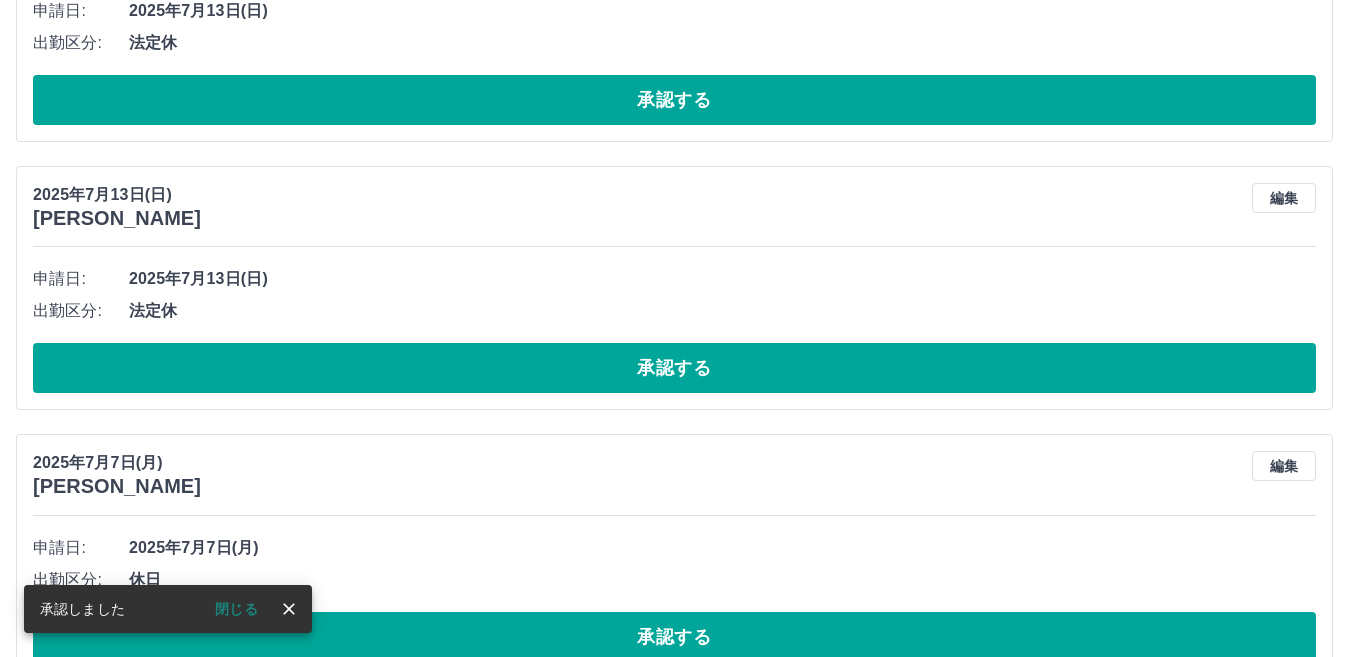 scroll, scrollTop: 738, scrollLeft: 0, axis: vertical 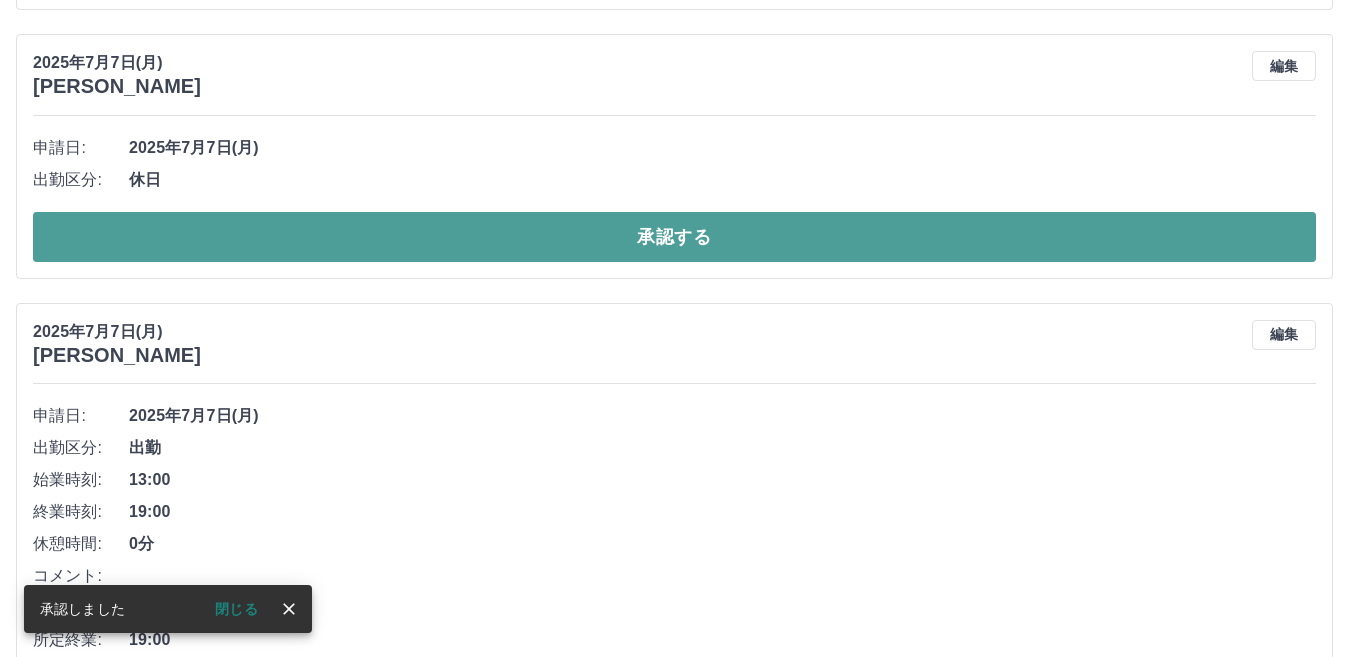 click on "承認する" at bounding box center (674, 237) 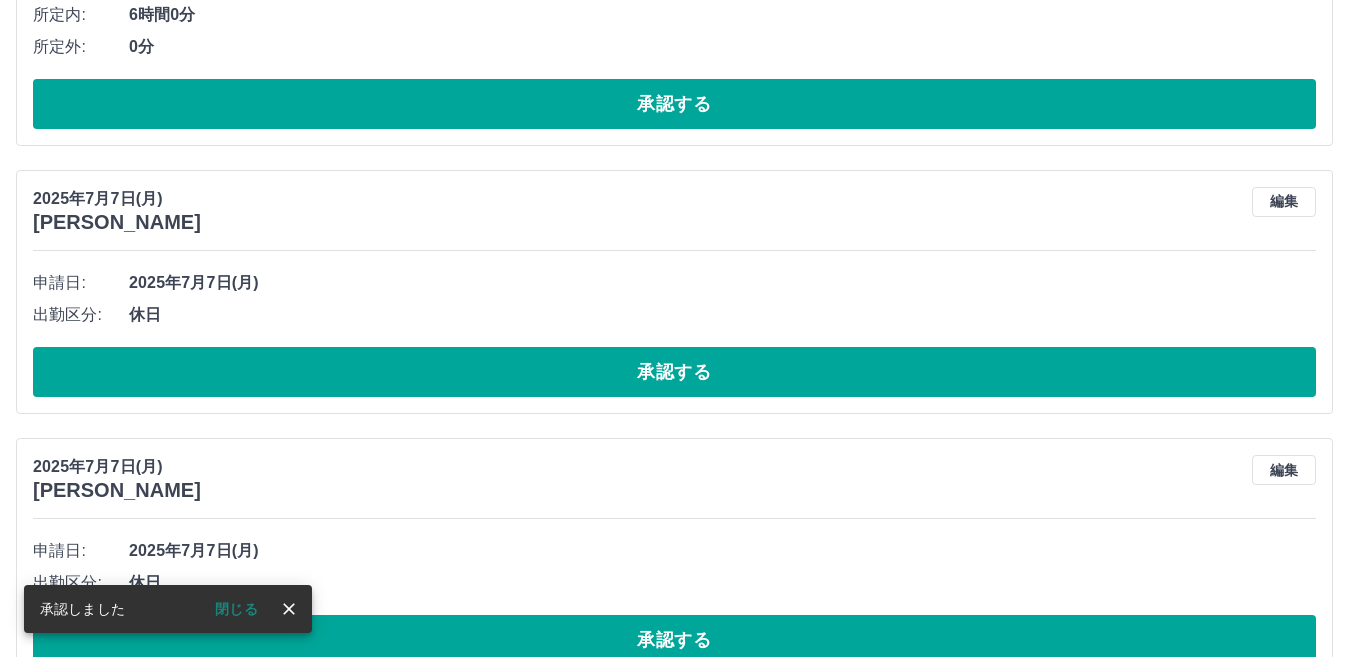 scroll, scrollTop: 1169, scrollLeft: 0, axis: vertical 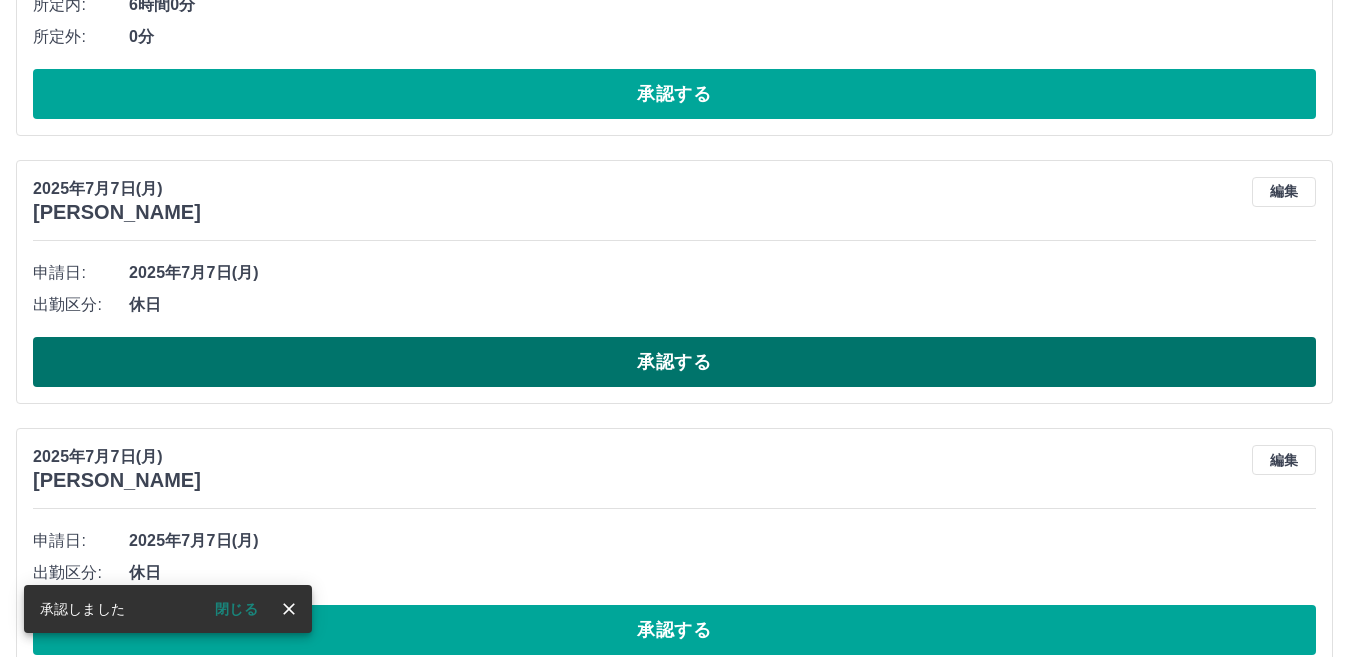 click on "承認する" at bounding box center (674, 362) 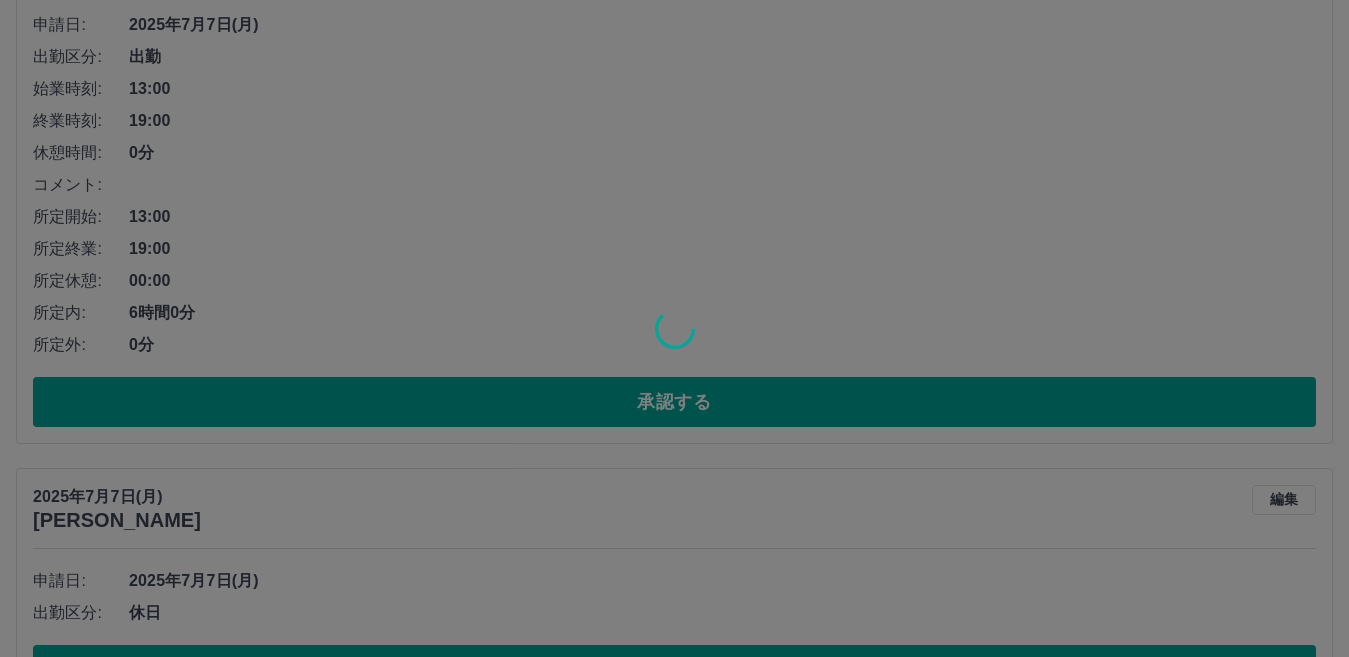 scroll, scrollTop: 869, scrollLeft: 0, axis: vertical 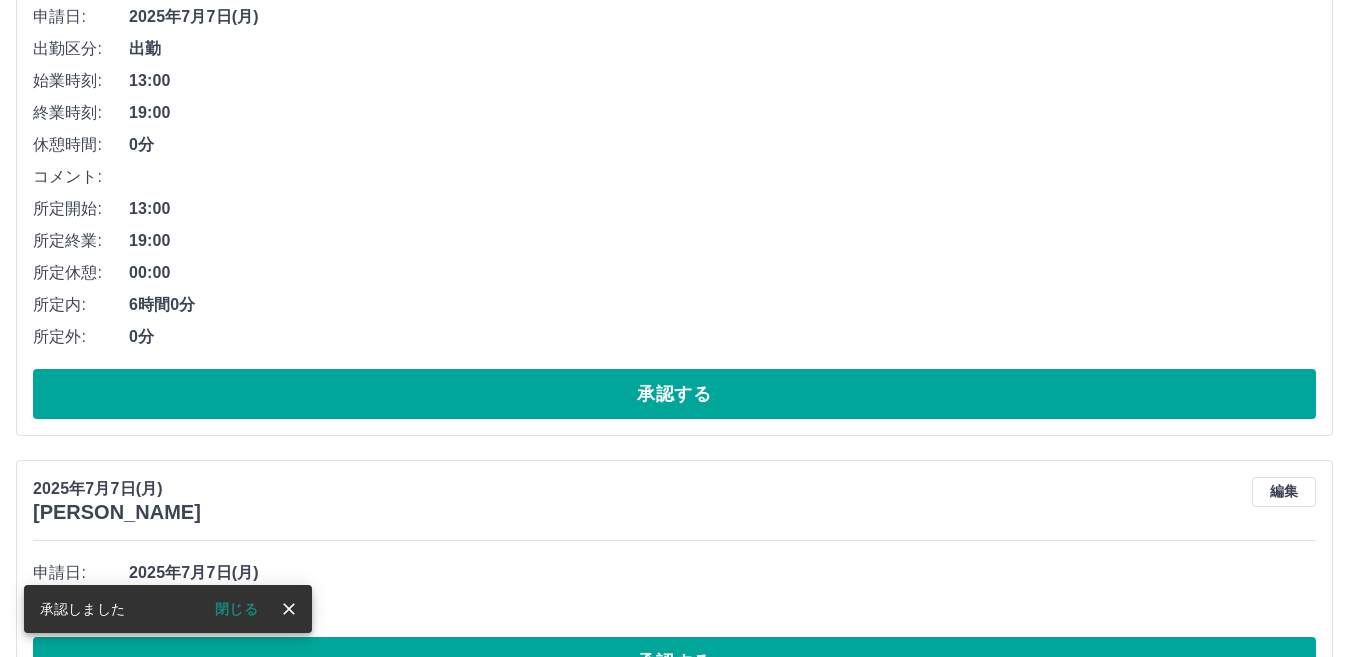 click on "承認する" at bounding box center [674, 394] 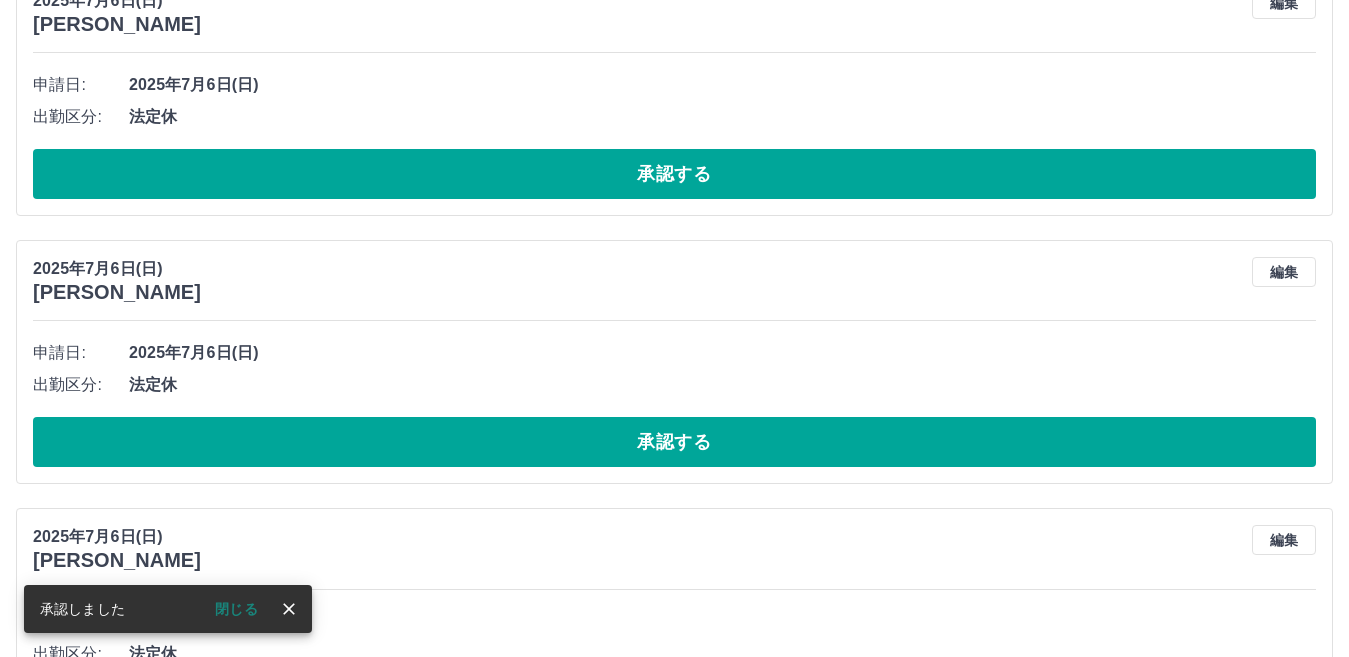 scroll, scrollTop: 512, scrollLeft: 0, axis: vertical 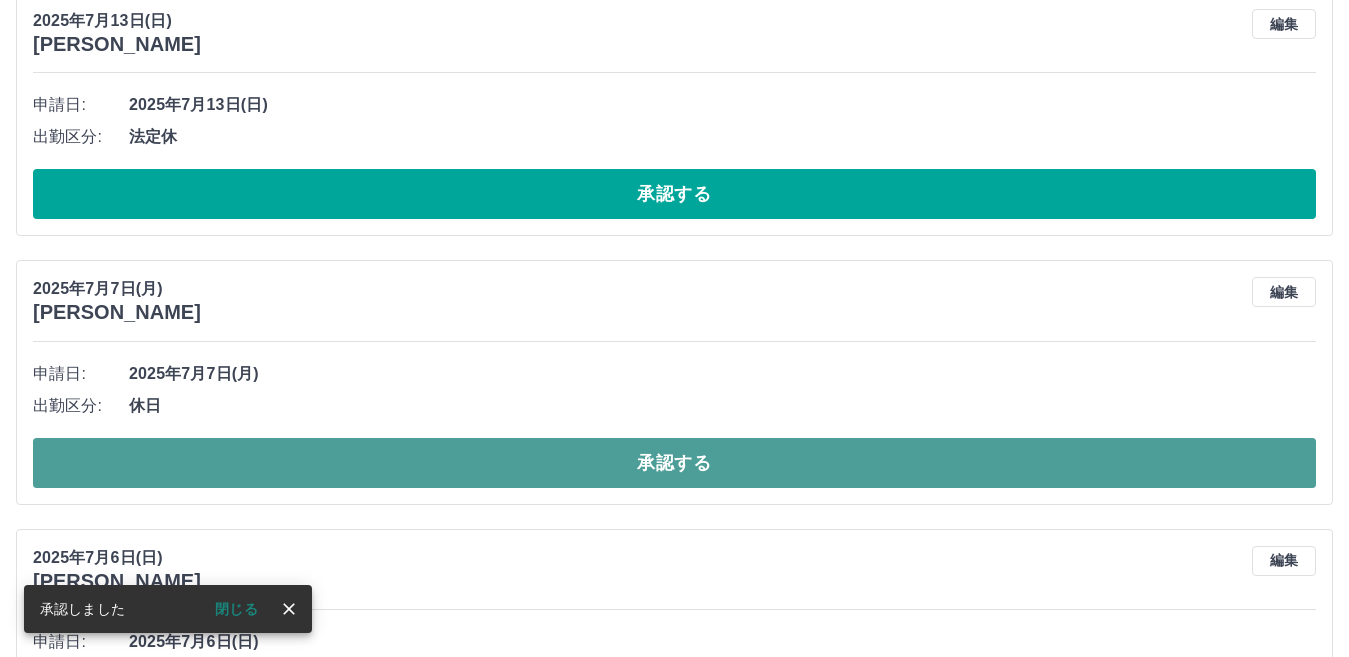 drag, startPoint x: 518, startPoint y: 464, endPoint x: 515, endPoint y: 454, distance: 10.440307 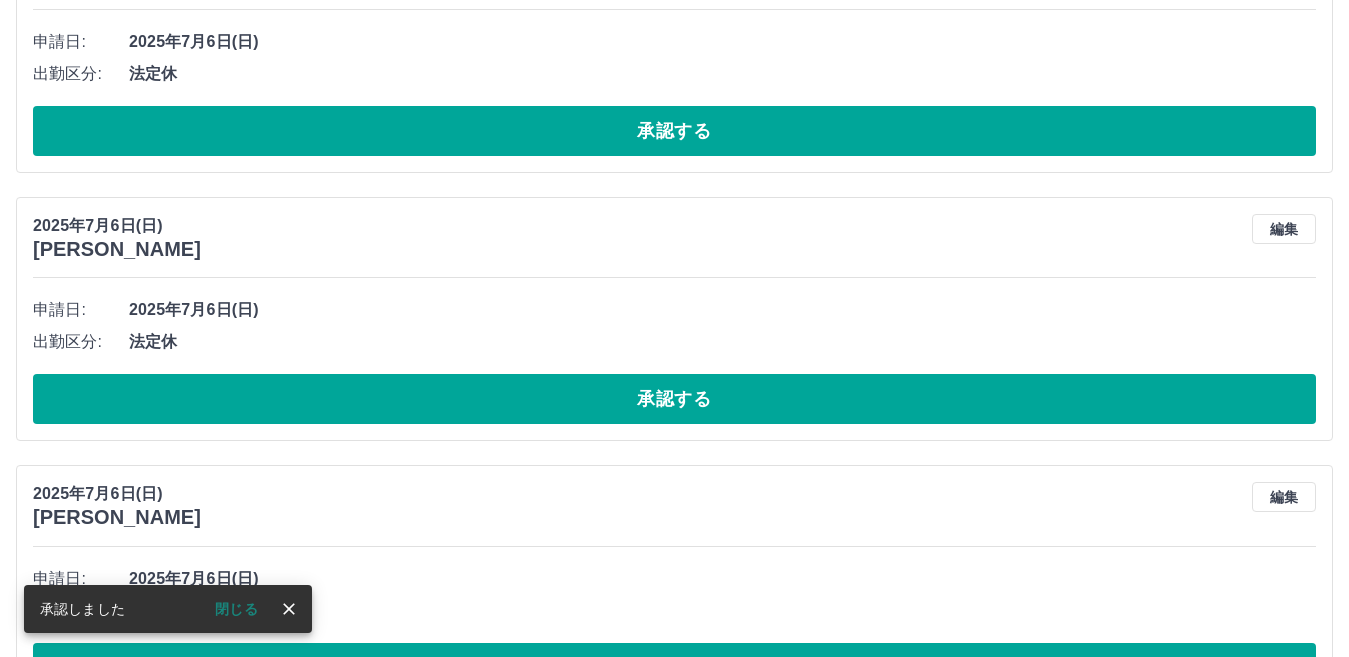 scroll, scrollTop: 844, scrollLeft: 0, axis: vertical 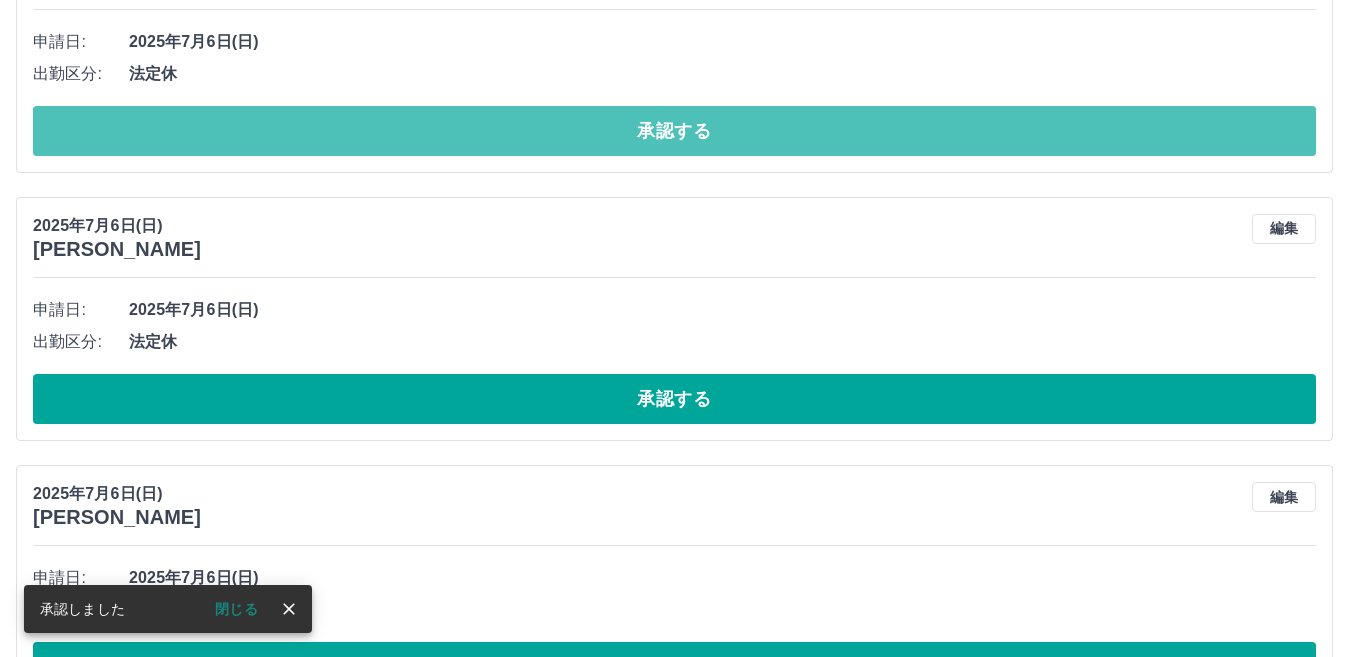 drag, startPoint x: 458, startPoint y: 123, endPoint x: 444, endPoint y: 99, distance: 27.784887 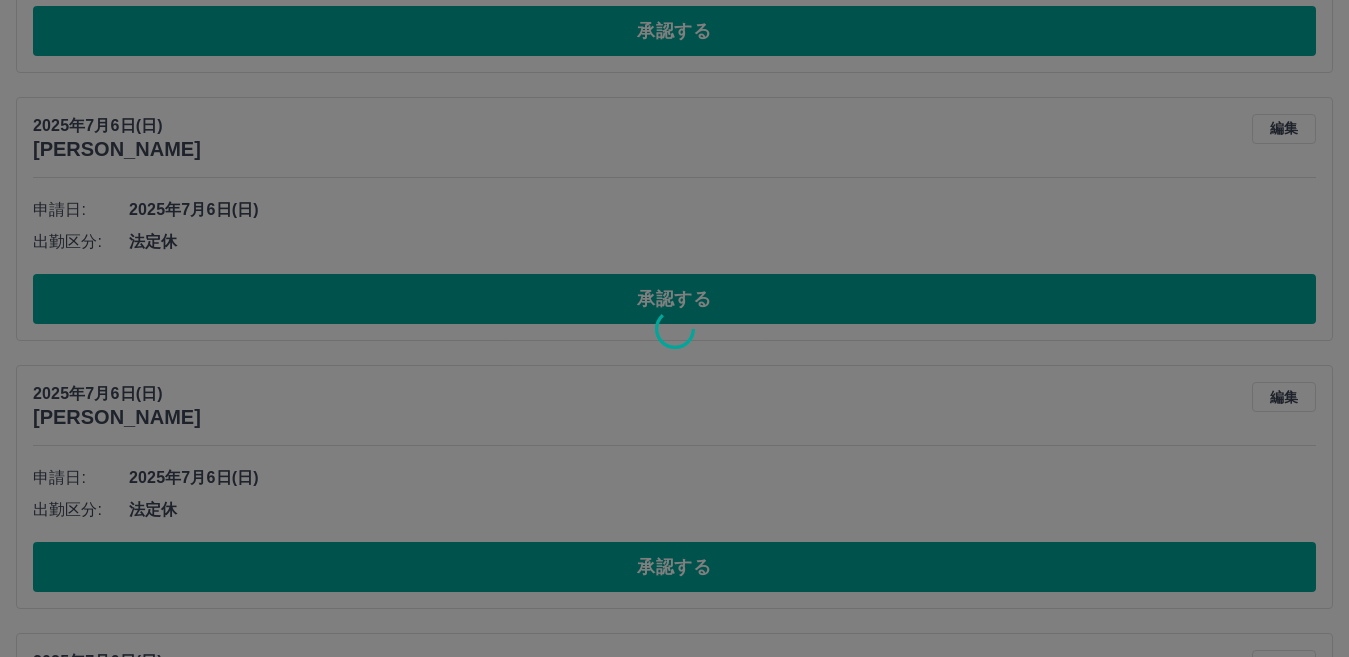scroll, scrollTop: 675, scrollLeft: 0, axis: vertical 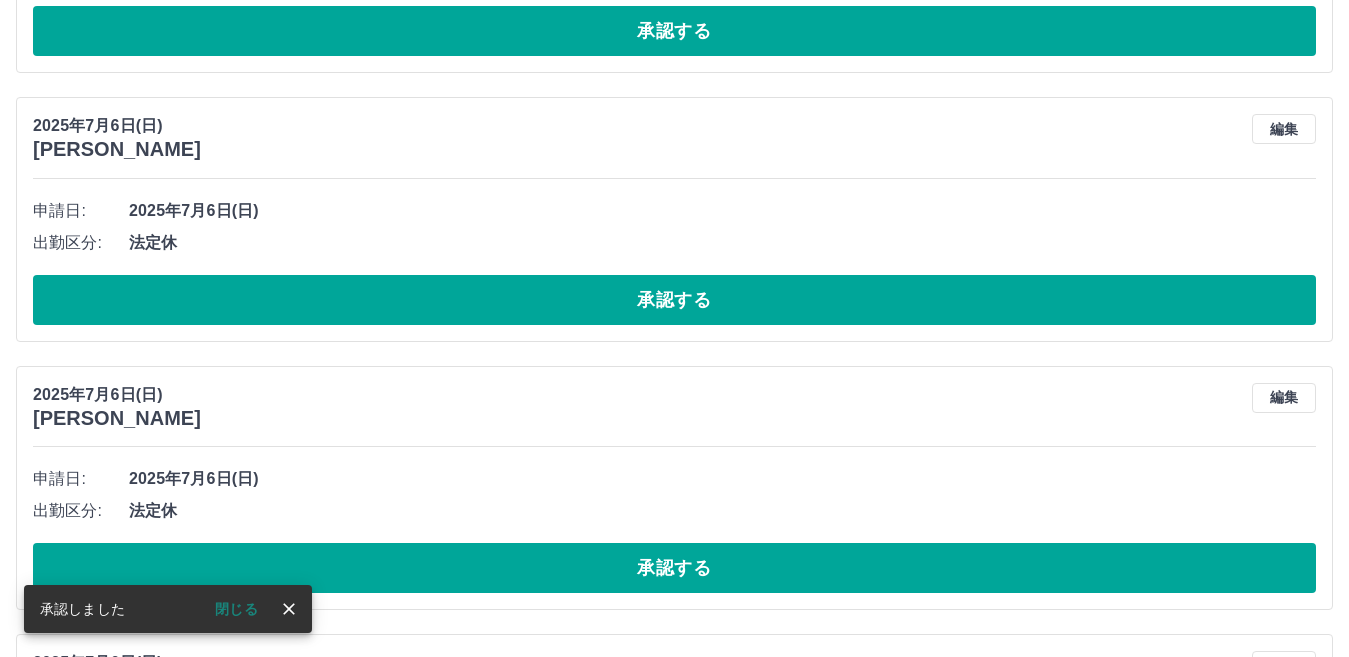 click on "承認する" at bounding box center [674, 300] 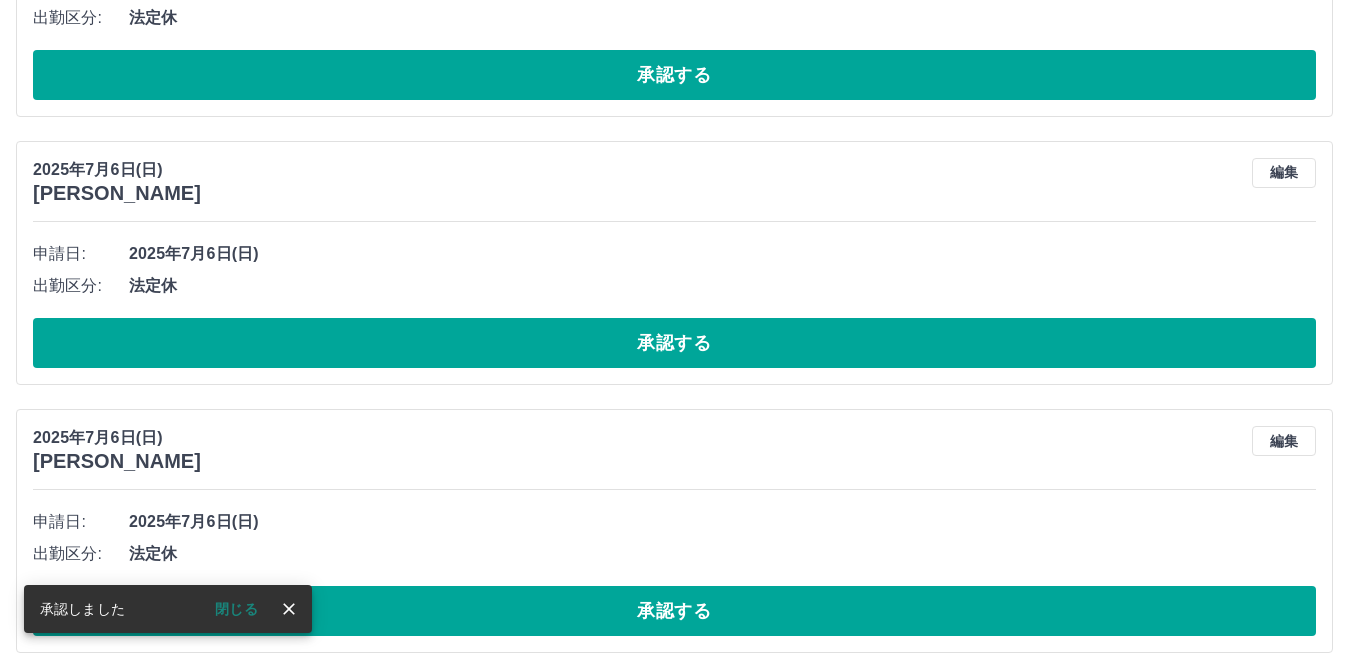 scroll, scrollTop: 631, scrollLeft: 0, axis: vertical 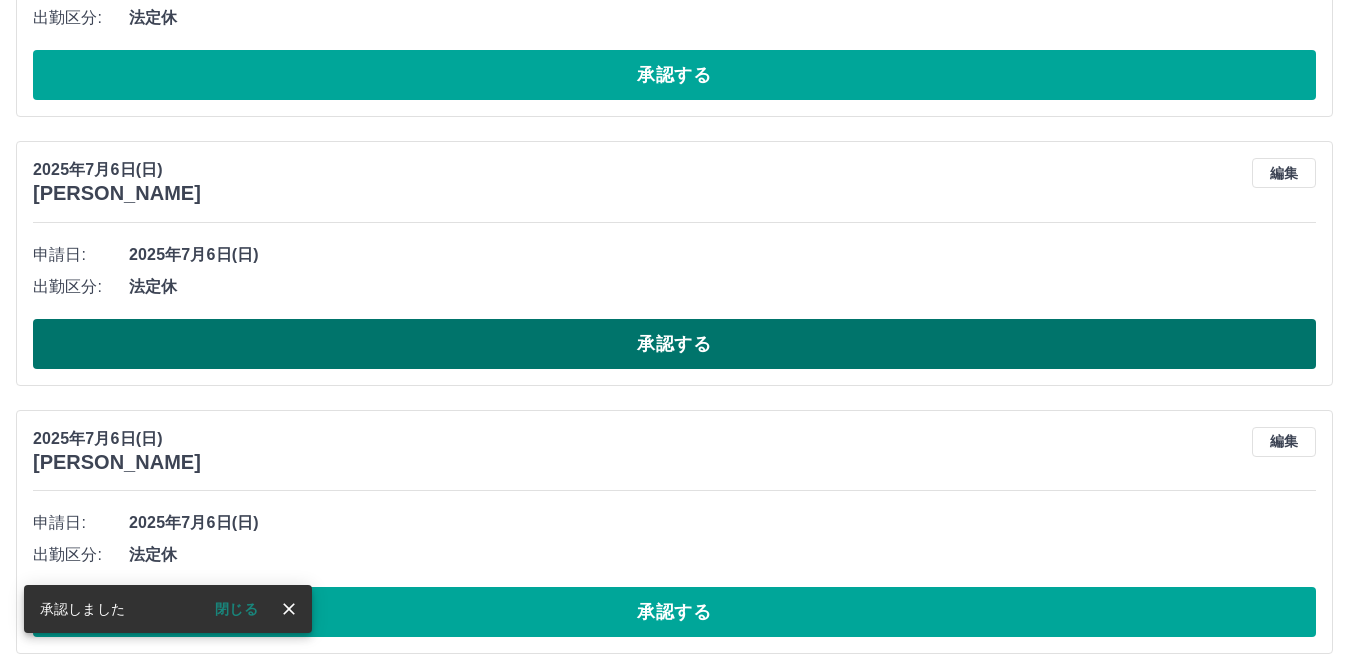 click on "承認する" at bounding box center [674, 344] 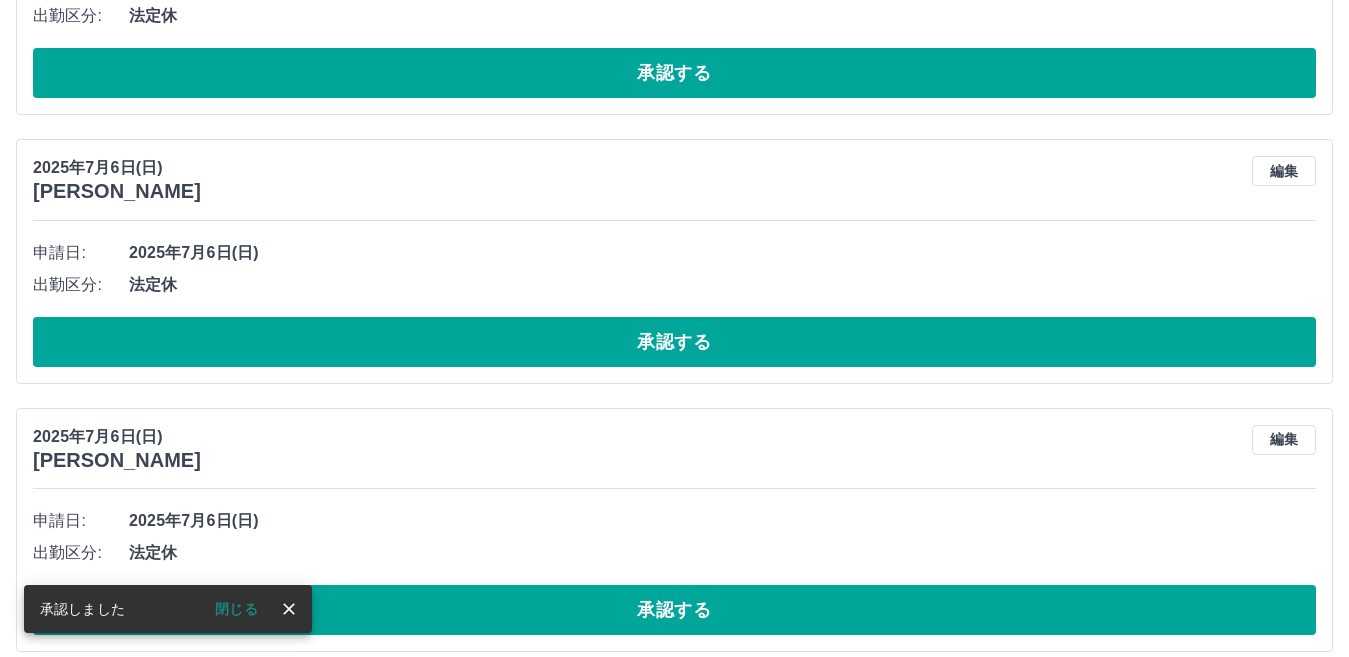 scroll, scrollTop: 631, scrollLeft: 0, axis: vertical 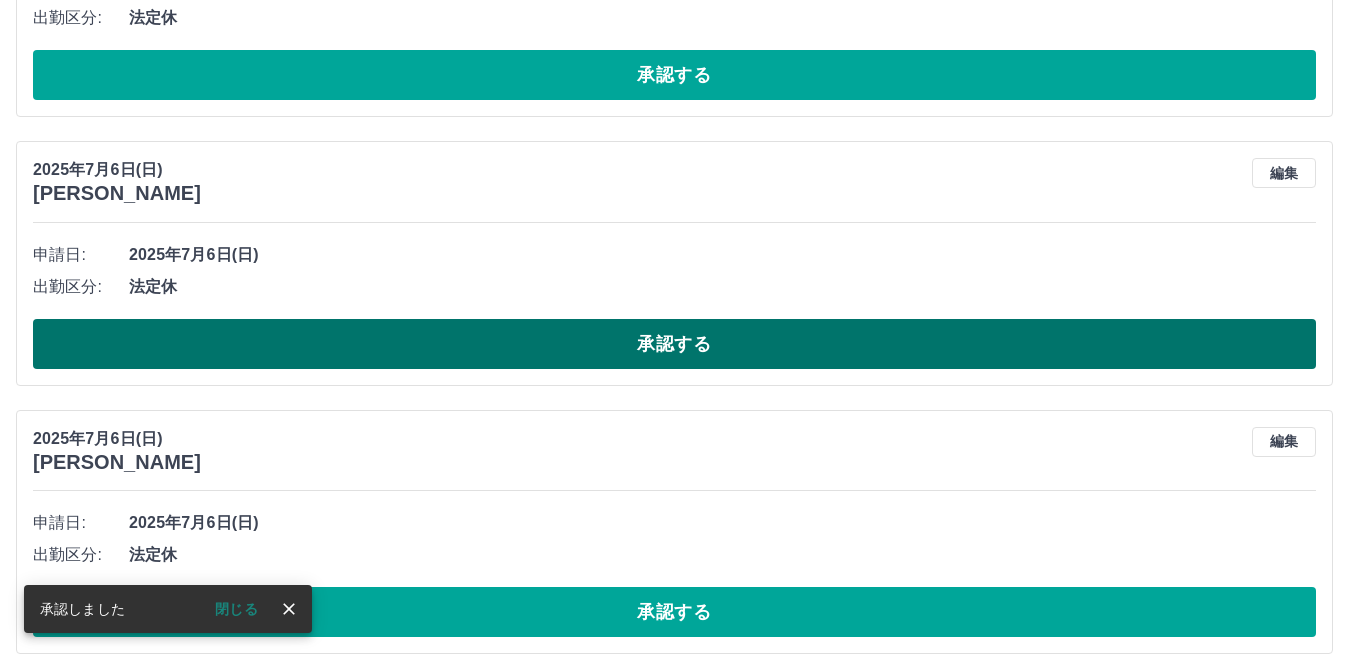 click on "承認する" at bounding box center (674, 344) 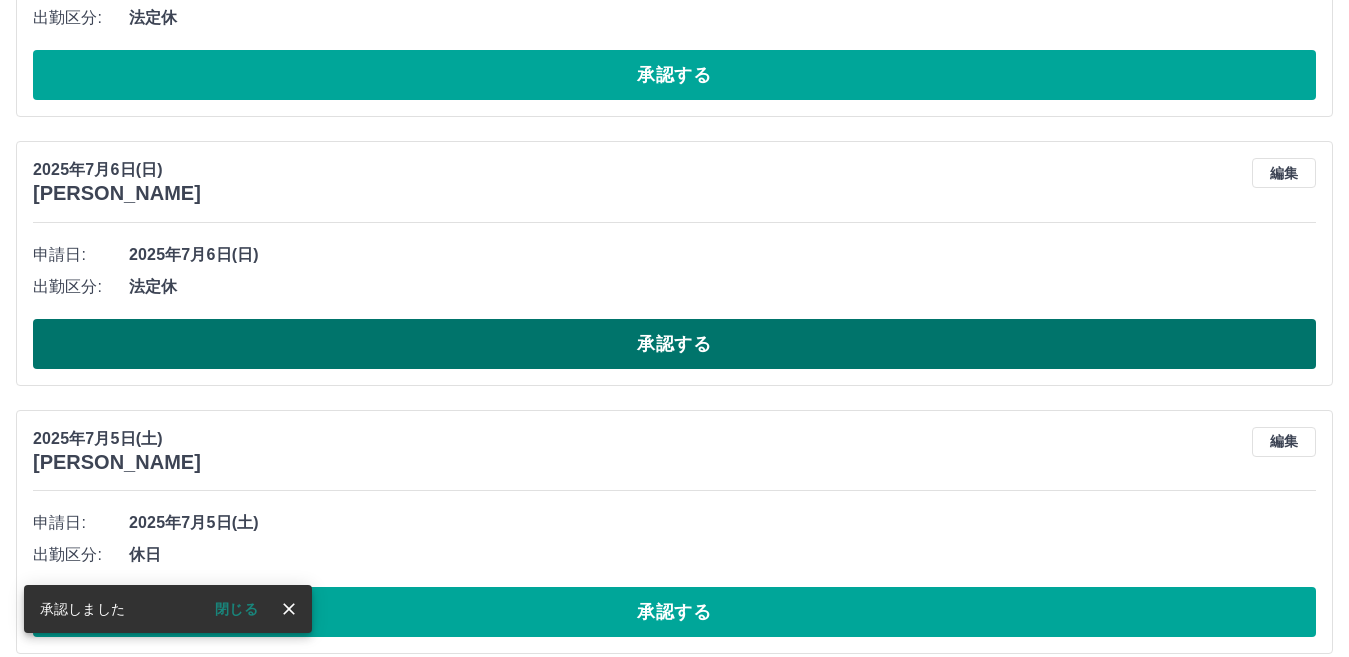 click on "承認する" at bounding box center [674, 344] 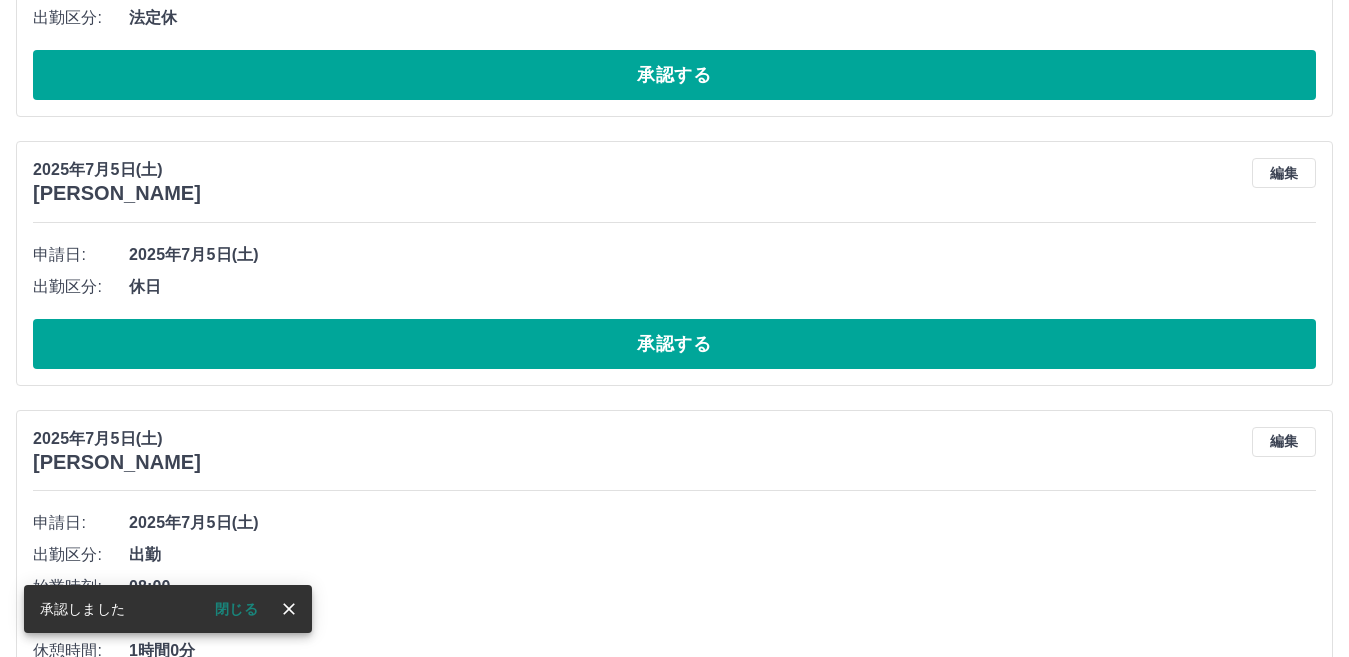 click on "承認する" at bounding box center [674, 344] 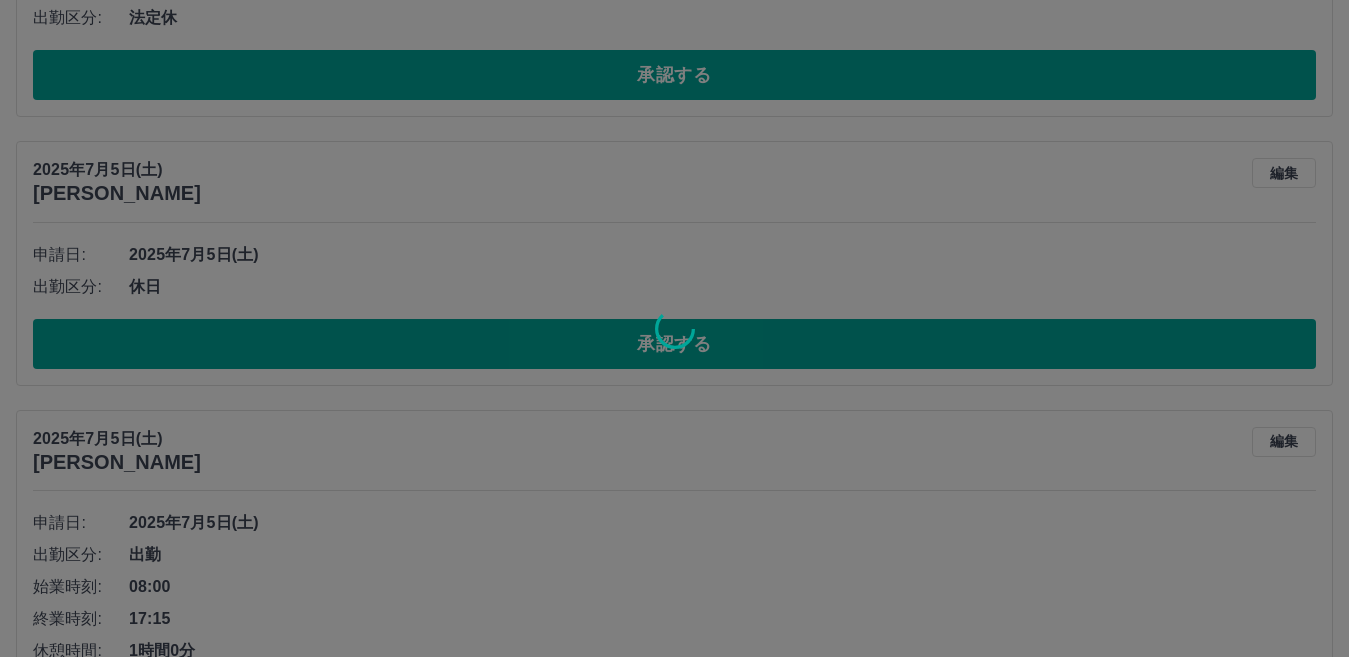 scroll, scrollTop: 931, scrollLeft: 0, axis: vertical 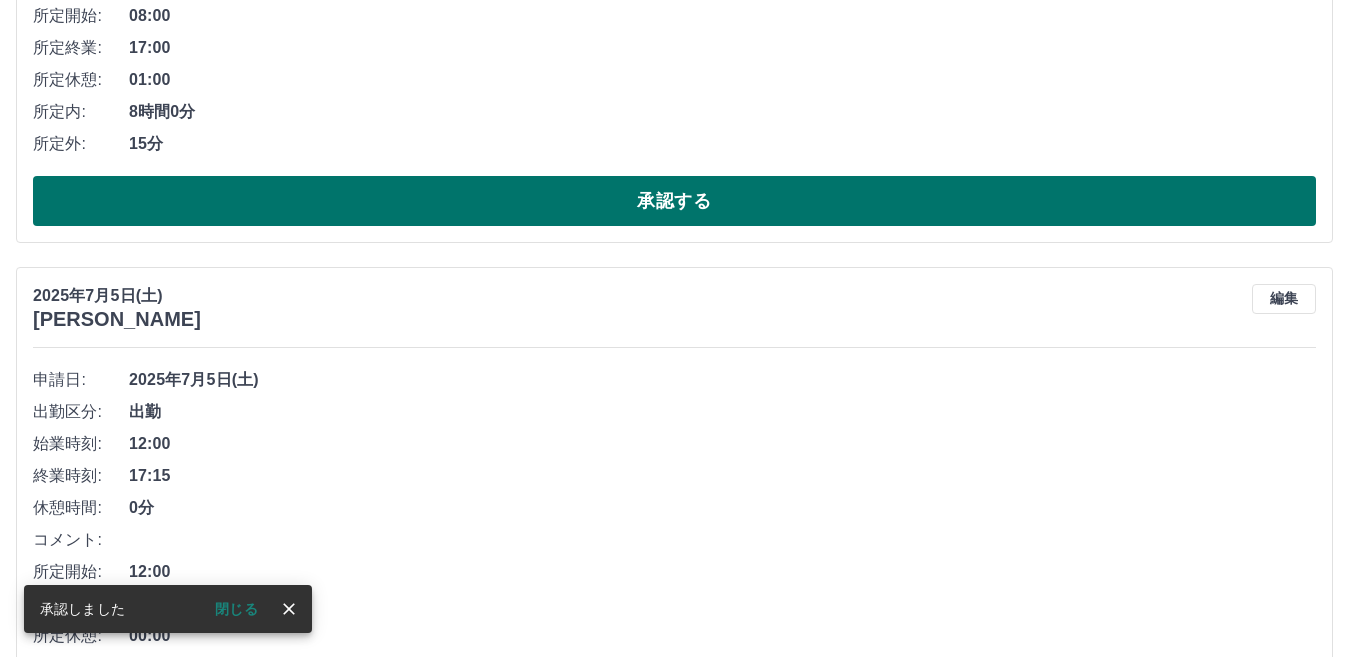 click on "承認する" at bounding box center (674, 201) 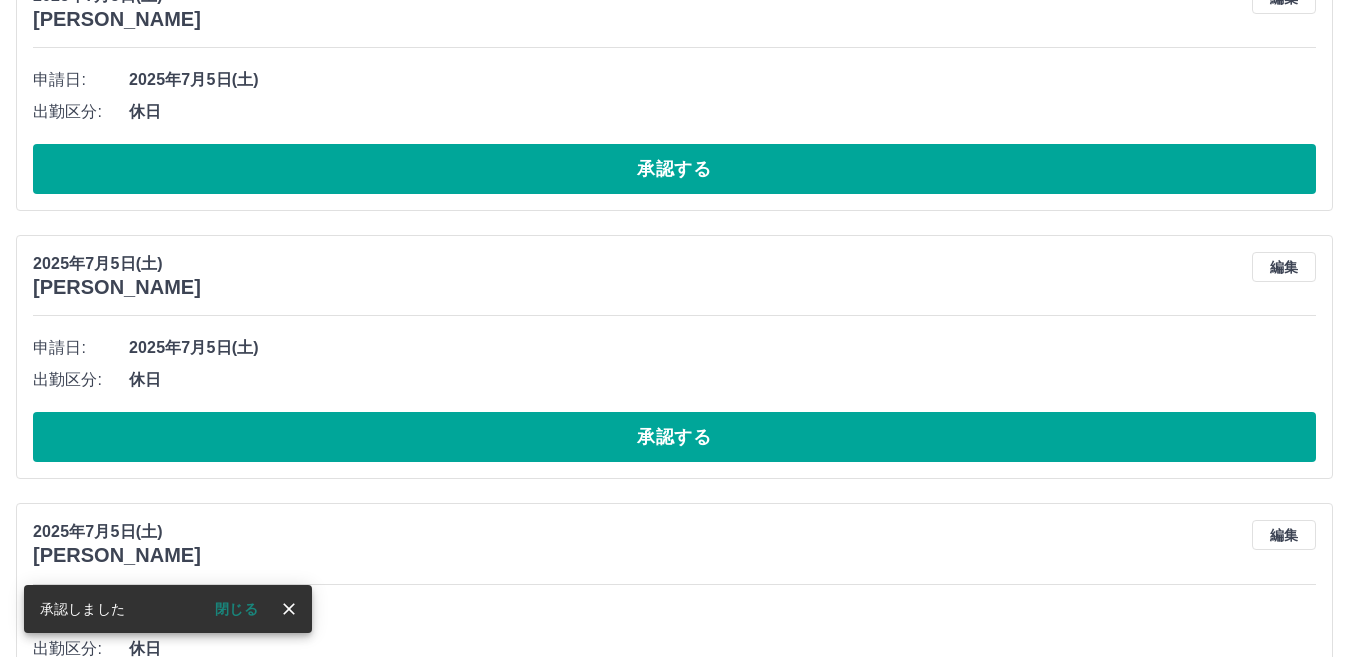scroll, scrollTop: 805, scrollLeft: 0, axis: vertical 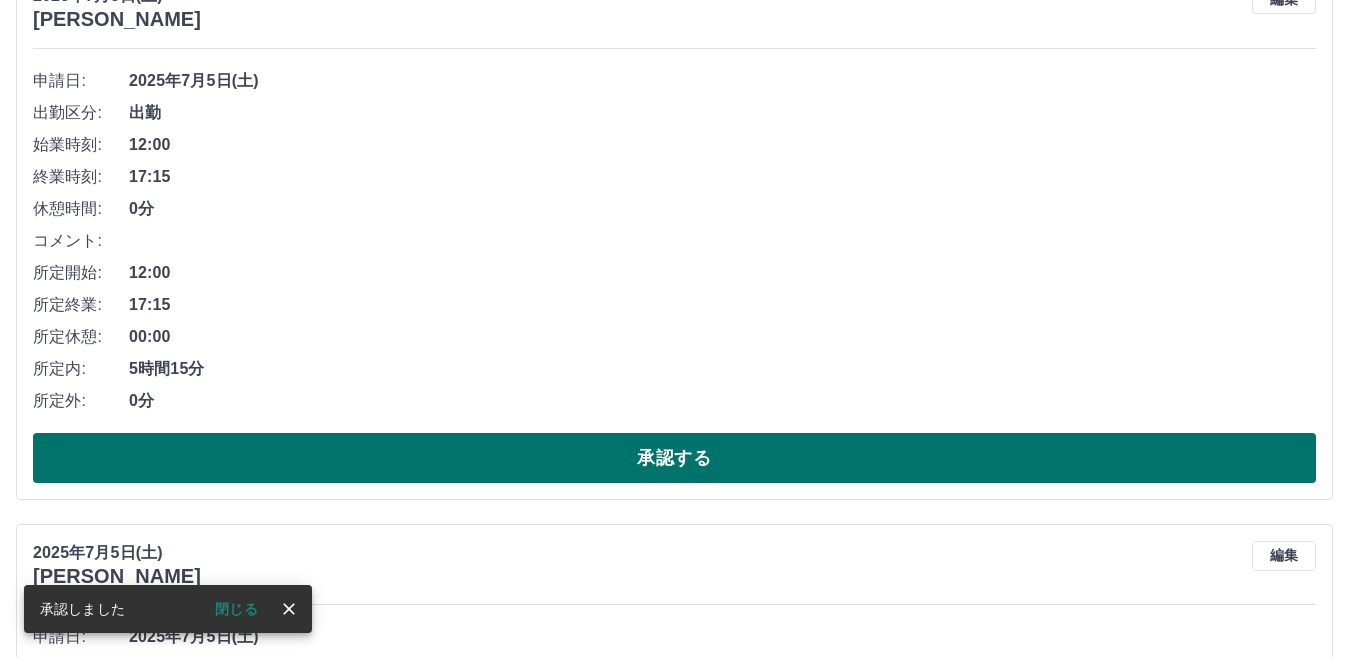 click on "承認する" at bounding box center [674, 458] 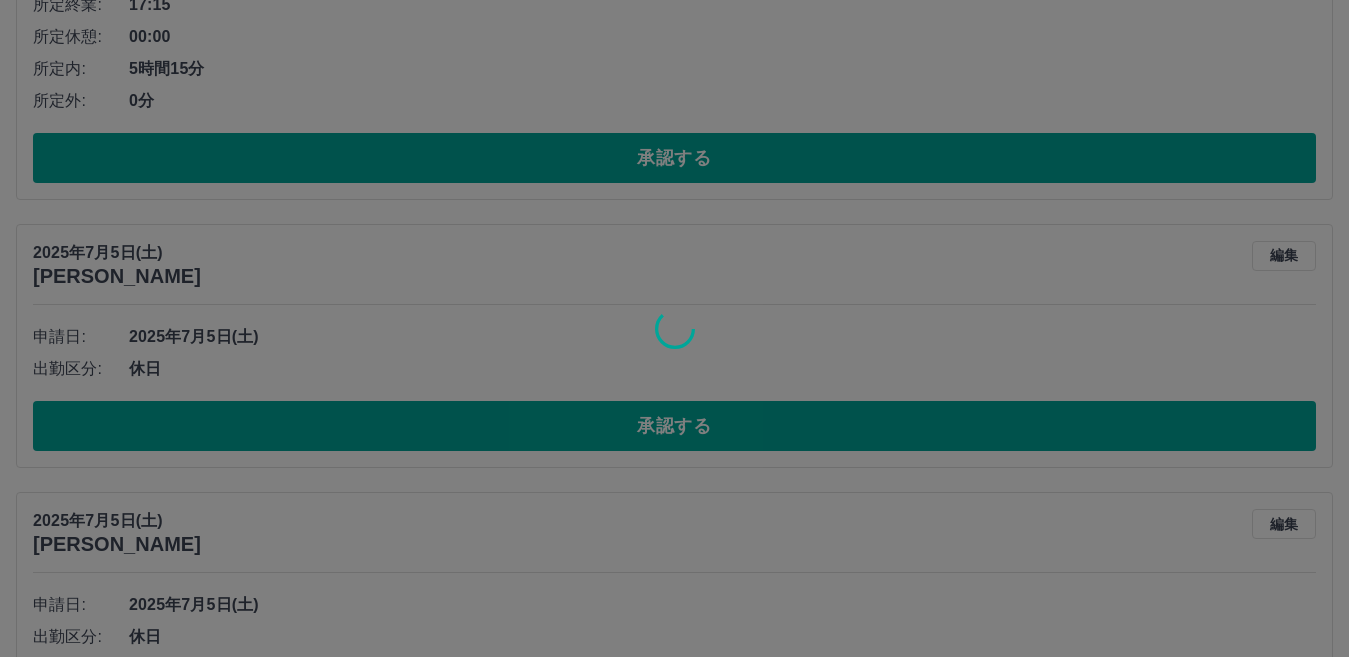 scroll, scrollTop: 548, scrollLeft: 0, axis: vertical 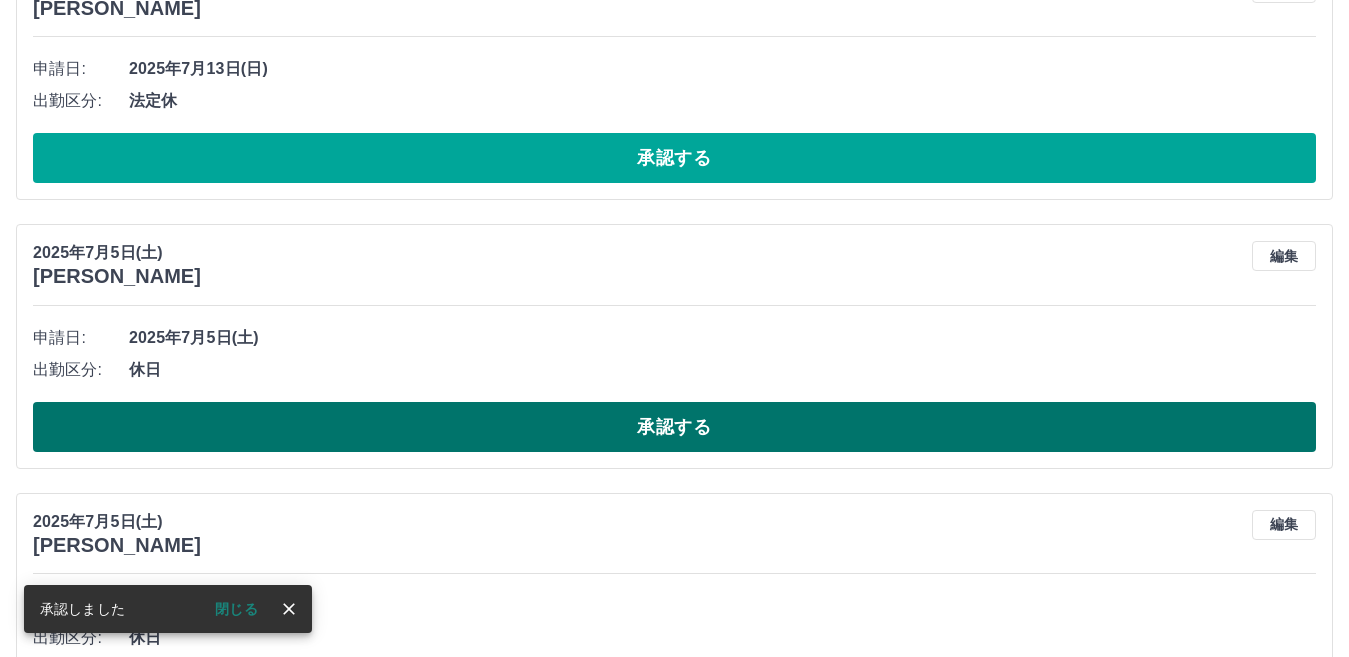 click on "承認する" at bounding box center [674, 427] 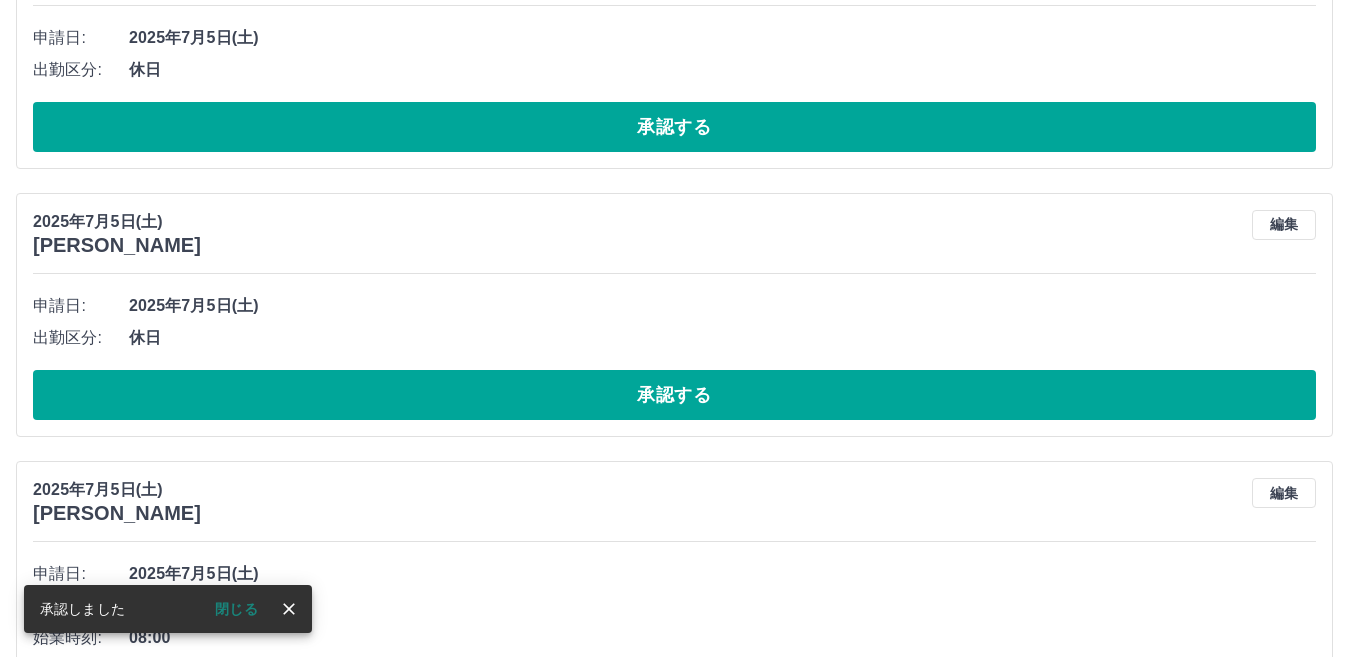 scroll, scrollTop: 579, scrollLeft: 0, axis: vertical 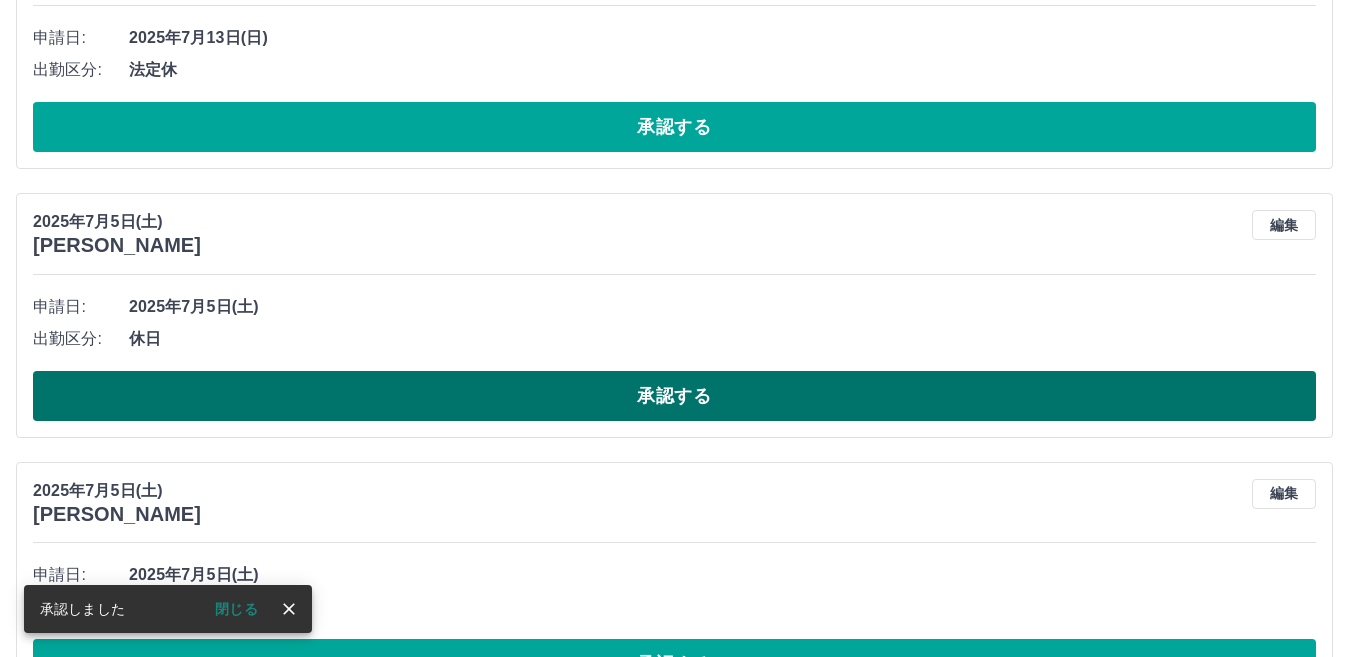 drag, startPoint x: 681, startPoint y: 388, endPoint x: 654, endPoint y: 357, distance: 41.109608 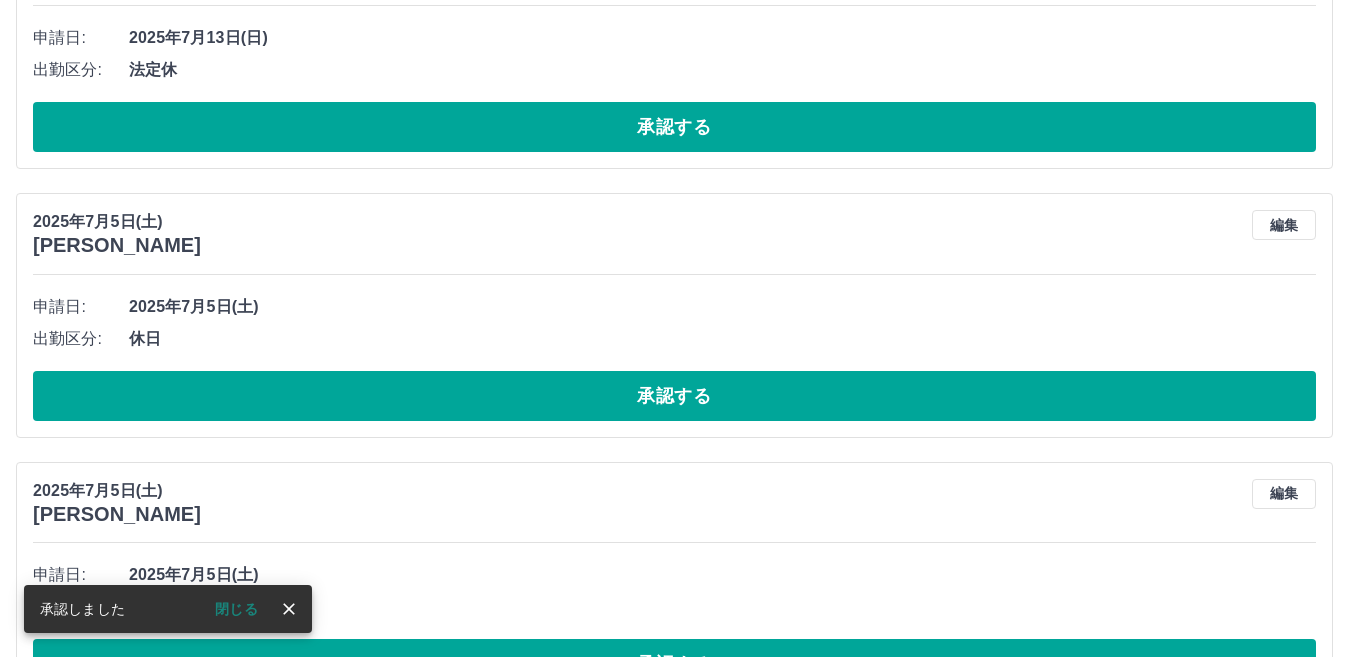 click on "承認する" at bounding box center (674, 396) 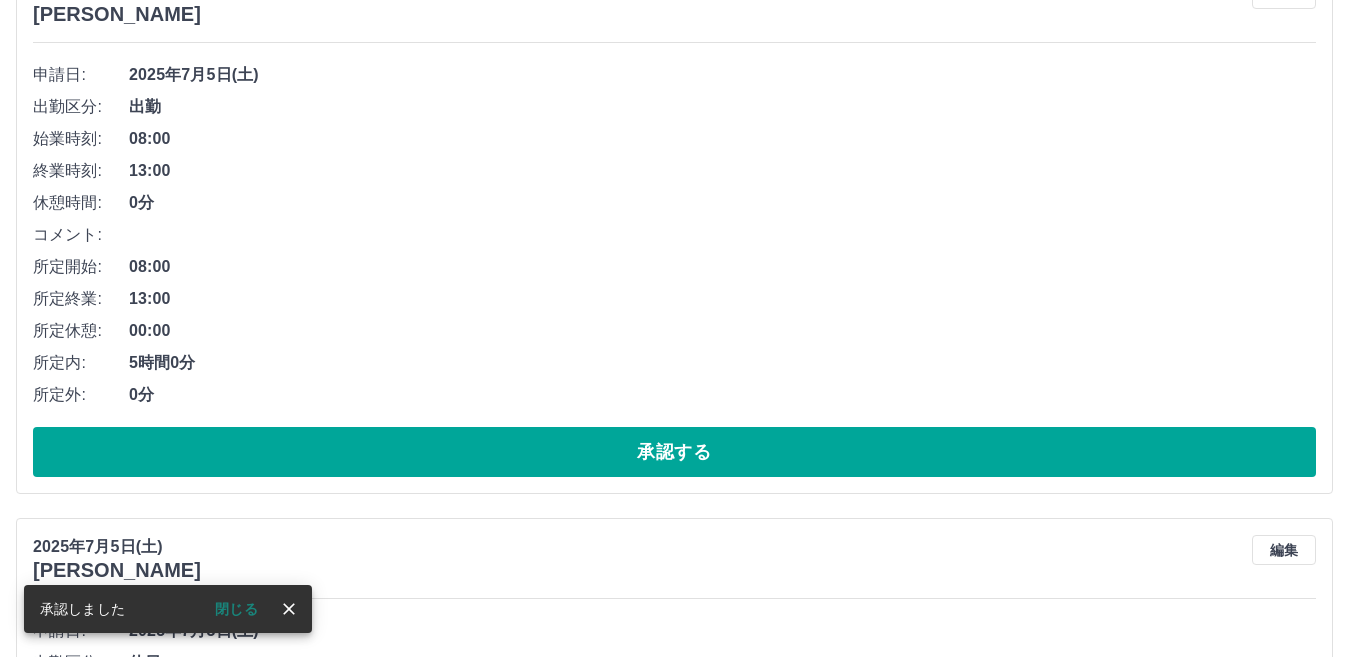 scroll, scrollTop: 810, scrollLeft: 0, axis: vertical 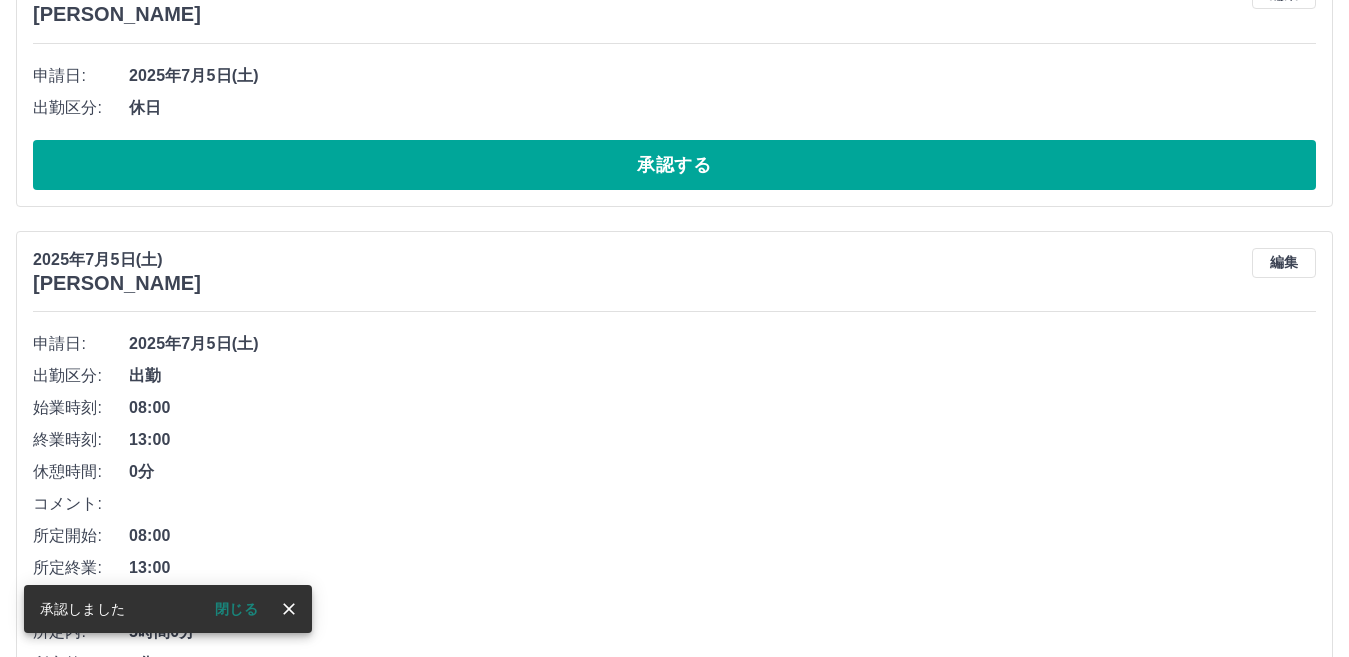 click on "承認する" at bounding box center (674, 165) 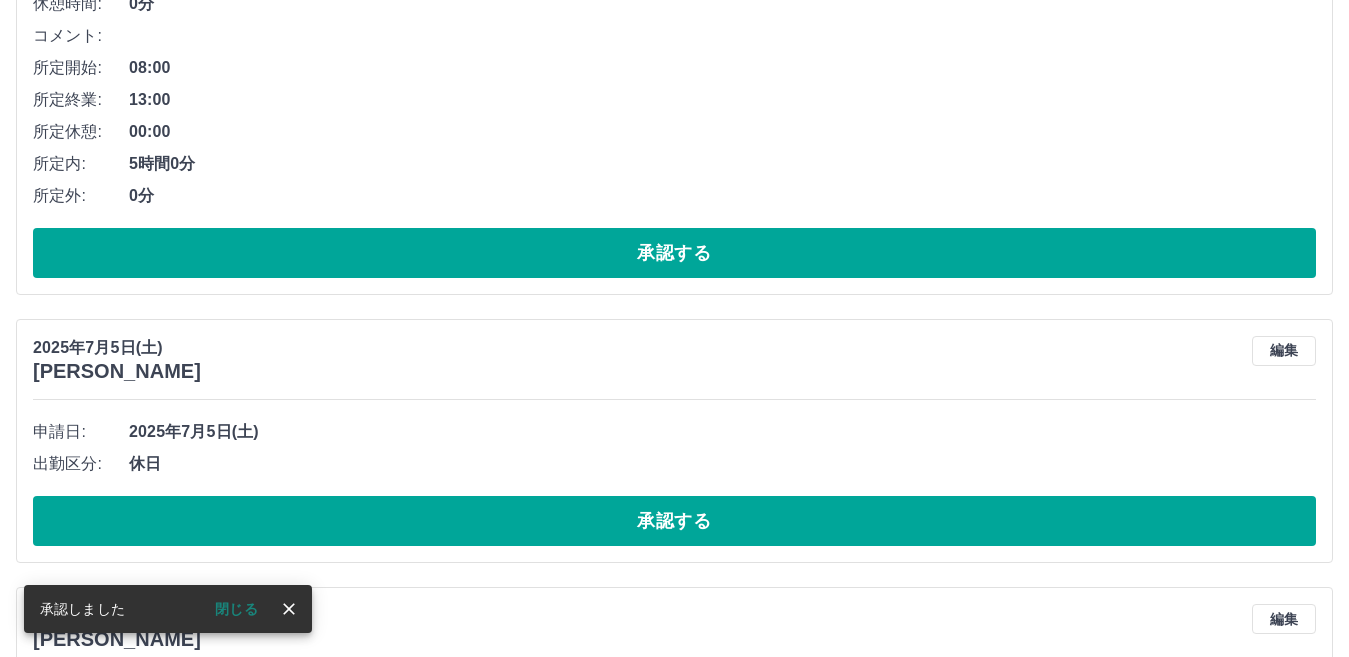 scroll, scrollTop: 741, scrollLeft: 0, axis: vertical 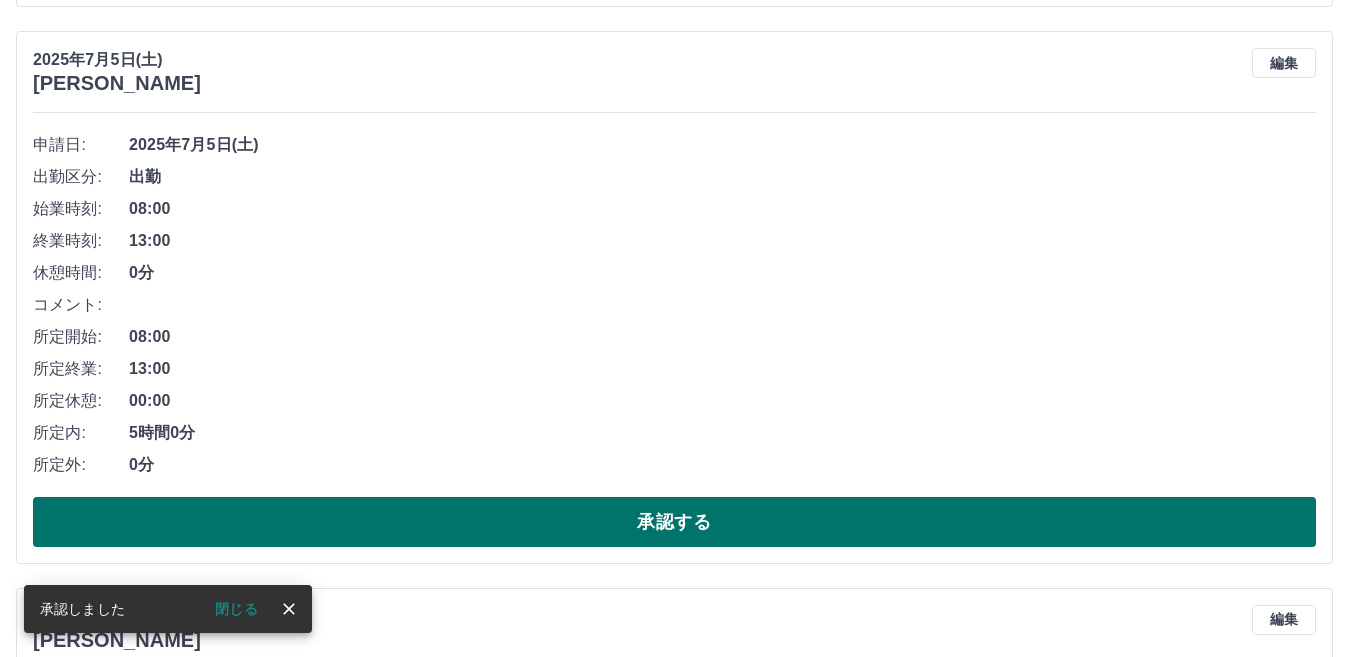 drag, startPoint x: 582, startPoint y: 572, endPoint x: 590, endPoint y: 513, distance: 59.5399 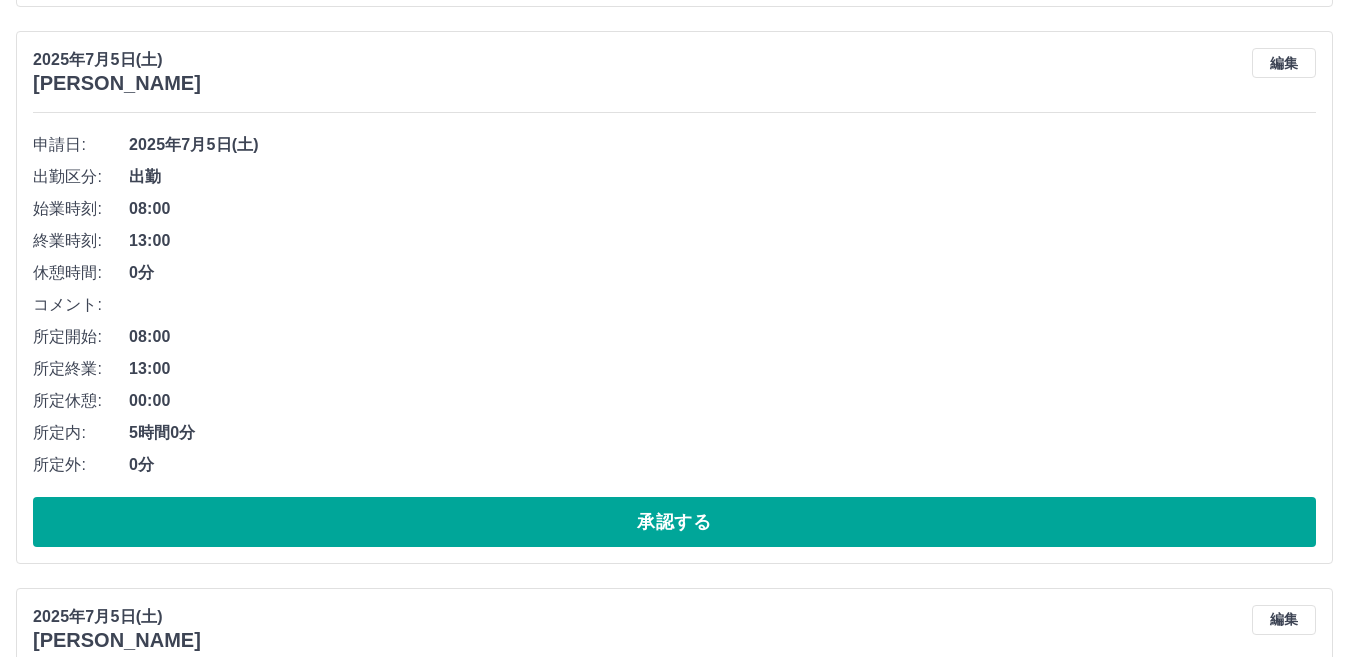 drag, startPoint x: 590, startPoint y: 513, endPoint x: 568, endPoint y: 207, distance: 306.78983 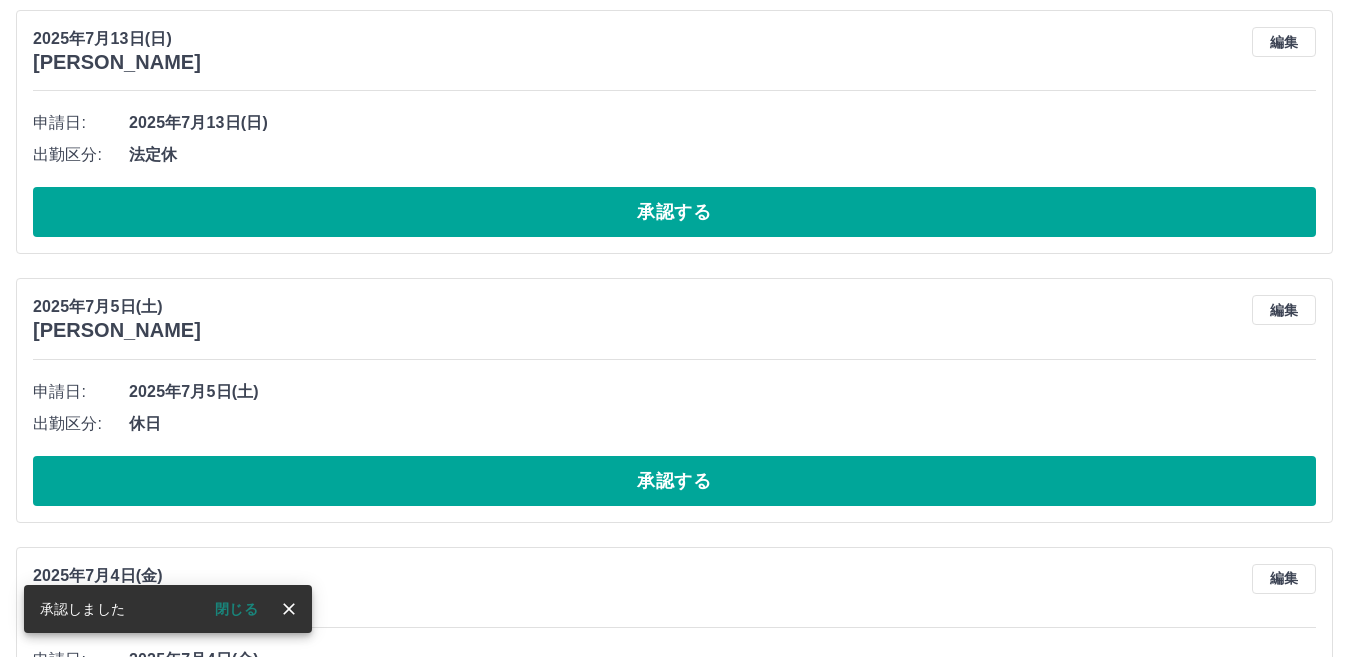scroll, scrollTop: 584, scrollLeft: 0, axis: vertical 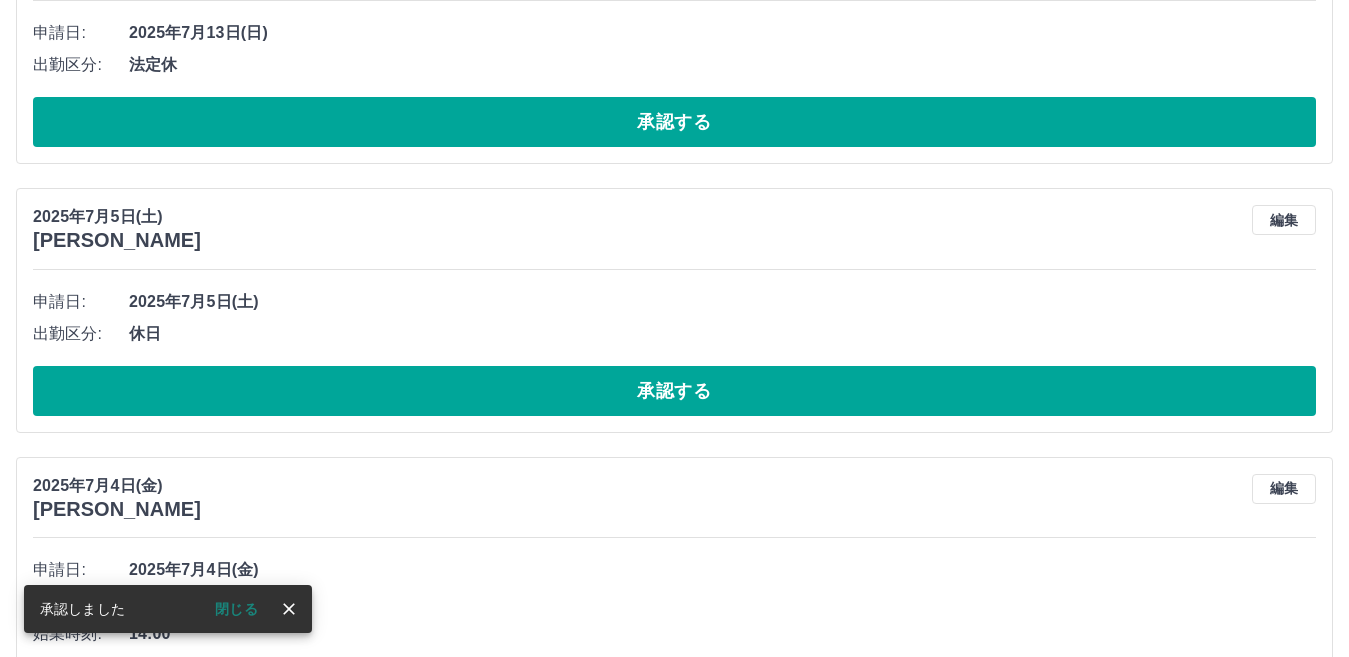 click on "承認する" at bounding box center [674, 391] 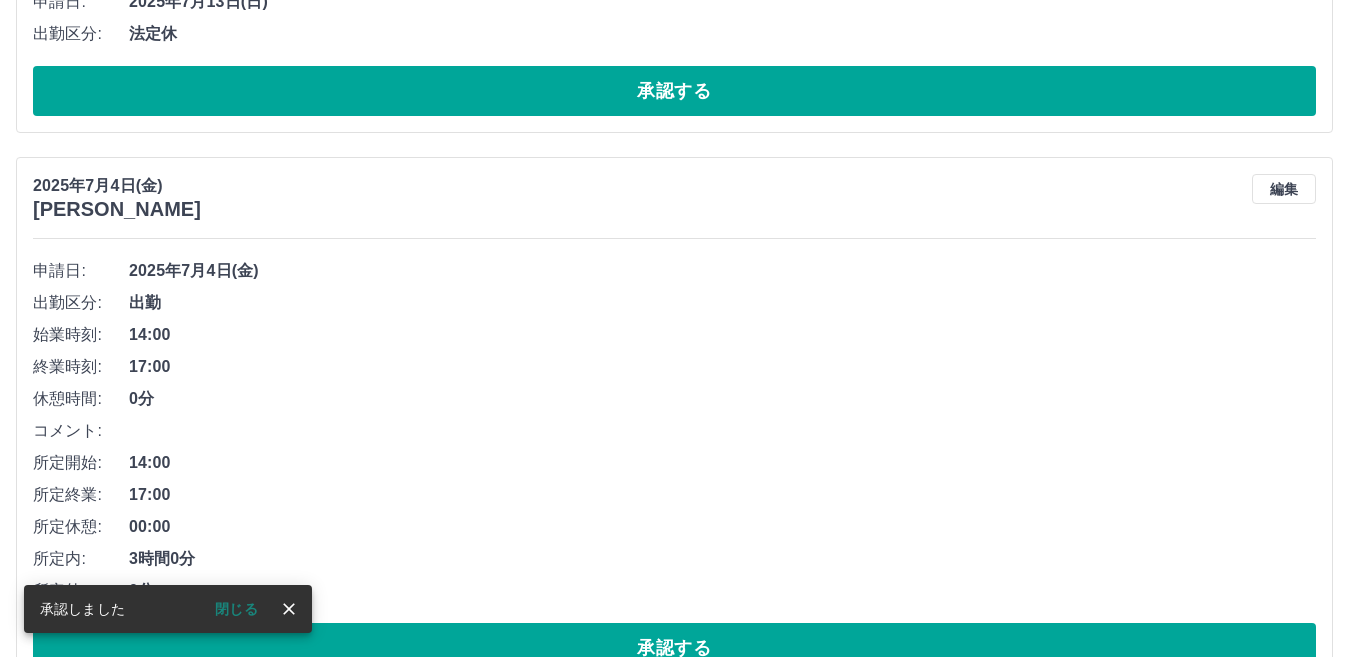 scroll, scrollTop: 815, scrollLeft: 0, axis: vertical 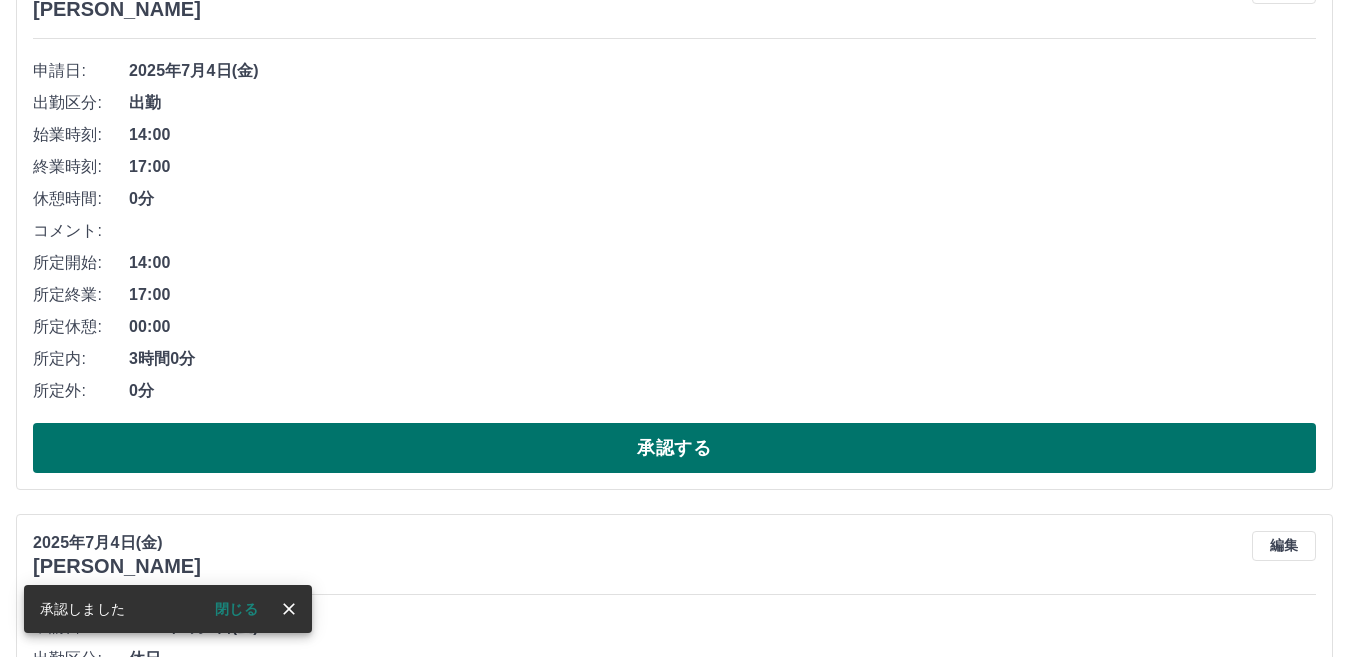 click on "承認する" at bounding box center (674, 448) 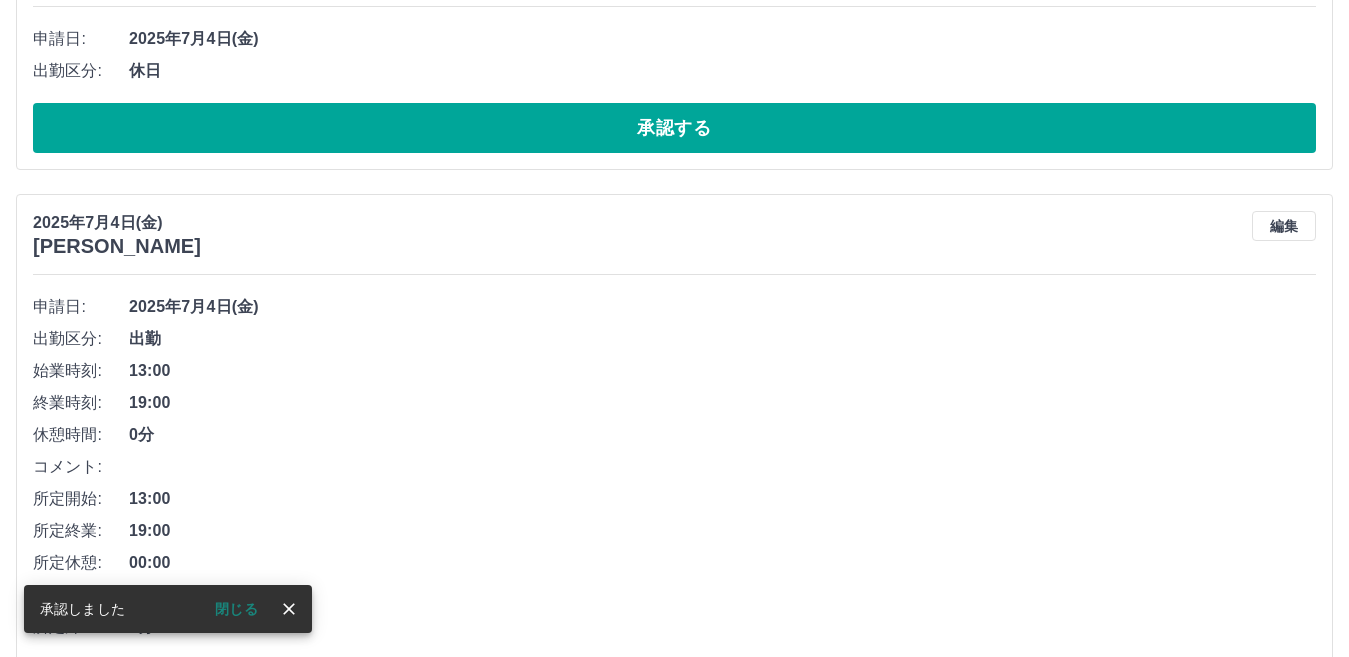 scroll, scrollTop: 558, scrollLeft: 0, axis: vertical 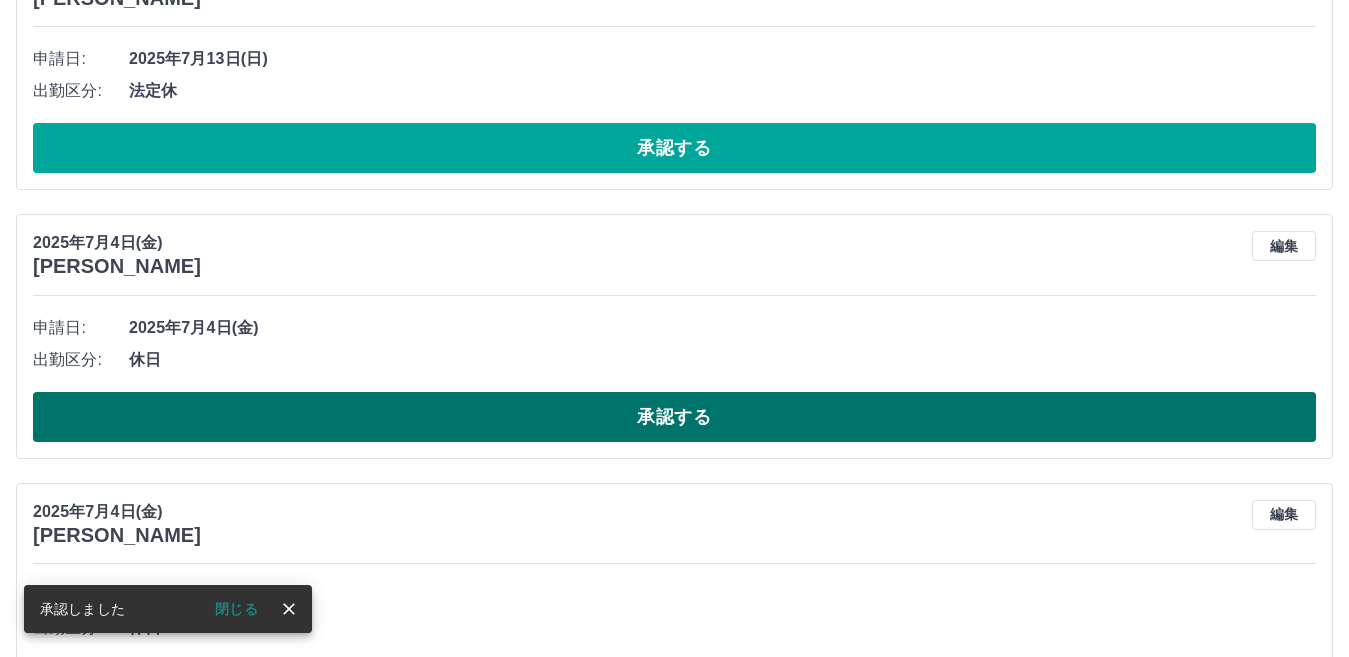 click on "承認する" at bounding box center (674, 417) 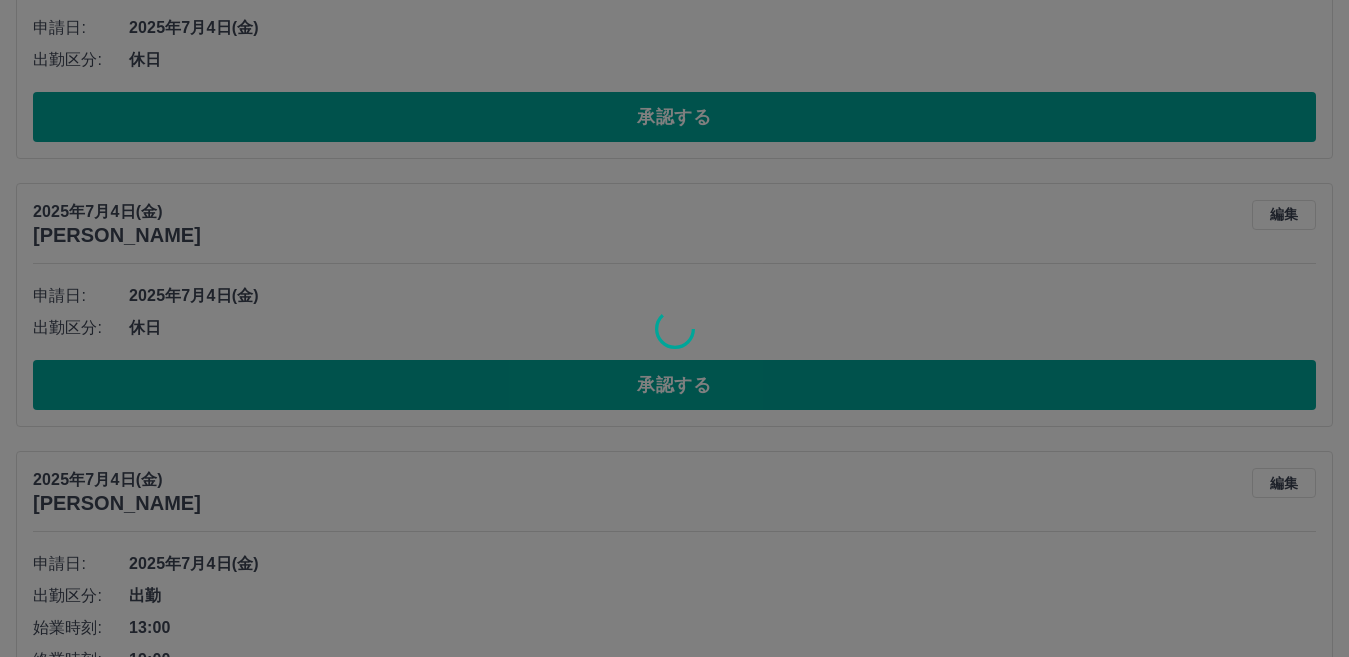 scroll, scrollTop: 589, scrollLeft: 0, axis: vertical 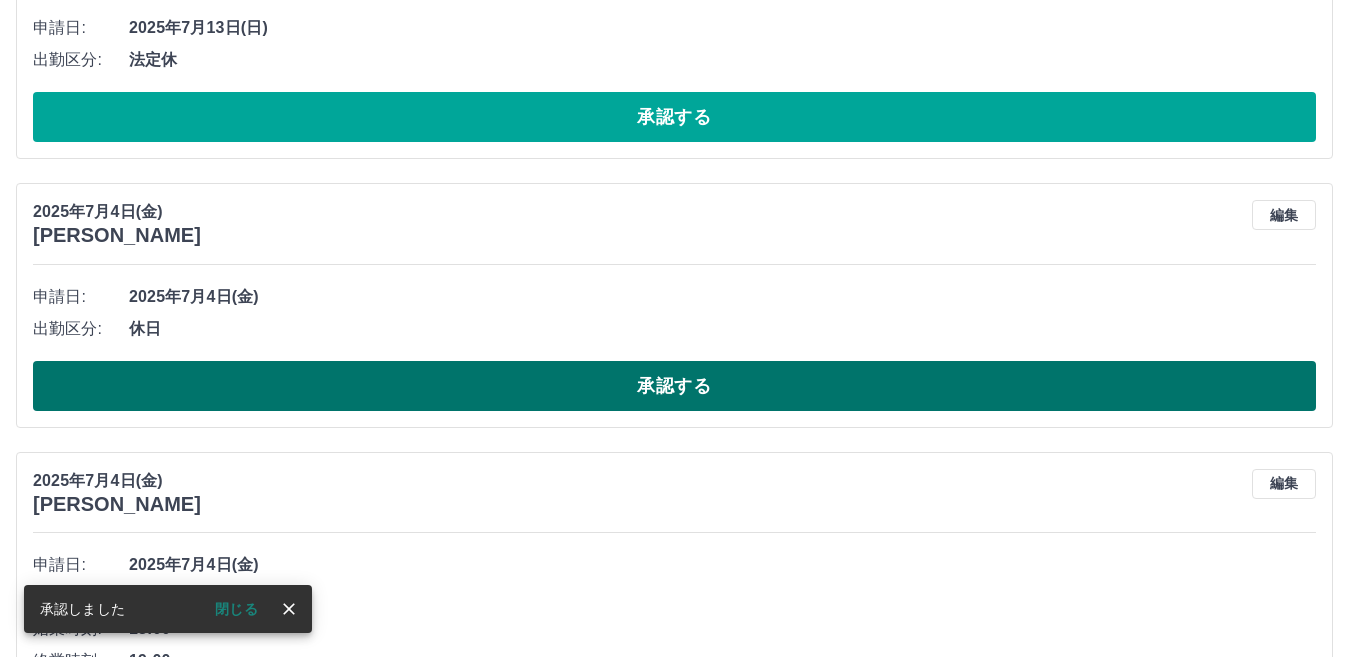 click on "承認する" at bounding box center [674, 386] 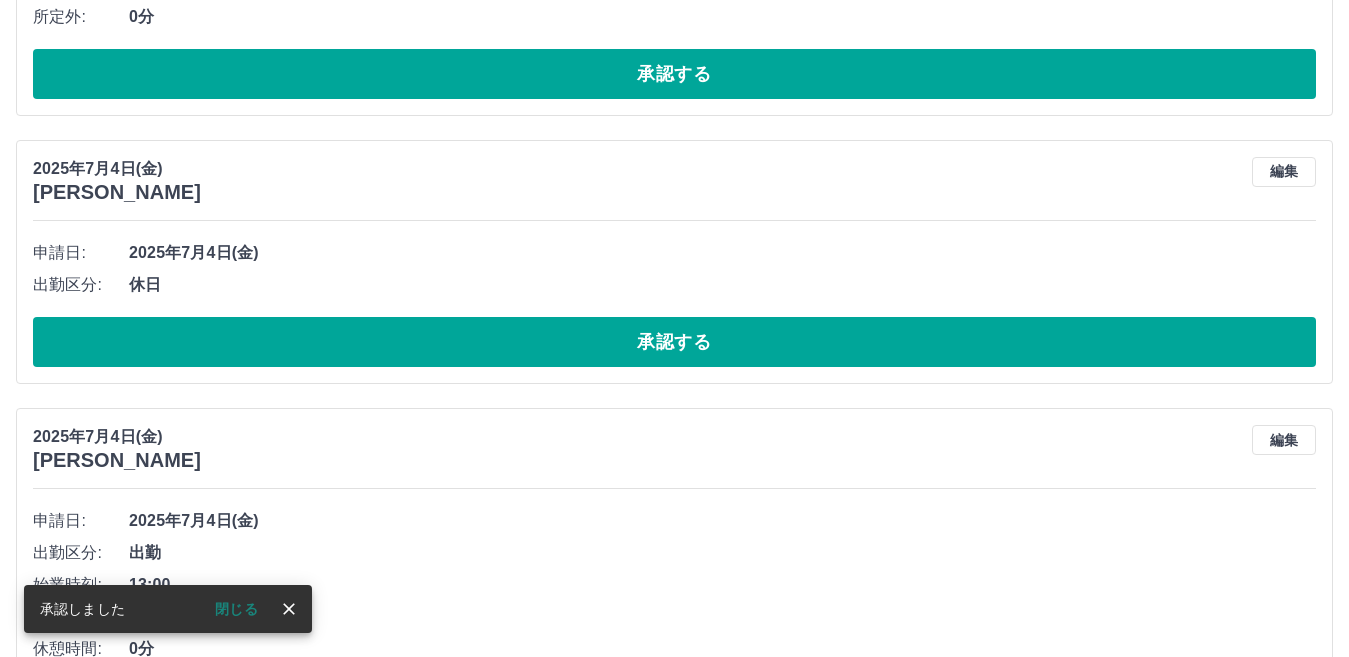 scroll, scrollTop: 921, scrollLeft: 0, axis: vertical 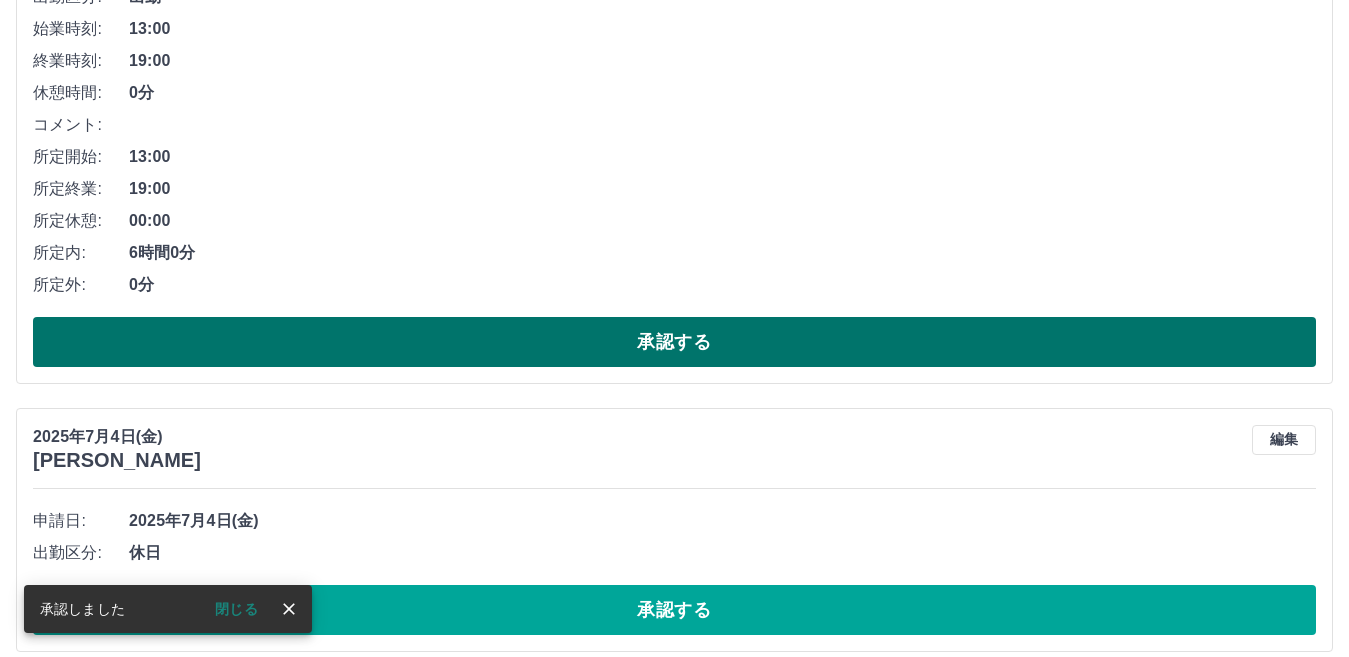 click on "承認する" at bounding box center [674, 342] 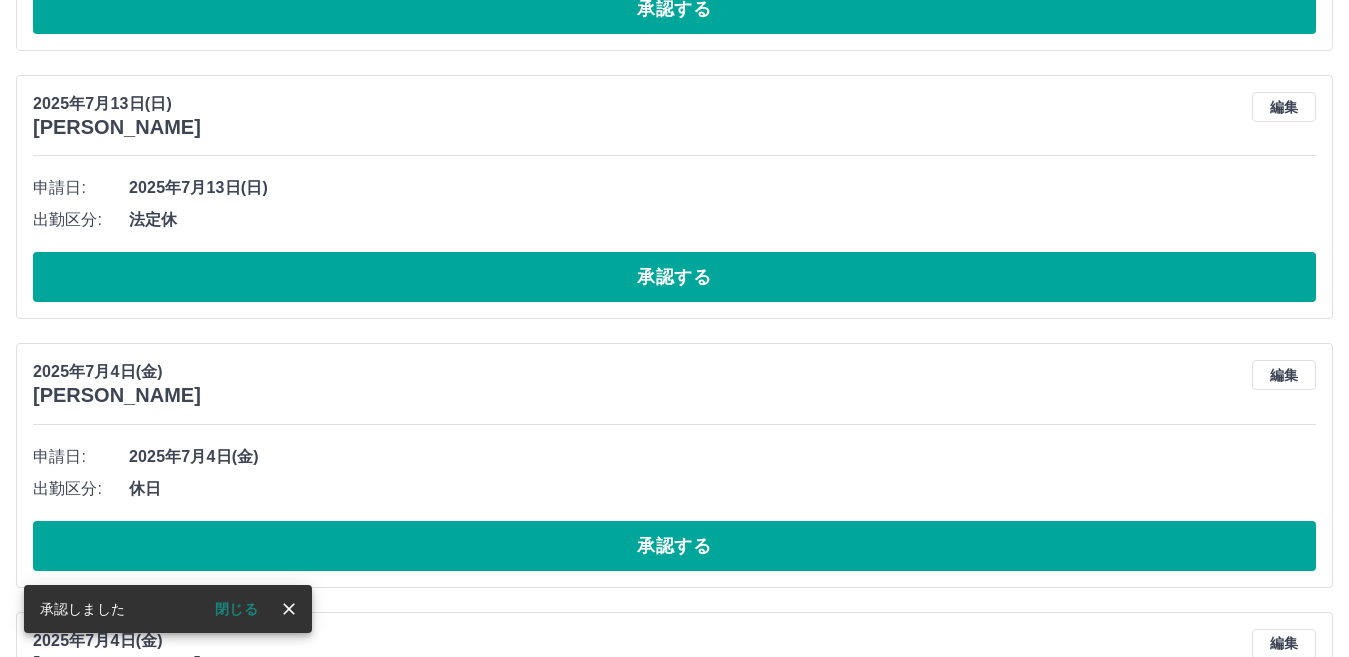 scroll, scrollTop: 464, scrollLeft: 0, axis: vertical 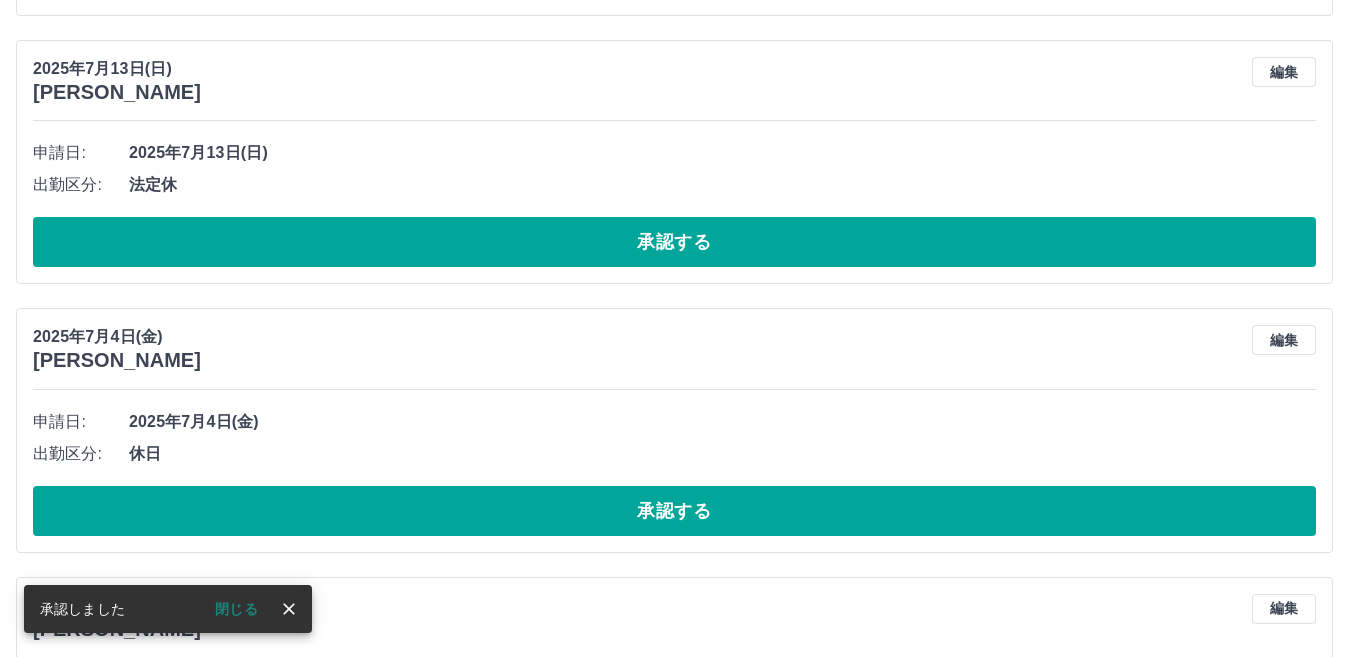 drag, startPoint x: 537, startPoint y: 518, endPoint x: 538, endPoint y: 415, distance: 103.00485 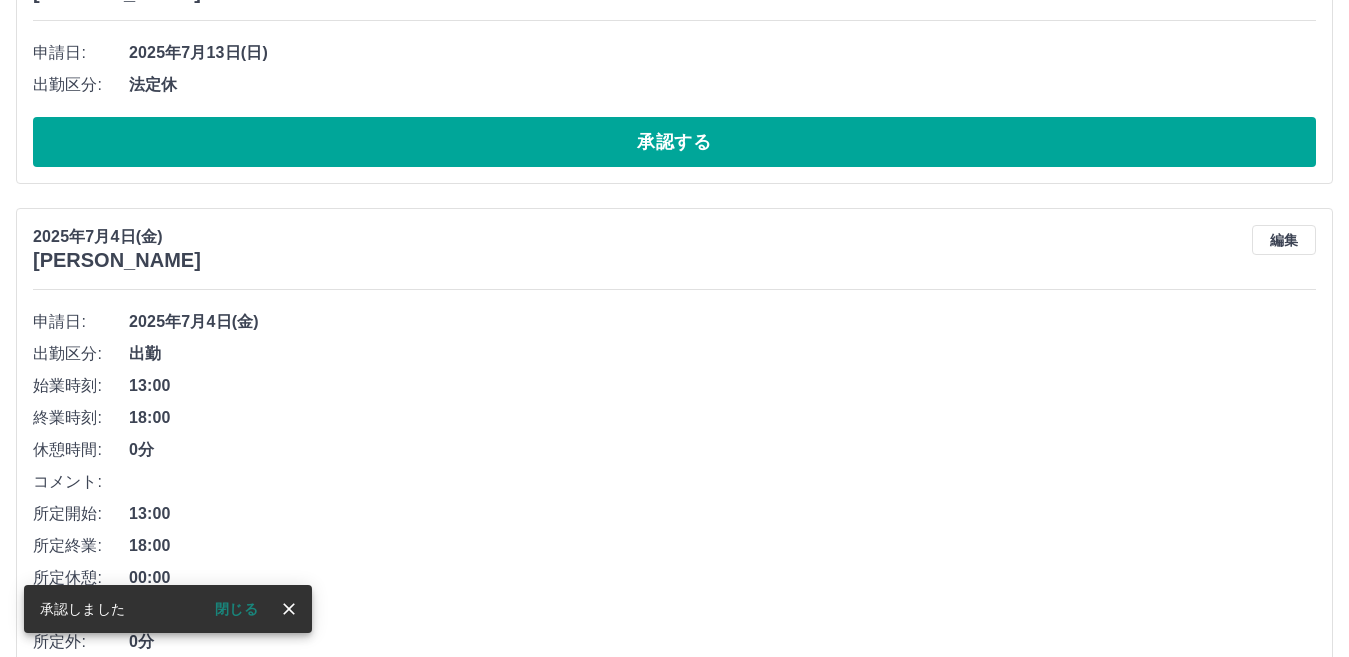 scroll, scrollTop: 764, scrollLeft: 0, axis: vertical 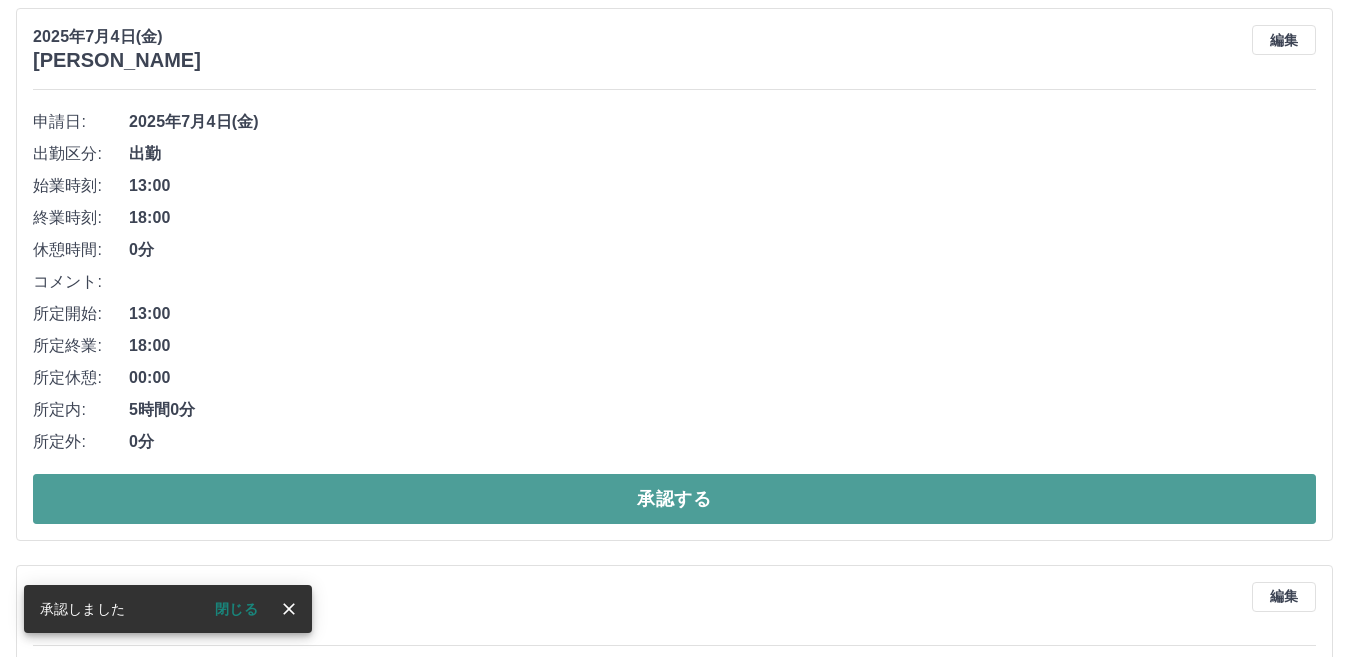 click on "承認する" at bounding box center (674, 499) 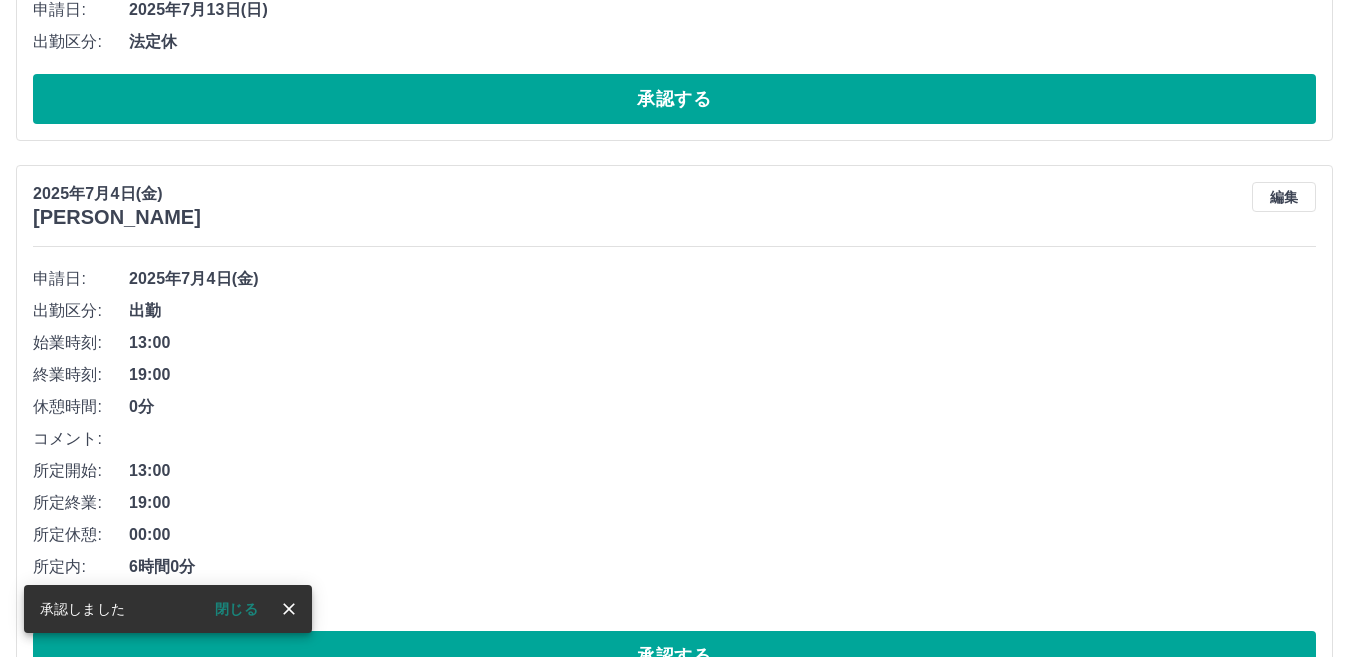 scroll, scrollTop: 1007, scrollLeft: 0, axis: vertical 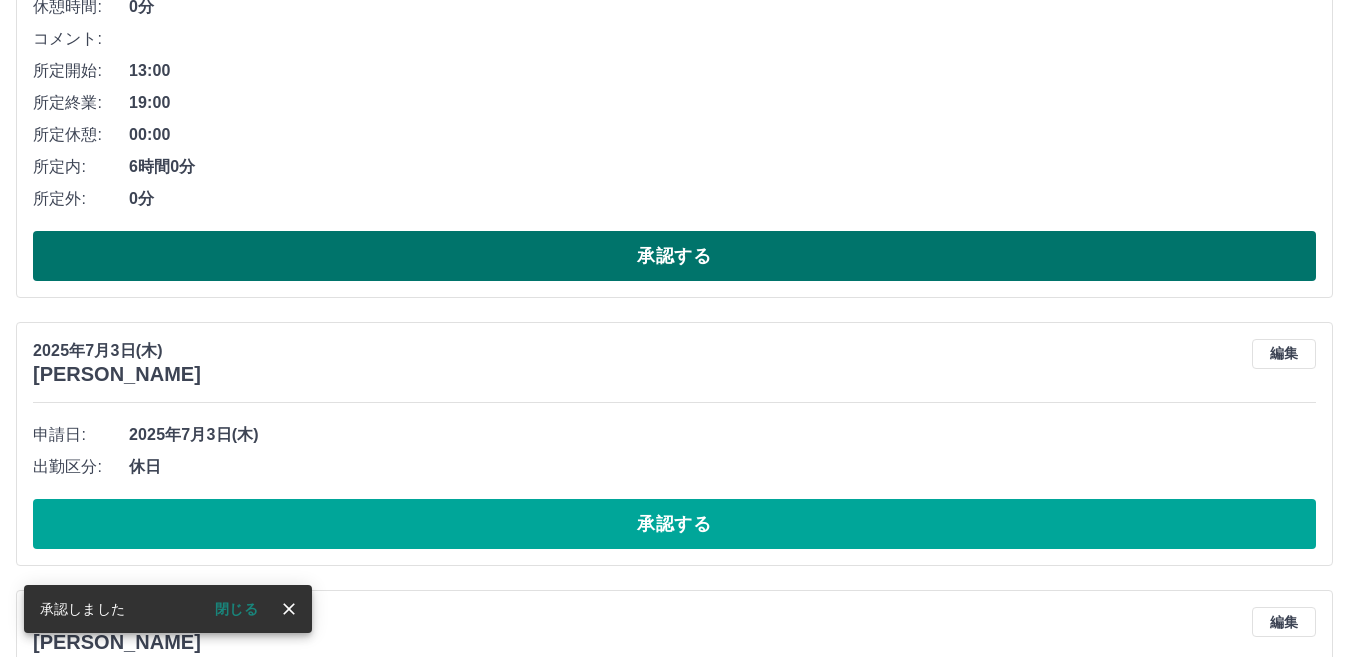 click on "承認する" at bounding box center (674, 256) 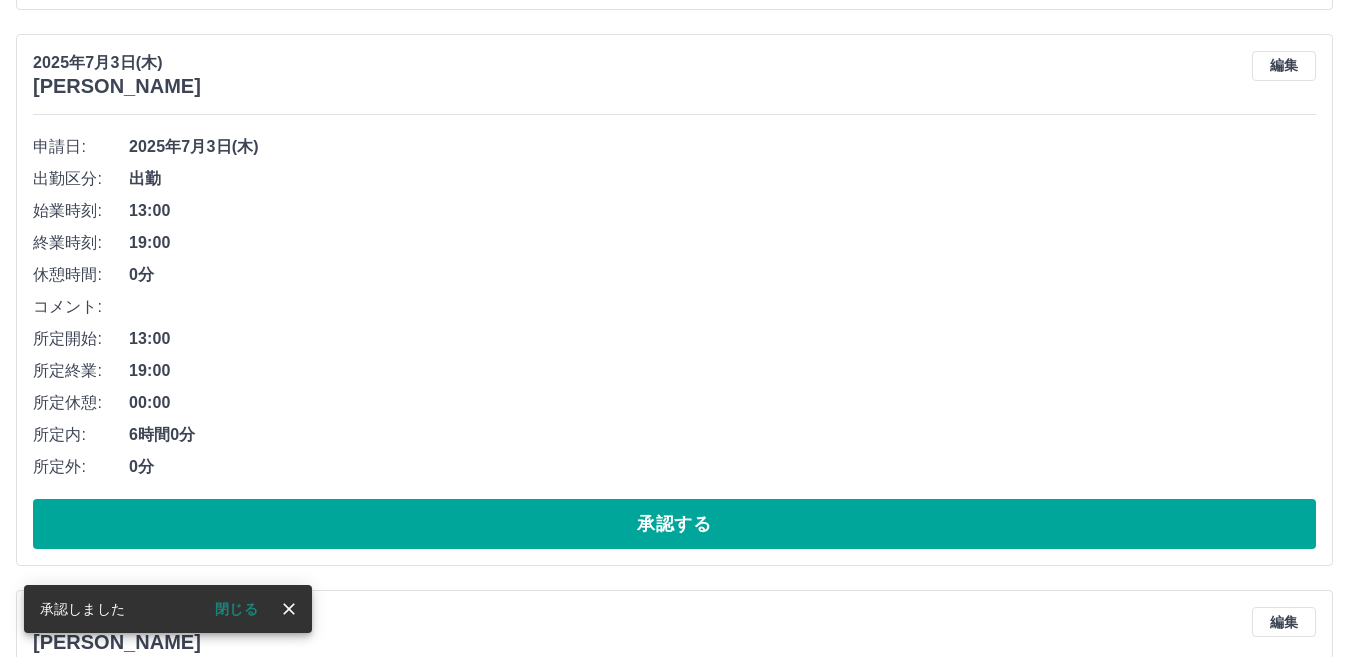 scroll, scrollTop: 450, scrollLeft: 0, axis: vertical 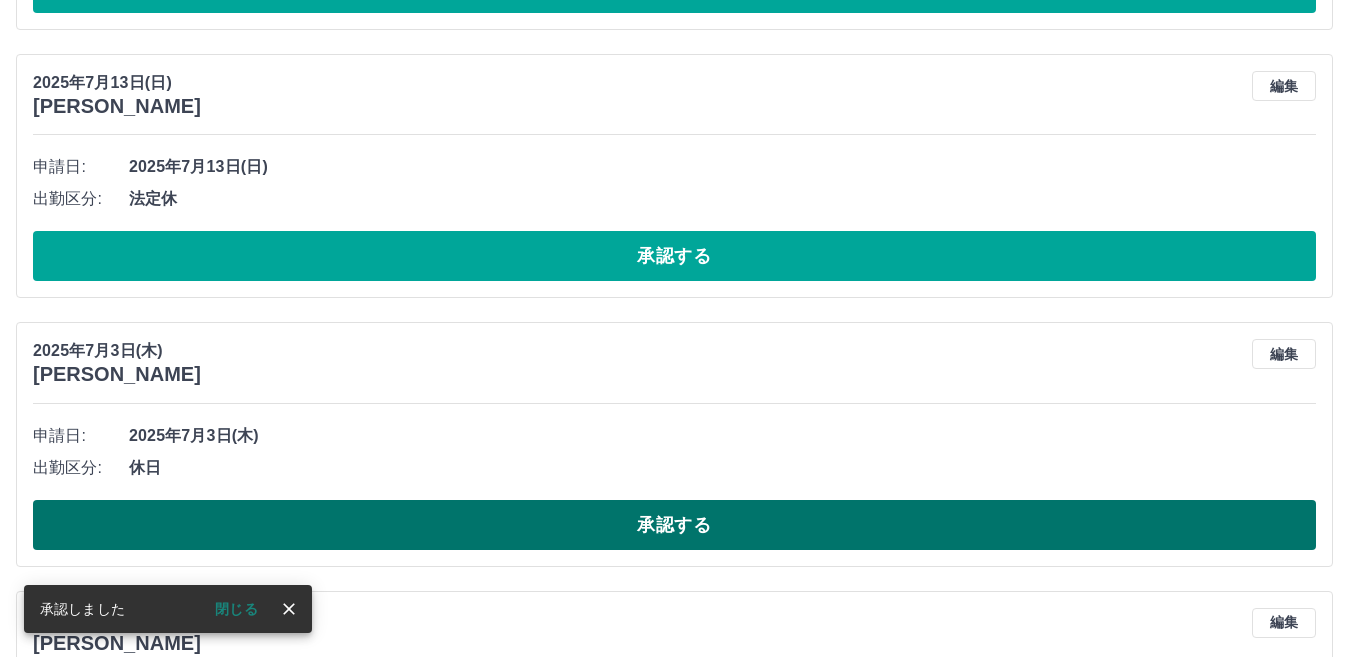 click on "承認する" at bounding box center [674, 525] 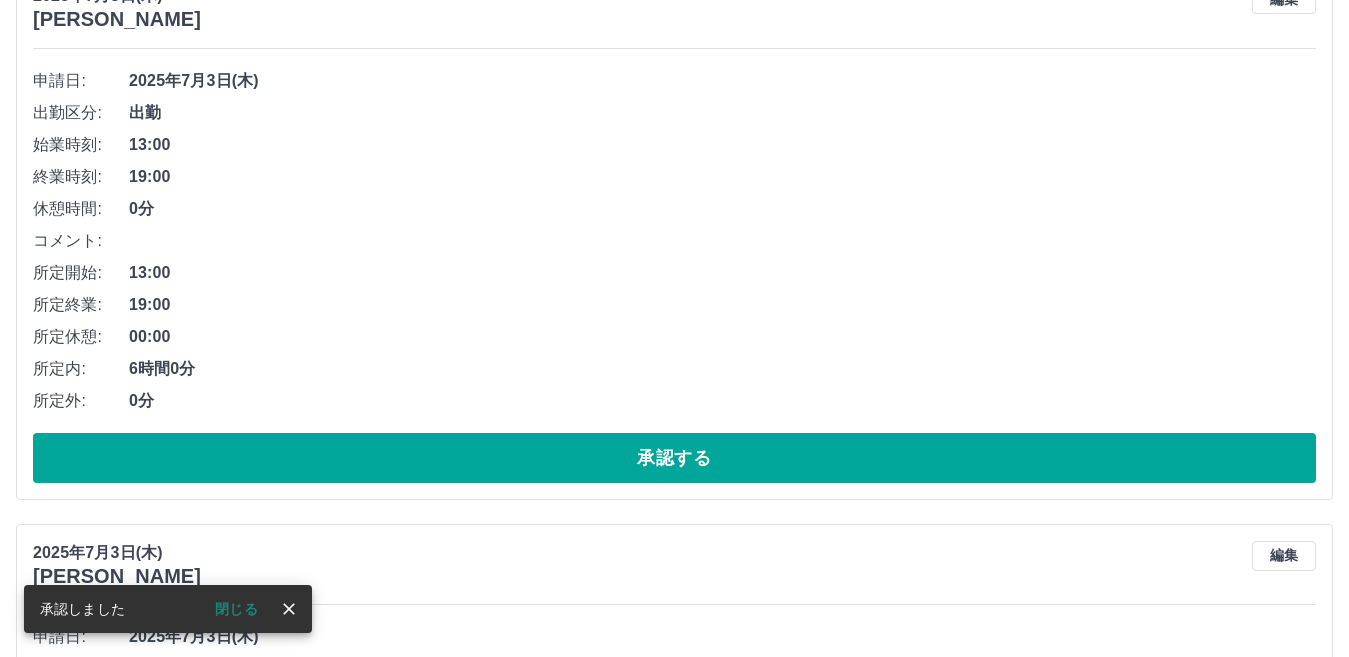 scroll, scrollTop: 850, scrollLeft: 0, axis: vertical 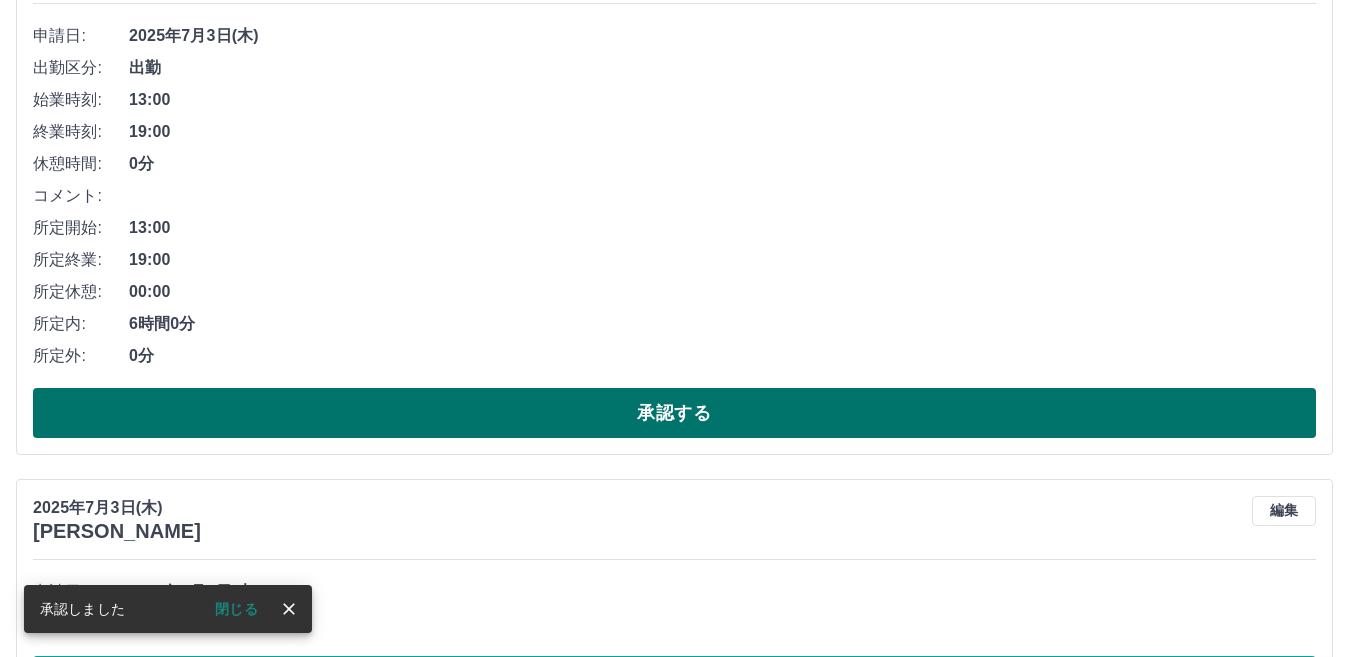 click on "承認する" at bounding box center (674, 413) 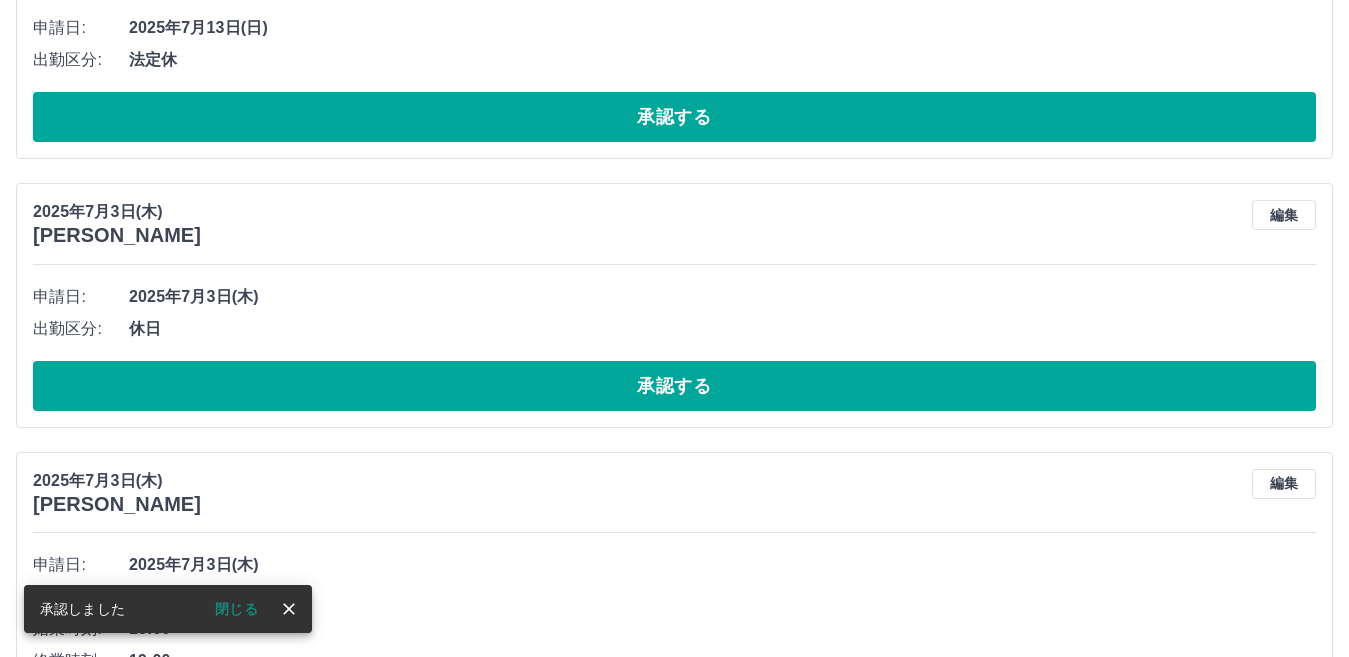 scroll, scrollTop: 693, scrollLeft: 0, axis: vertical 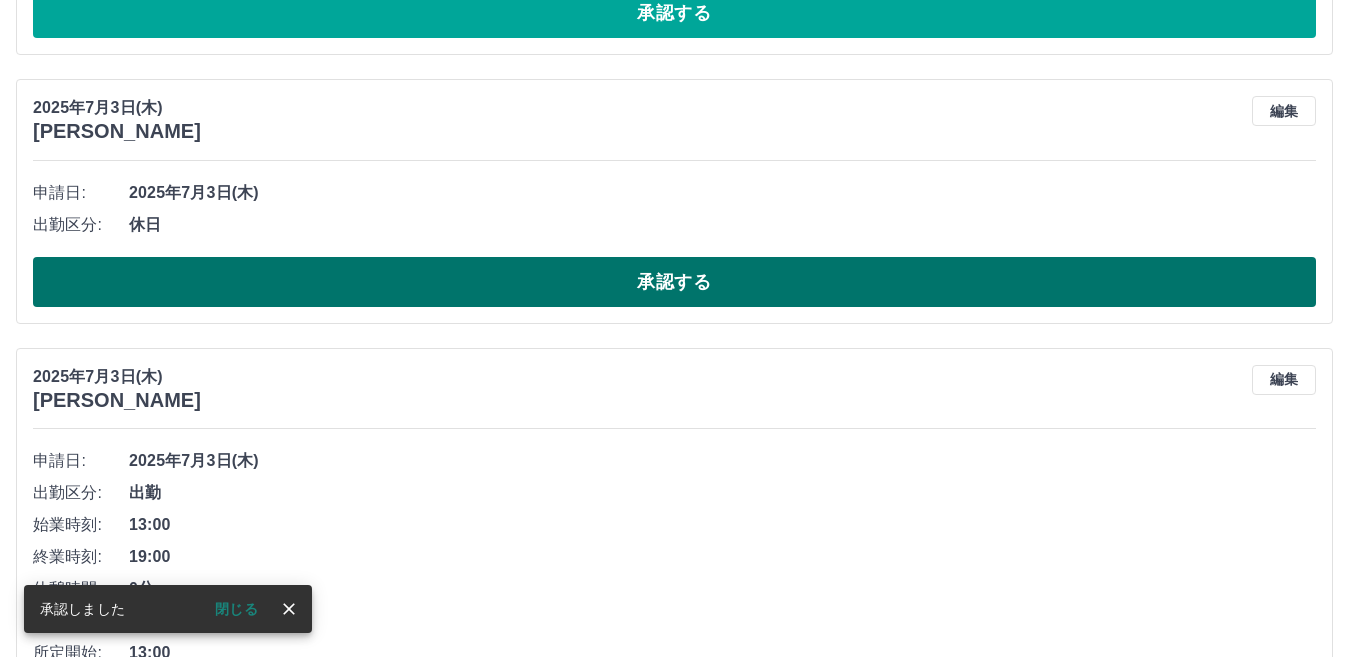 click on "承認する" at bounding box center [674, 282] 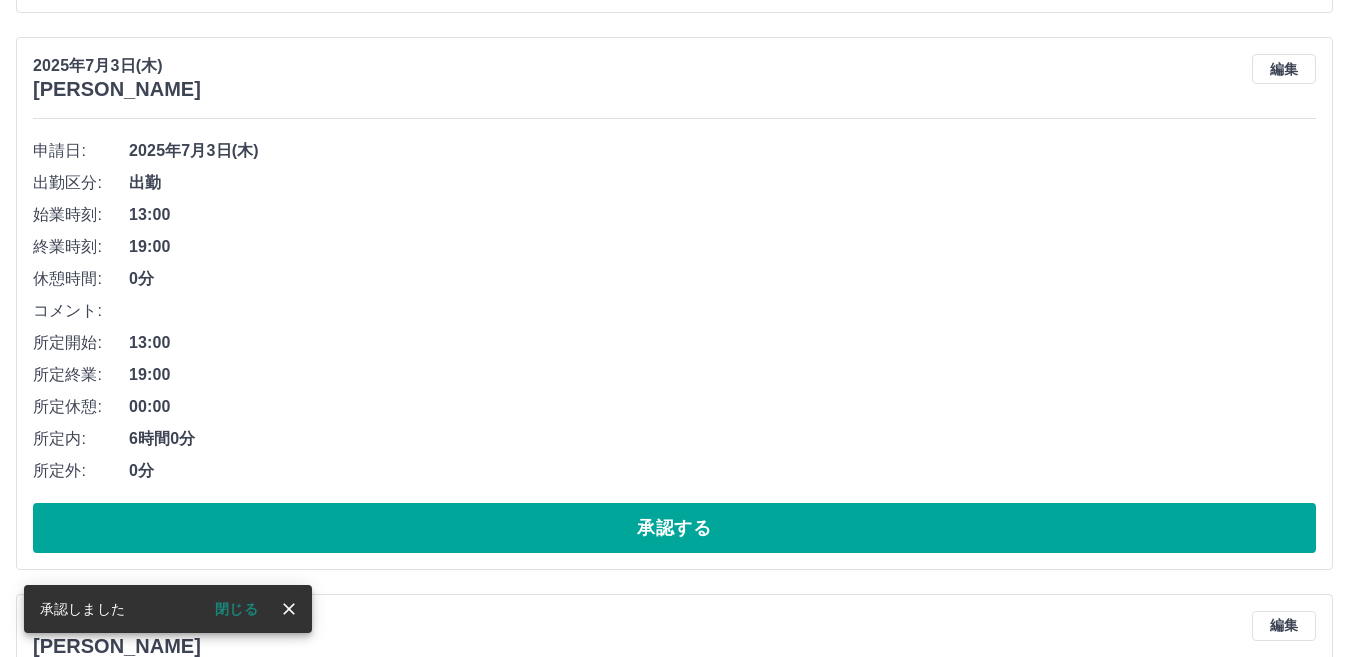scroll, scrollTop: 893, scrollLeft: 0, axis: vertical 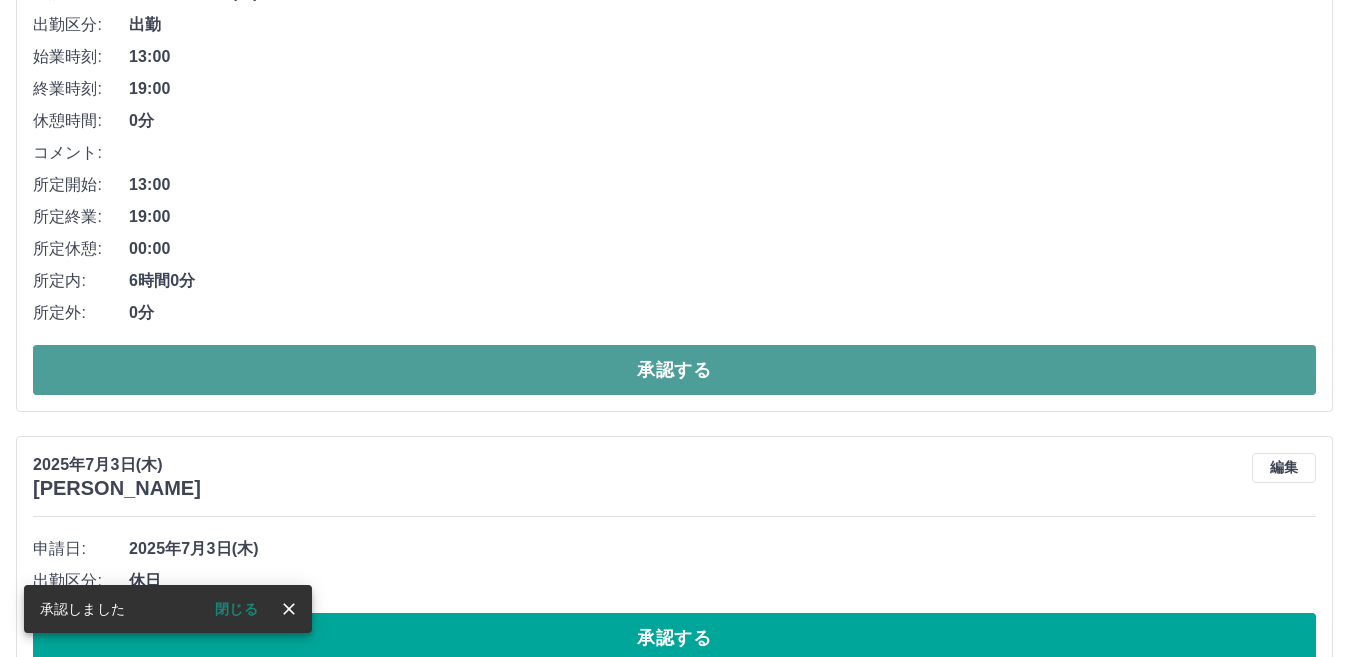 click on "承認する" at bounding box center [674, 370] 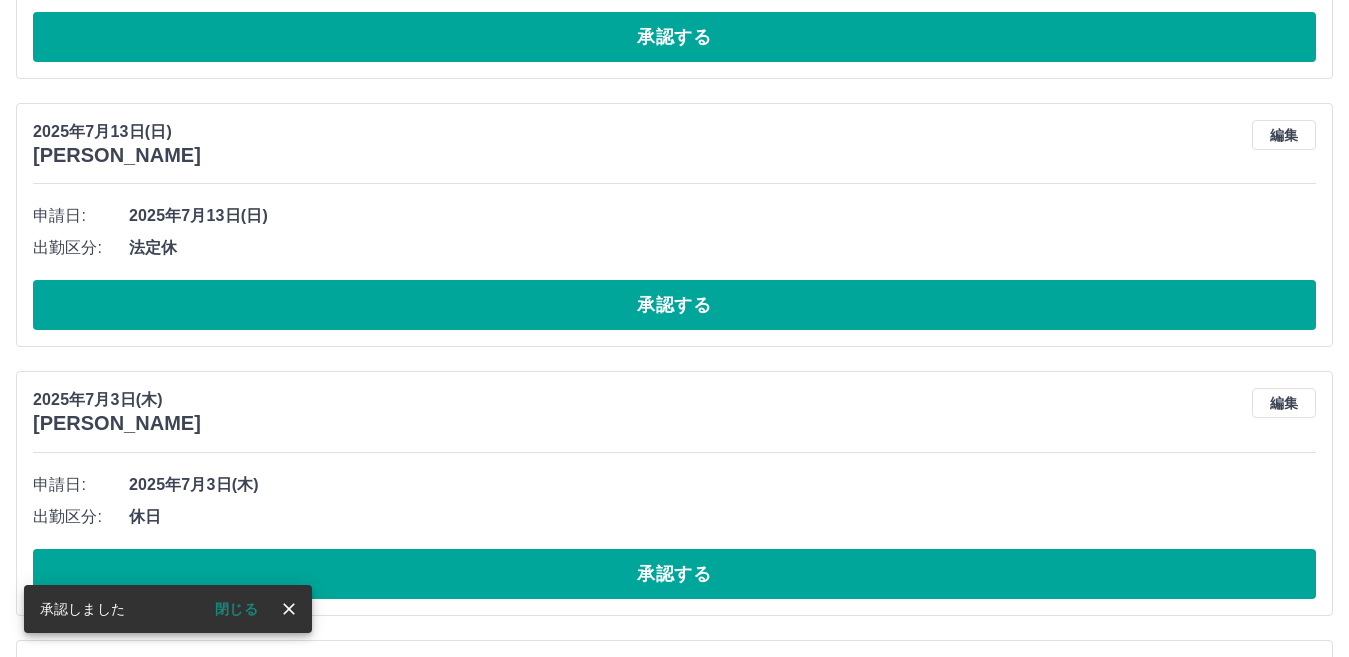scroll, scrollTop: 436, scrollLeft: 0, axis: vertical 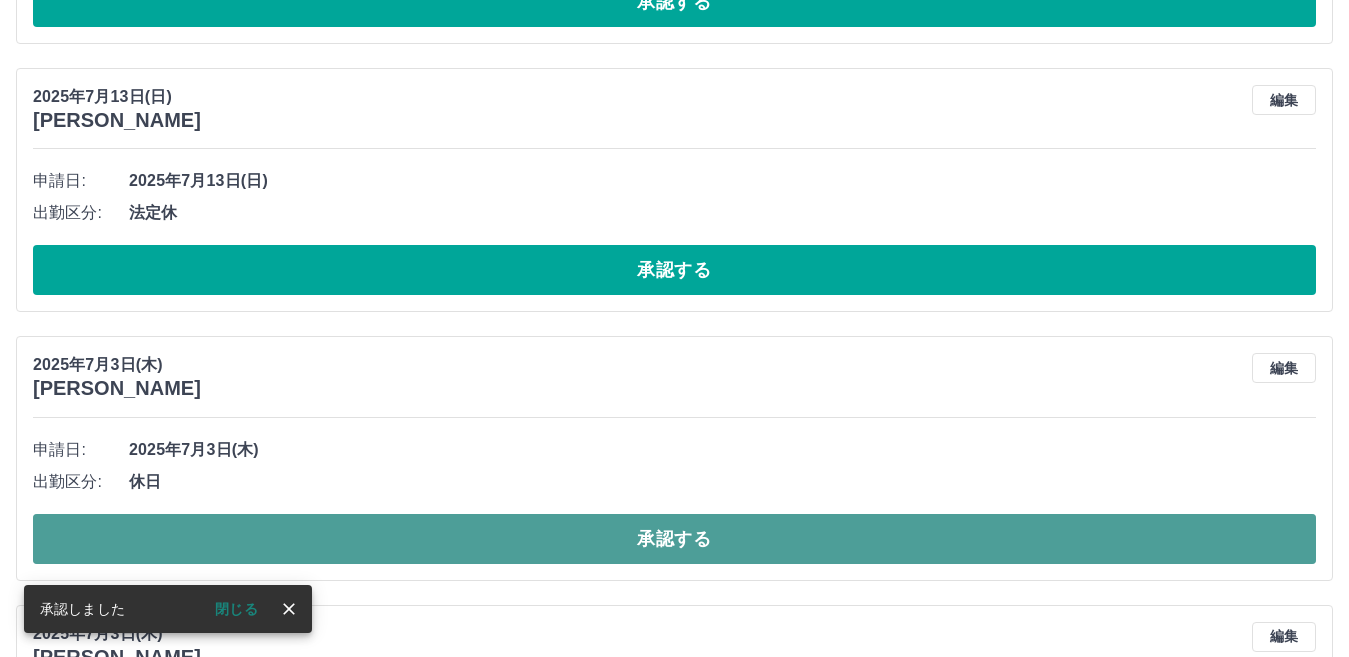 drag, startPoint x: 537, startPoint y: 544, endPoint x: 540, endPoint y: 448, distance: 96.04687 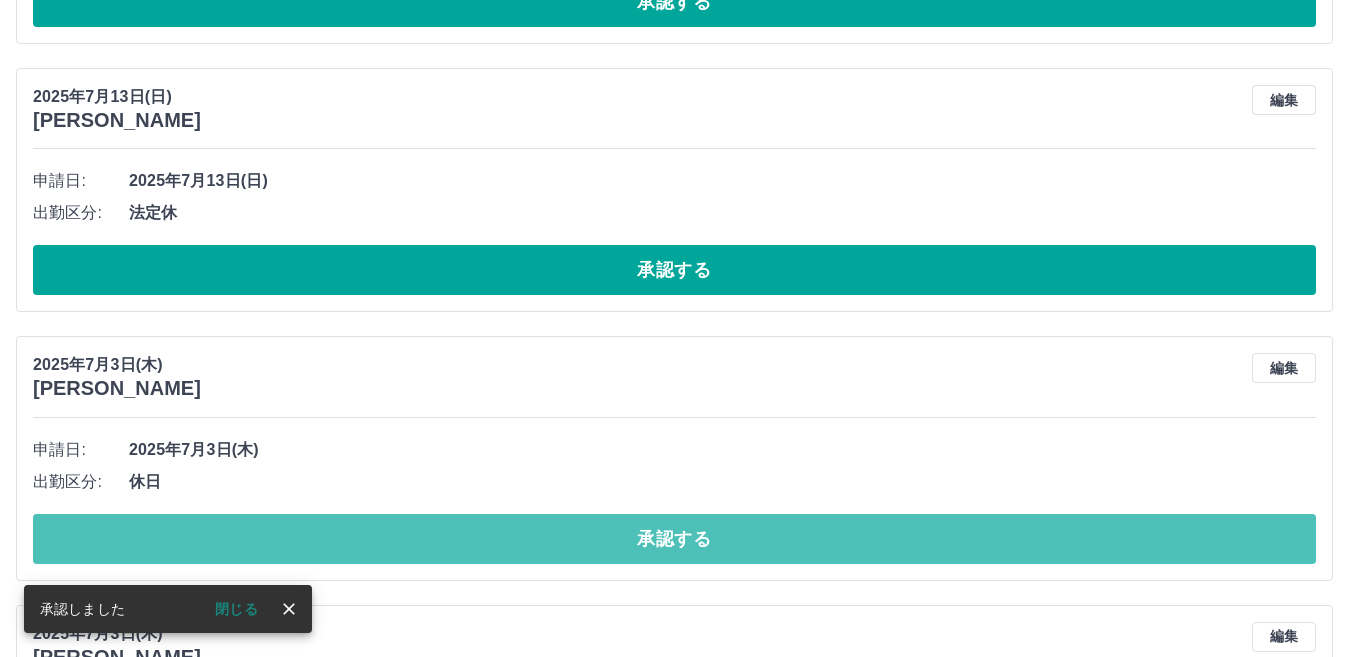 click on "承認する" at bounding box center (674, 539) 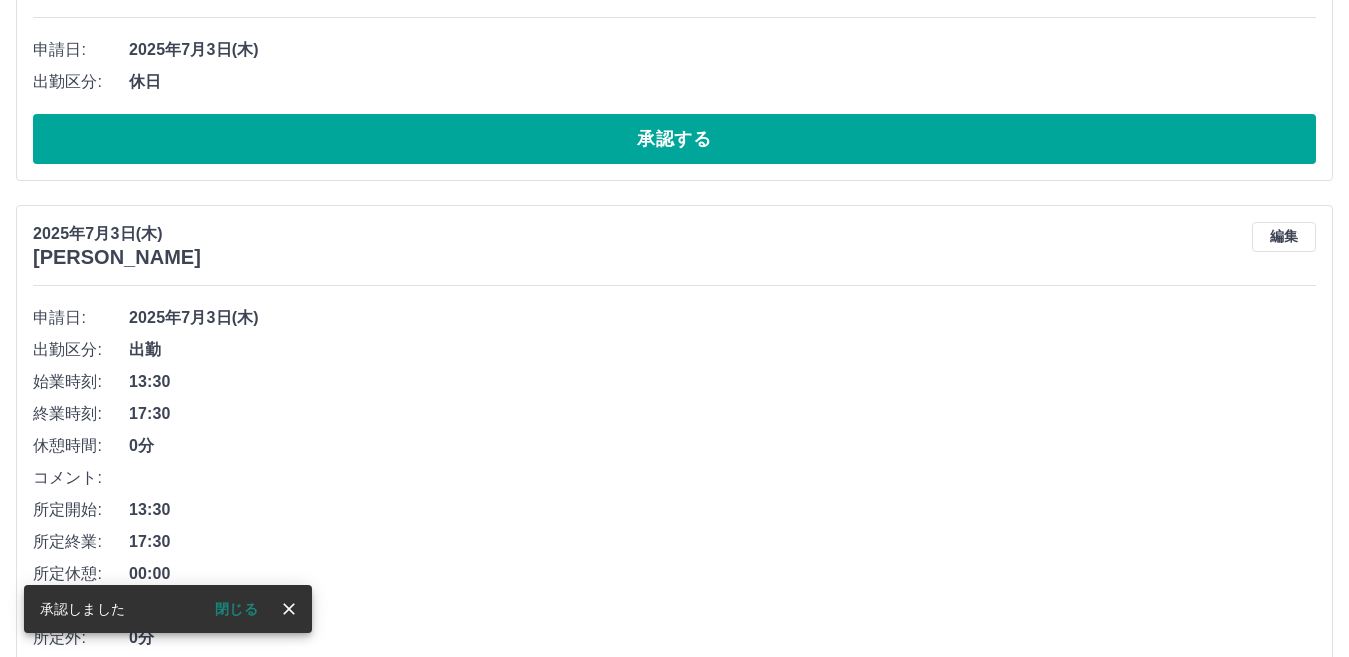 scroll, scrollTop: 567, scrollLeft: 0, axis: vertical 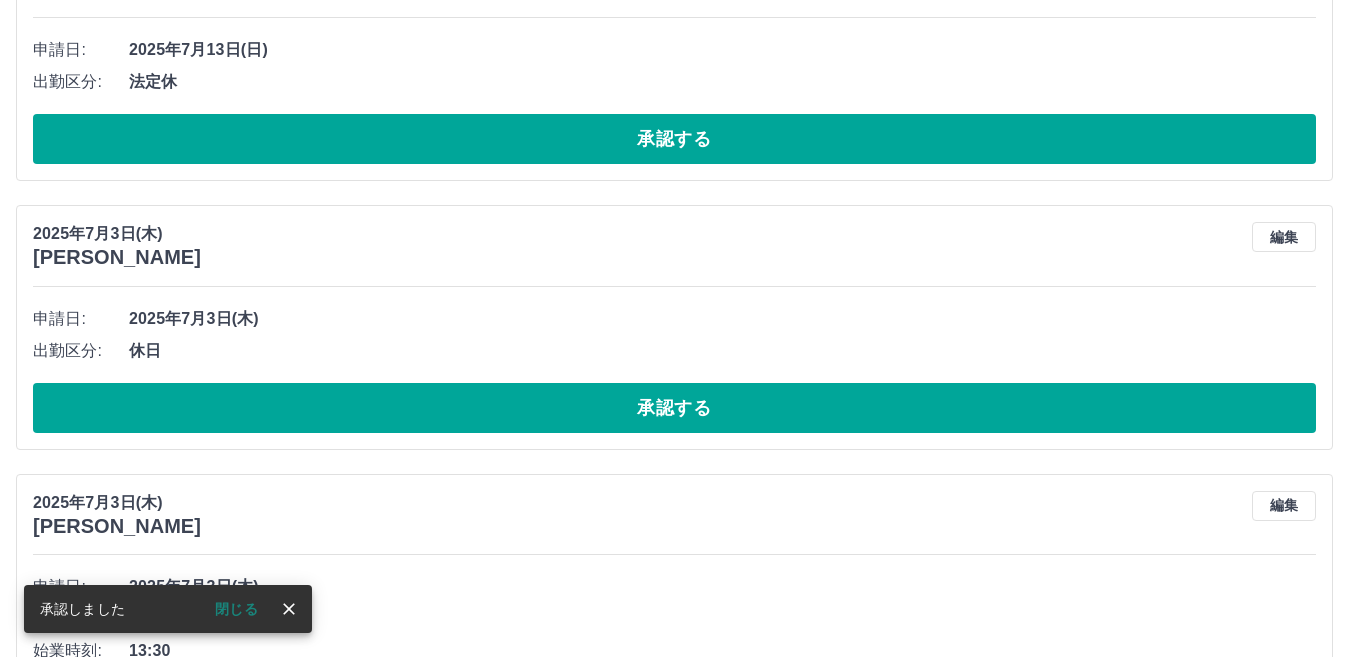 click on "承認する" at bounding box center [674, 408] 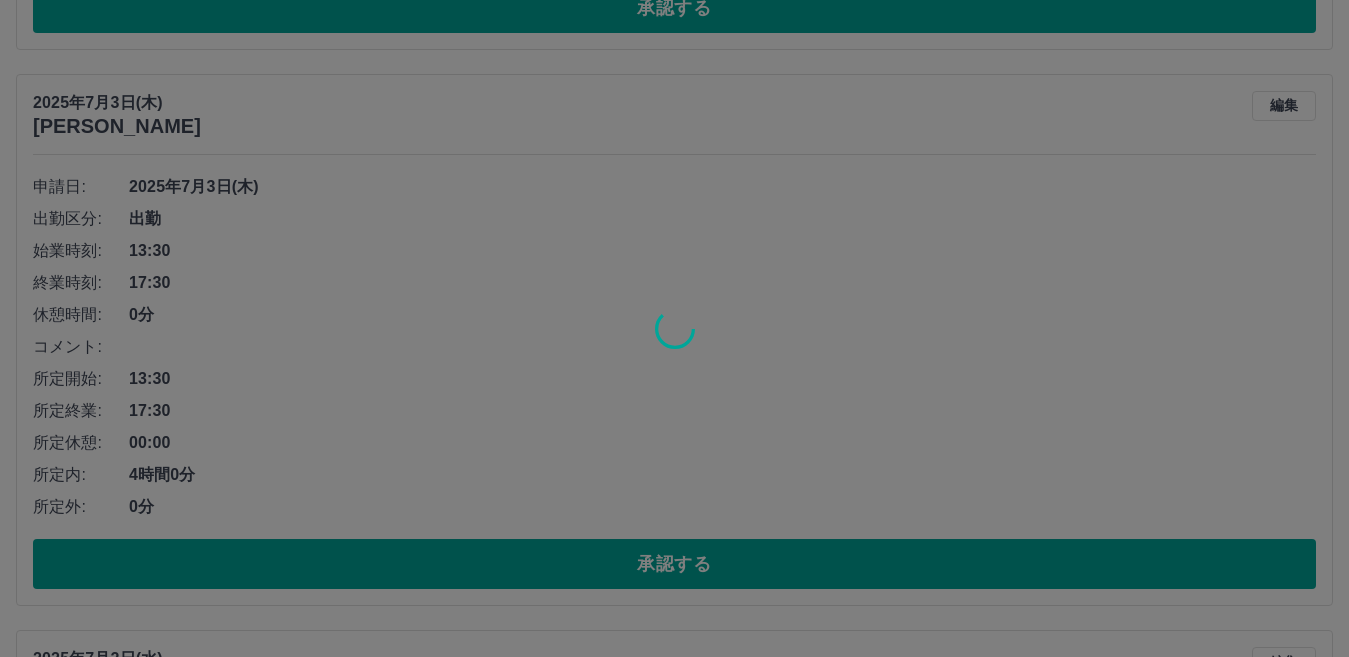 scroll, scrollTop: 698, scrollLeft: 0, axis: vertical 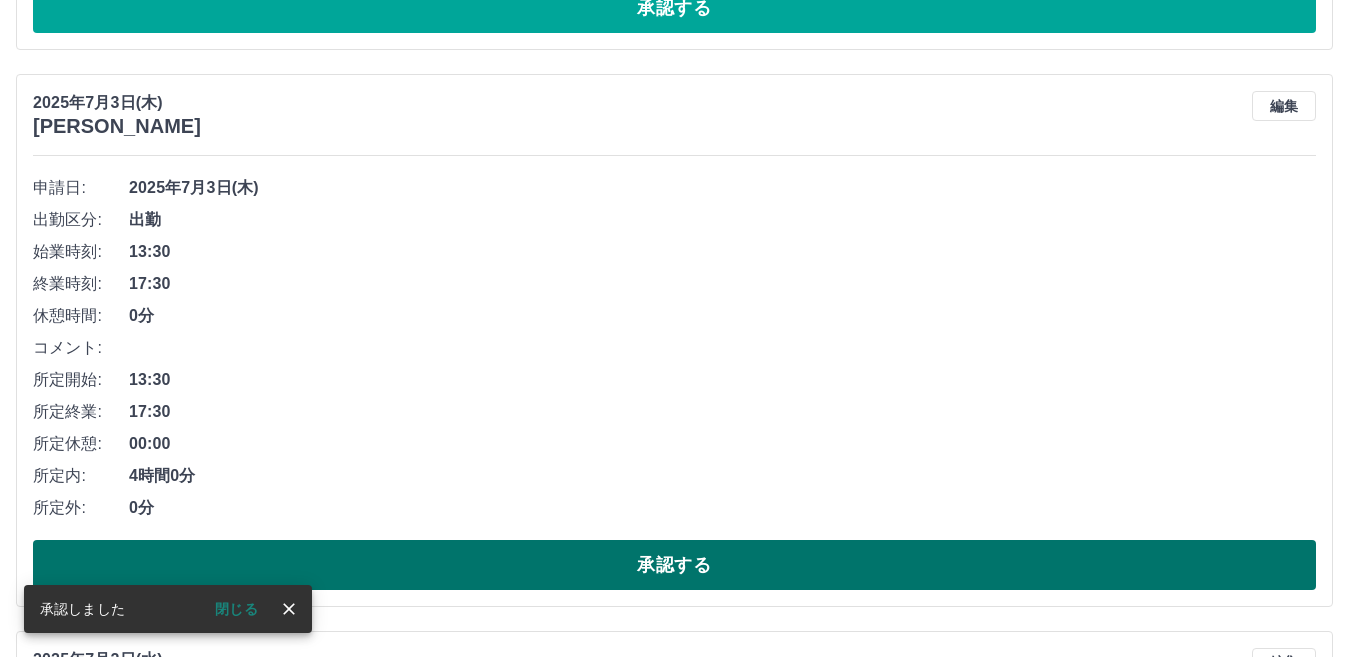 click on "承認する" at bounding box center [674, 565] 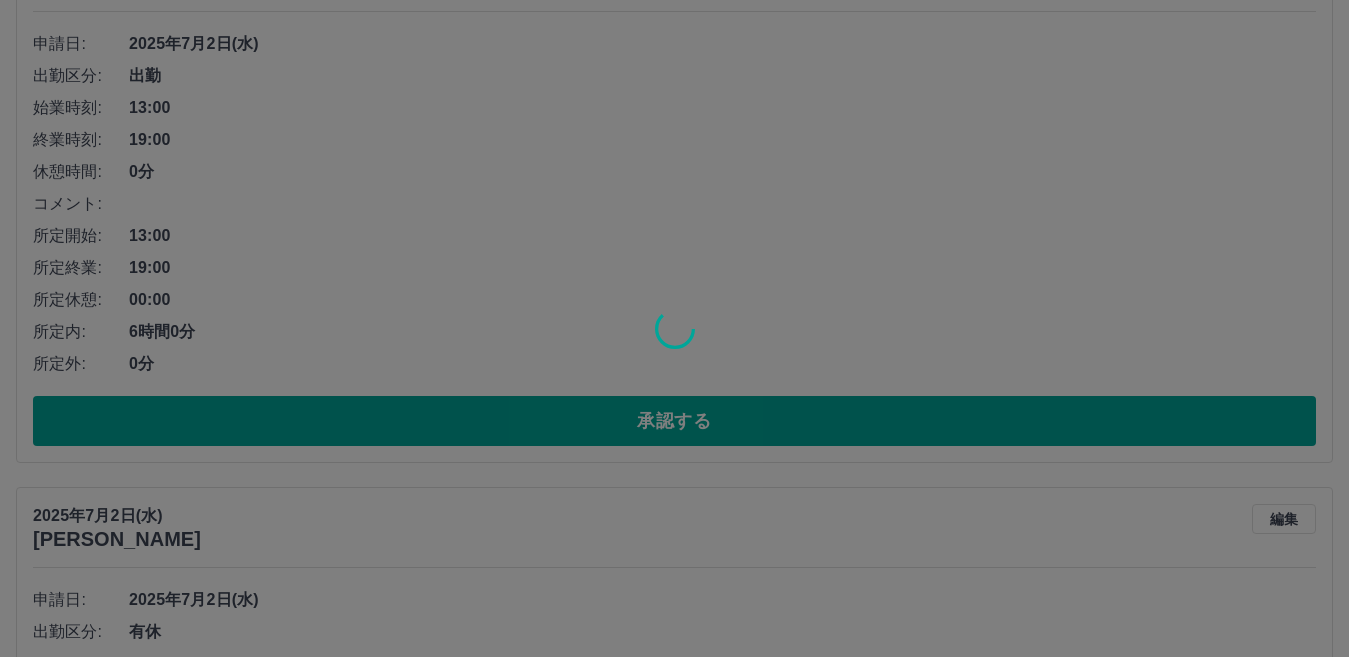 scroll, scrollTop: 842, scrollLeft: 0, axis: vertical 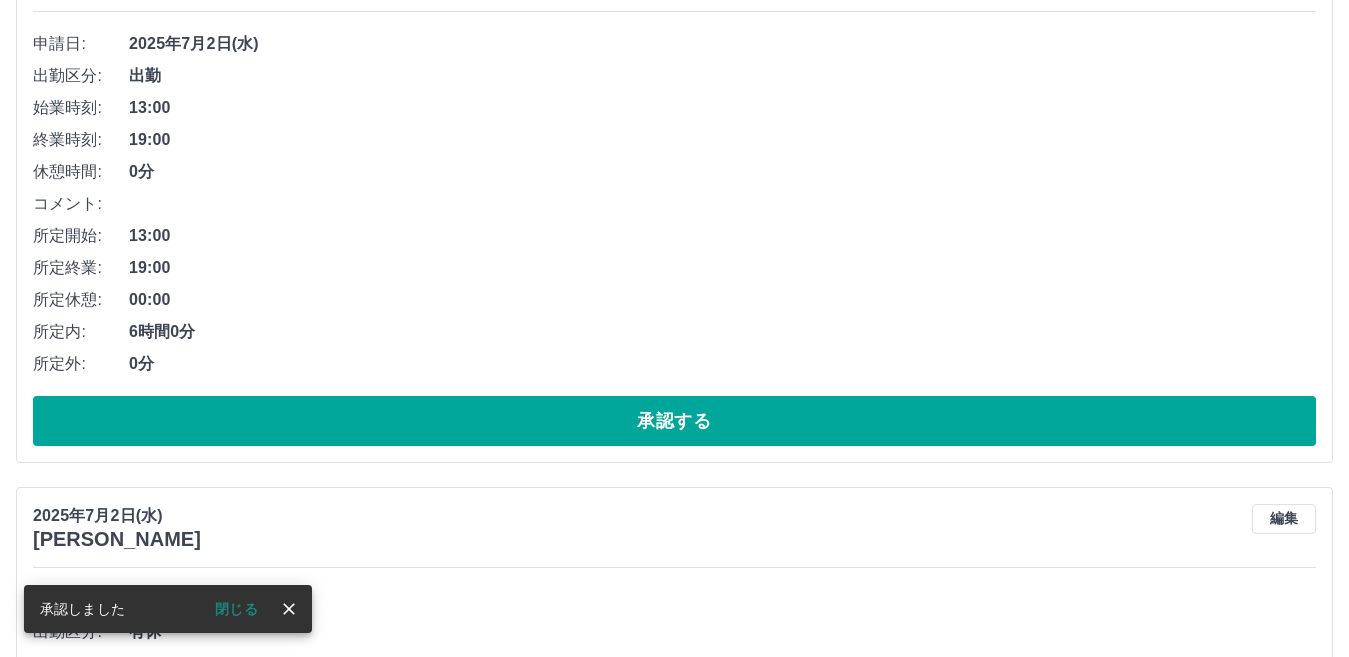 drag, startPoint x: 500, startPoint y: 425, endPoint x: 470, endPoint y: 415, distance: 31.622776 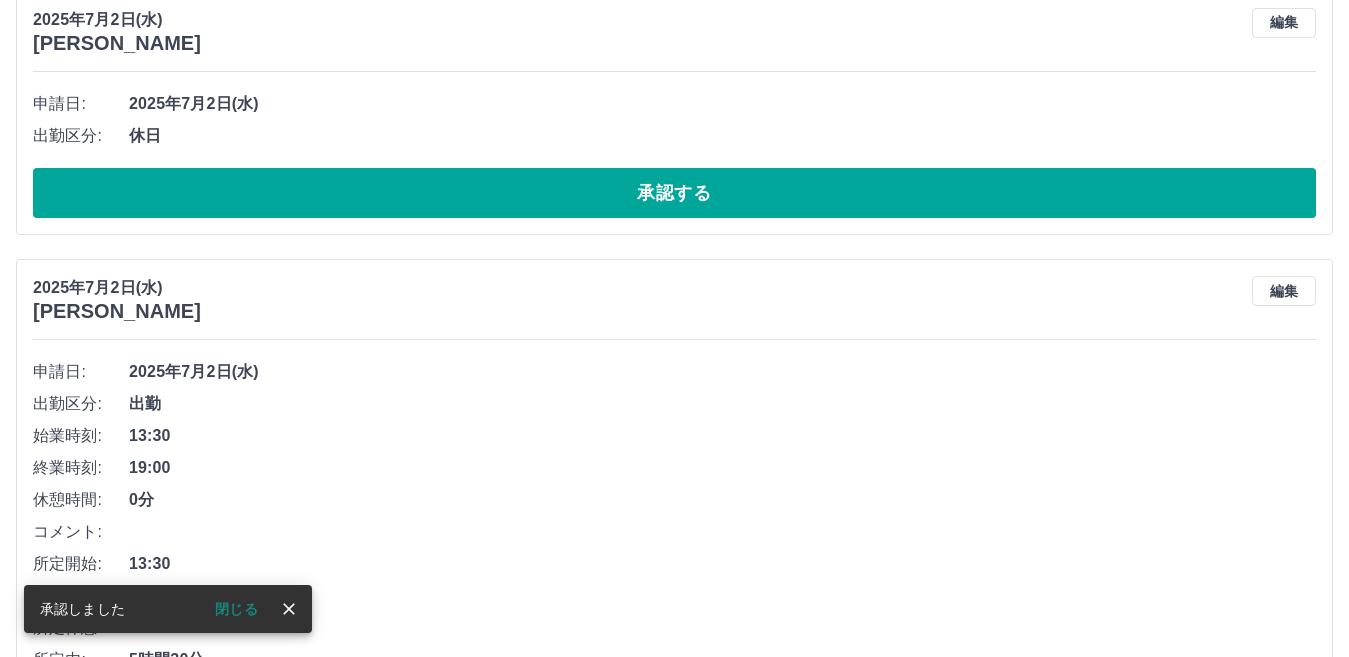 scroll, scrollTop: 685, scrollLeft: 0, axis: vertical 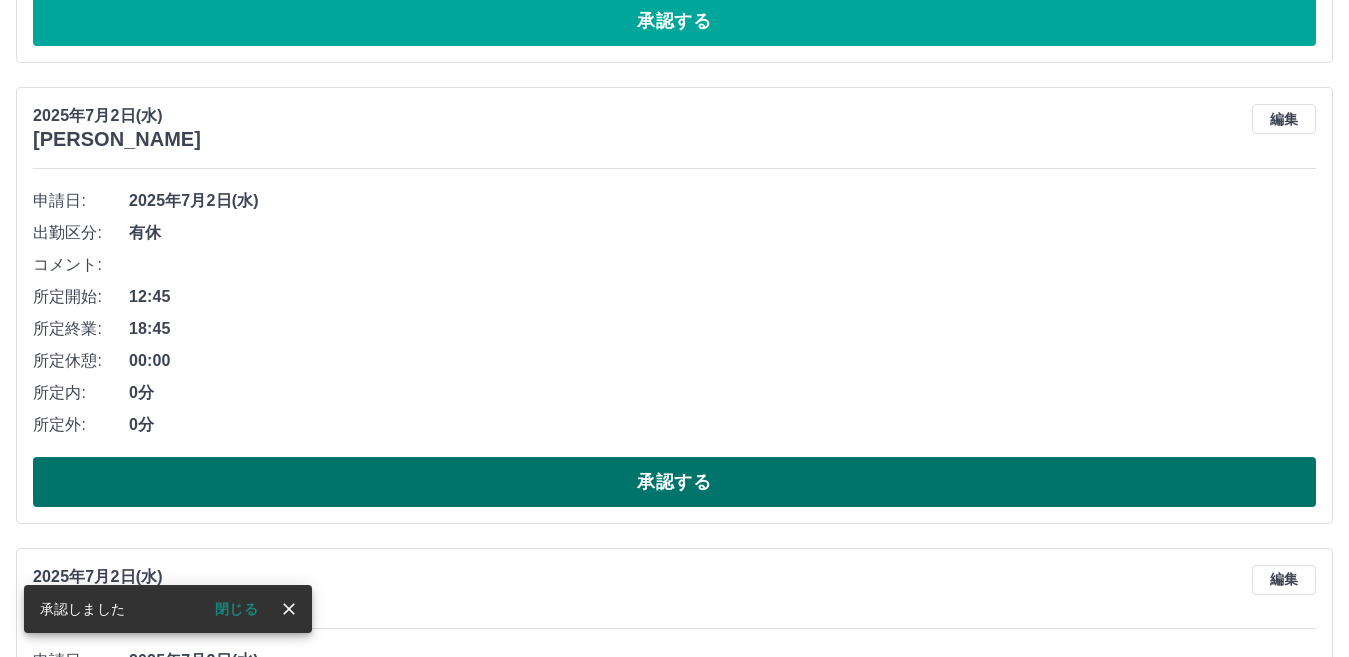 click on "承認する" at bounding box center [674, 482] 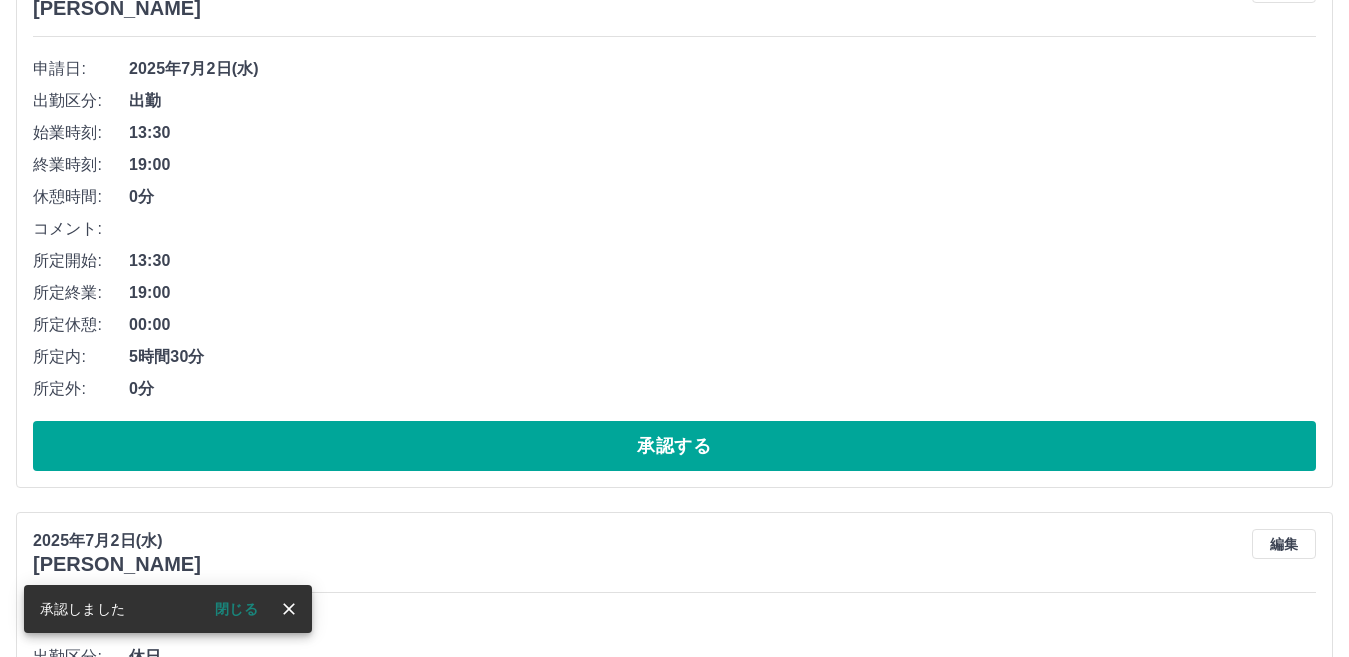 scroll, scrollTop: 624, scrollLeft: 0, axis: vertical 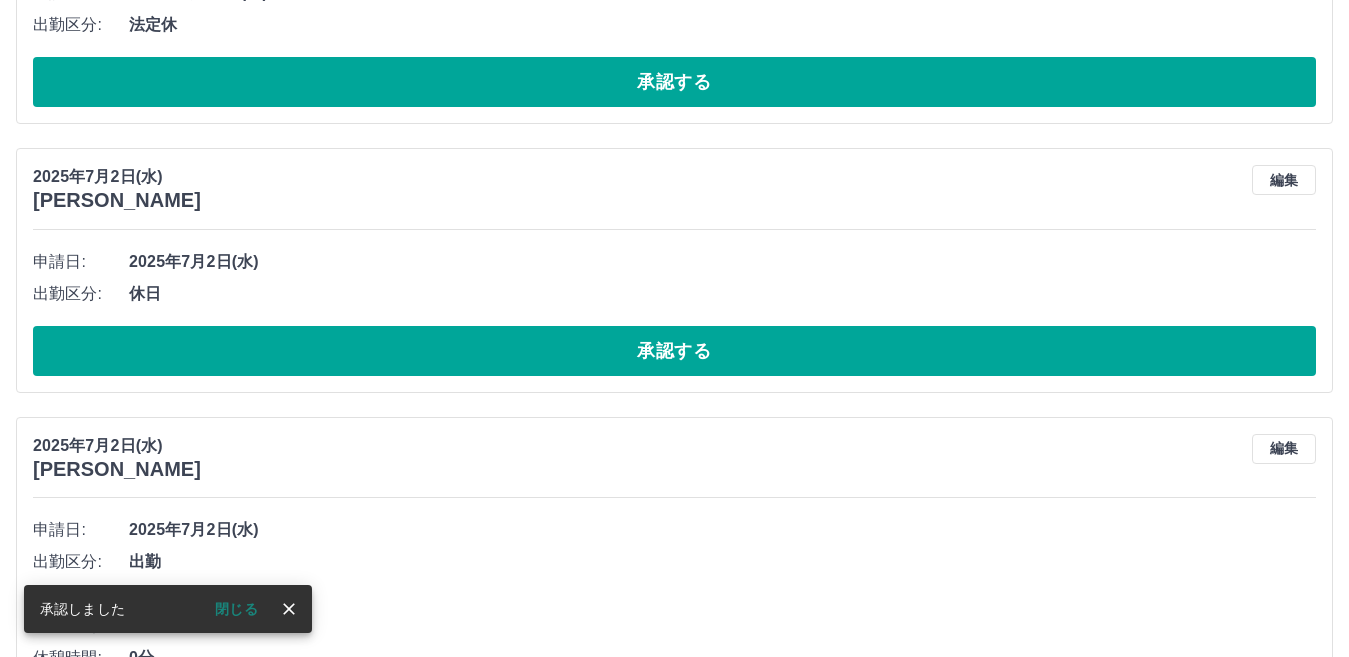 click on "申請日: [DATE] 出勤区分: 休日 承認する" at bounding box center (674, 311) 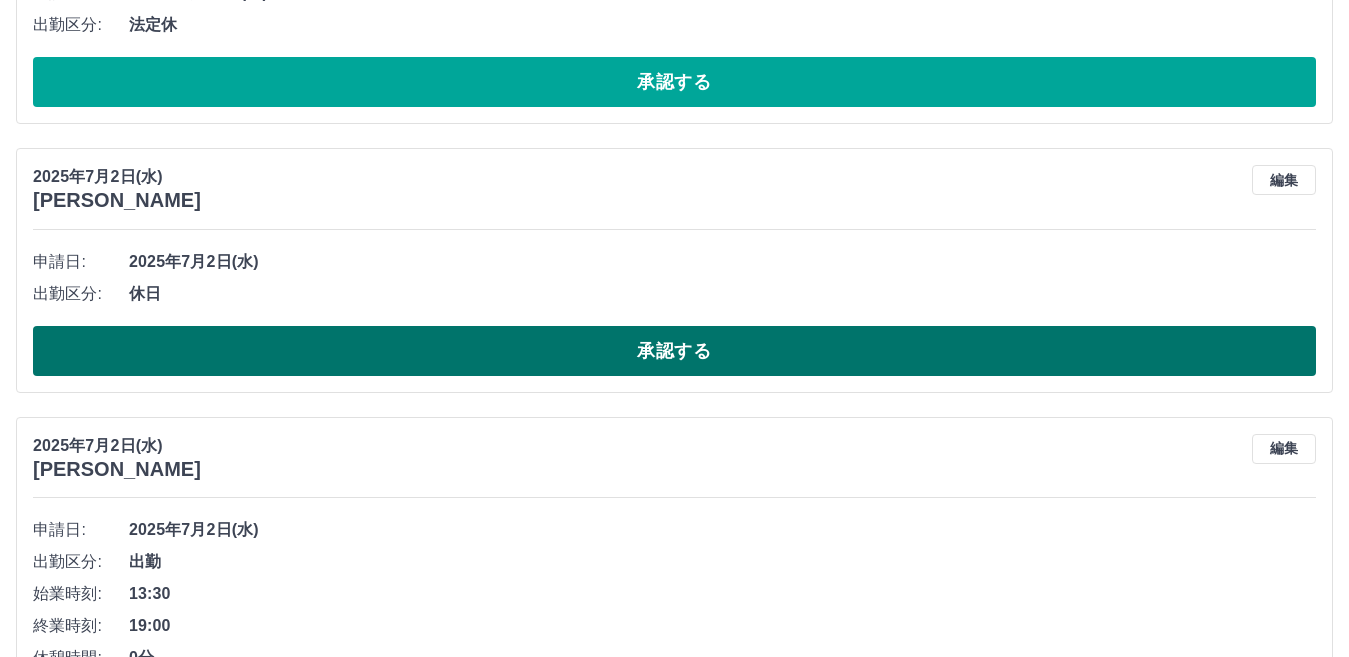click on "承認する" at bounding box center [674, 351] 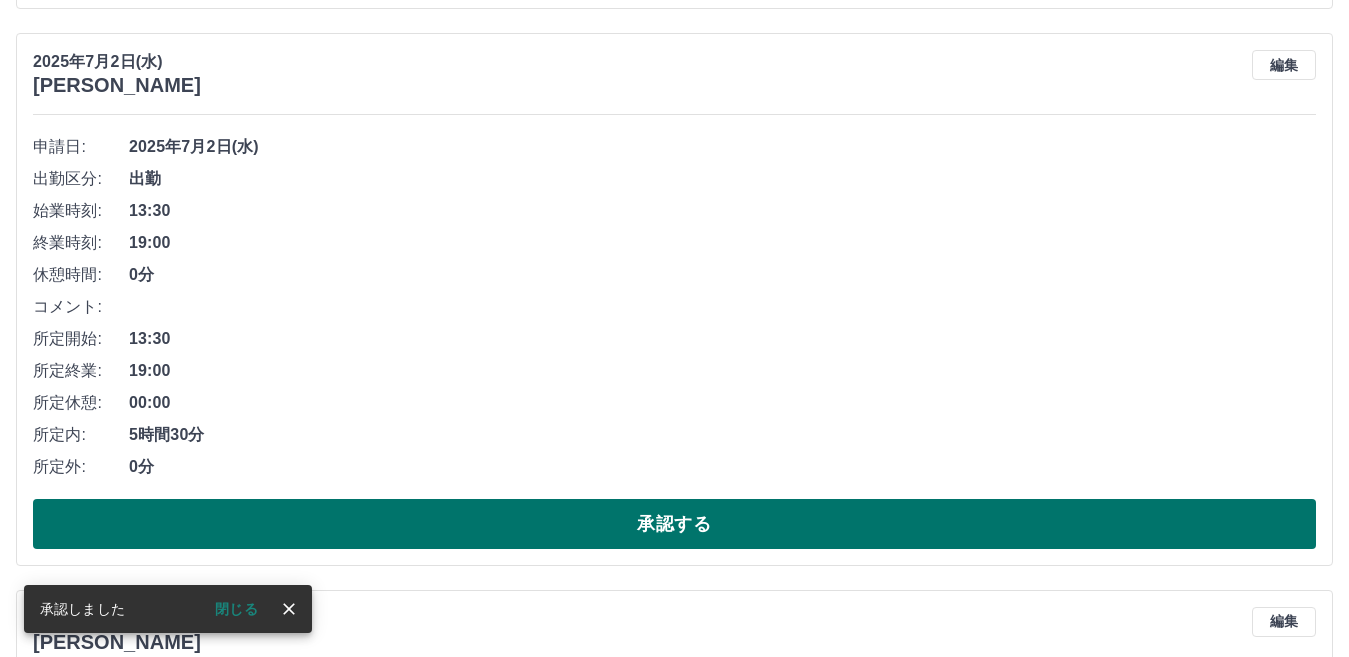 scroll, scrollTop: 855, scrollLeft: 0, axis: vertical 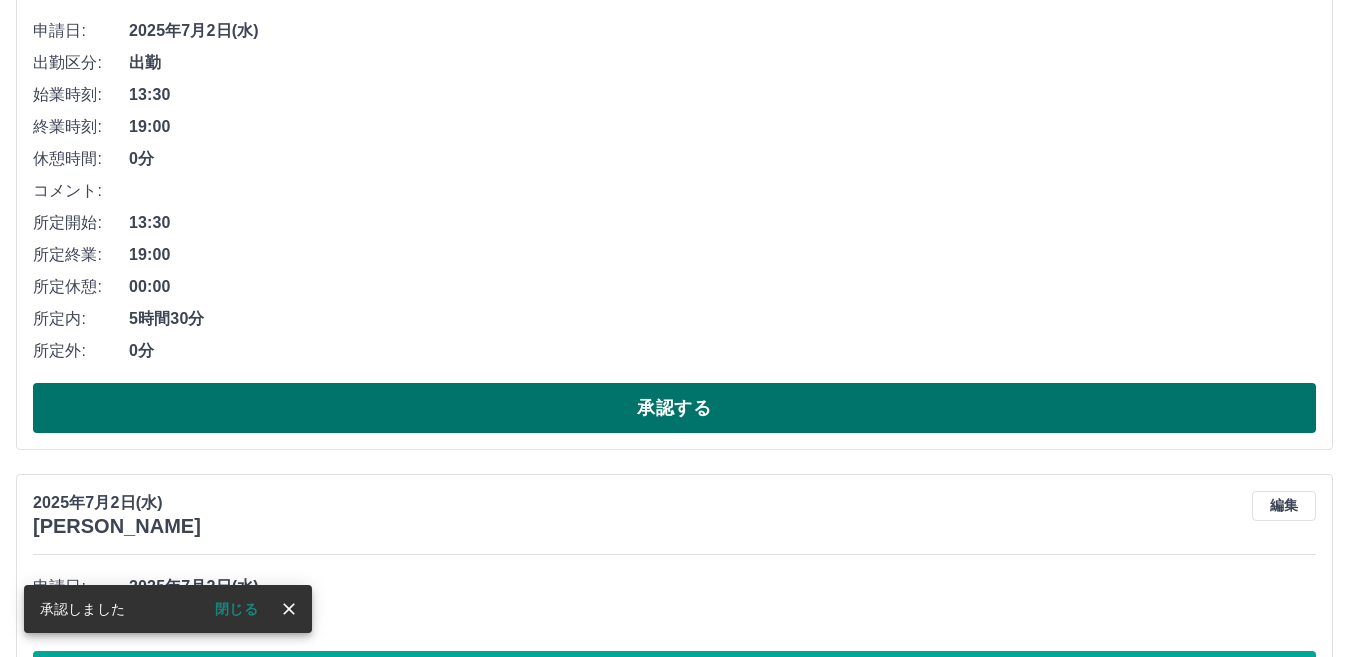 click on "承認する" at bounding box center (674, 408) 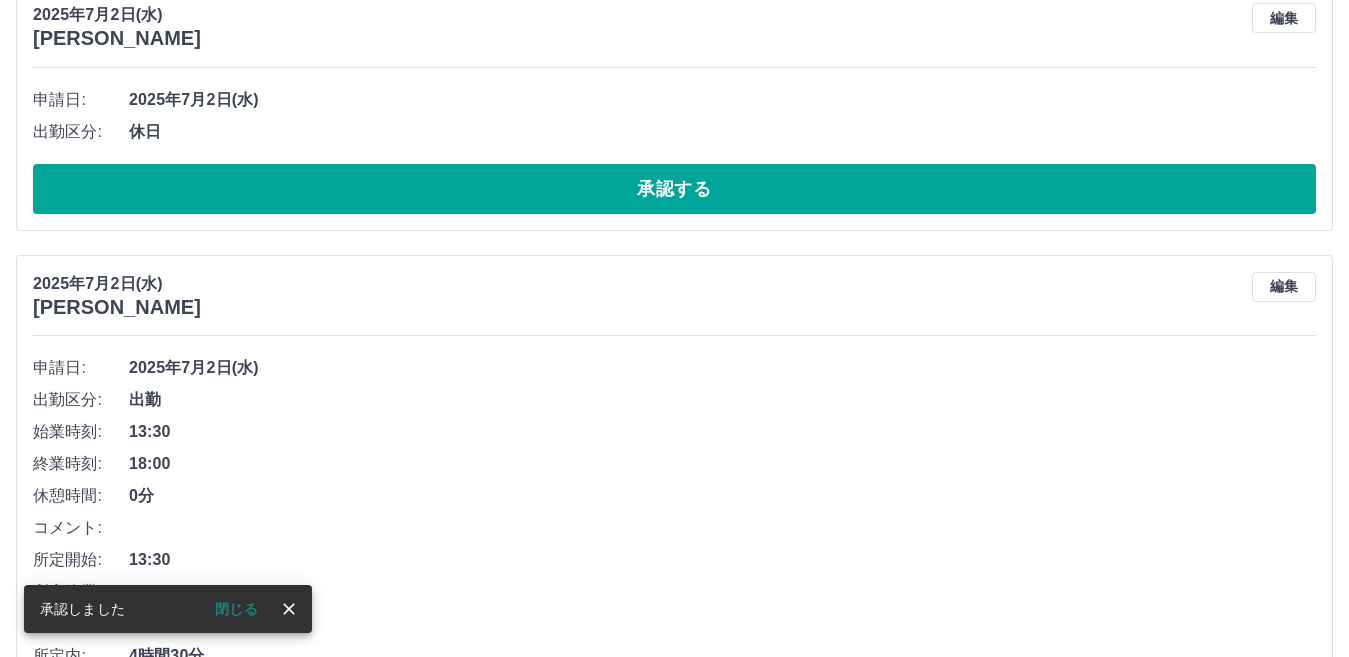 scroll, scrollTop: 798, scrollLeft: 0, axis: vertical 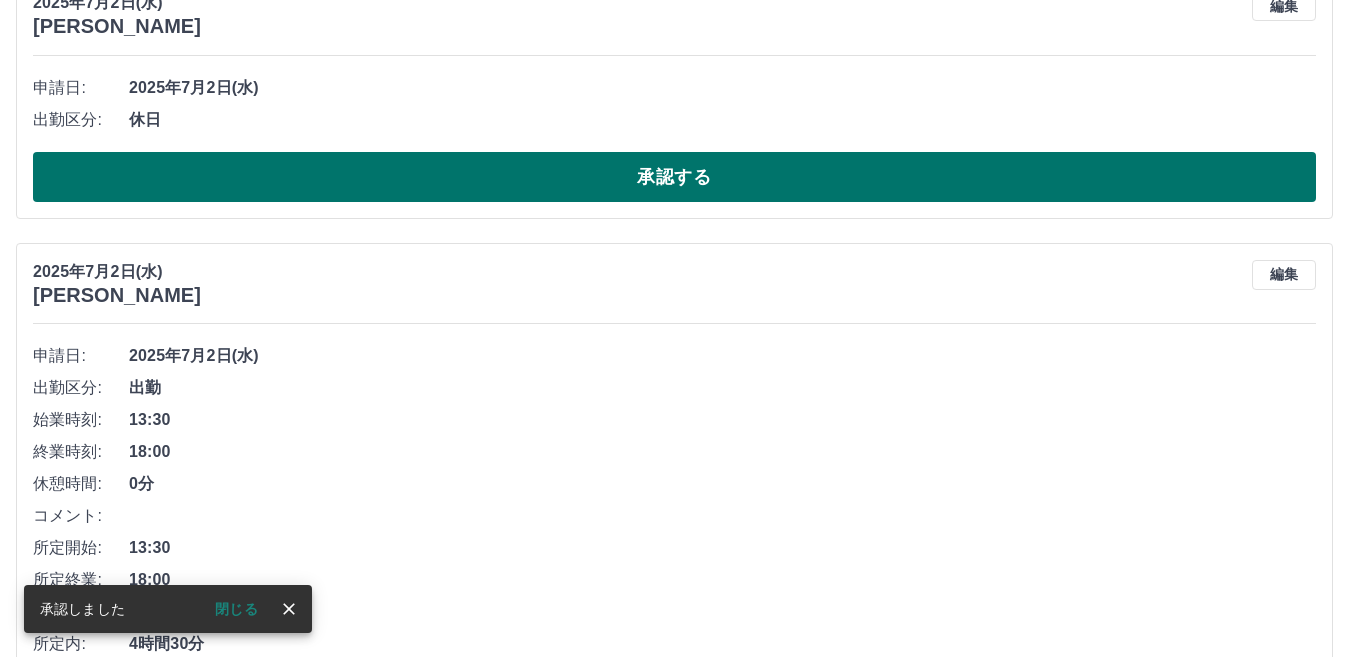 click on "承認する" at bounding box center [674, 177] 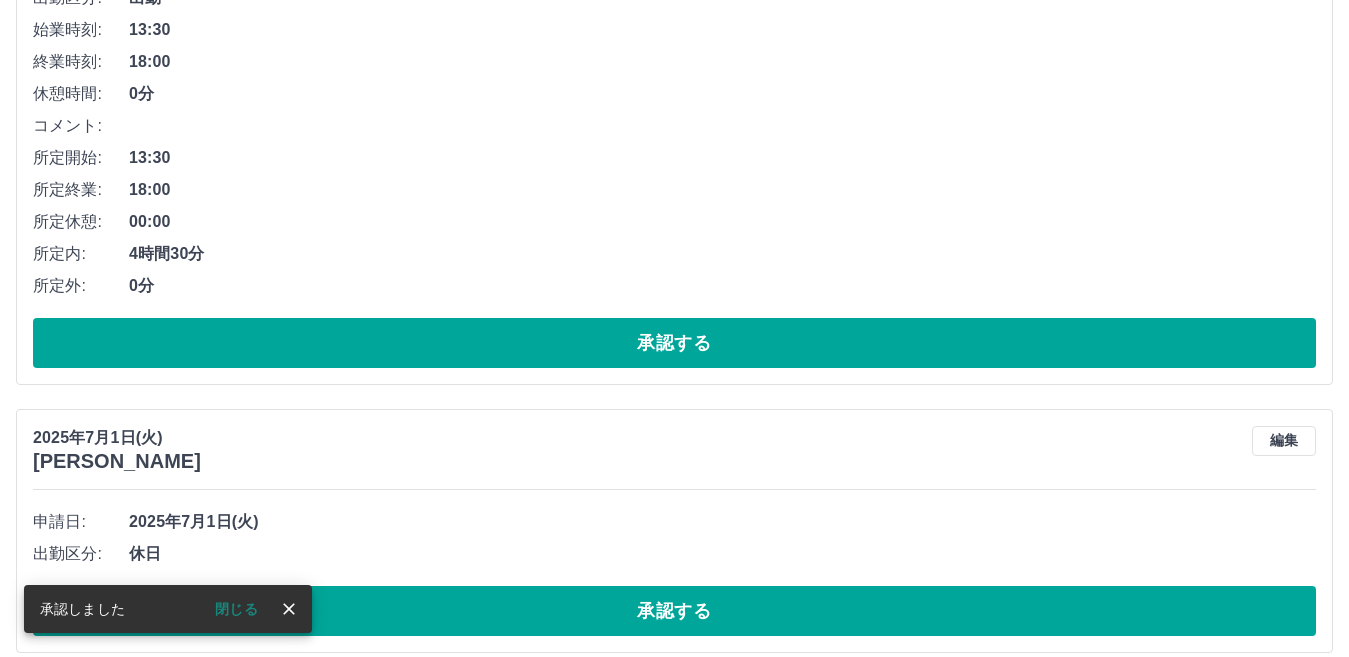 scroll, scrollTop: 929, scrollLeft: 0, axis: vertical 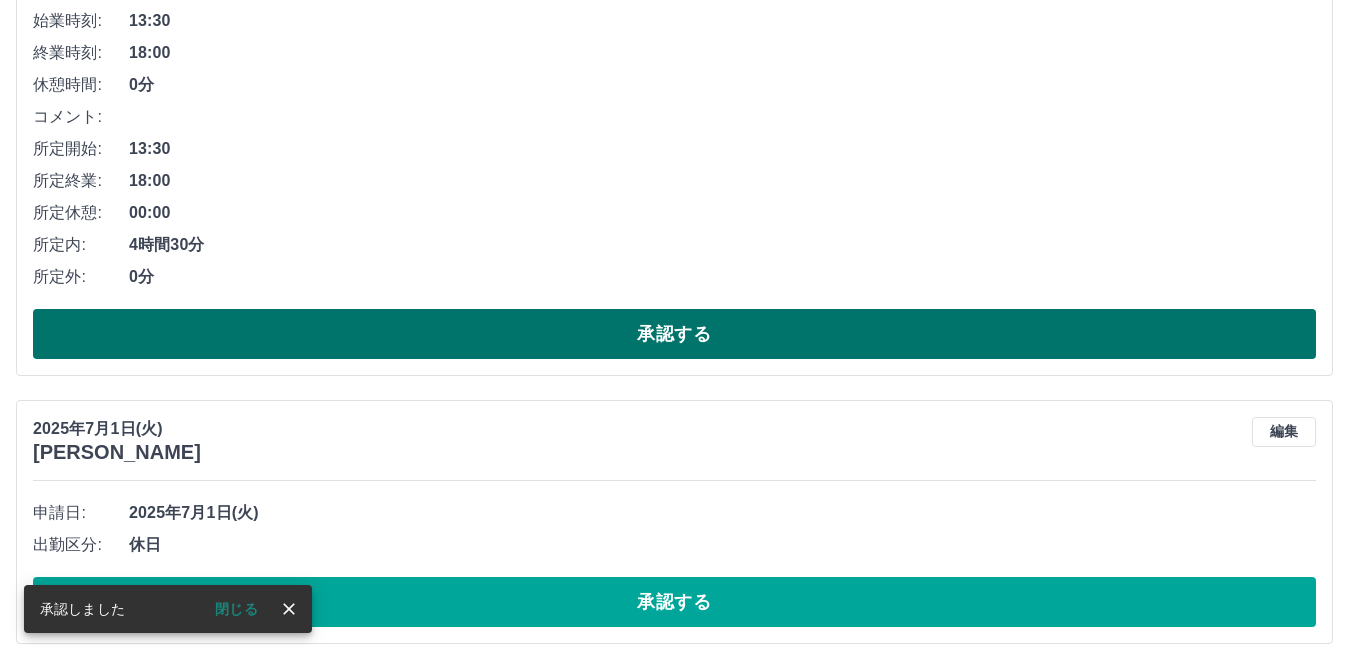 click on "承認する" at bounding box center [674, 334] 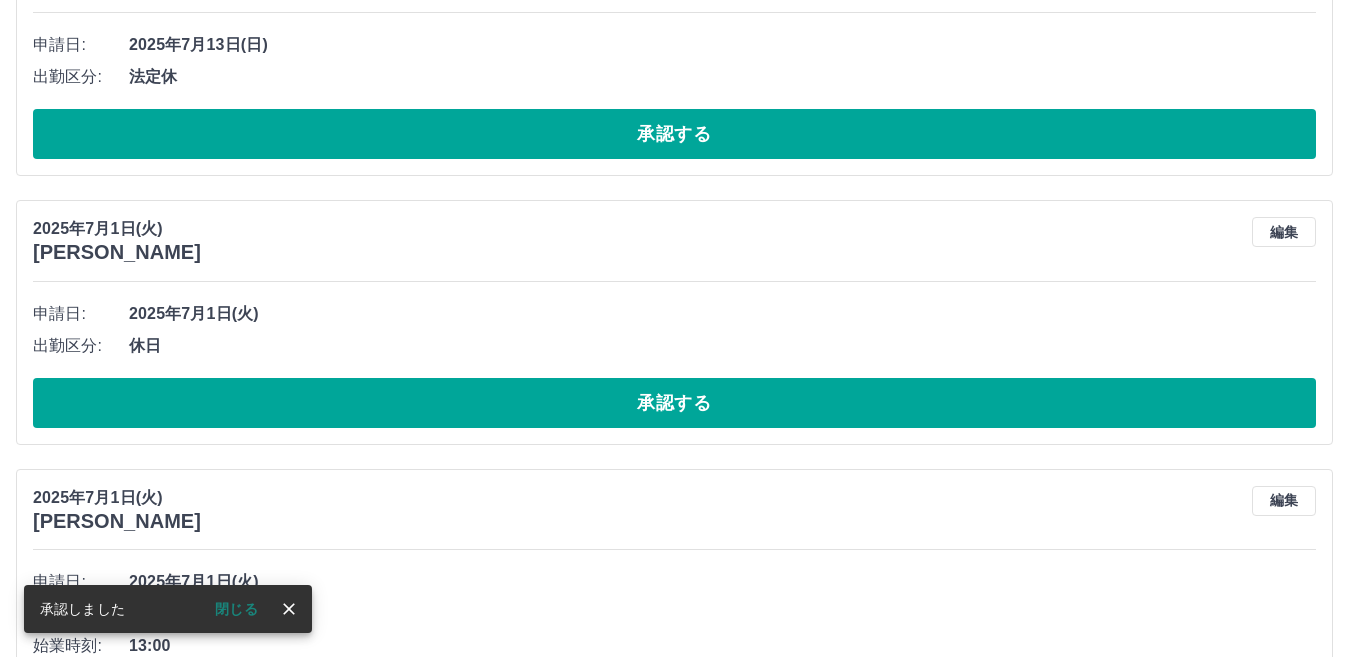 scroll, scrollTop: 872, scrollLeft: 0, axis: vertical 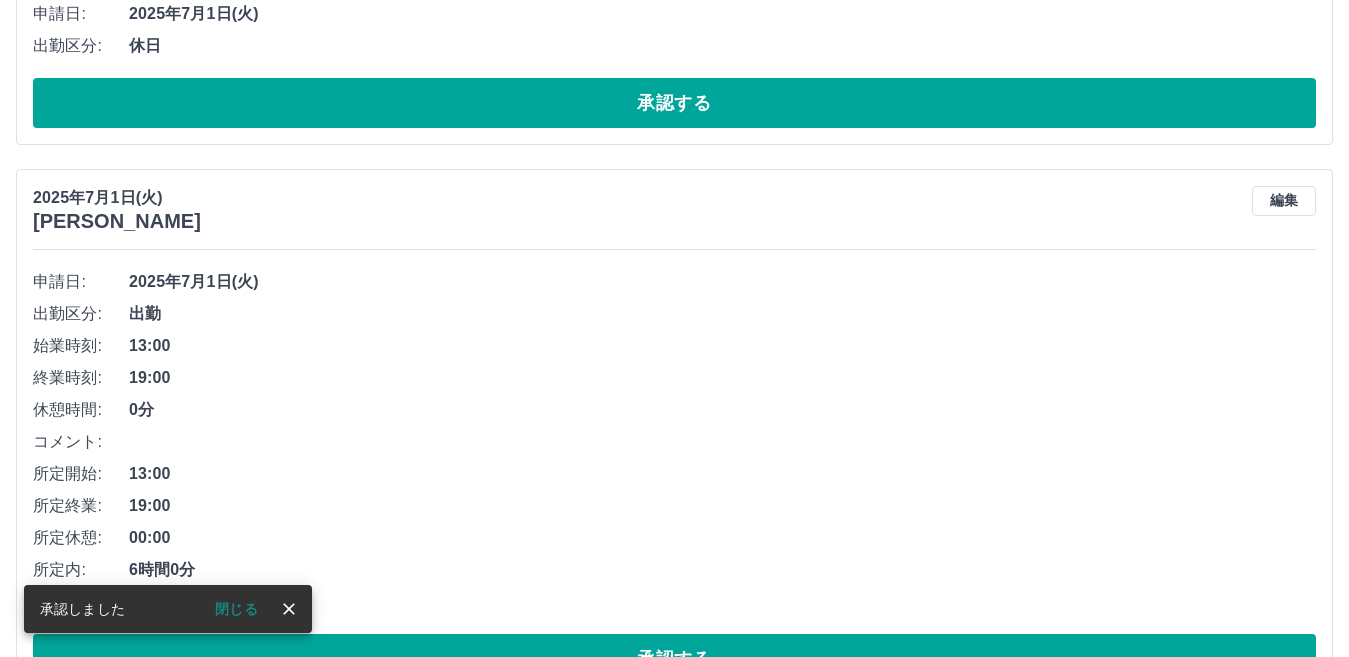 click on "申請日: [DATE] 出勤区分: 休日 承認する" at bounding box center (674, 63) 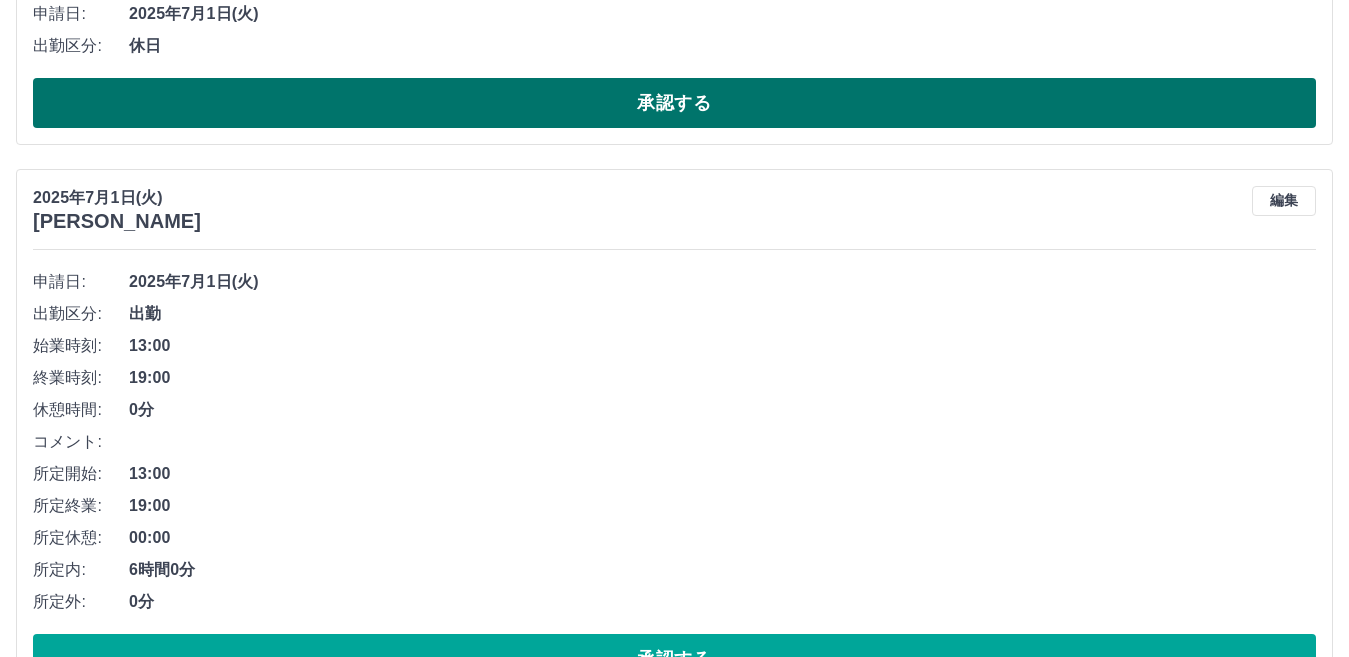 click on "承認する" at bounding box center [674, 103] 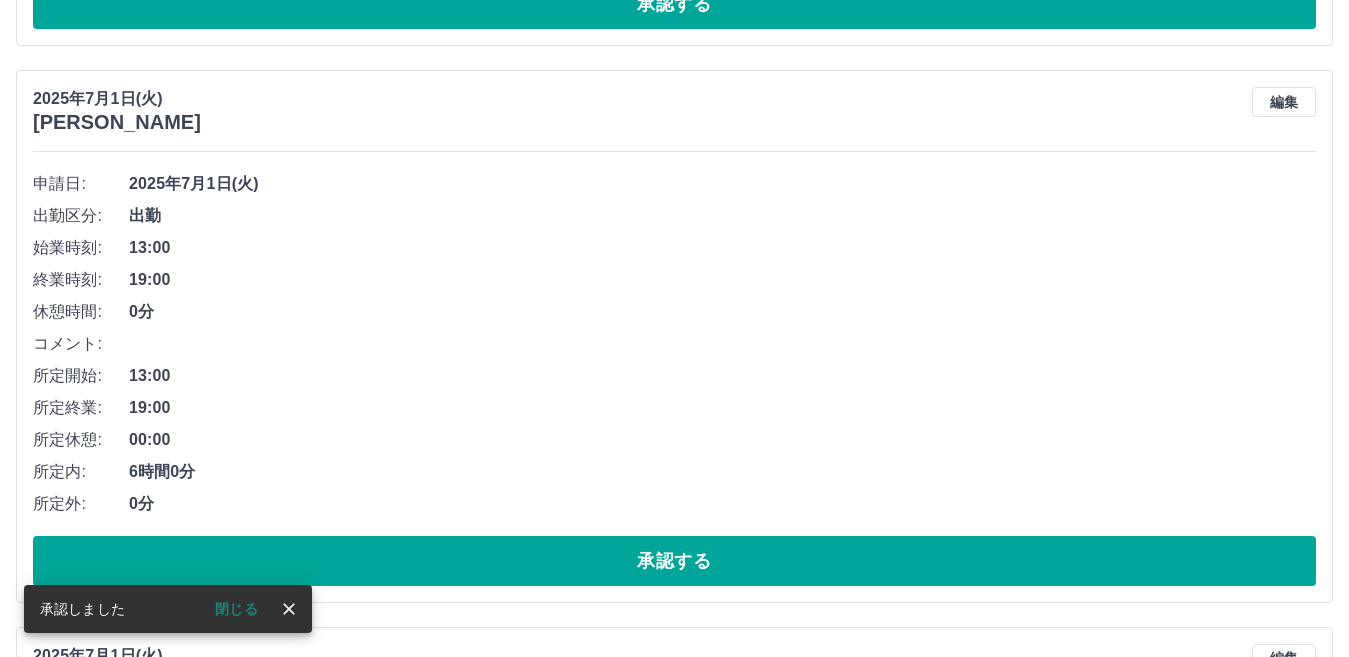 scroll, scrollTop: 903, scrollLeft: 0, axis: vertical 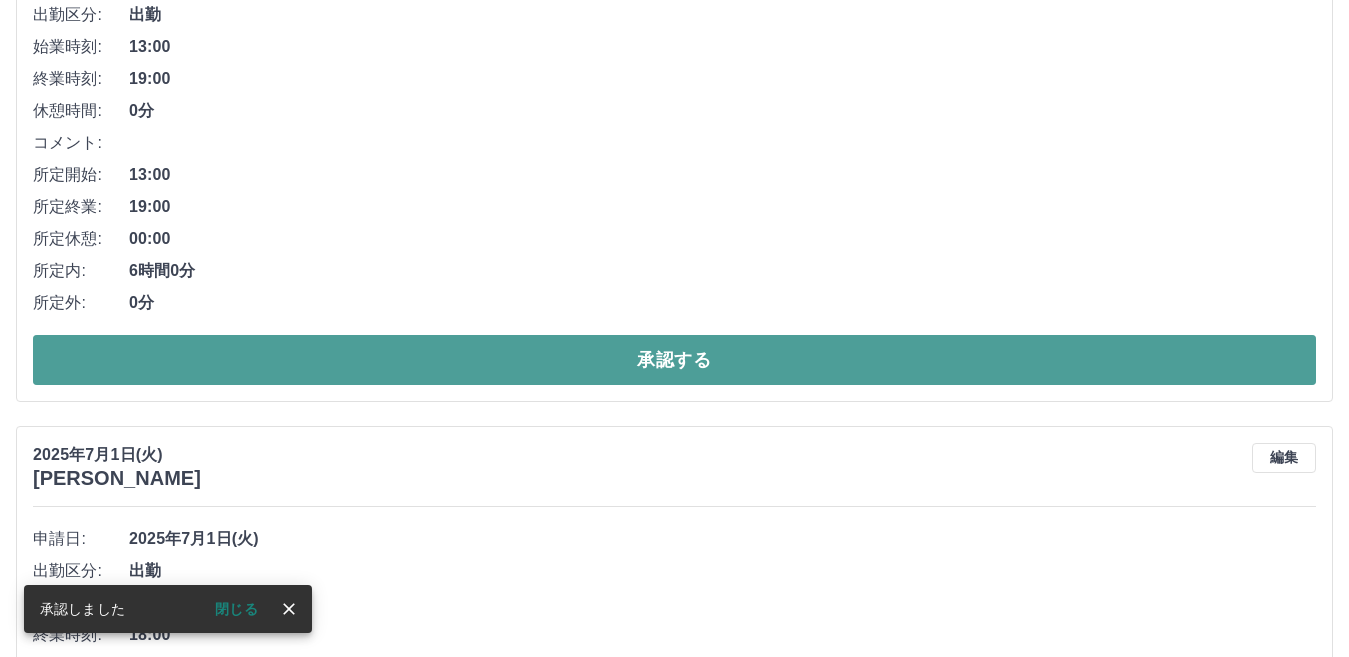drag, startPoint x: 553, startPoint y: 354, endPoint x: 525, endPoint y: 224, distance: 132.9812 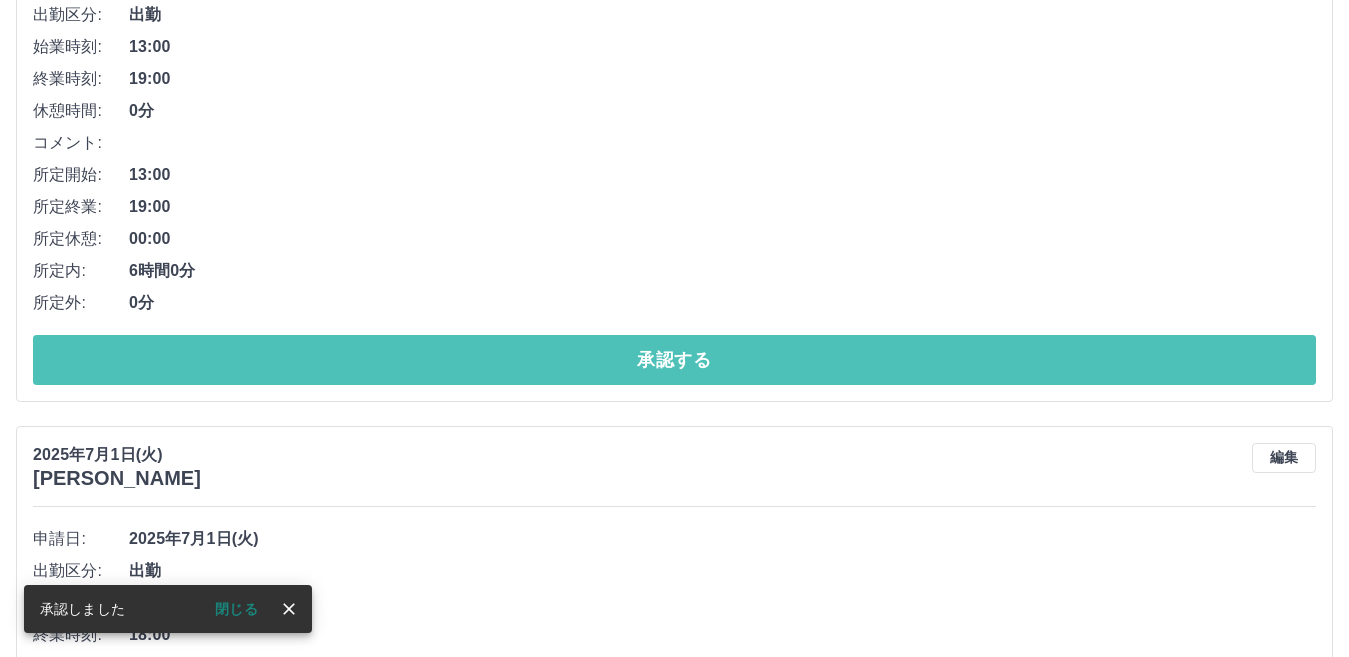click on "承認する" at bounding box center [674, 360] 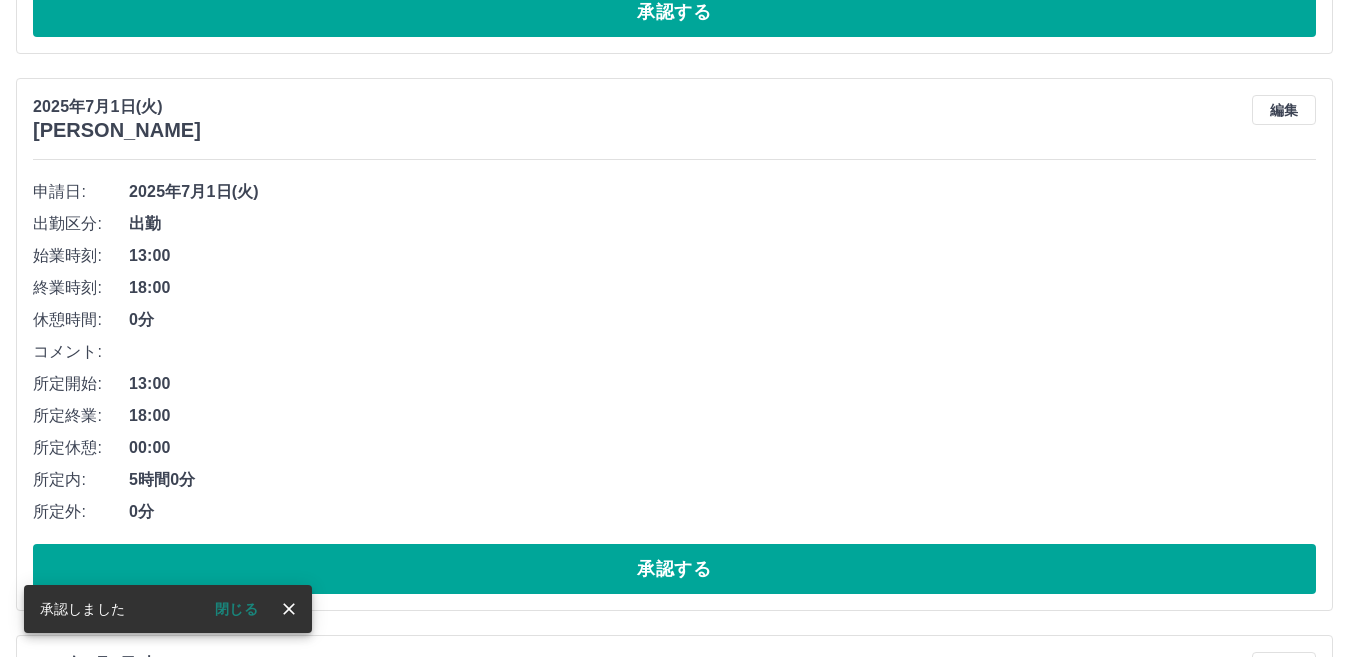 scroll, scrollTop: 846, scrollLeft: 0, axis: vertical 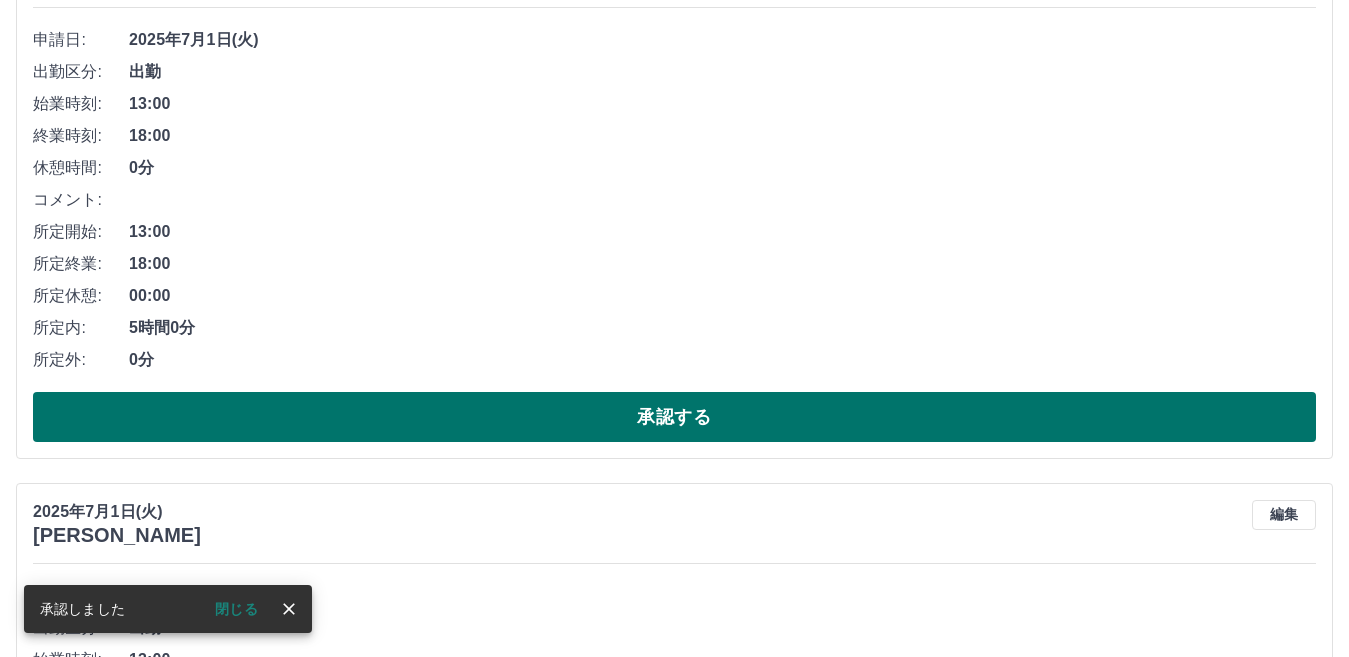 click on "承認する" at bounding box center (674, 417) 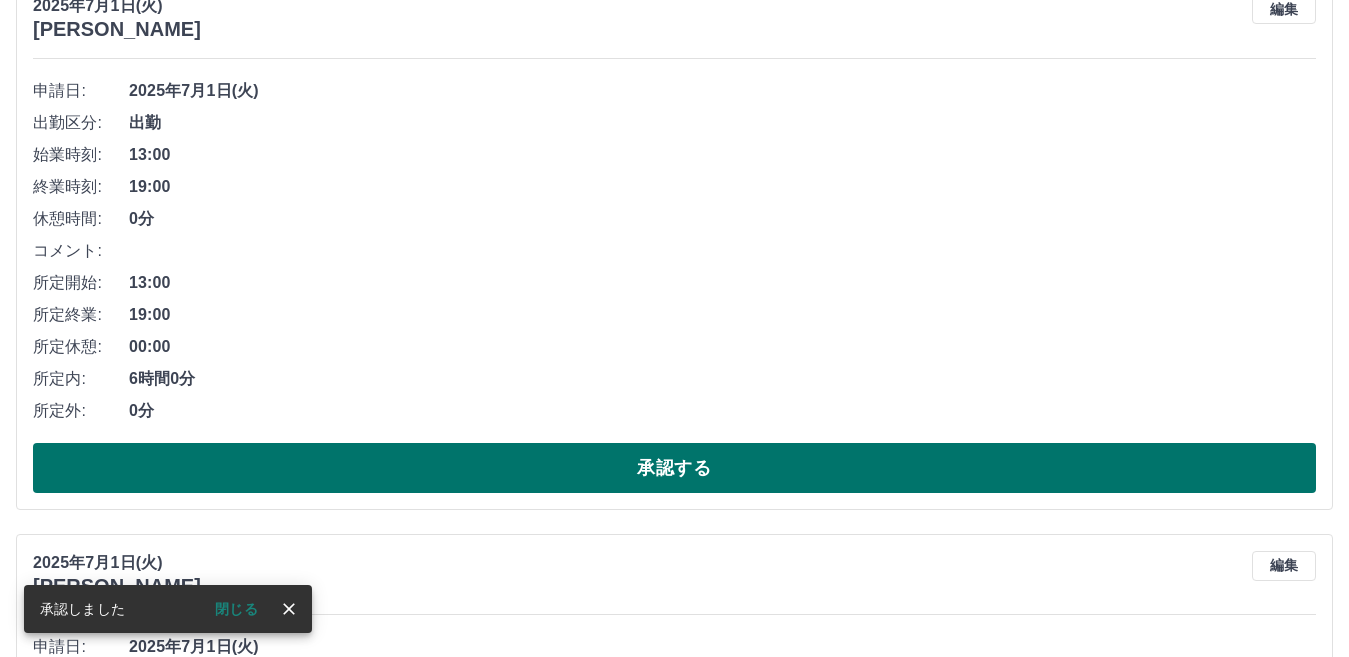 scroll, scrollTop: 889, scrollLeft: 0, axis: vertical 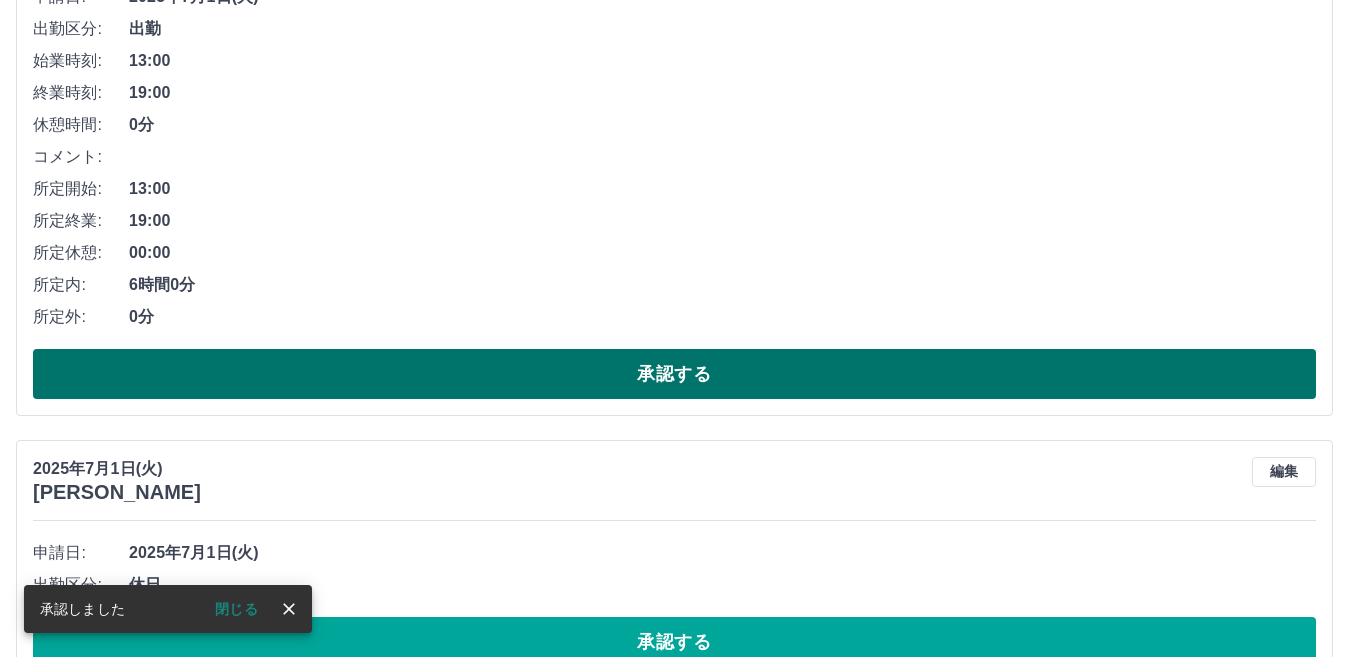 click on "承認する" at bounding box center [674, 374] 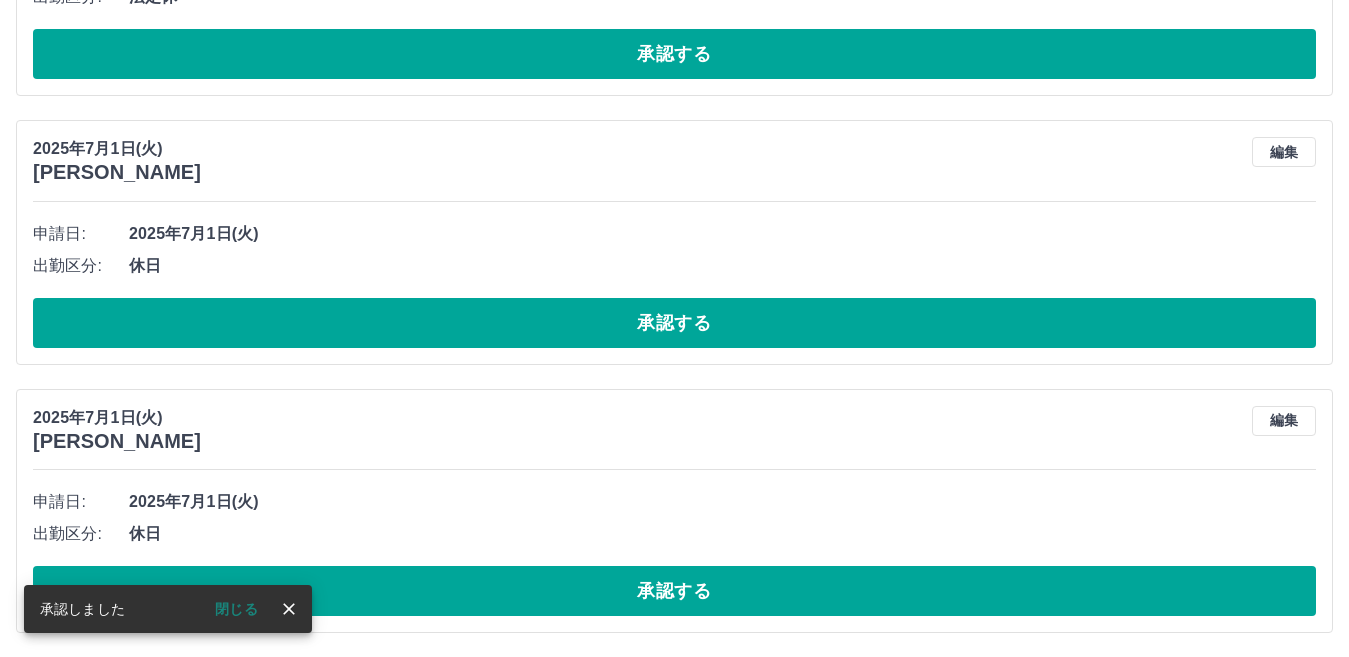 scroll, scrollTop: 632, scrollLeft: 0, axis: vertical 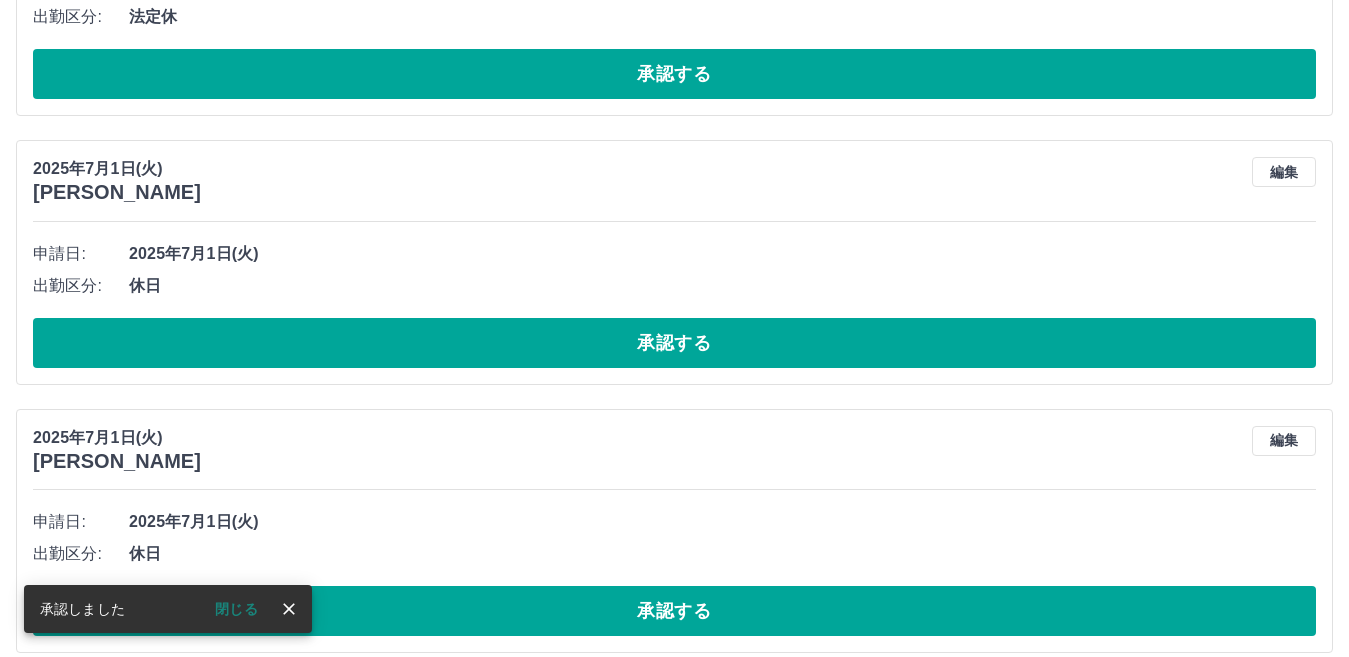 click on "承認する" at bounding box center (674, 343) 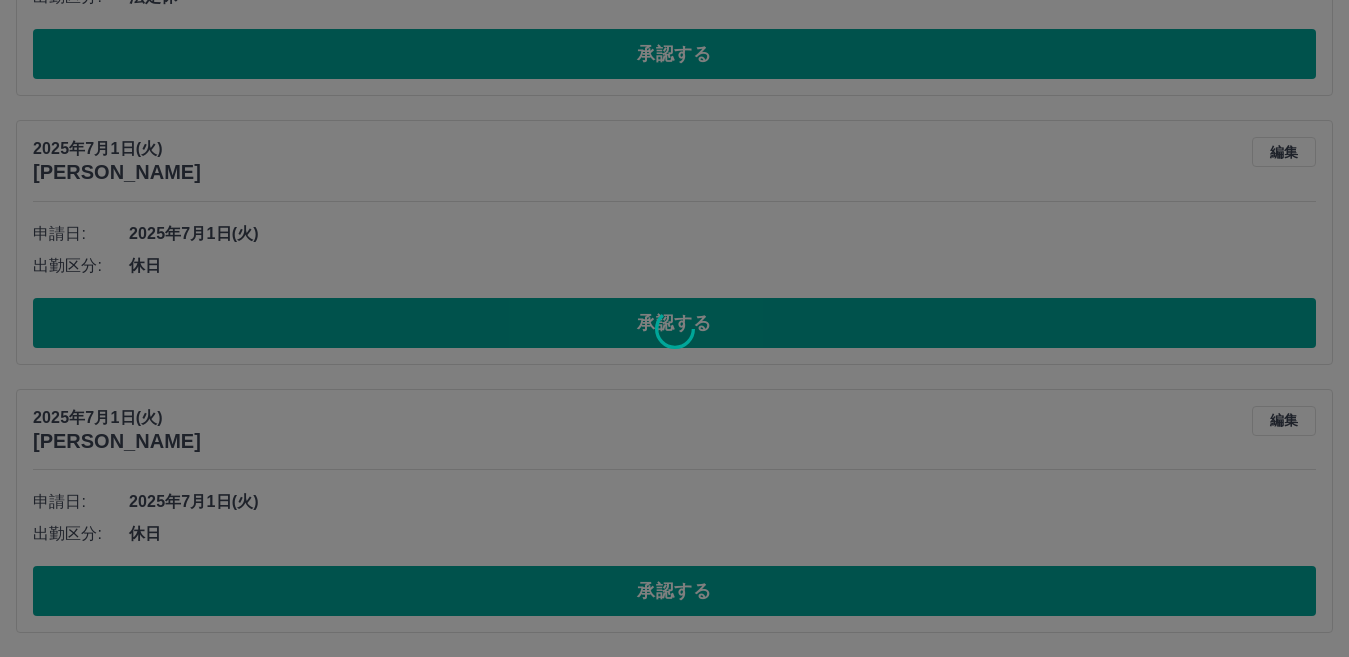 scroll, scrollTop: 386, scrollLeft: 0, axis: vertical 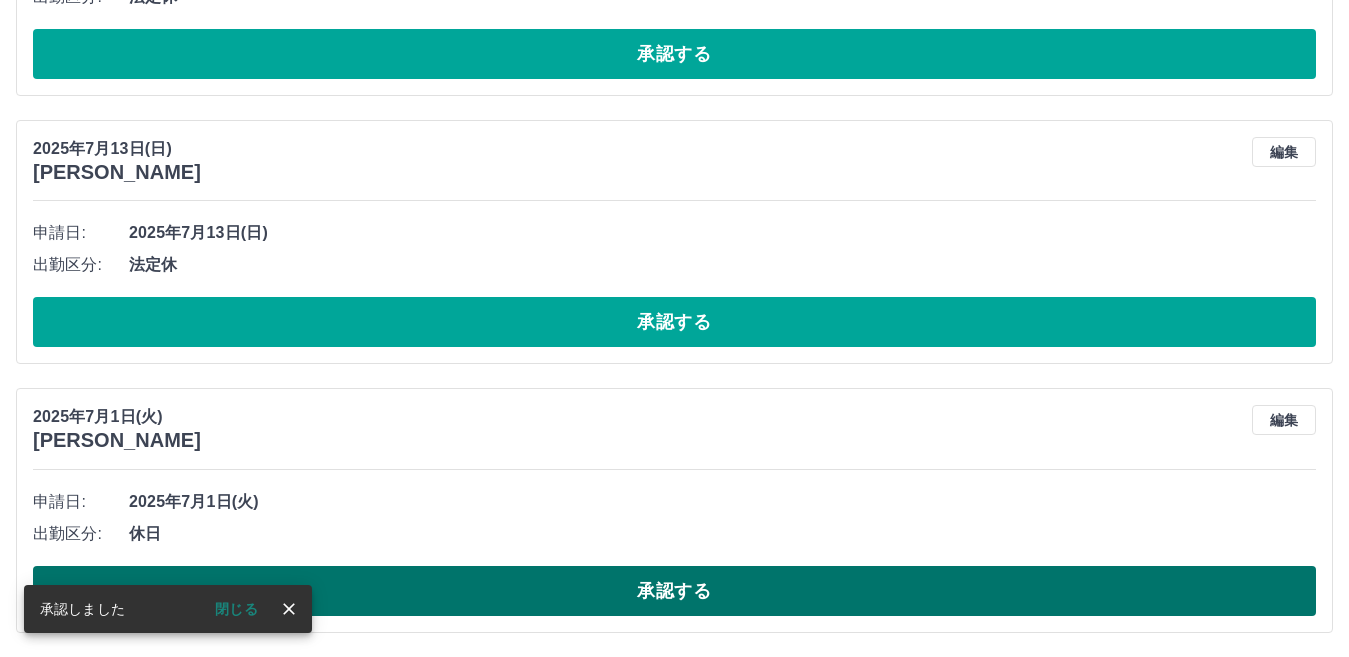 click on "承認する" at bounding box center (674, 591) 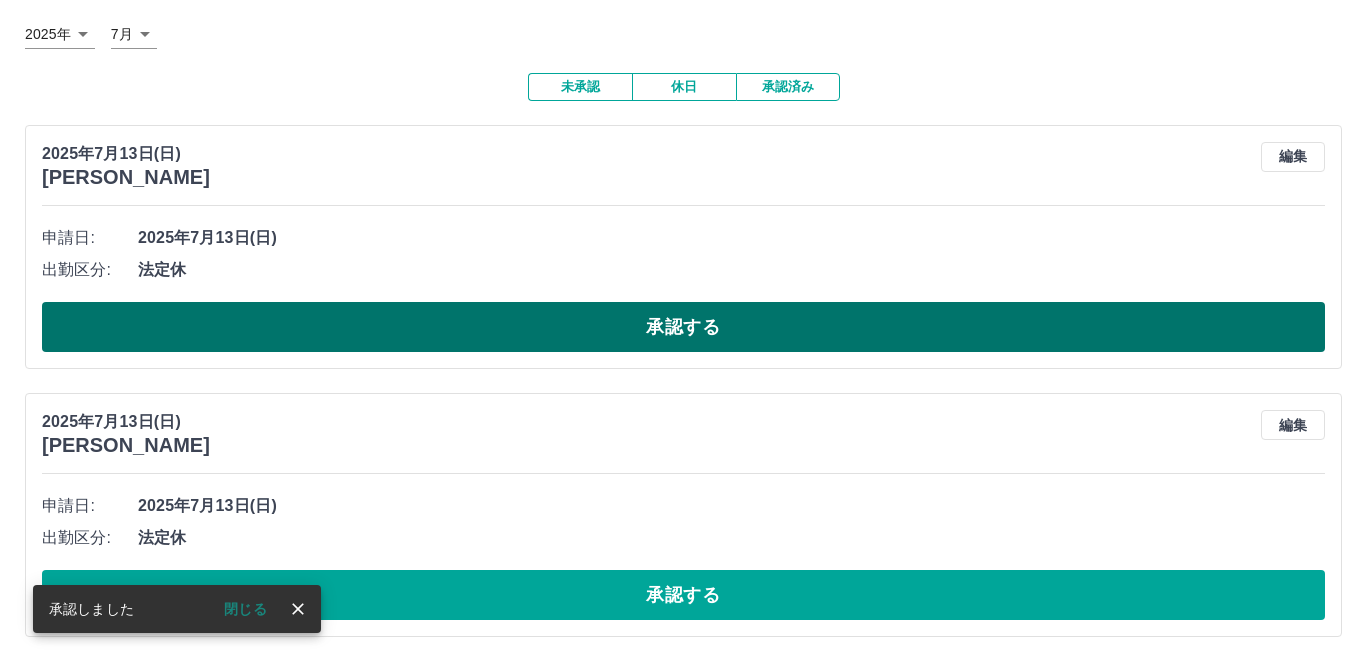 scroll, scrollTop: 0, scrollLeft: 0, axis: both 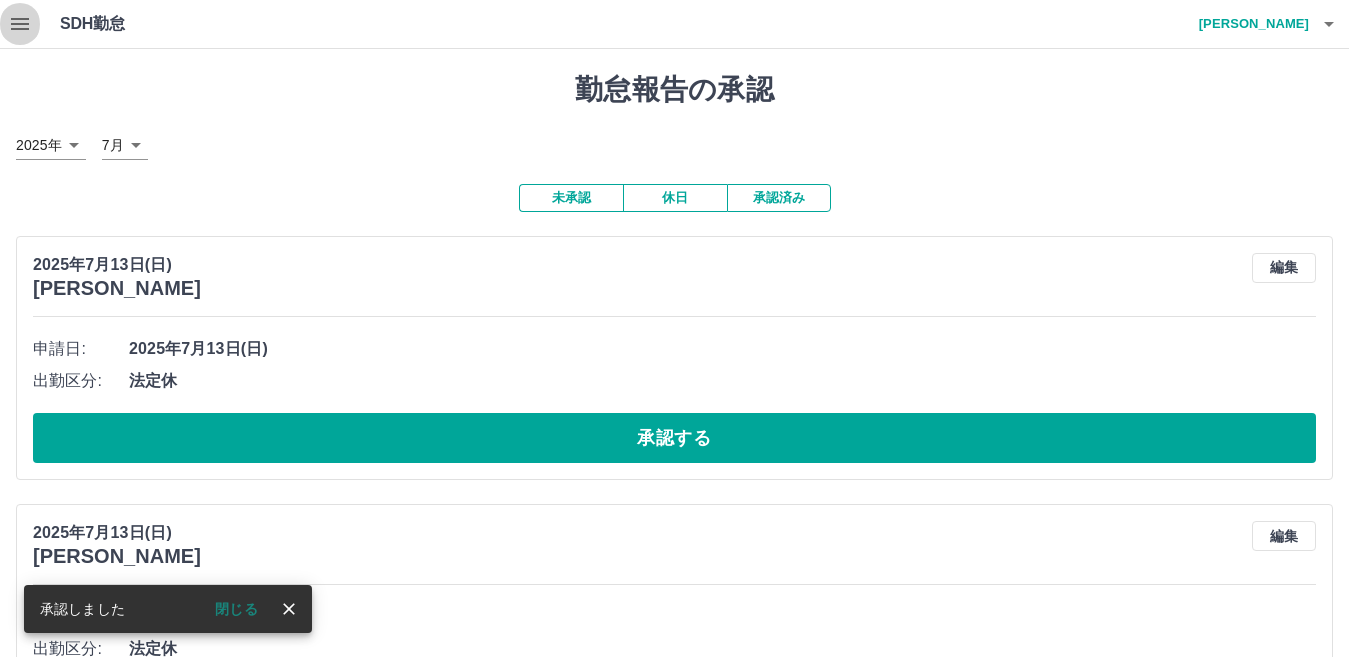 click at bounding box center [20, 24] 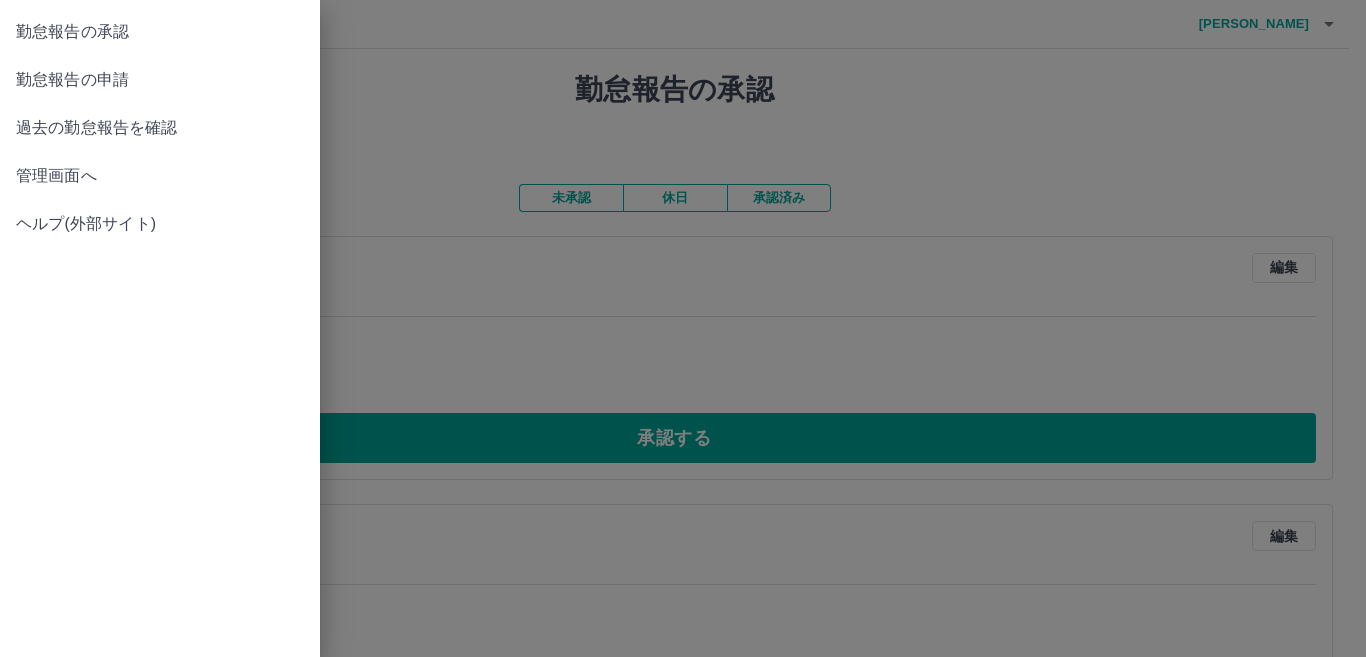 click at bounding box center [683, 328] 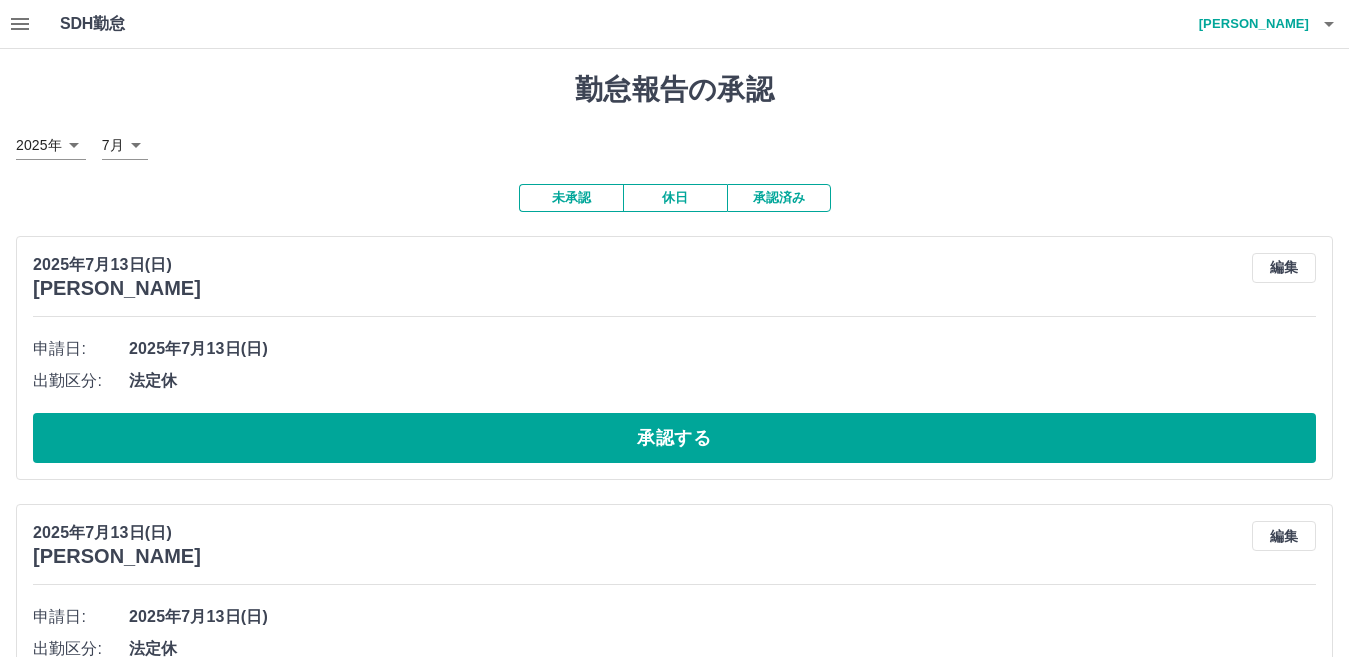 click on "[PERSON_NAME]" at bounding box center [1249, 24] 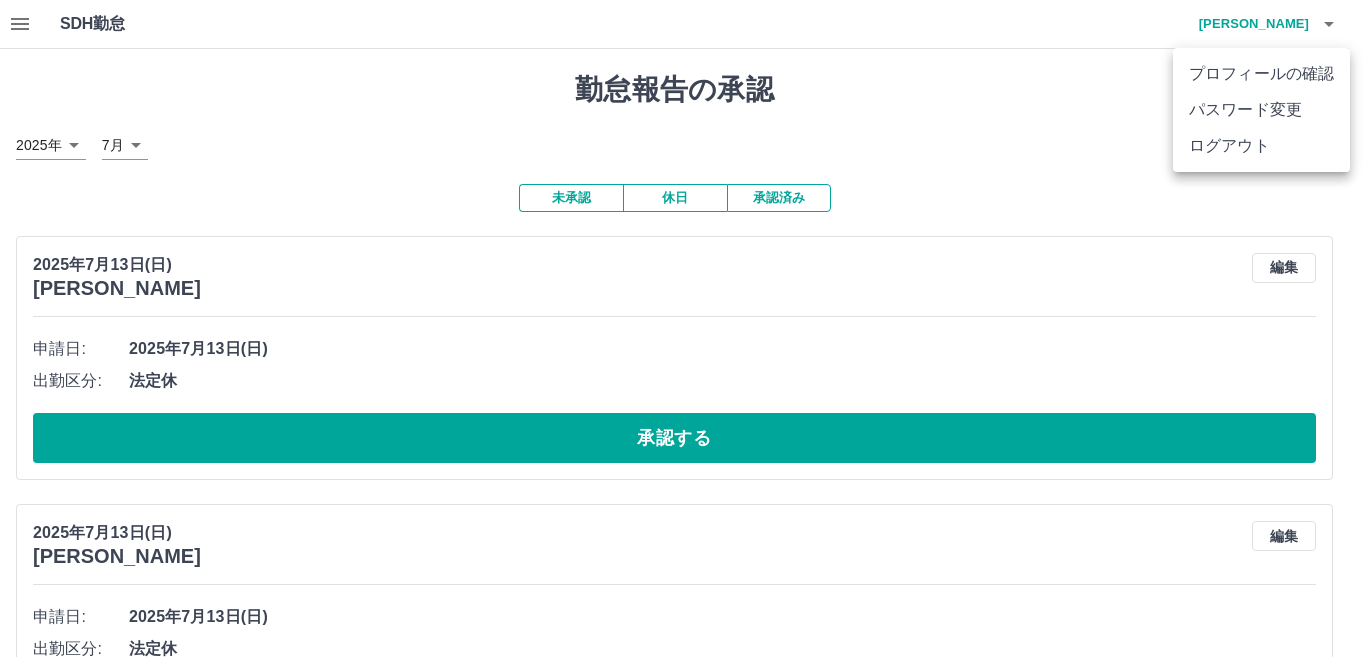 click at bounding box center [683, 328] 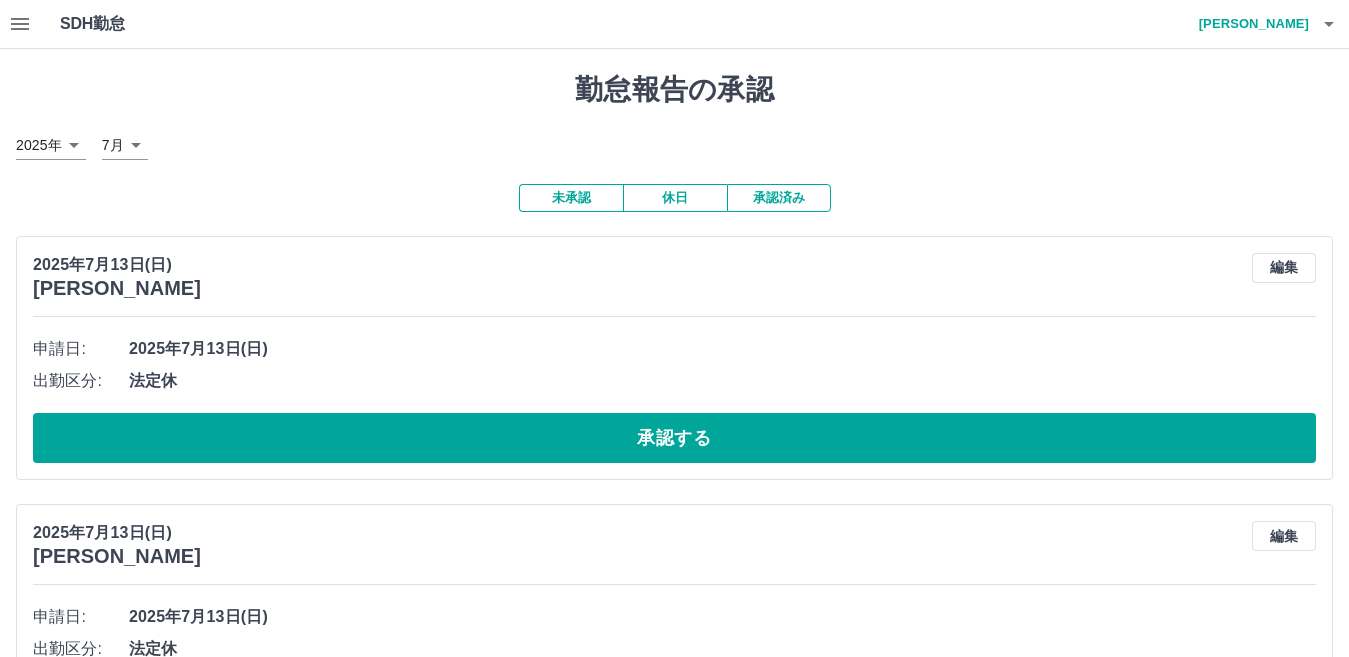 click 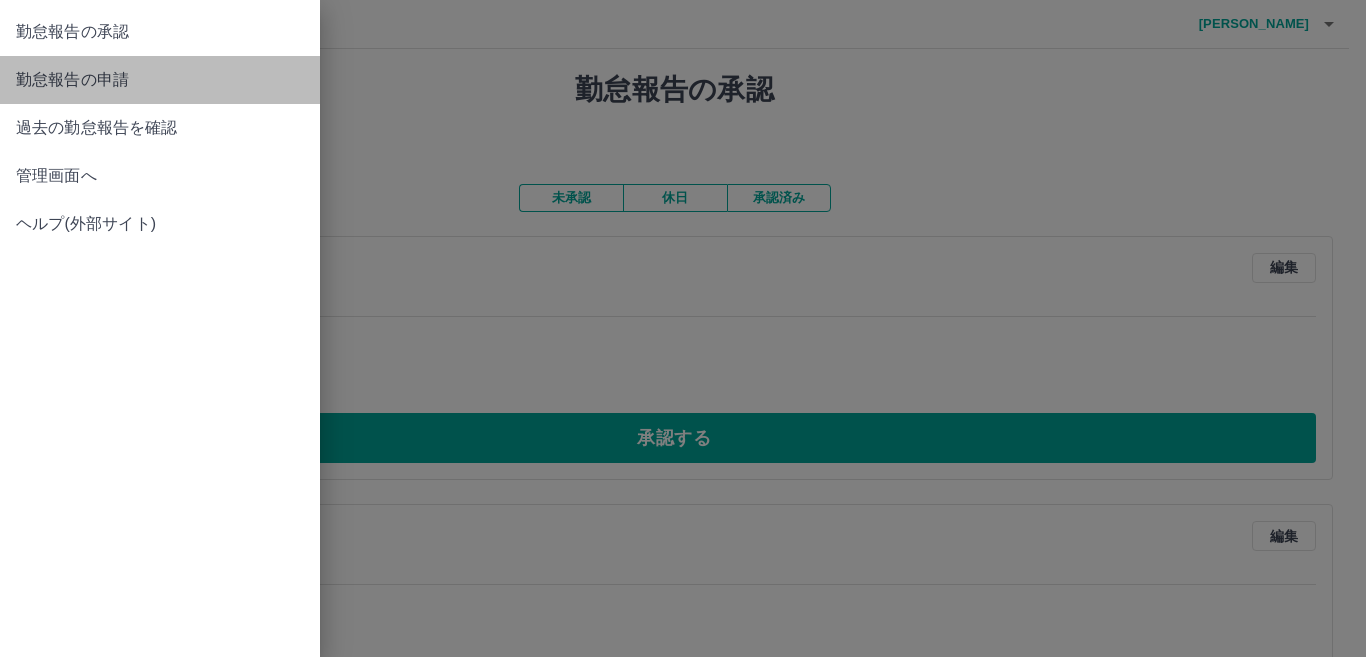 click on "勤怠報告の申請" at bounding box center (160, 80) 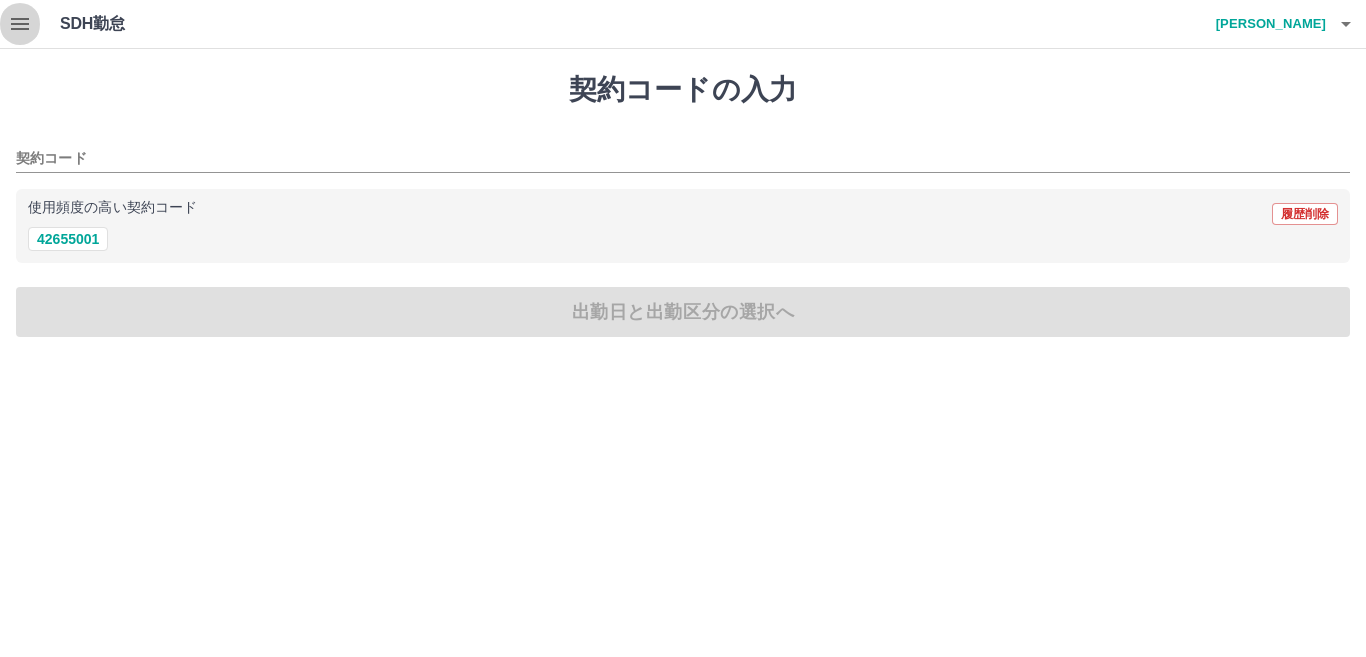 click 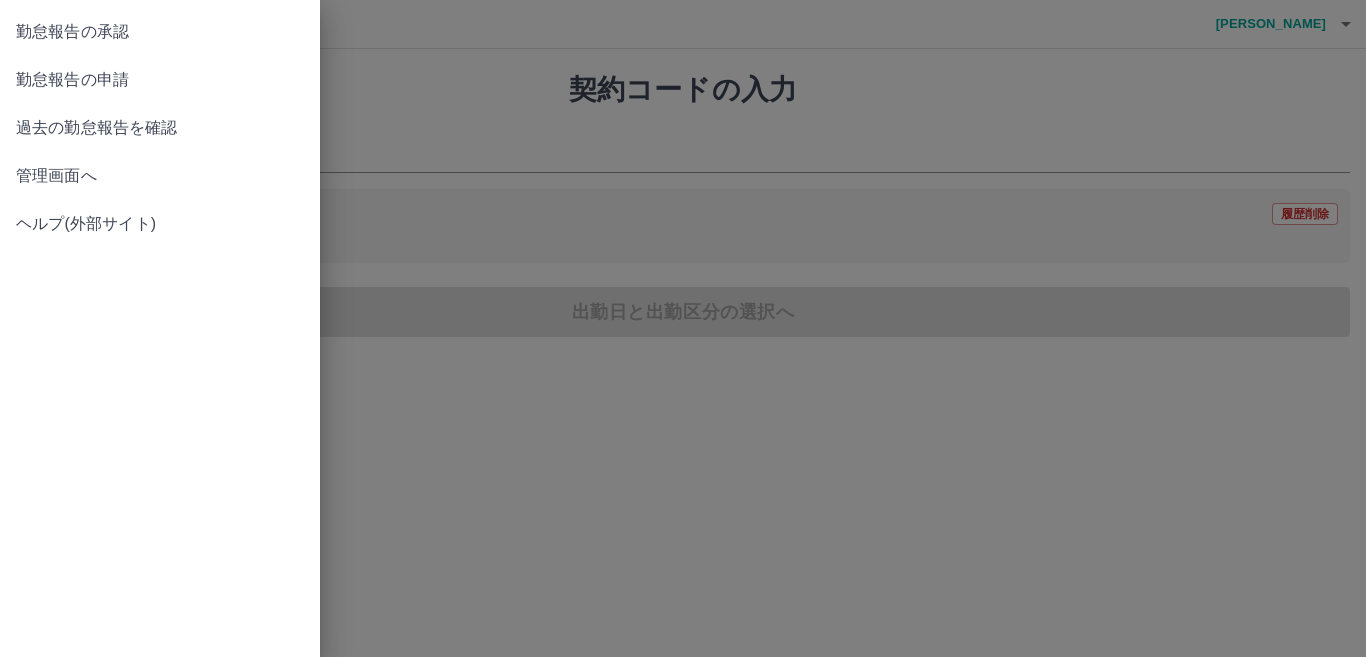click at bounding box center (683, 328) 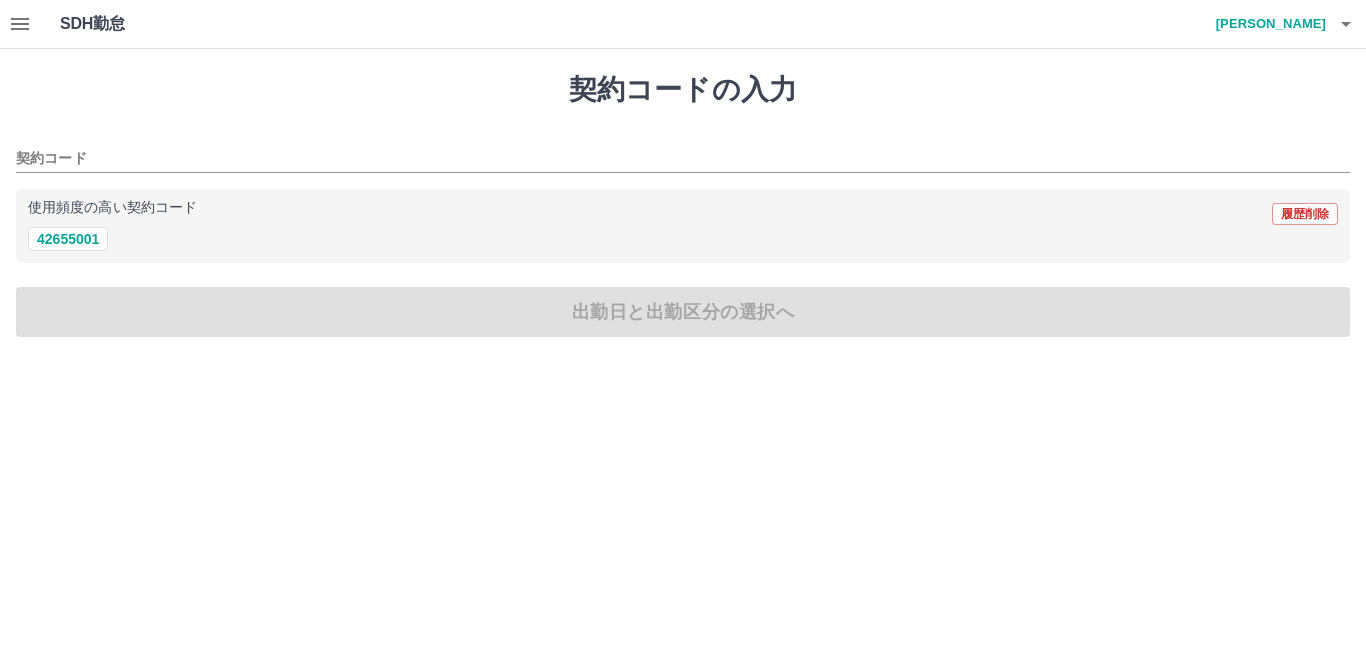 click 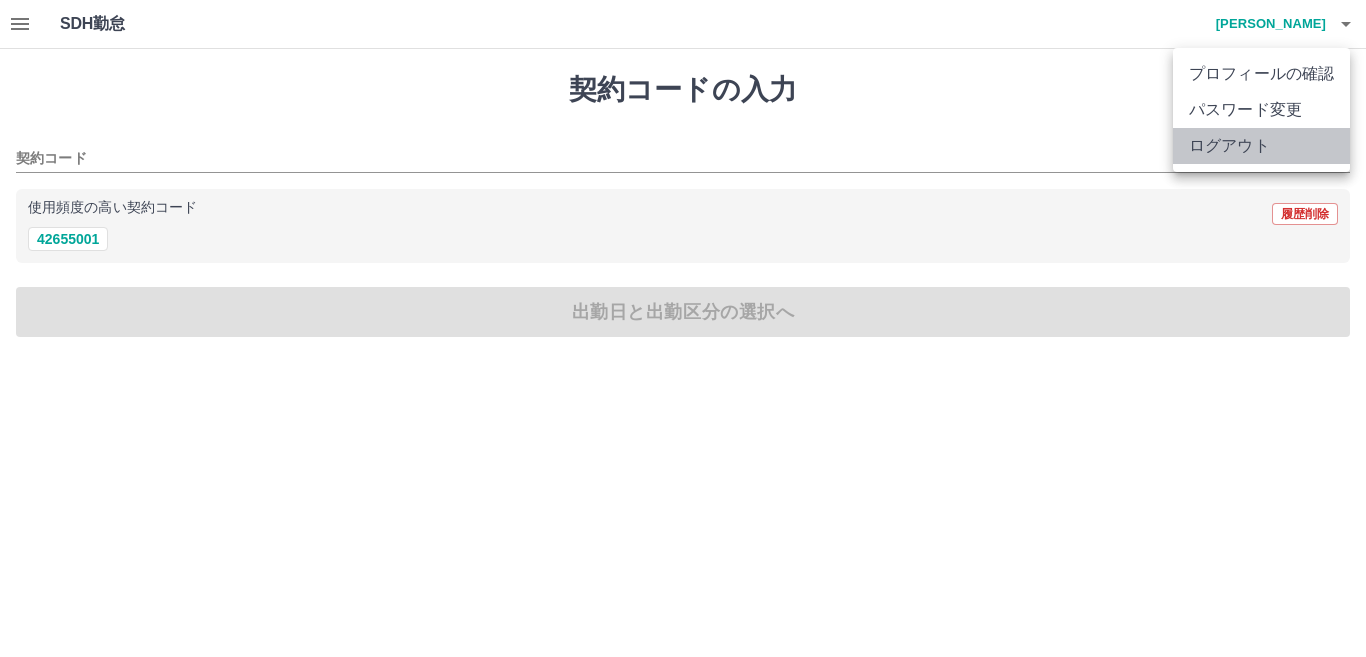 click on "ログアウト" at bounding box center (1261, 146) 